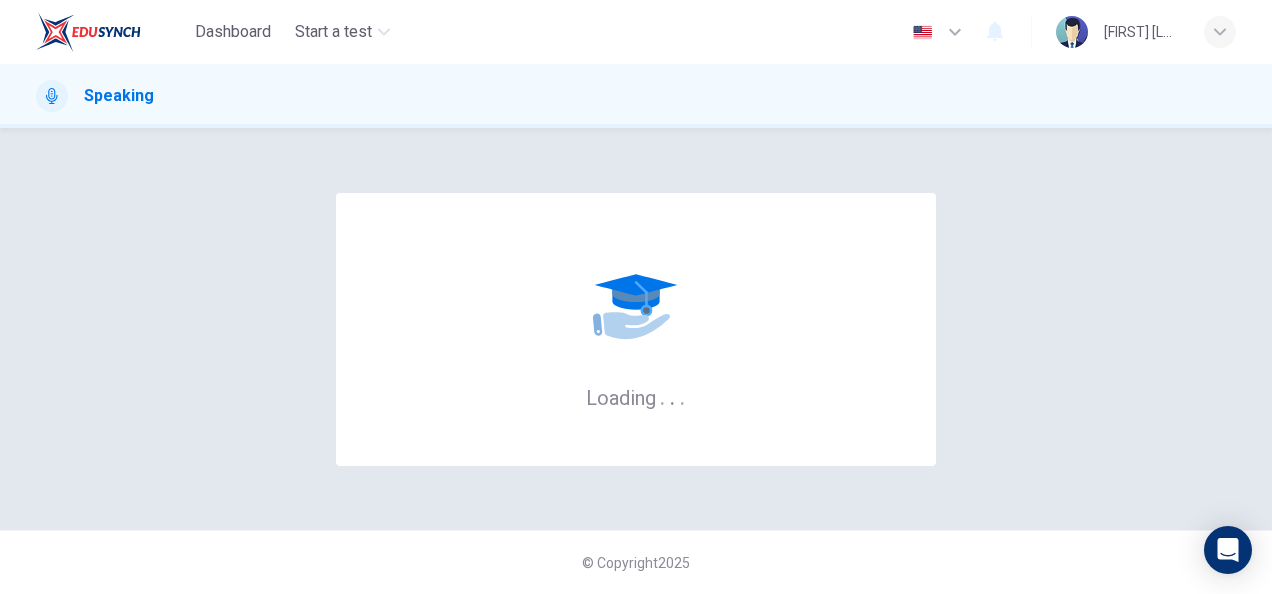 scroll, scrollTop: 0, scrollLeft: 0, axis: both 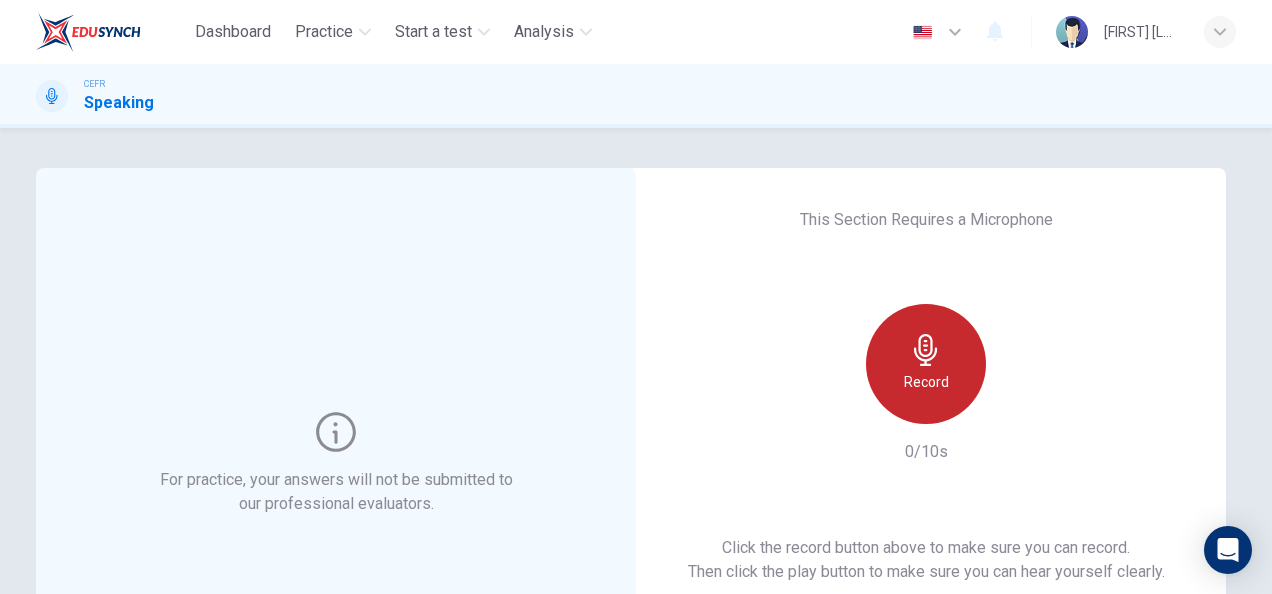 click on "Record" at bounding box center [926, 364] 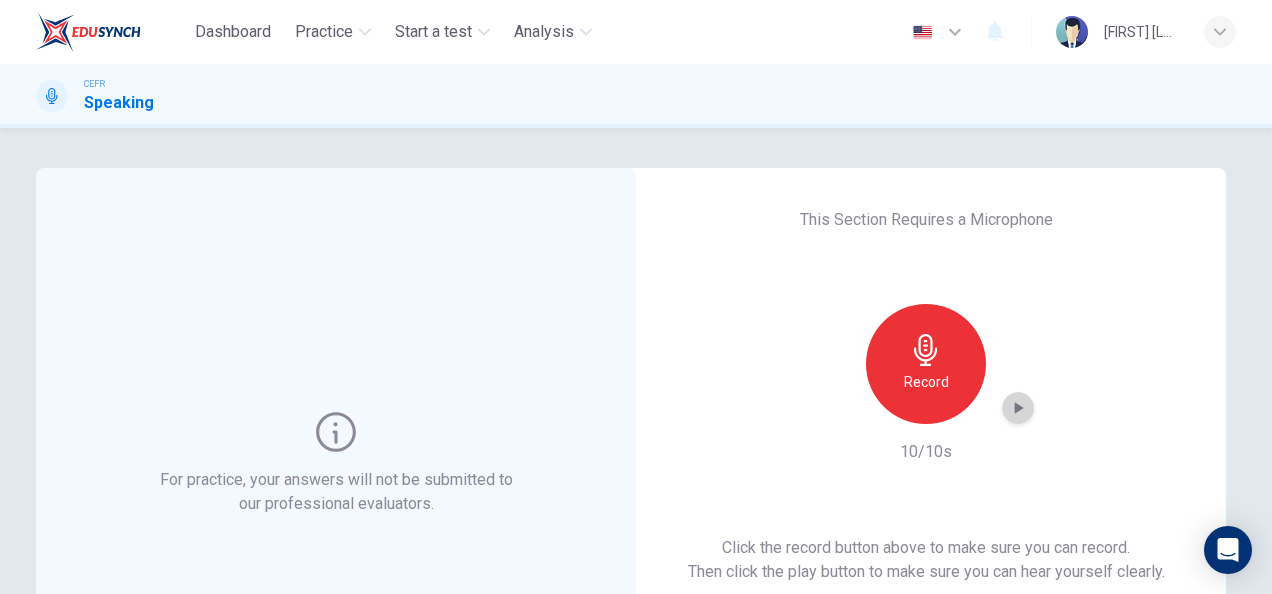 click at bounding box center [1018, 408] 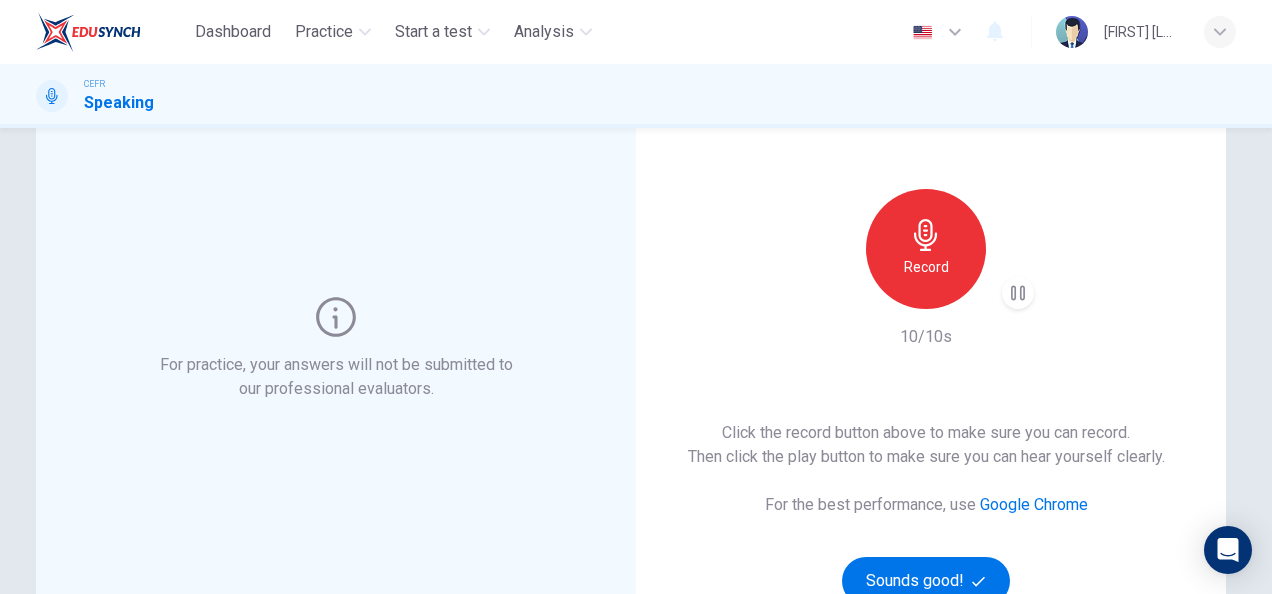 scroll, scrollTop: 116, scrollLeft: 0, axis: vertical 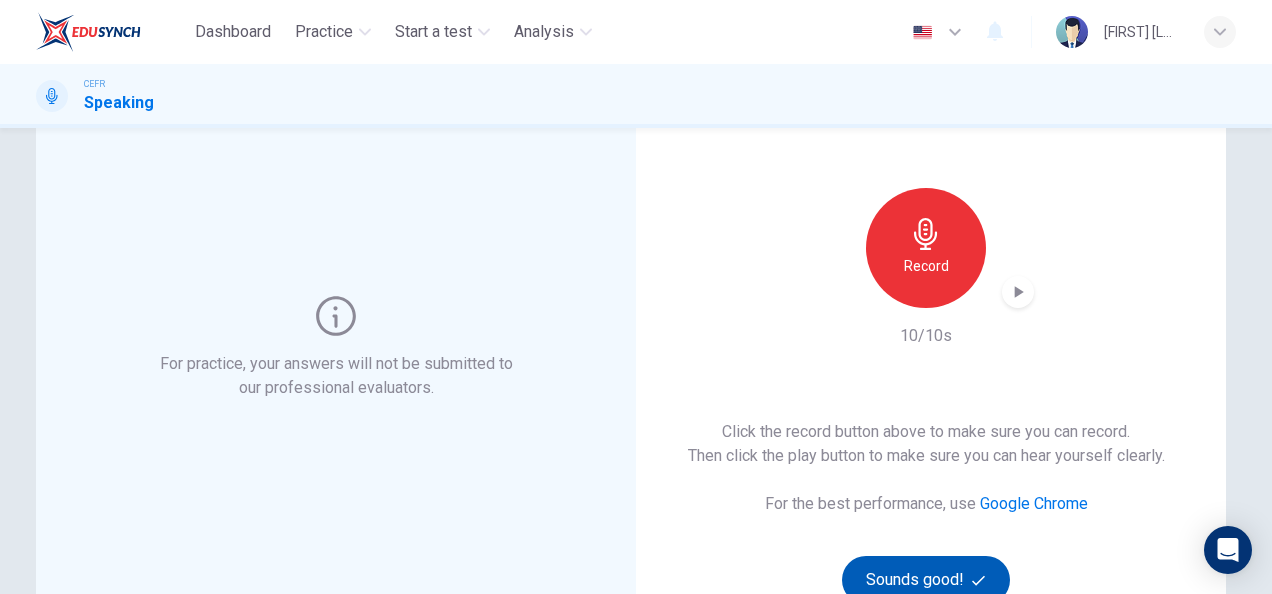 click on "Sounds good!" at bounding box center (926, 580) 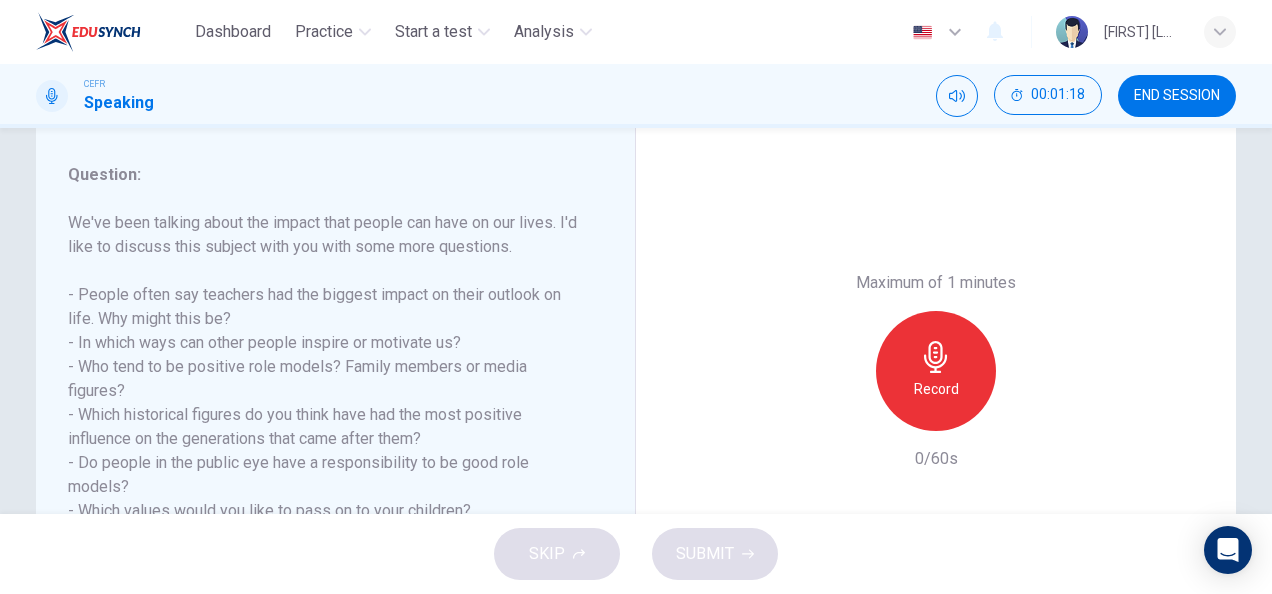 scroll, scrollTop: 310, scrollLeft: 0, axis: vertical 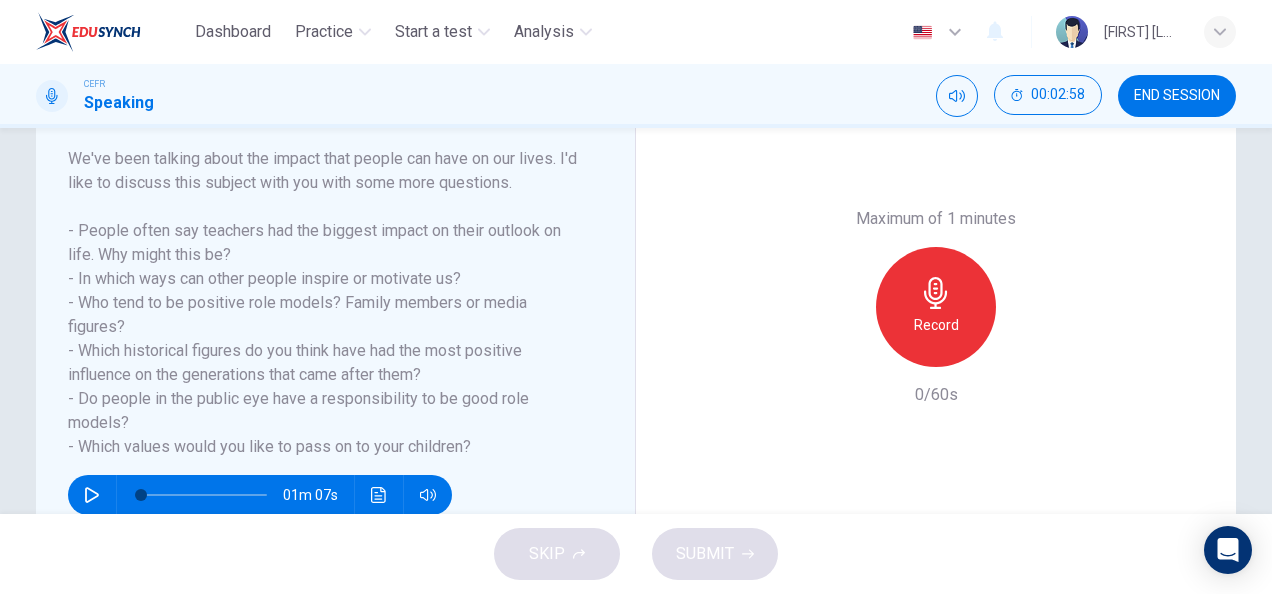 click on "Record" at bounding box center [936, 307] 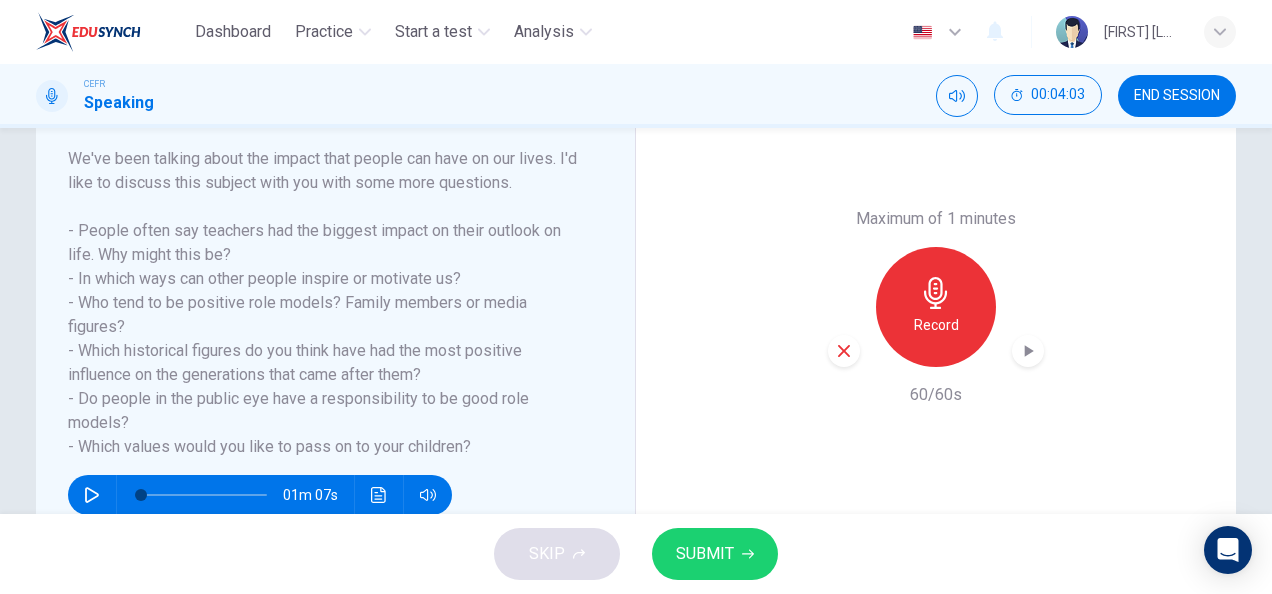 scroll, scrollTop: 365, scrollLeft: 0, axis: vertical 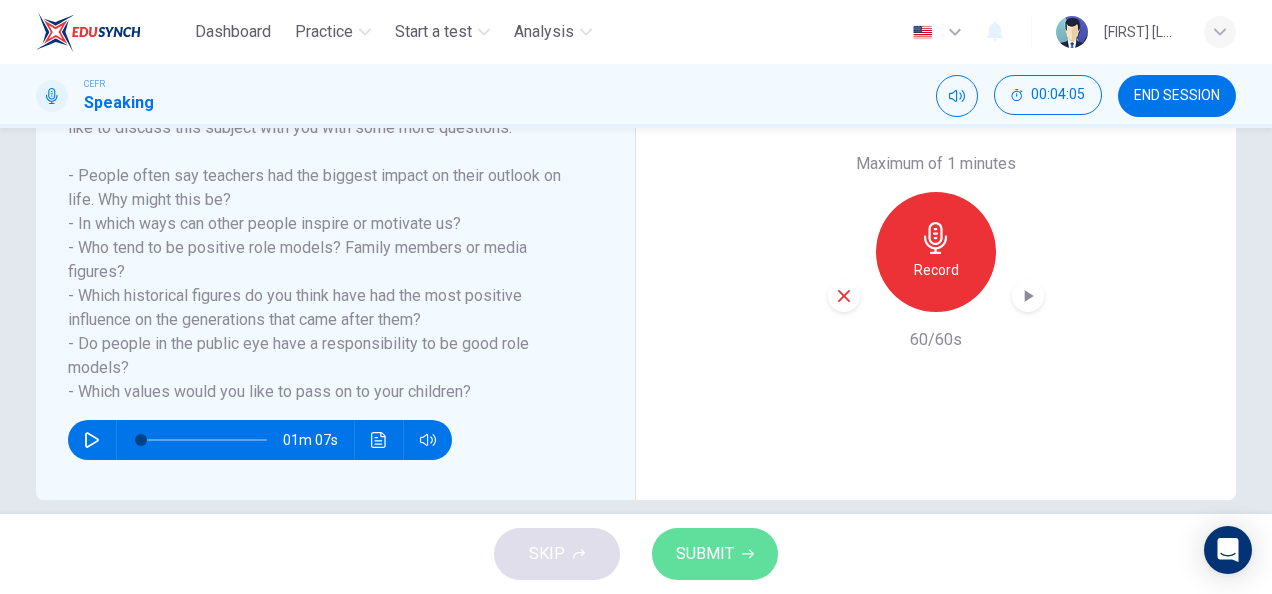 click on "SUBMIT" at bounding box center [715, 554] 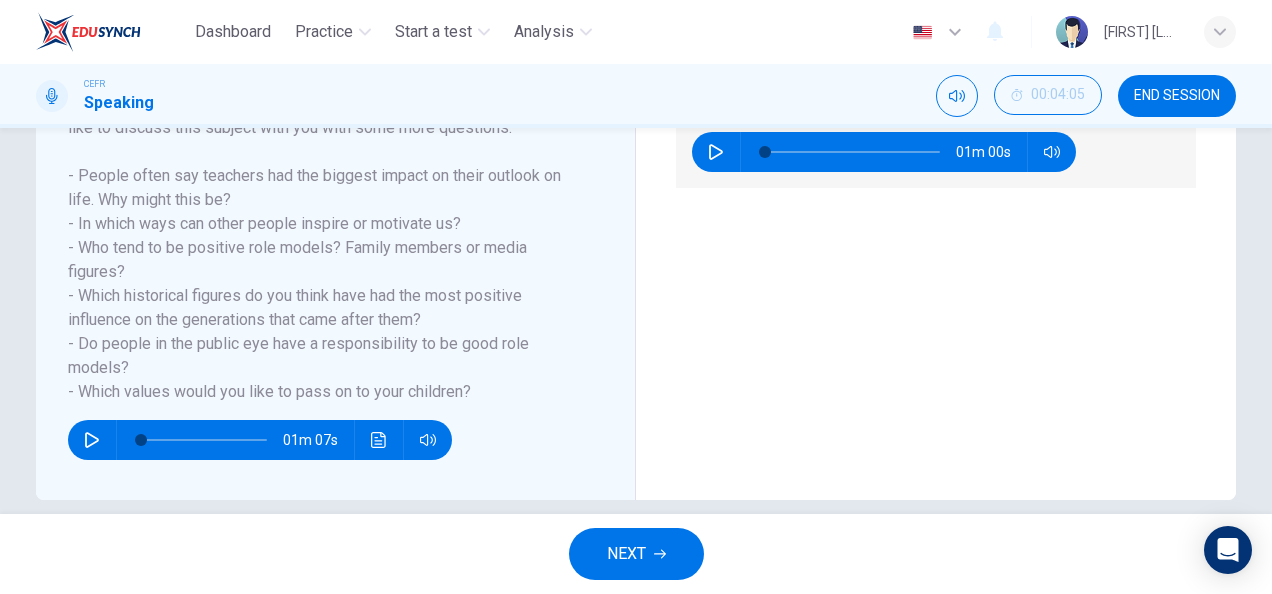 scroll, scrollTop: 253, scrollLeft: 0, axis: vertical 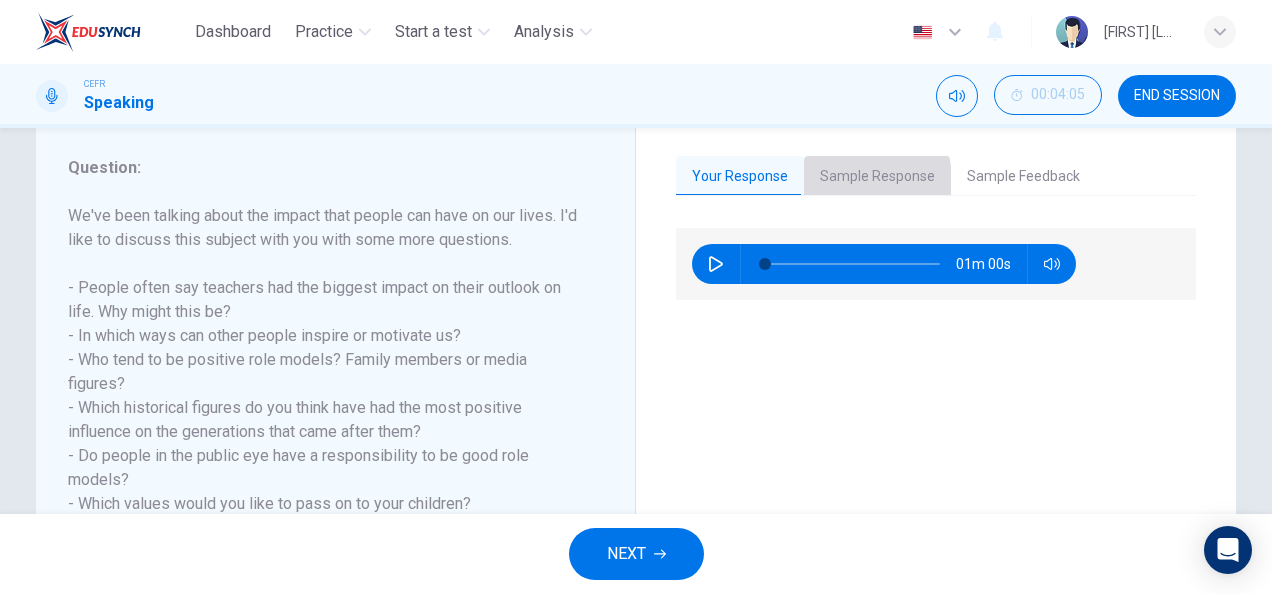 click on "Sample Response" at bounding box center (877, 177) 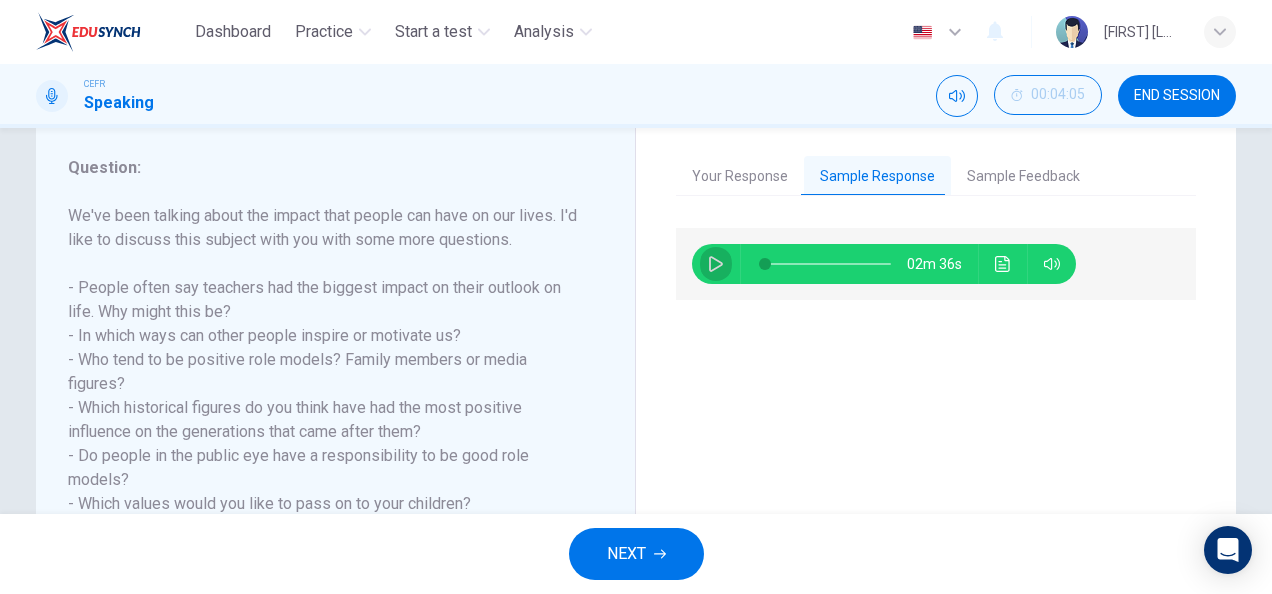 click at bounding box center [716, 264] 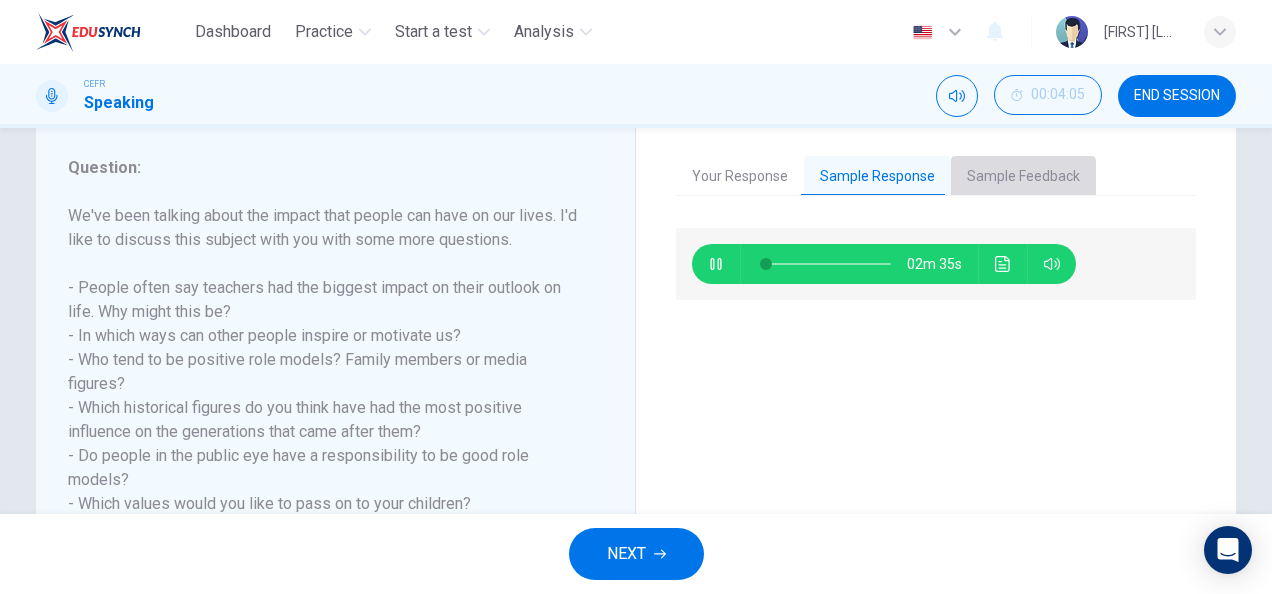 click on "Sample Feedback" at bounding box center [1023, 177] 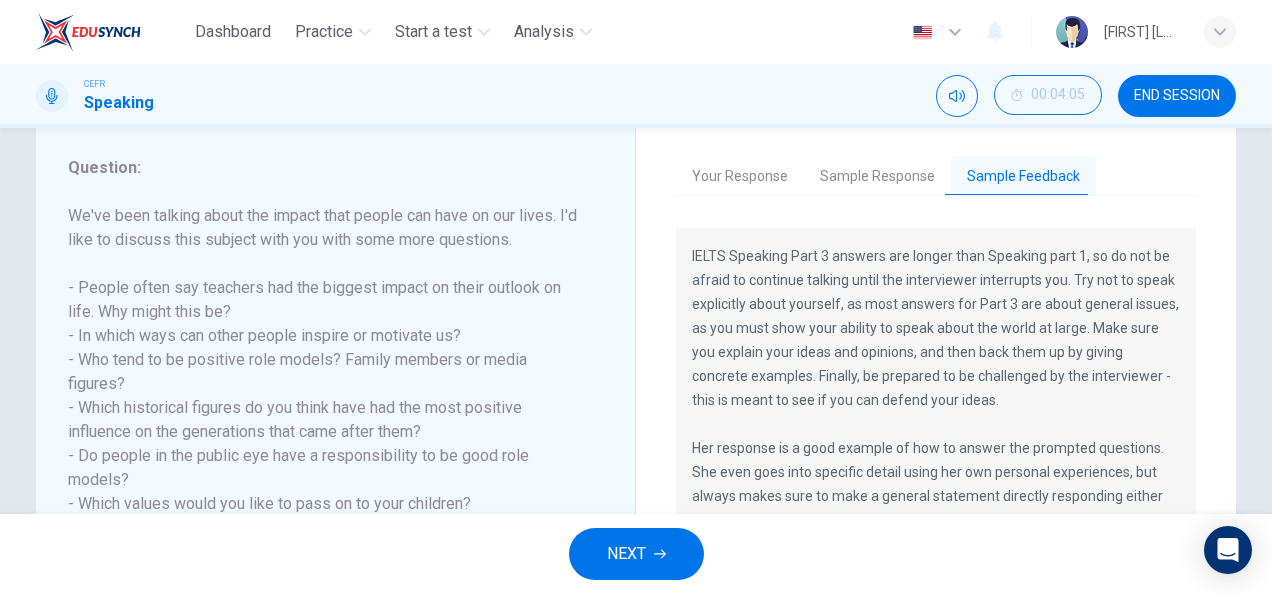 scroll, scrollTop: 0, scrollLeft: 0, axis: both 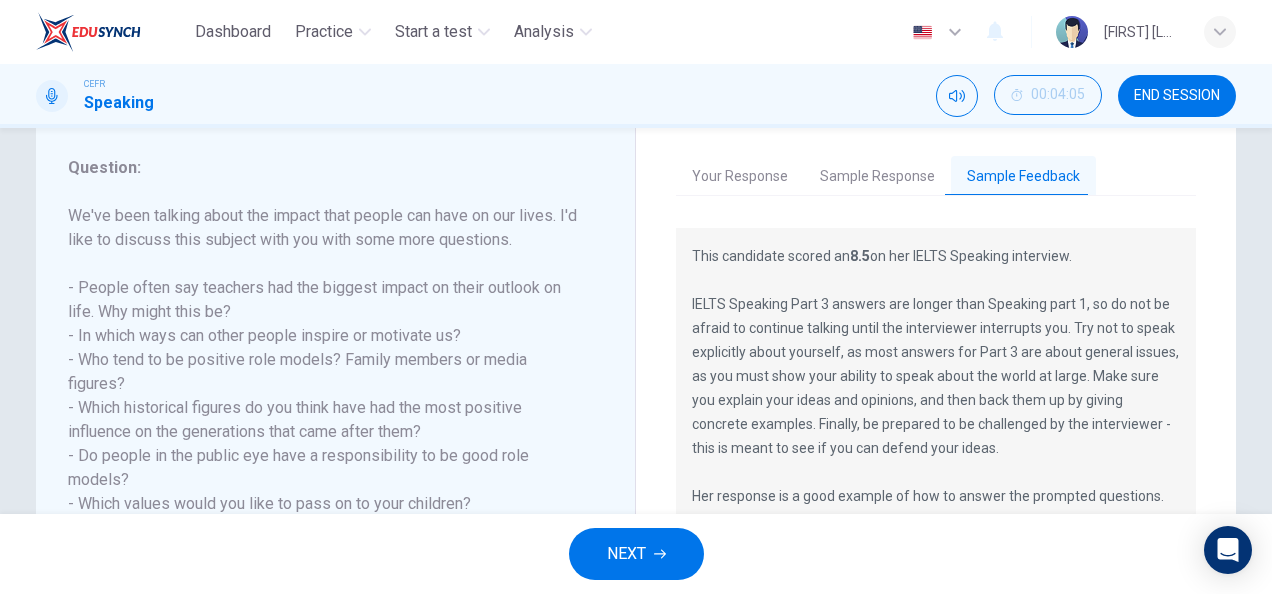 click on "We've been talking about the impact that people can have on our lives. I'd like to discuss this subject with you with some more questions.
- People often say teachers had the biggest impact on their outlook on life. Why might this be?
- In which ways can other people inspire or motivate us?
- Who tend to be positive role models? Family members or media figures?
- Which historical figures do you think have had the most positive influence on the generations that came after them?
- Do people in the public eye have a responsibility to be good role models?
- Which values would you like to pass on to your children?" at bounding box center [323, 360] 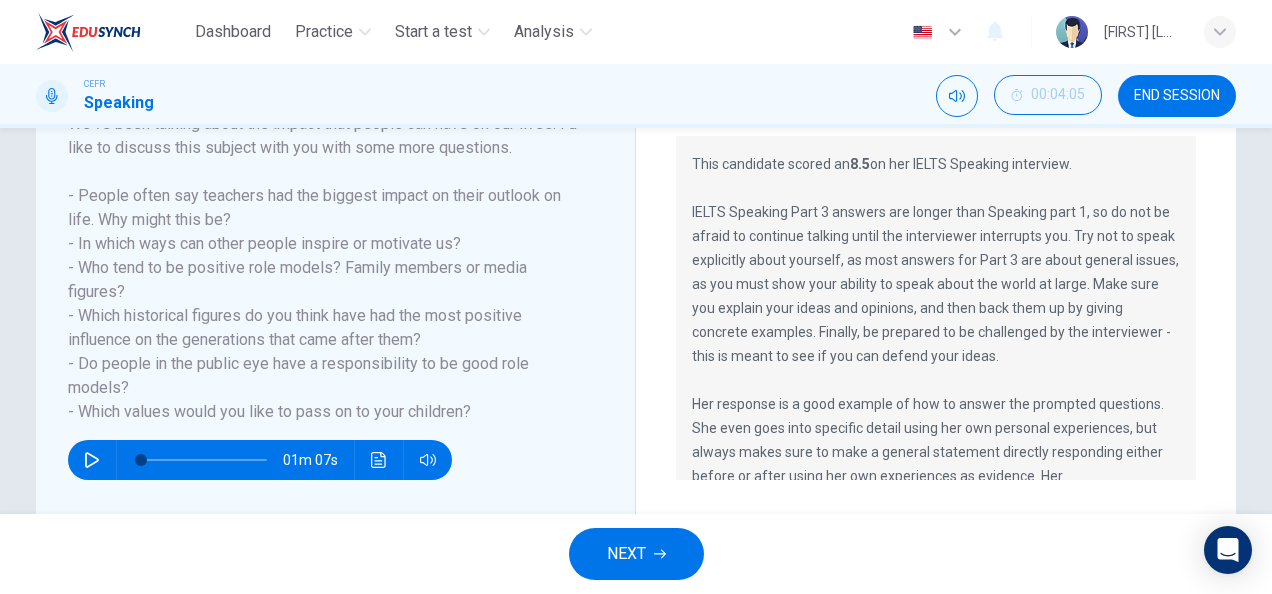 scroll, scrollTop: 346, scrollLeft: 0, axis: vertical 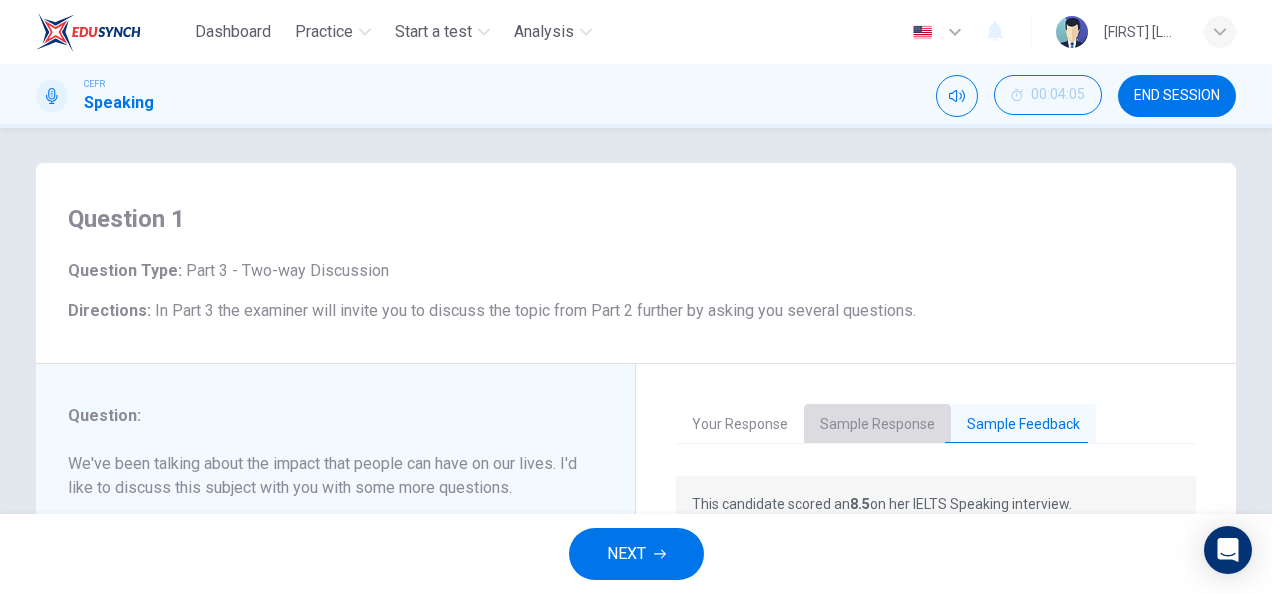 click on "Sample Response" at bounding box center [877, 425] 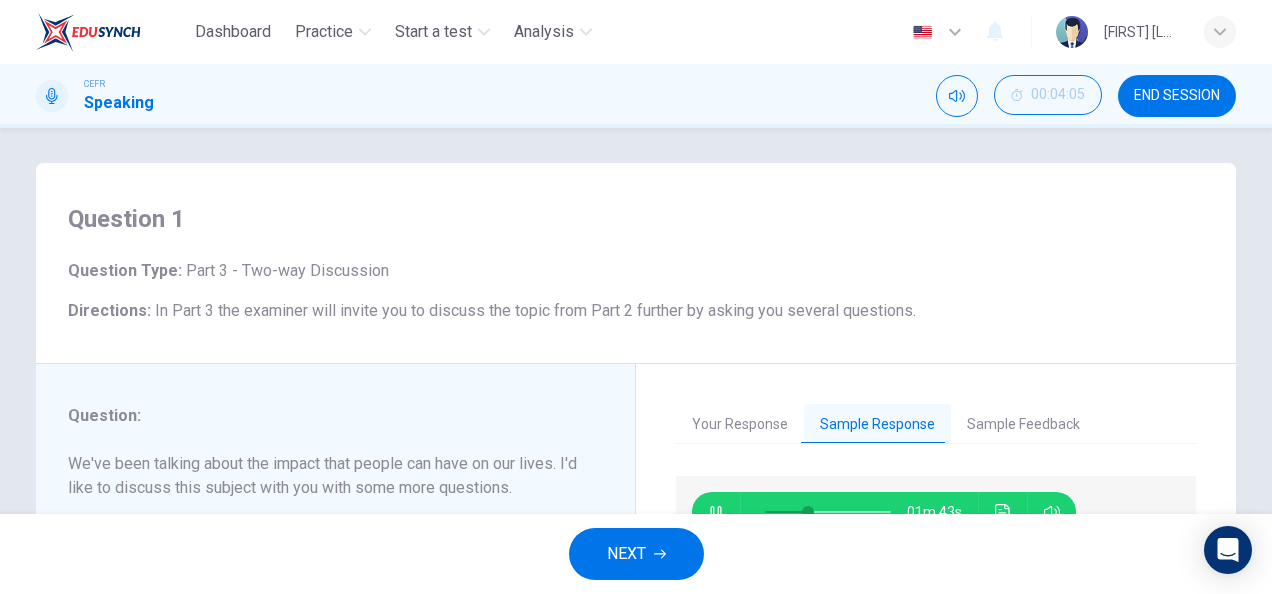 scroll, scrollTop: 282, scrollLeft: 0, axis: vertical 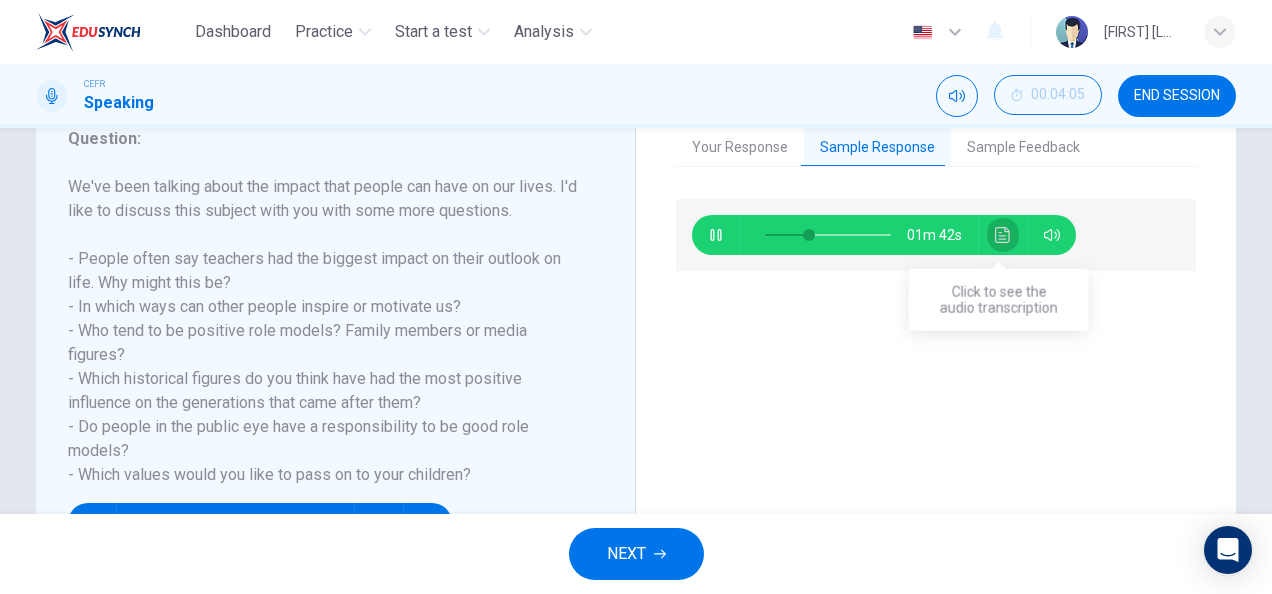 click at bounding box center (1002, 235) 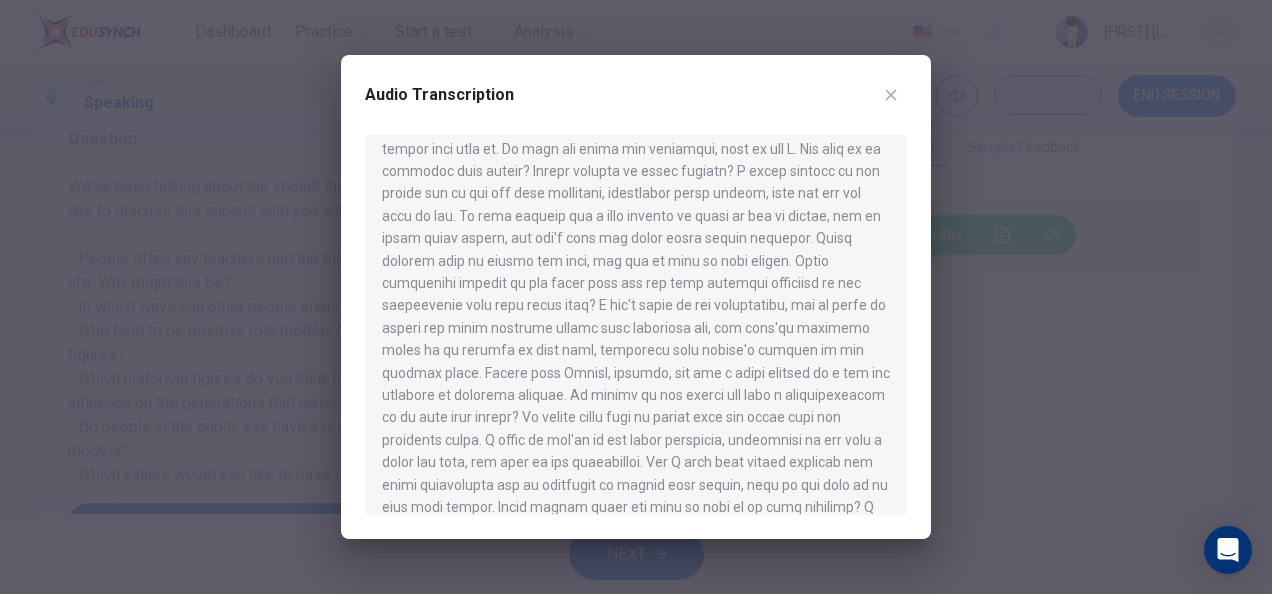 scroll, scrollTop: 347, scrollLeft: 0, axis: vertical 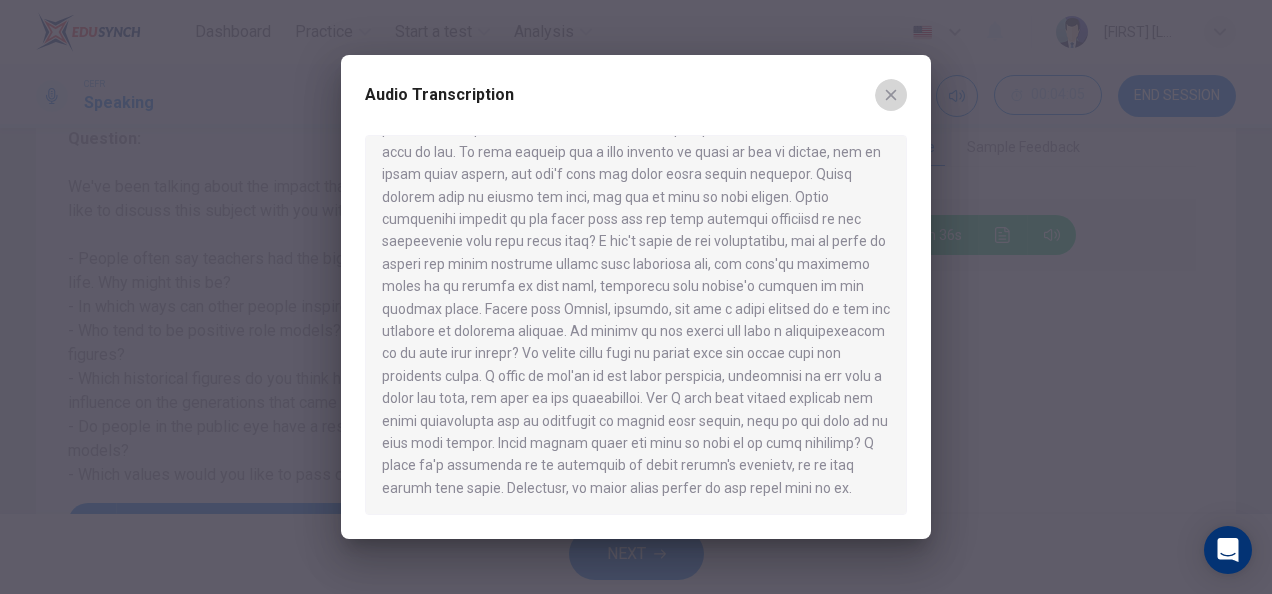 click at bounding box center (891, 95) 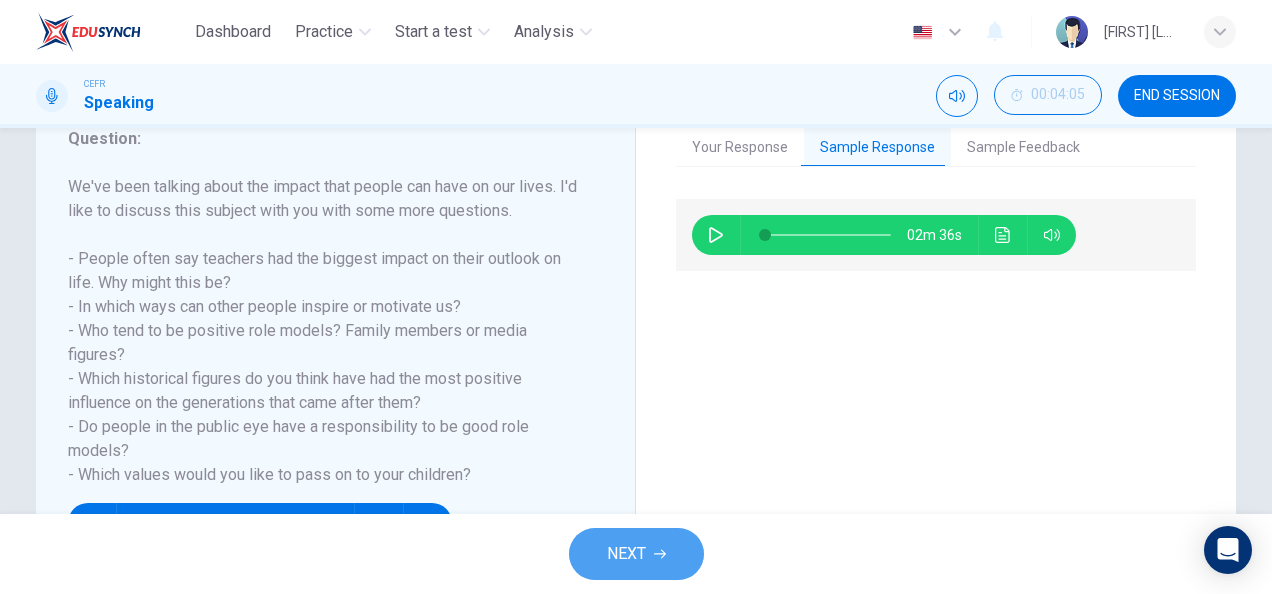 click on "NEXT" at bounding box center (636, 554) 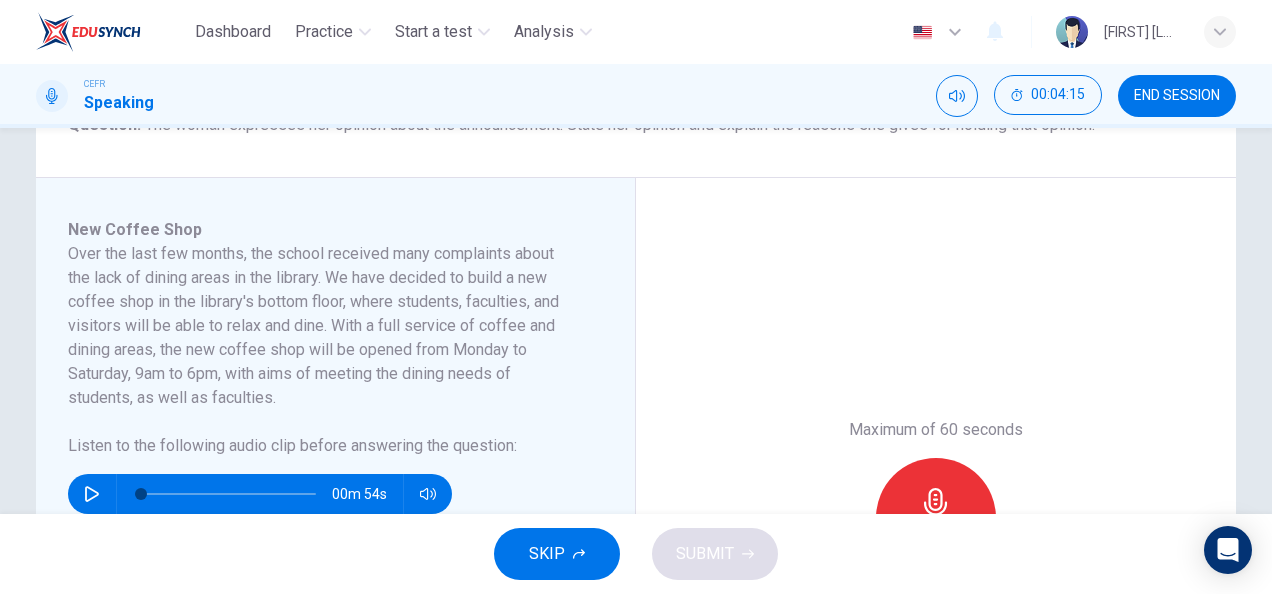scroll, scrollTop: 280, scrollLeft: 0, axis: vertical 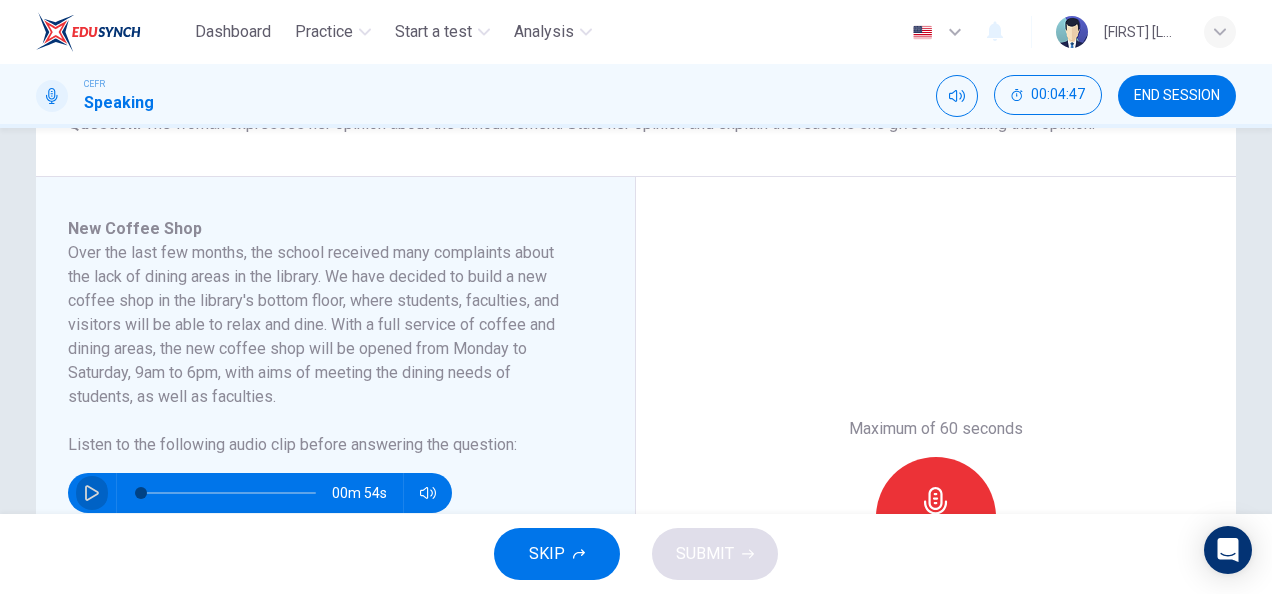 click at bounding box center (92, 493) 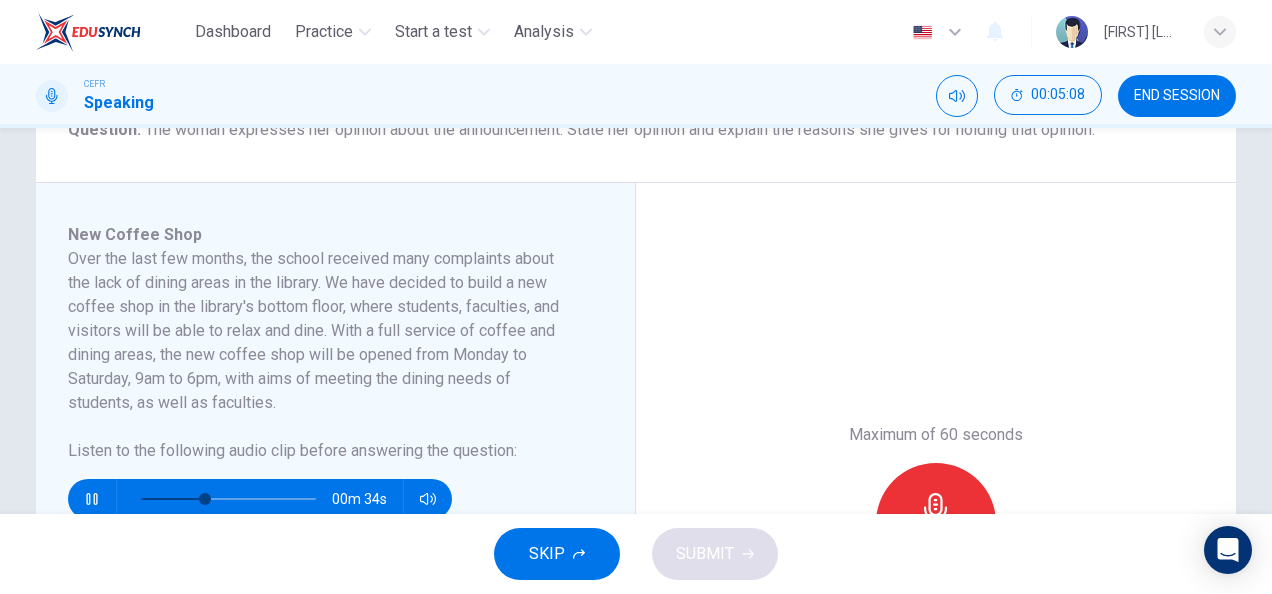 scroll, scrollTop: 275, scrollLeft: 0, axis: vertical 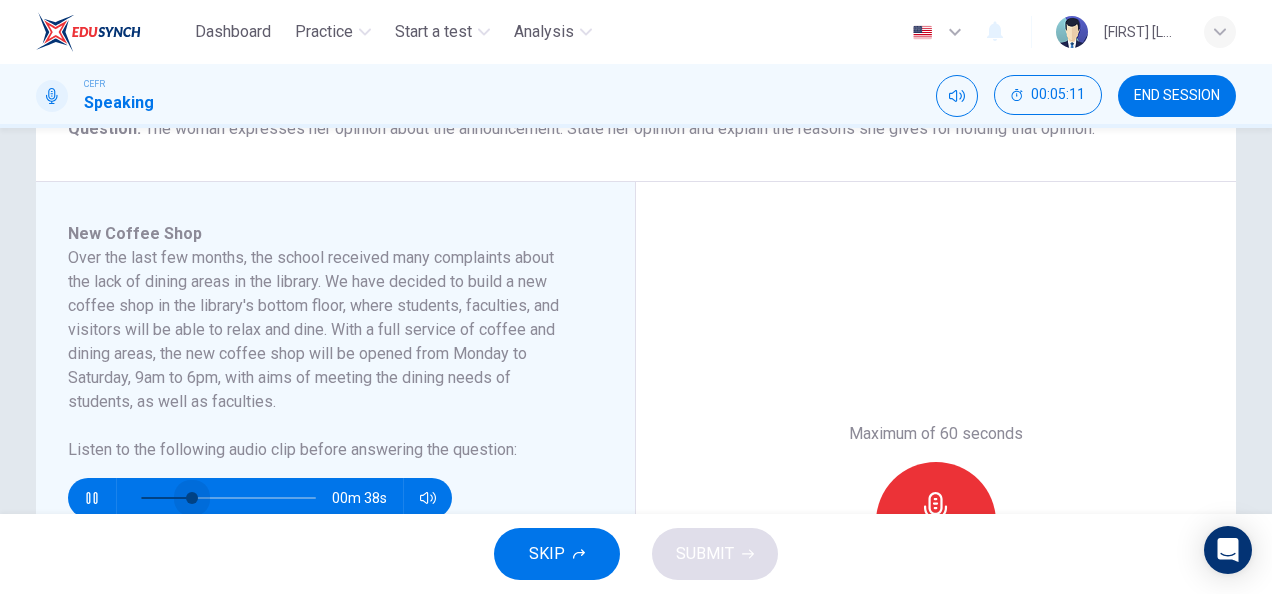 click at bounding box center (228, 498) 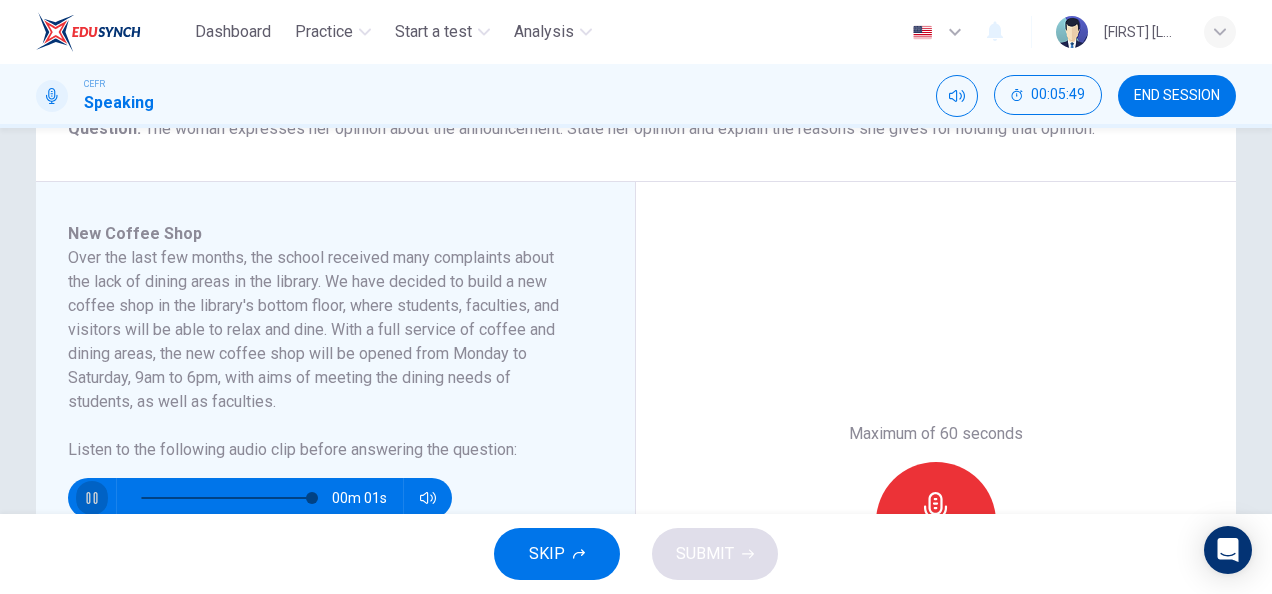 click at bounding box center [92, 498] 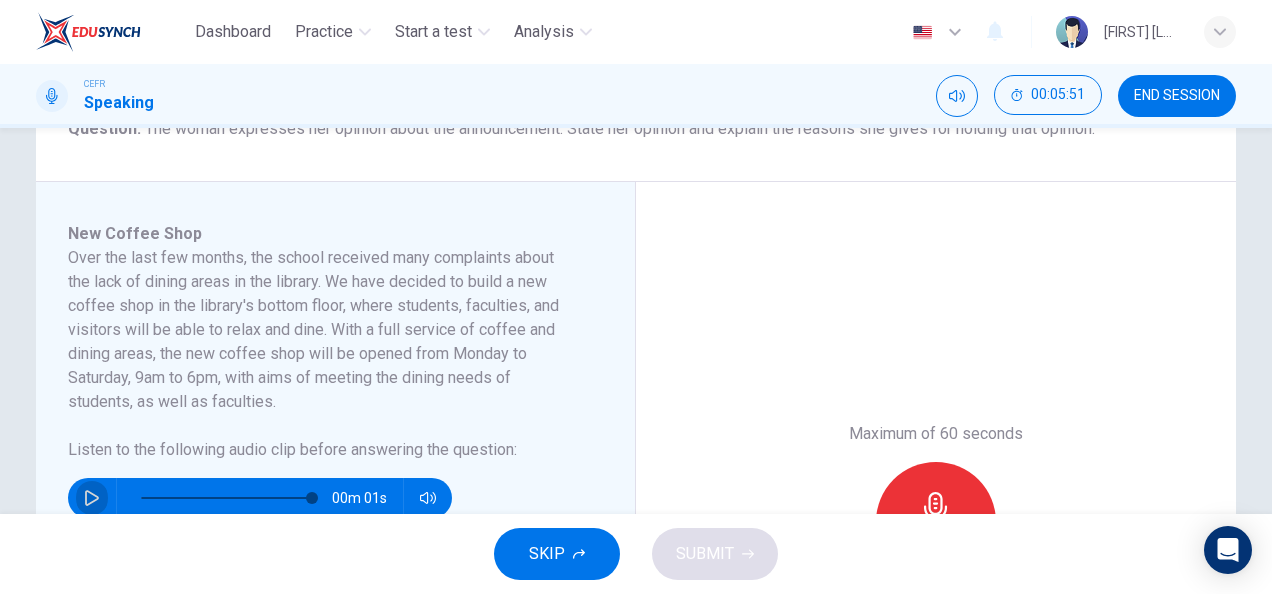 click at bounding box center (92, 498) 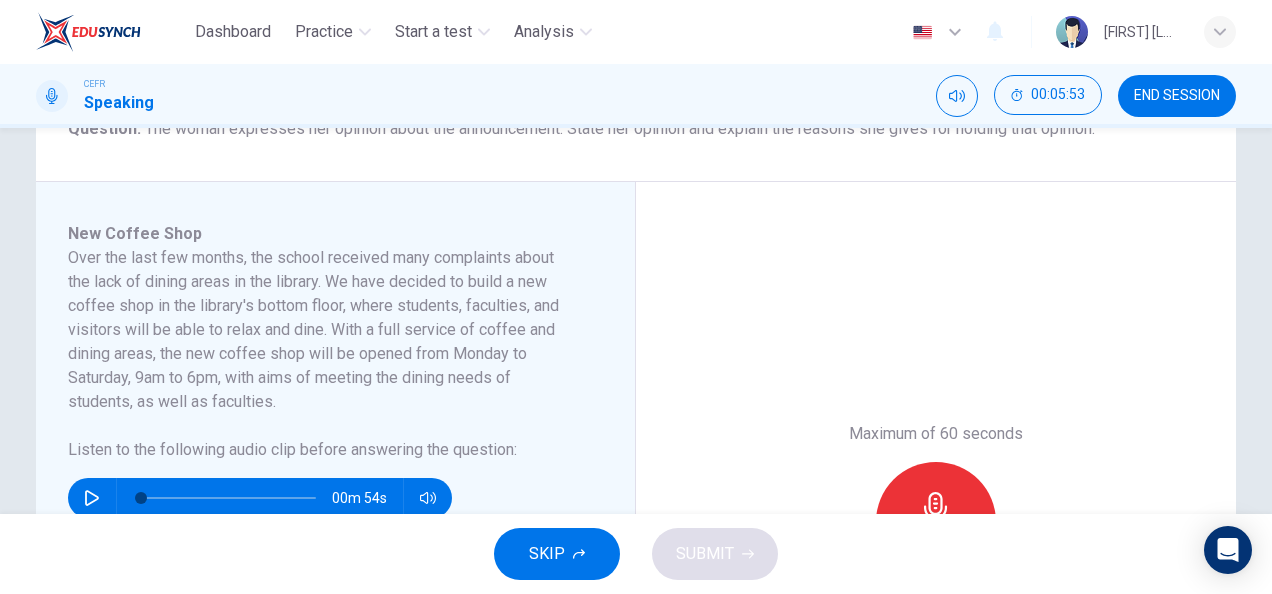 click on "00m 54s" at bounding box center (260, 498) 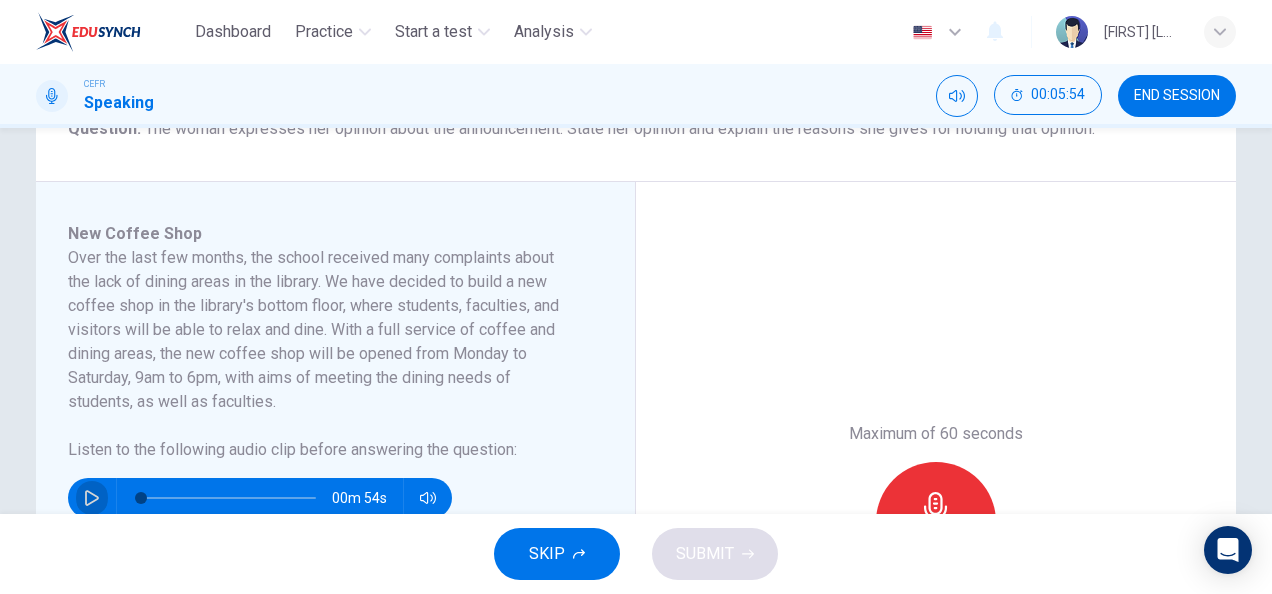 click at bounding box center [92, 498] 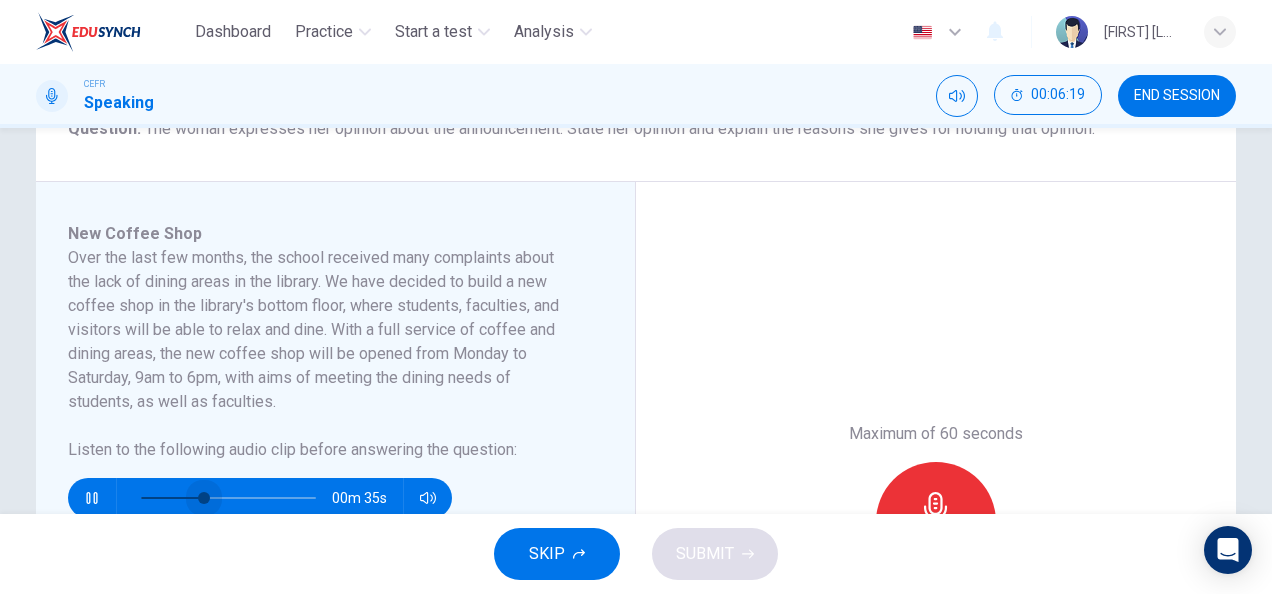click at bounding box center (204, 498) 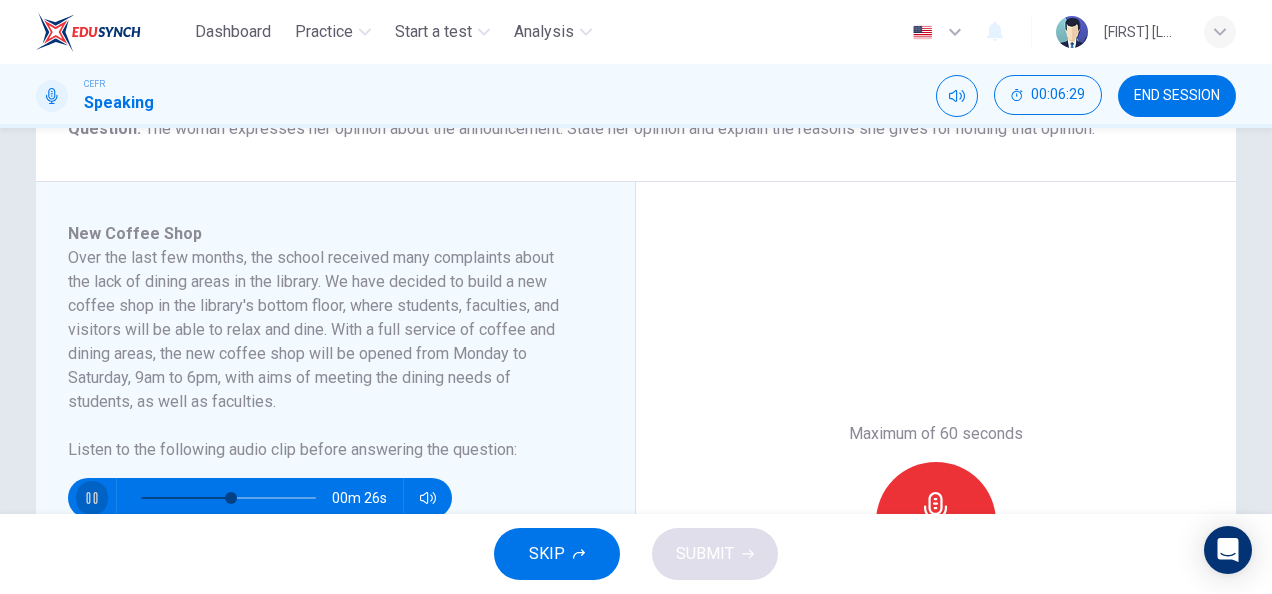 click at bounding box center (92, 498) 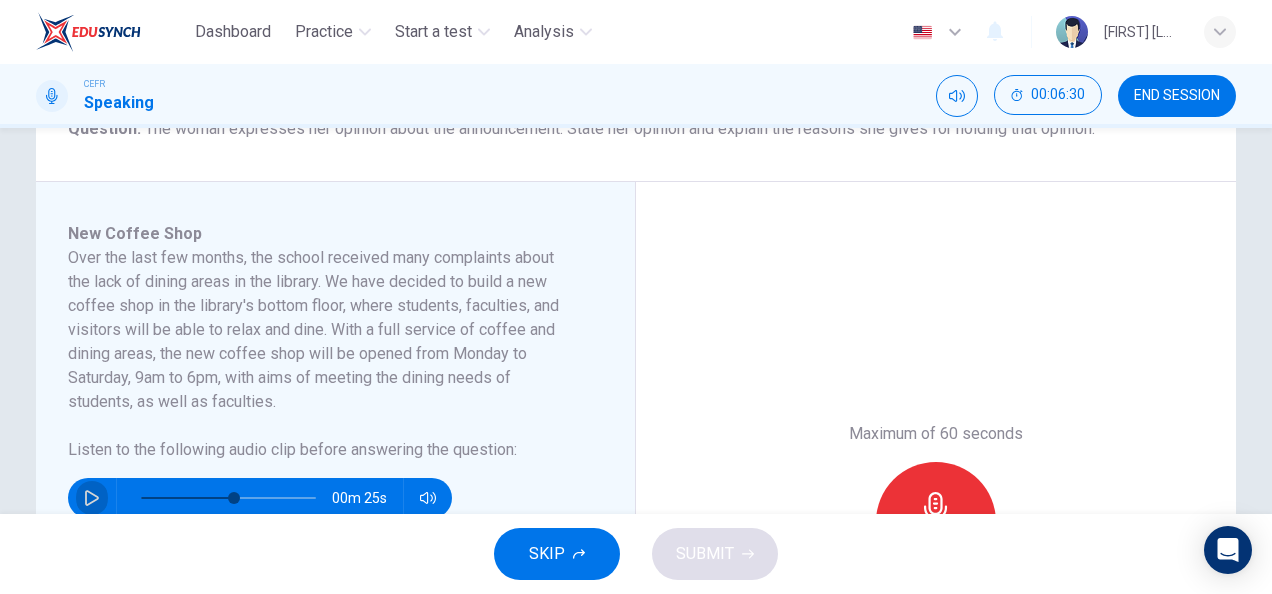 click at bounding box center [92, 498] 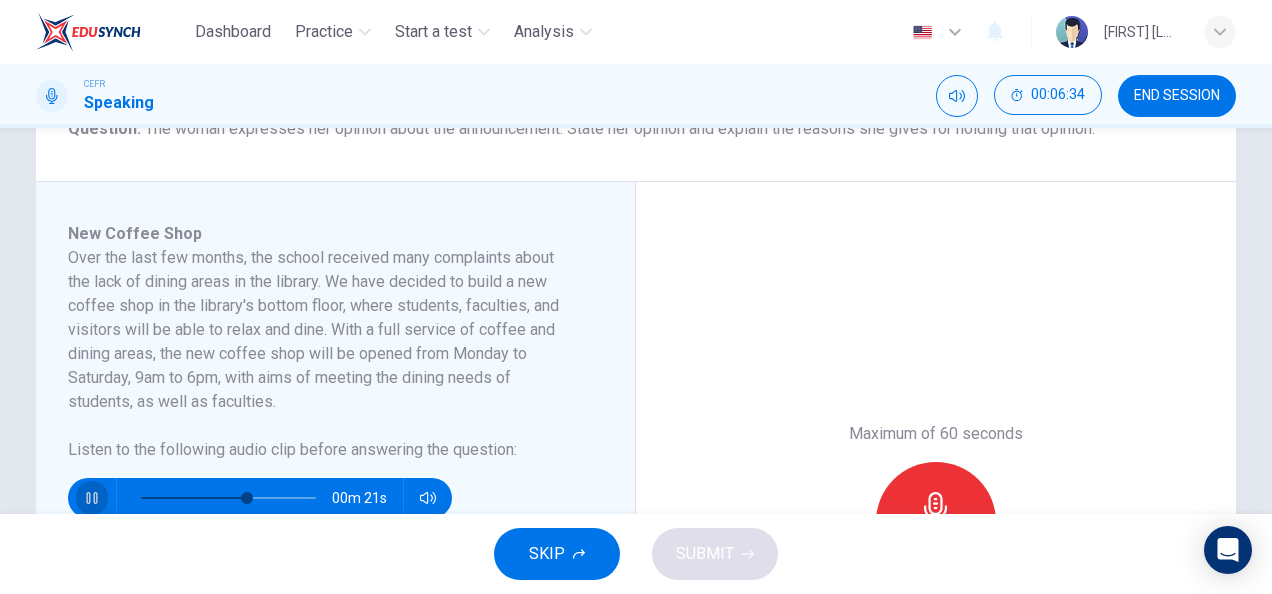 click at bounding box center [92, 498] 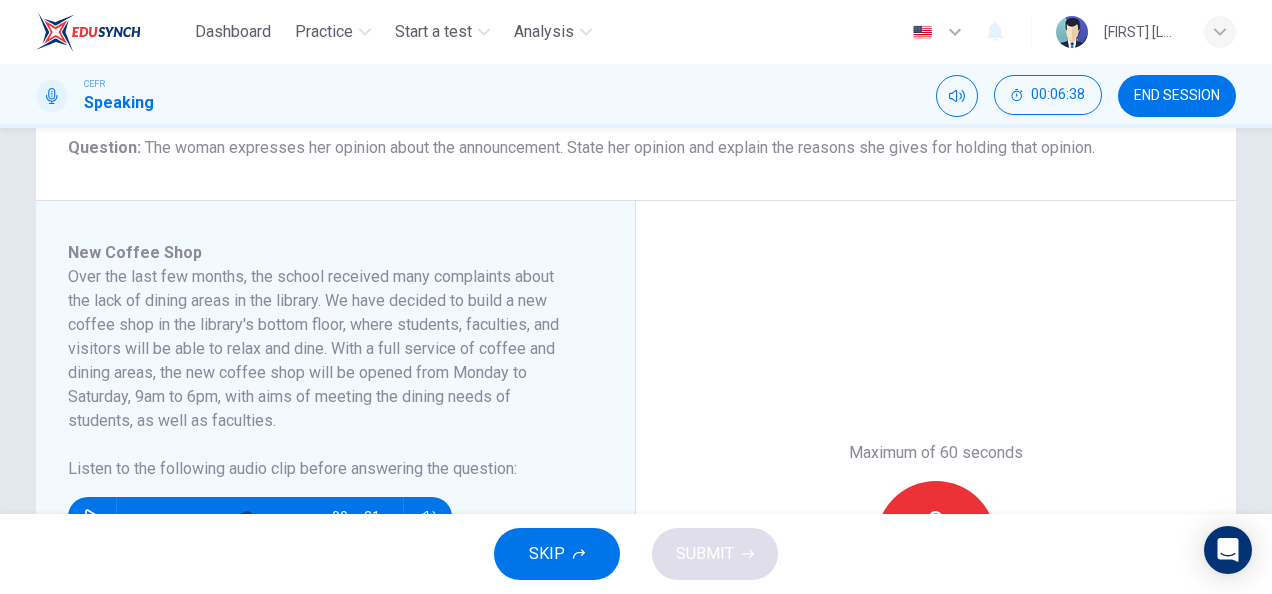 scroll, scrollTop: 255, scrollLeft: 0, axis: vertical 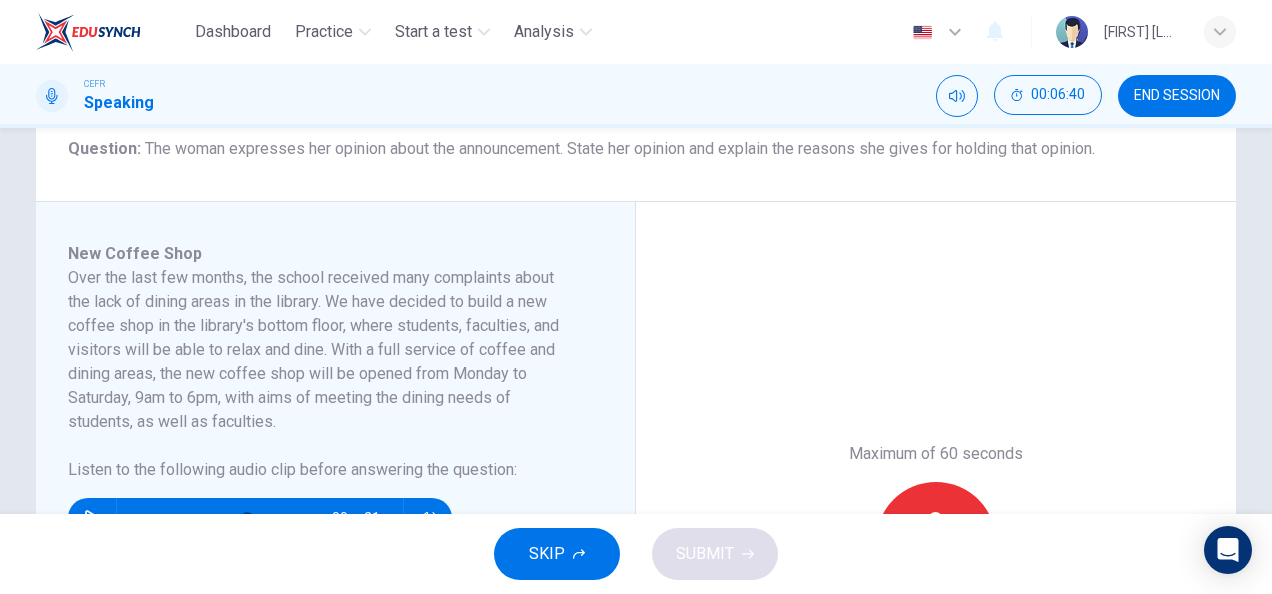click on "Record" at bounding box center (936, 542) 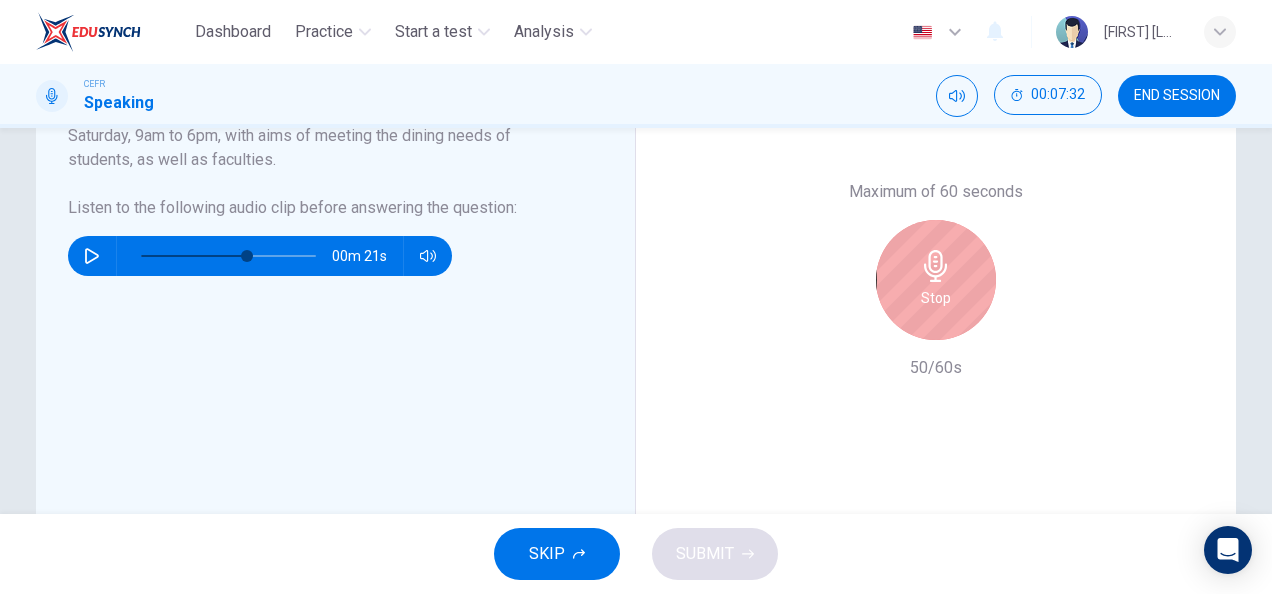 scroll, scrollTop: 517, scrollLeft: 0, axis: vertical 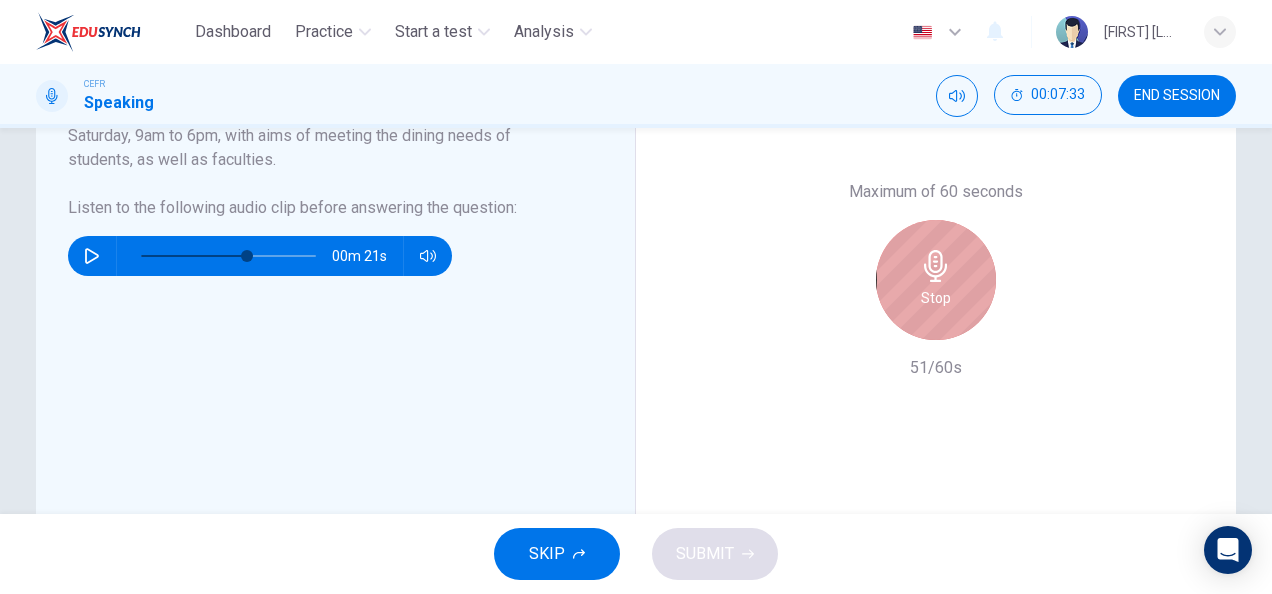 click on "Stop" at bounding box center [936, 280] 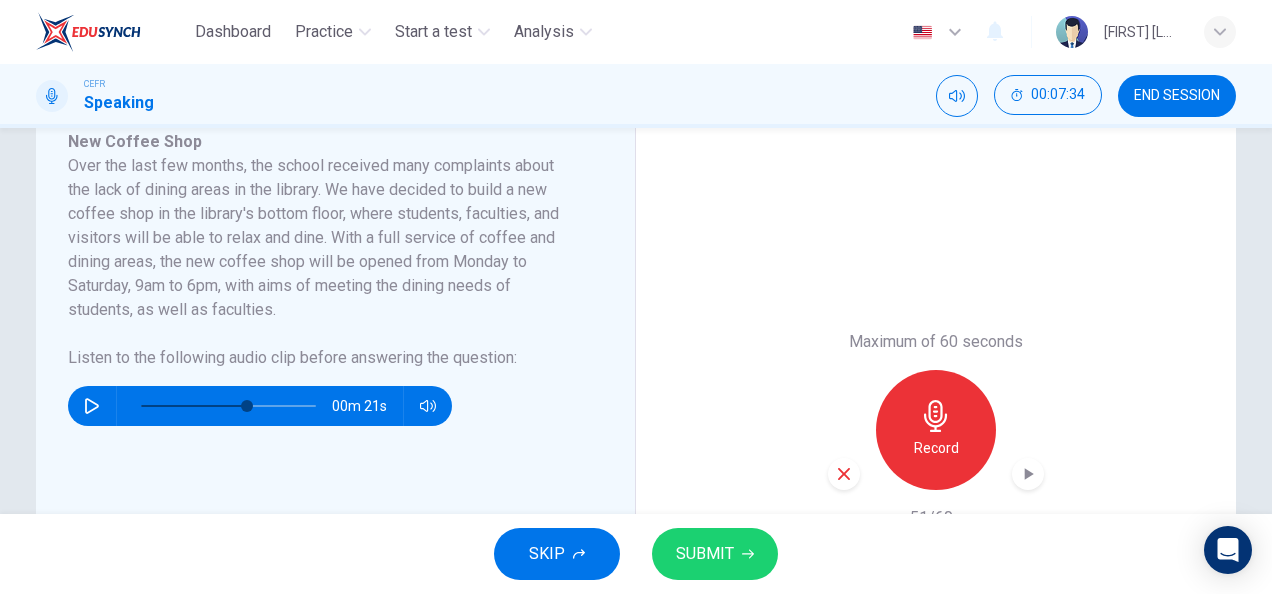 scroll, scrollTop: 366, scrollLeft: 0, axis: vertical 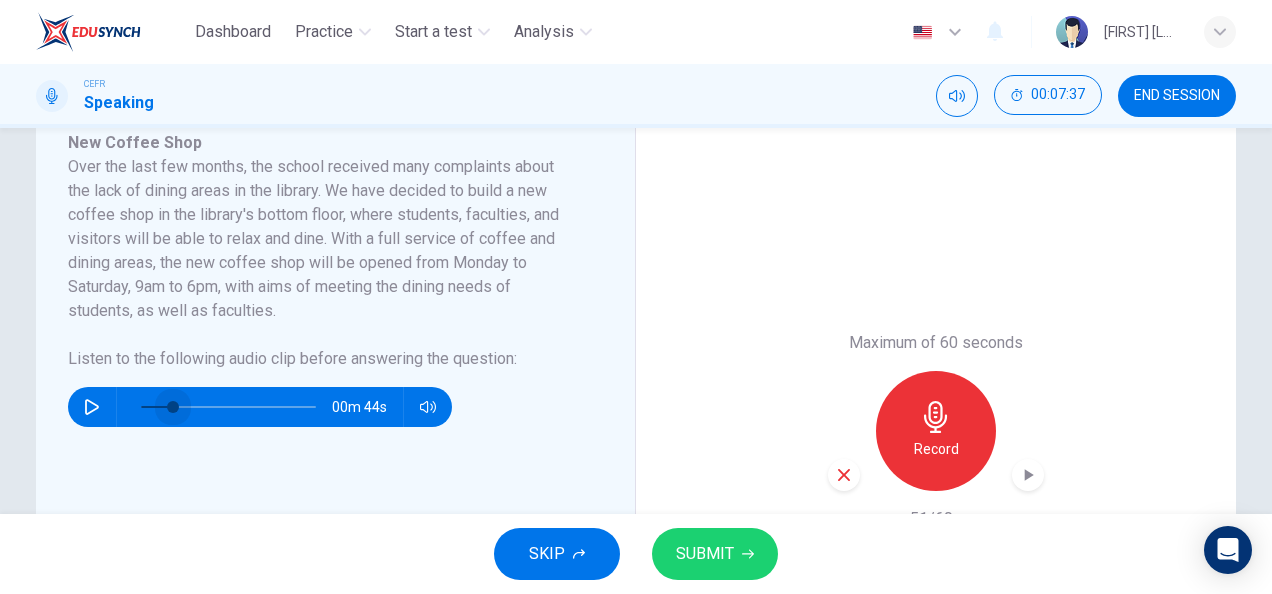 click at bounding box center [228, 407] 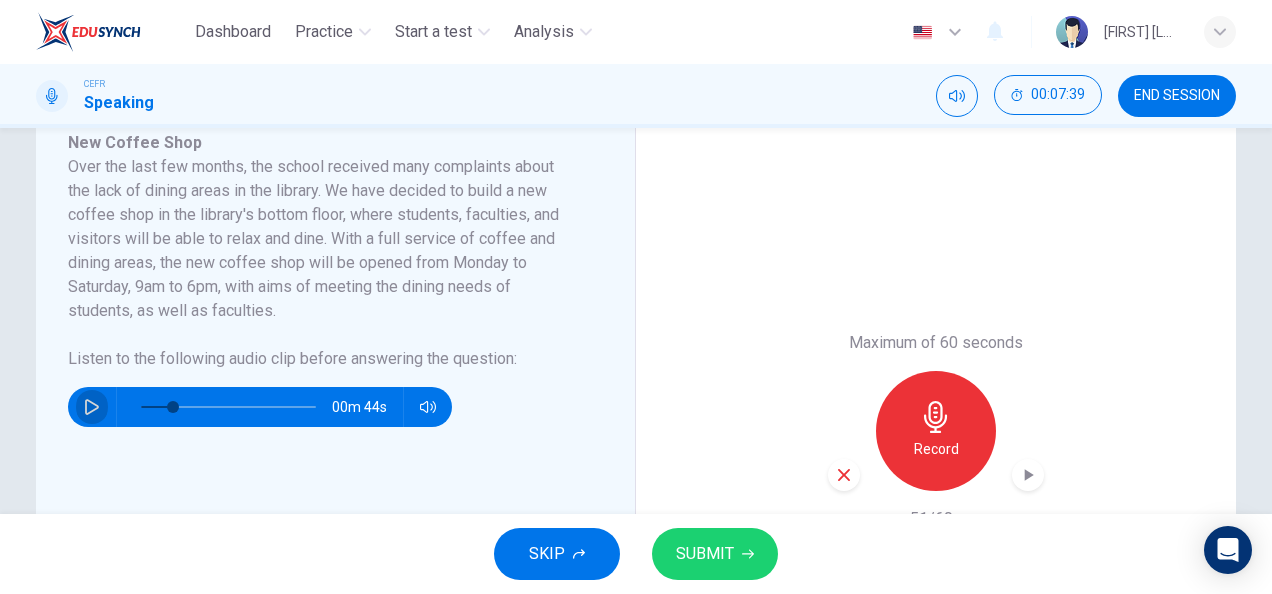 click at bounding box center [92, 407] 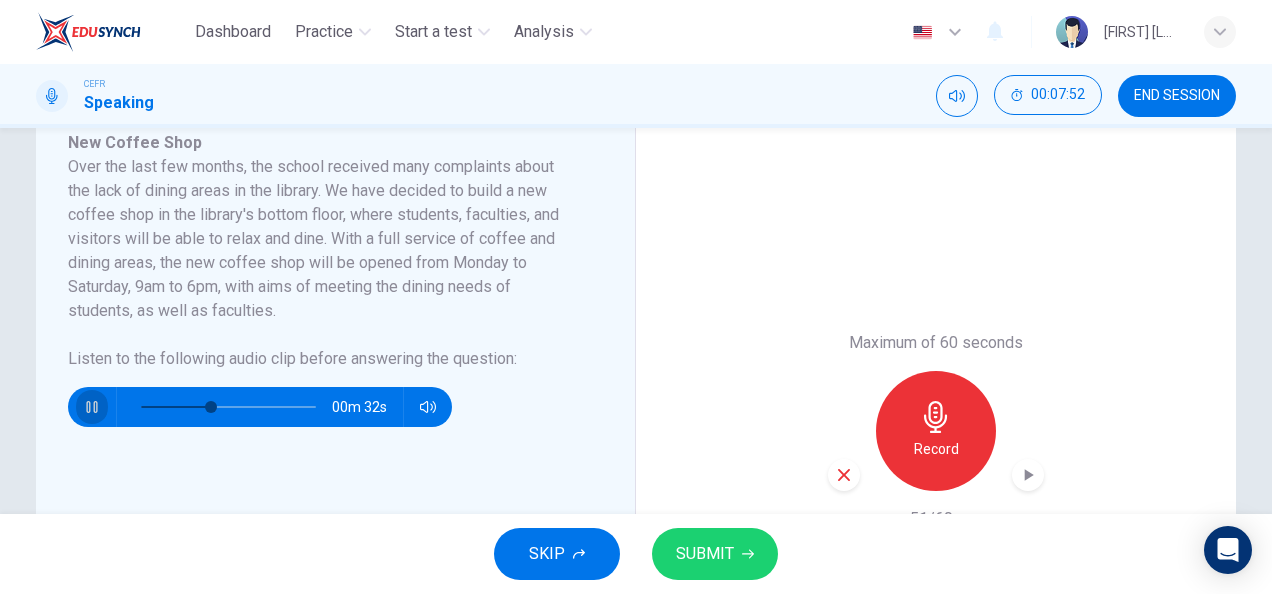 click at bounding box center [92, 407] 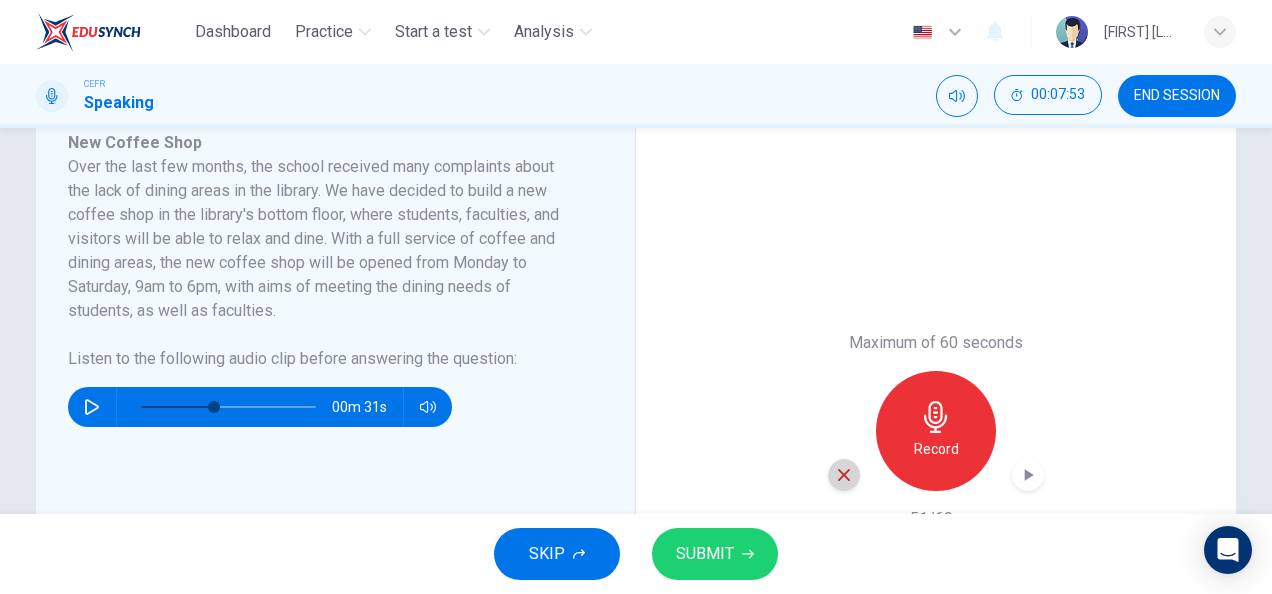 click at bounding box center [844, 475] 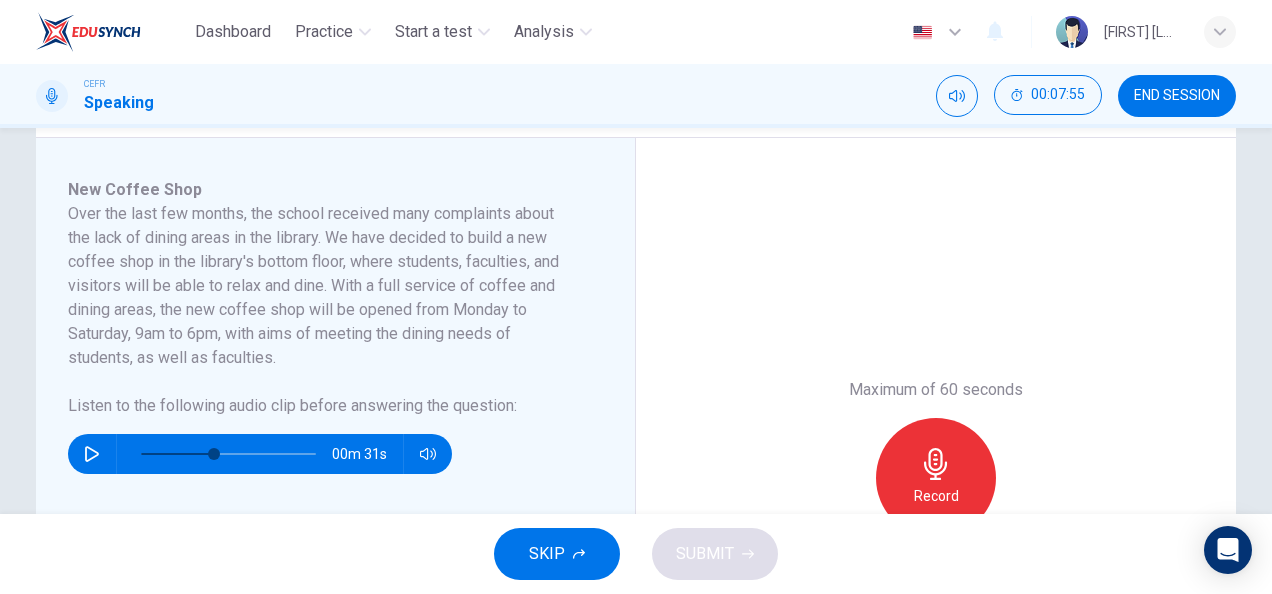 scroll, scrollTop: 318, scrollLeft: 0, axis: vertical 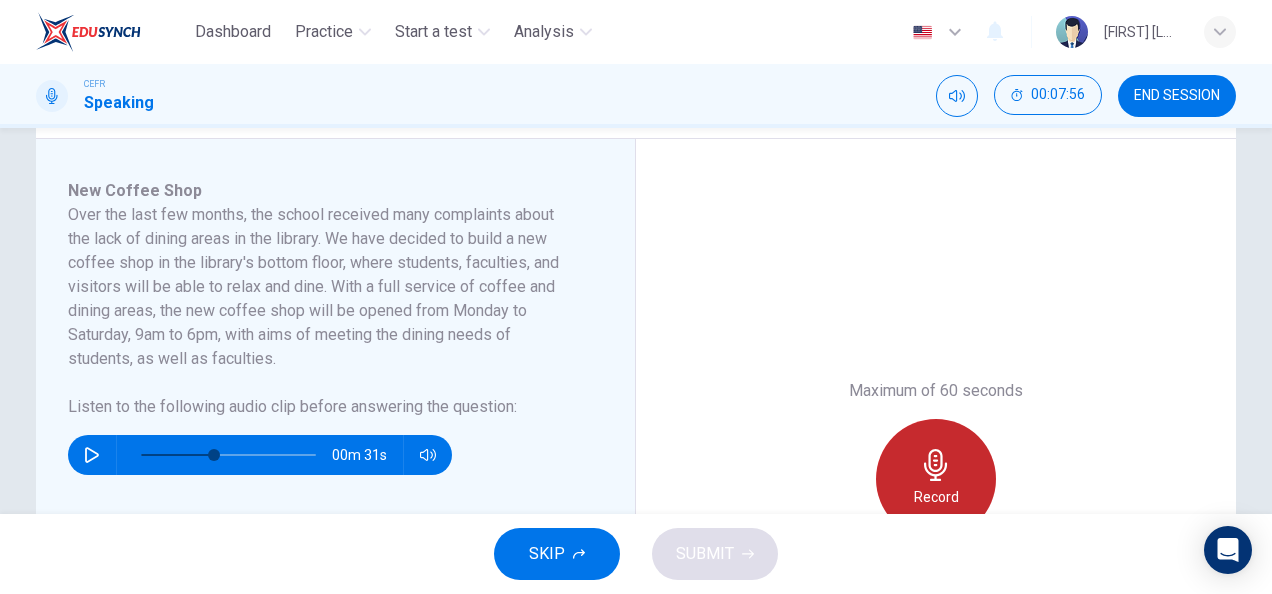 click at bounding box center (936, 465) 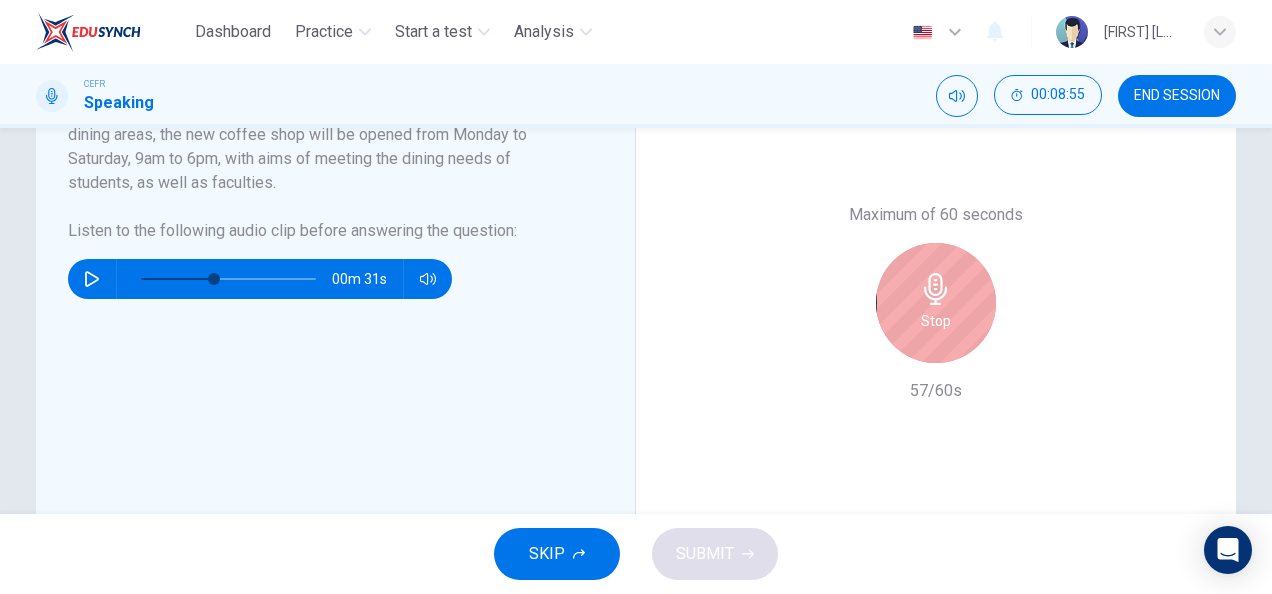 scroll, scrollTop: 558, scrollLeft: 0, axis: vertical 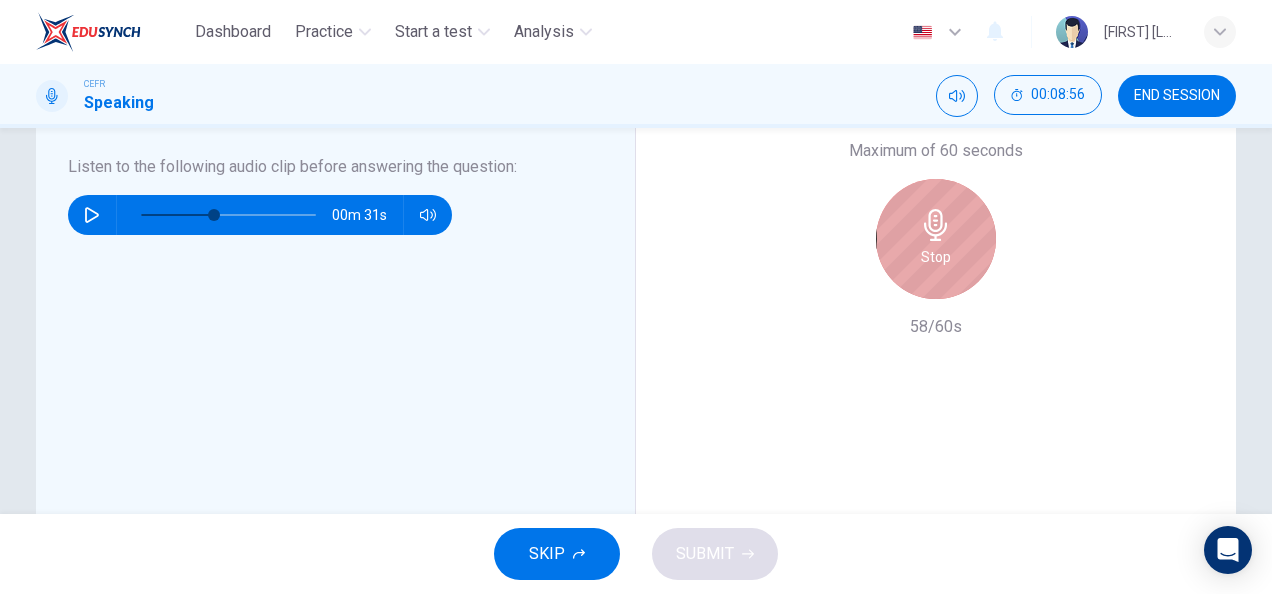 click on "Stop" at bounding box center [936, 239] 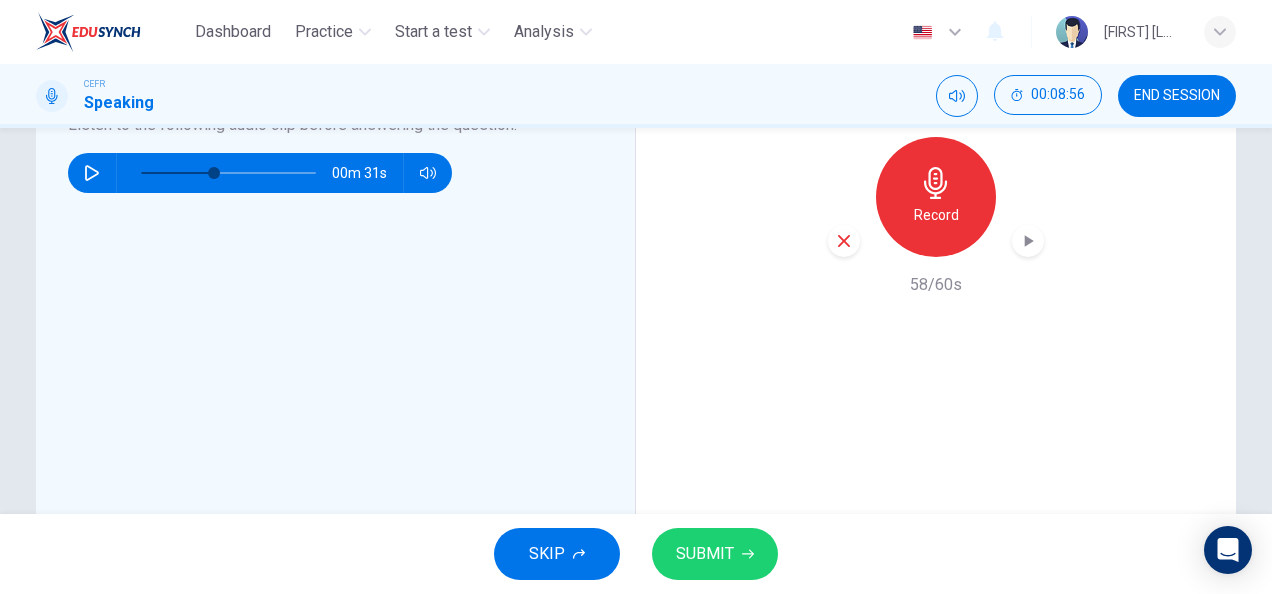 scroll, scrollTop: 601, scrollLeft: 0, axis: vertical 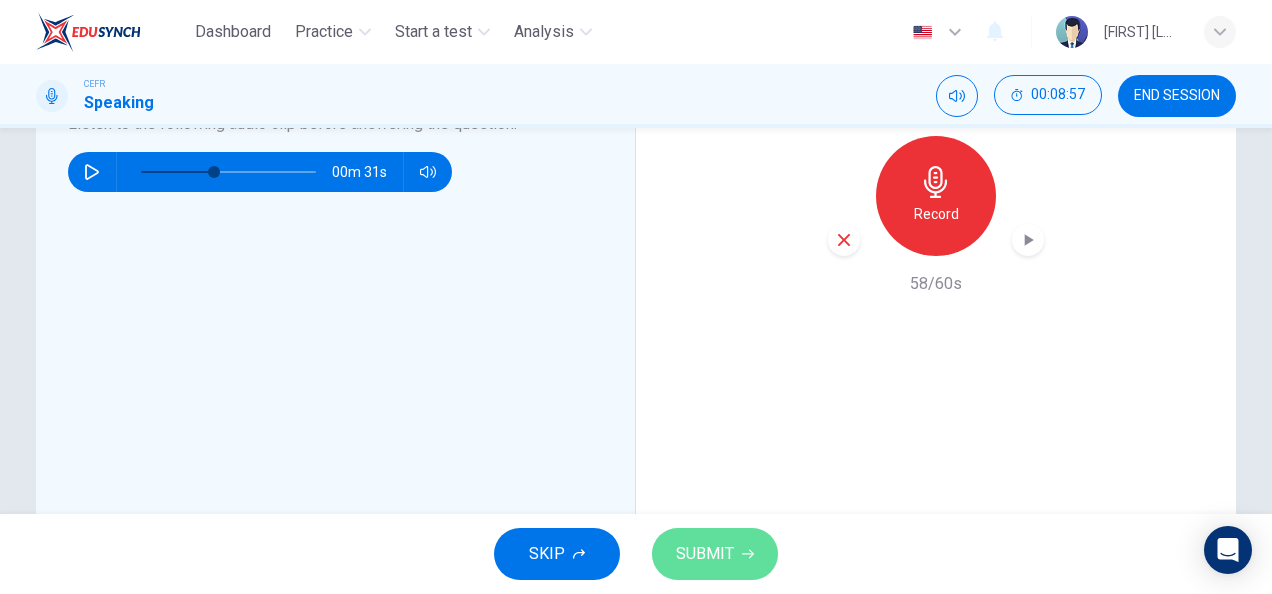 click on "SUBMIT" at bounding box center (715, 554) 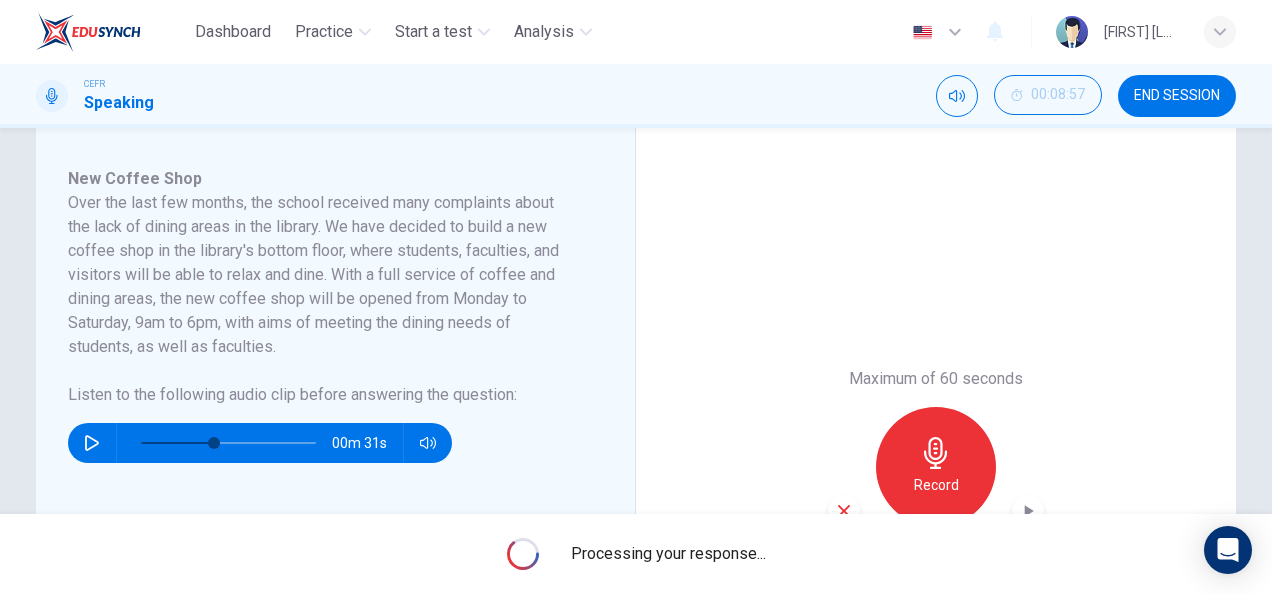 scroll, scrollTop: 329, scrollLeft: 0, axis: vertical 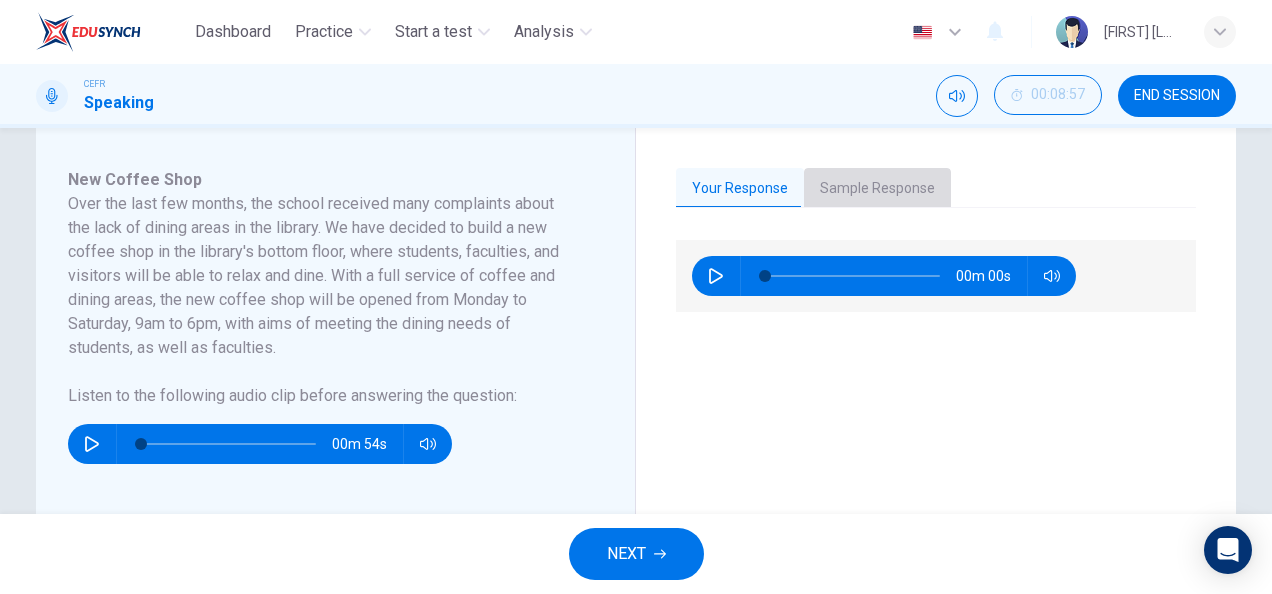 click on "Sample Response" at bounding box center [877, 189] 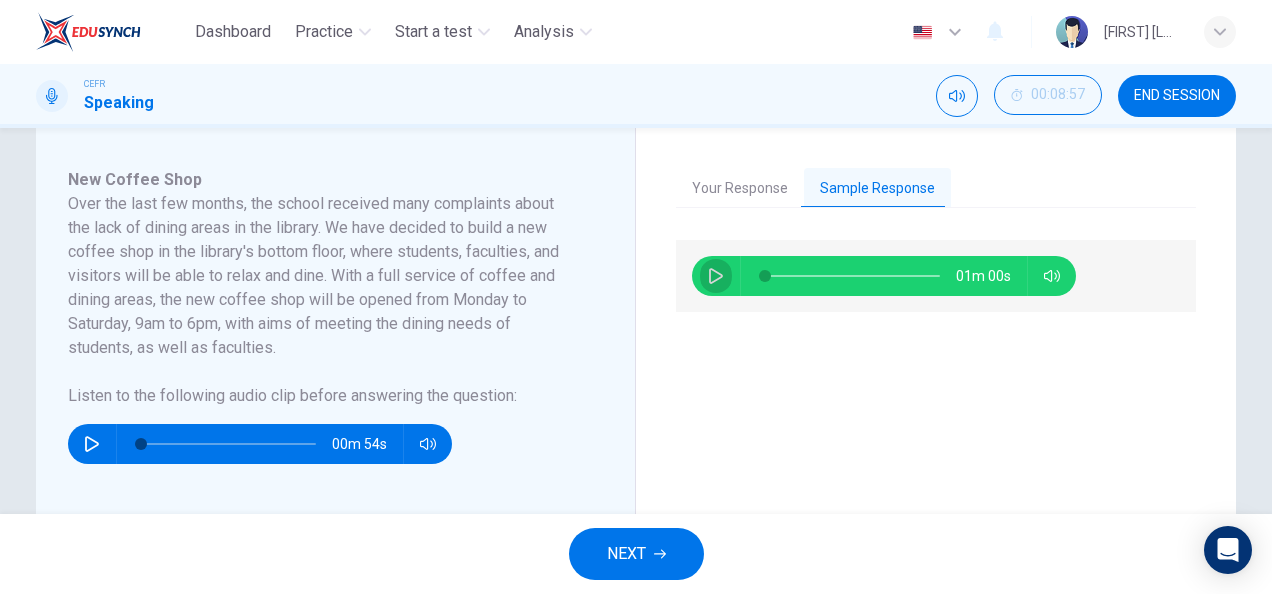 click at bounding box center (716, 276) 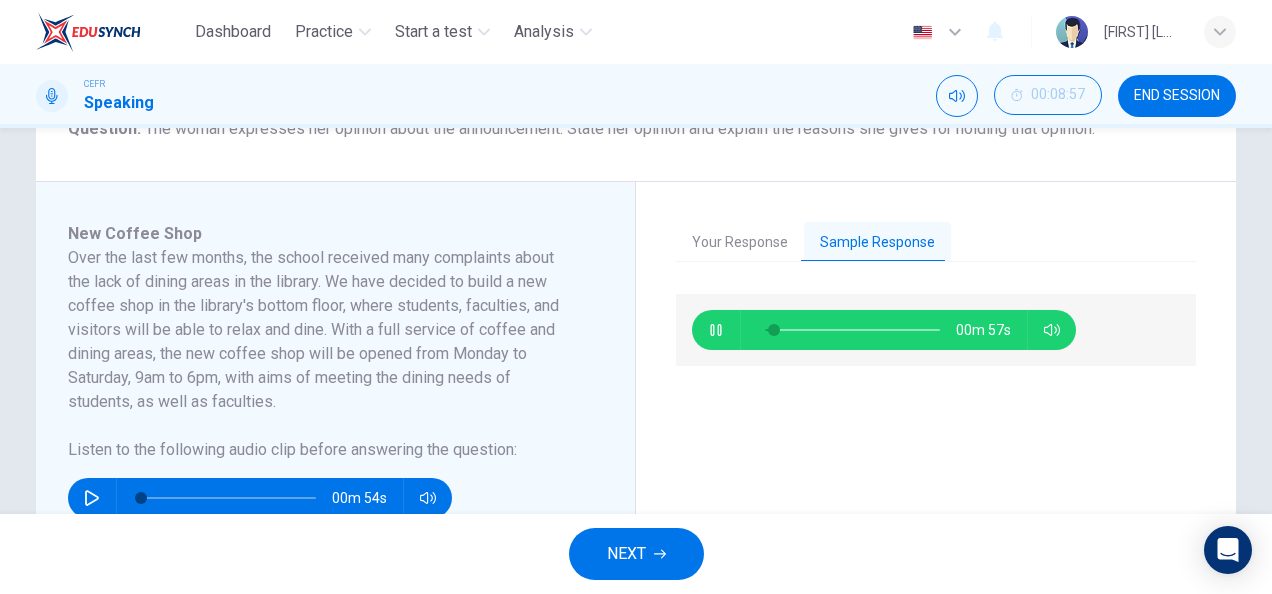 scroll, scrollTop: 275, scrollLeft: 0, axis: vertical 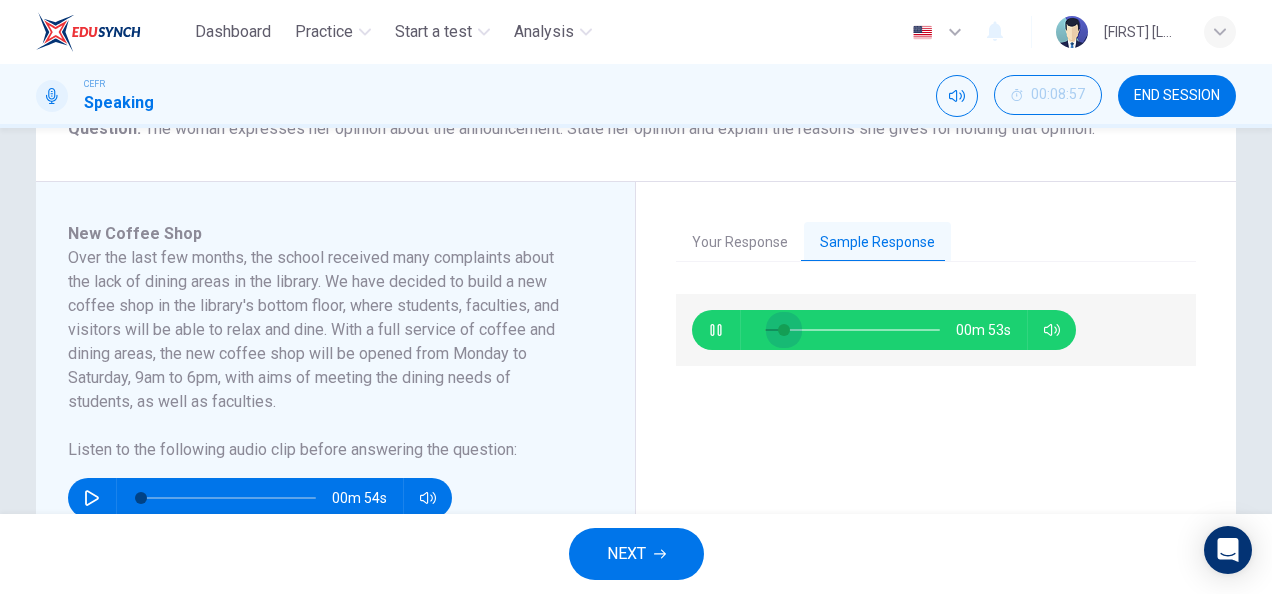 click at bounding box center (784, 330) 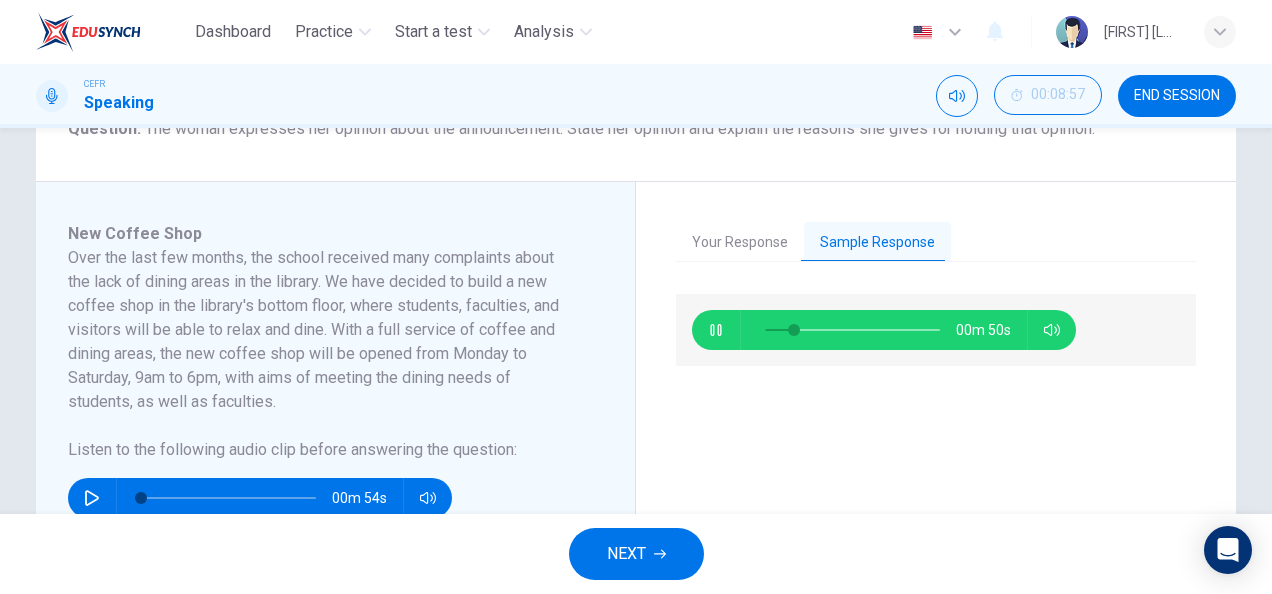 click at bounding box center [852, 330] 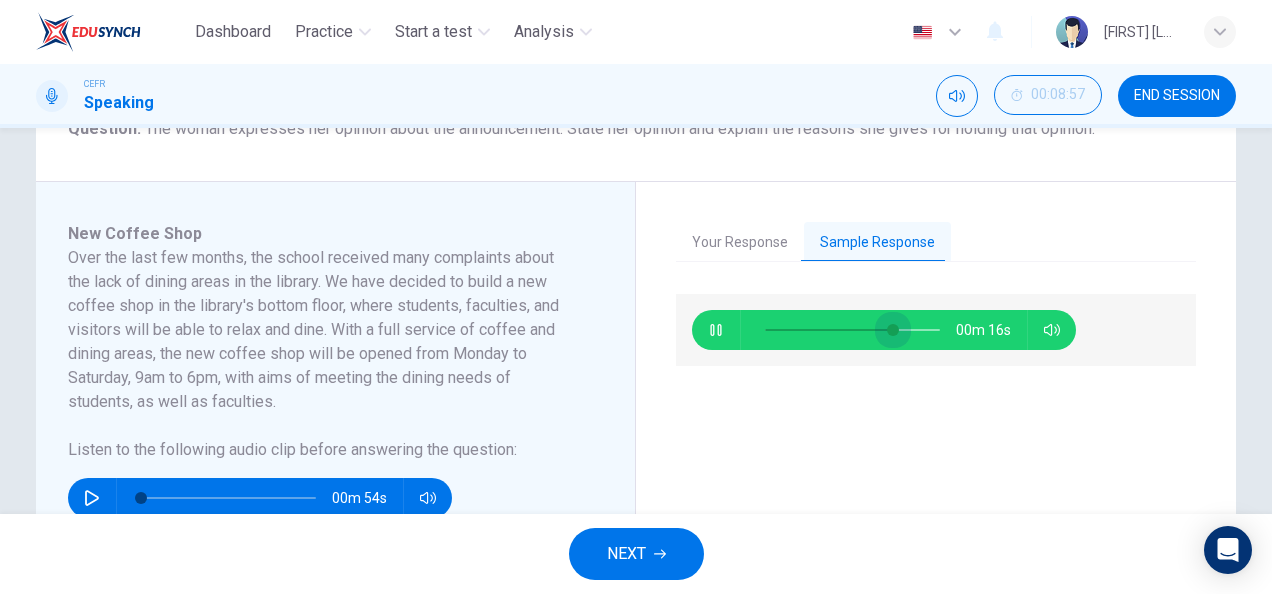 click at bounding box center (852, 330) 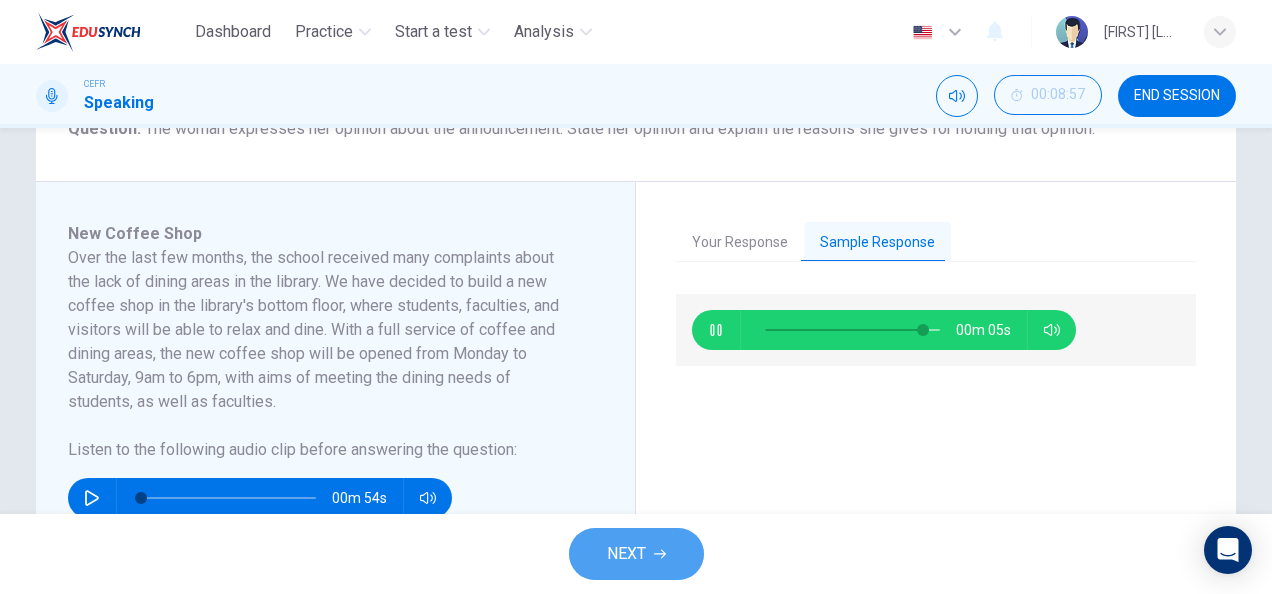 click at bounding box center [660, 554] 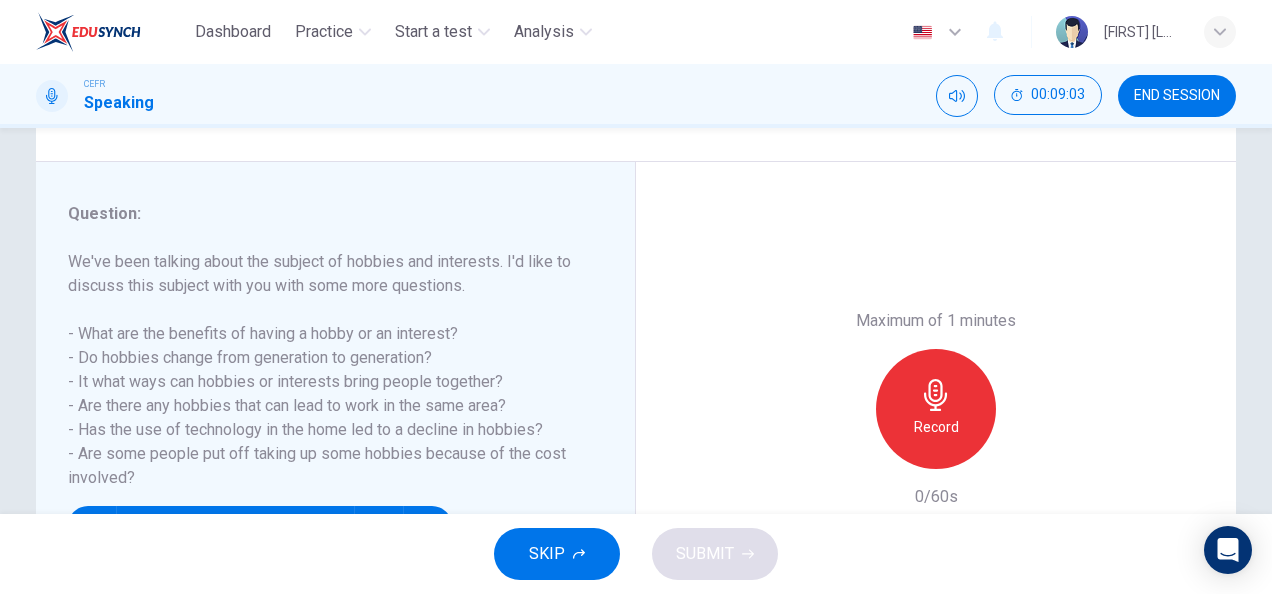 scroll, scrollTop: 212, scrollLeft: 0, axis: vertical 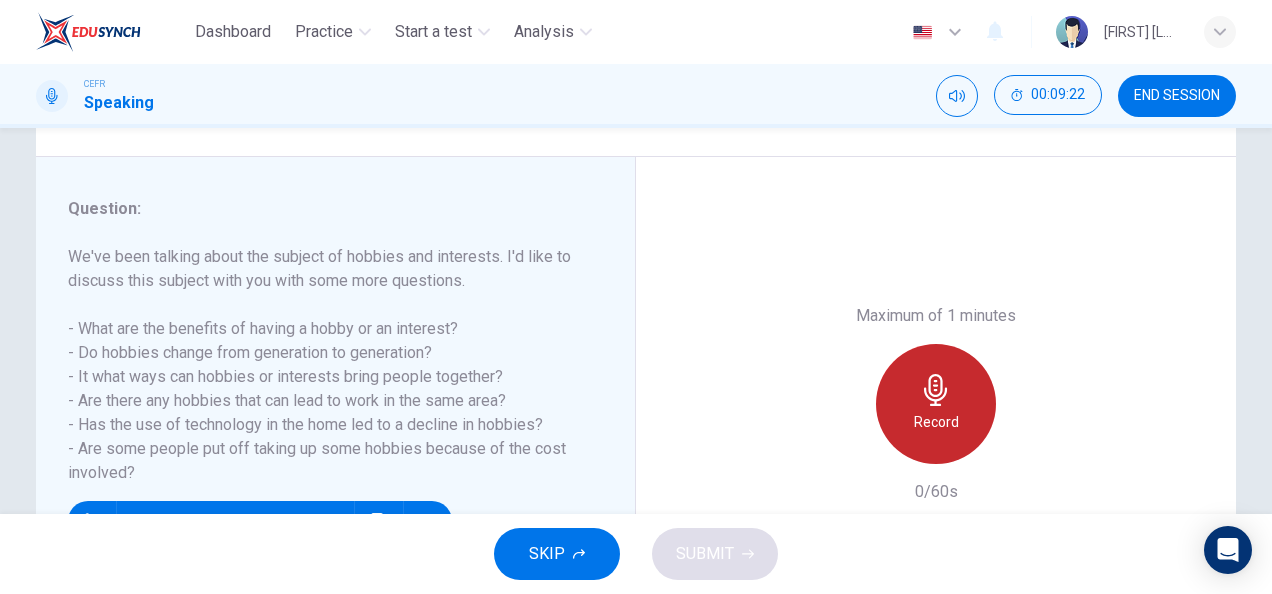 click on "Record" at bounding box center (936, 404) 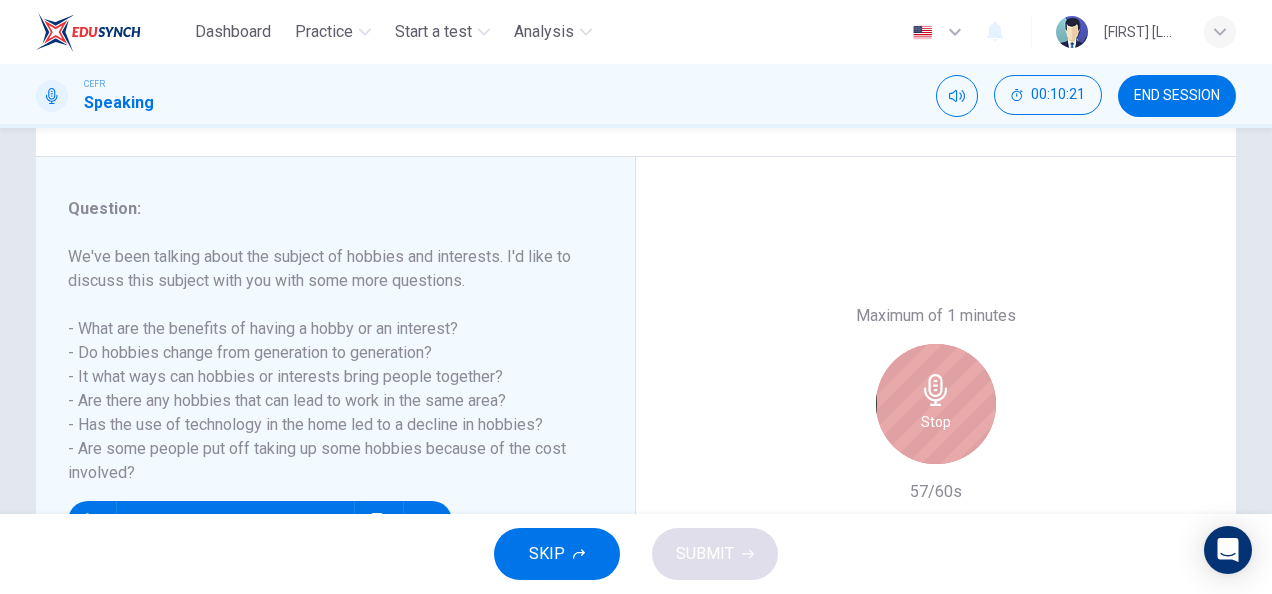 click on "Stop" at bounding box center (936, 404) 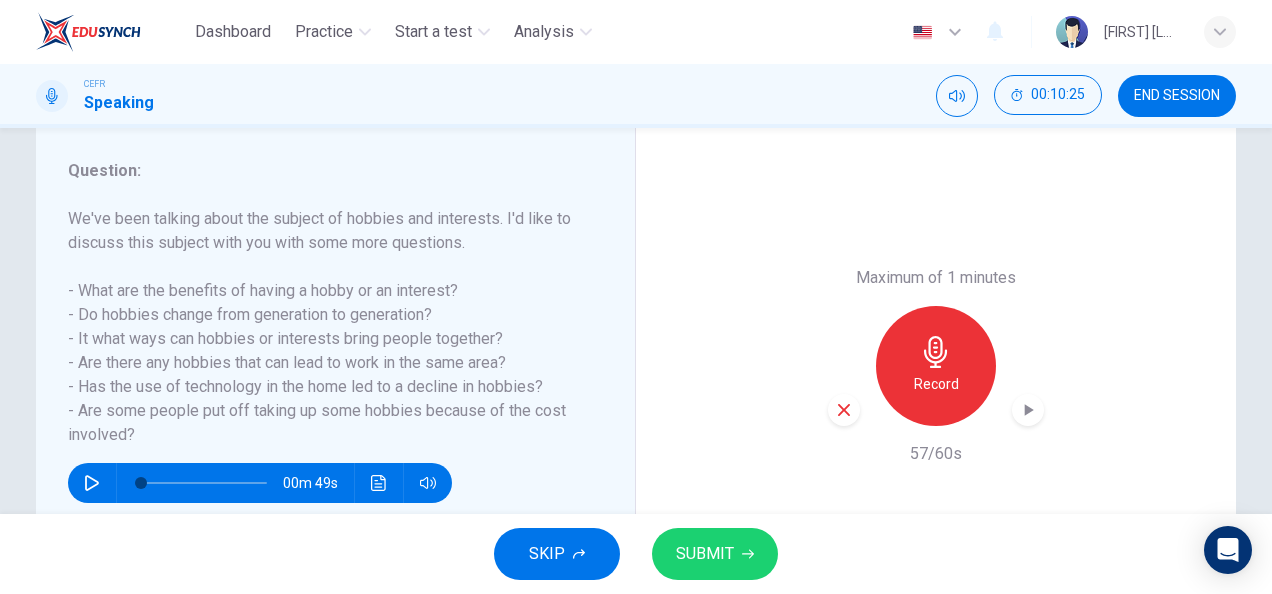 scroll, scrollTop: 251, scrollLeft: 0, axis: vertical 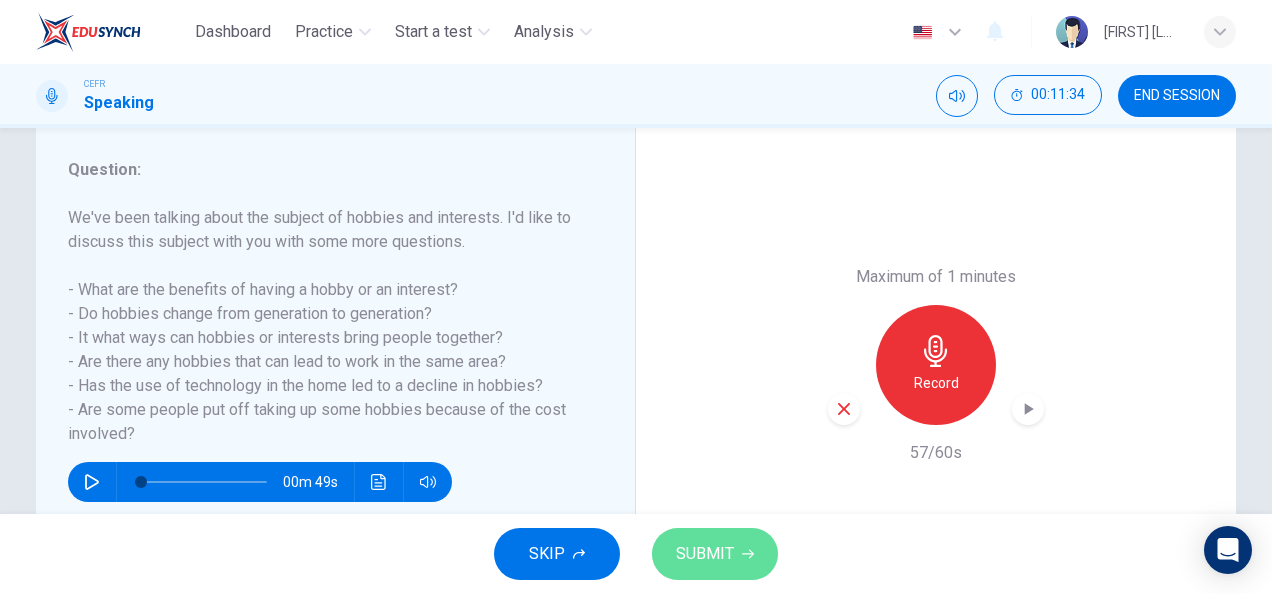 click on "SUBMIT" at bounding box center [715, 554] 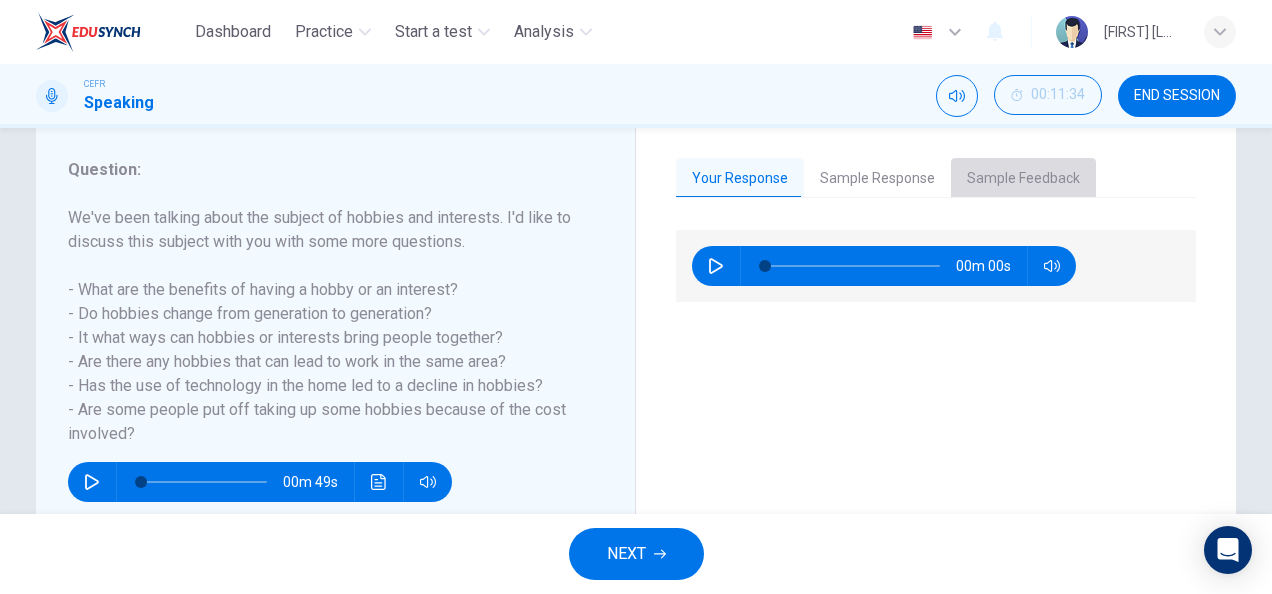 click on "Sample Feedback" at bounding box center (1023, 179) 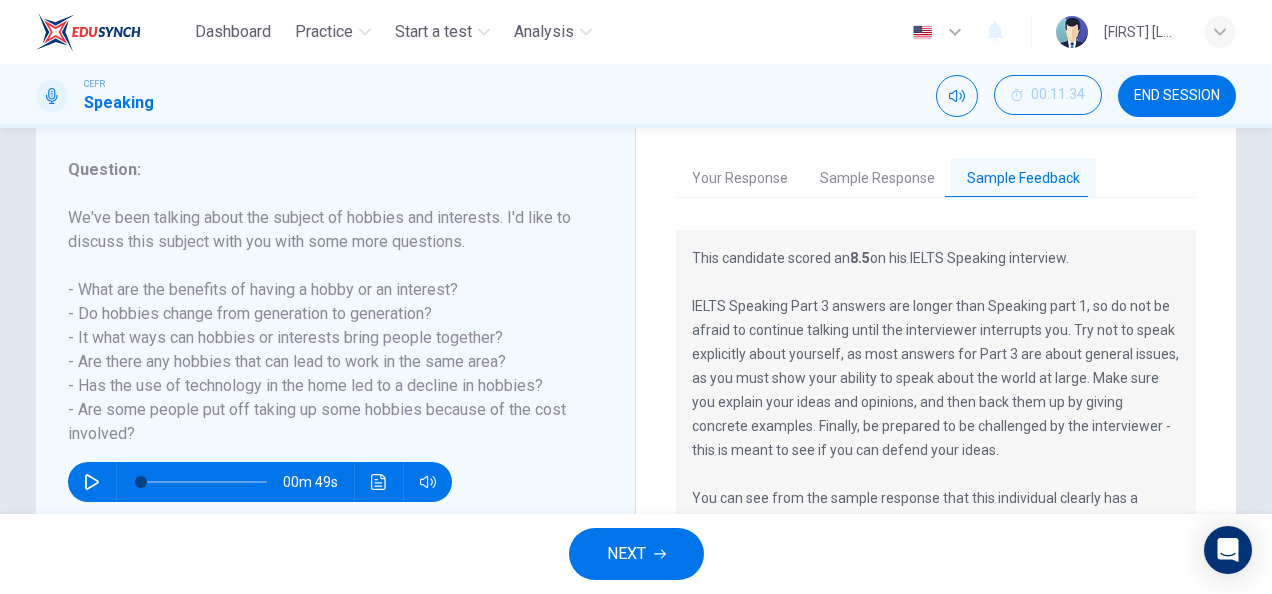 scroll, scrollTop: 72, scrollLeft: 0, axis: vertical 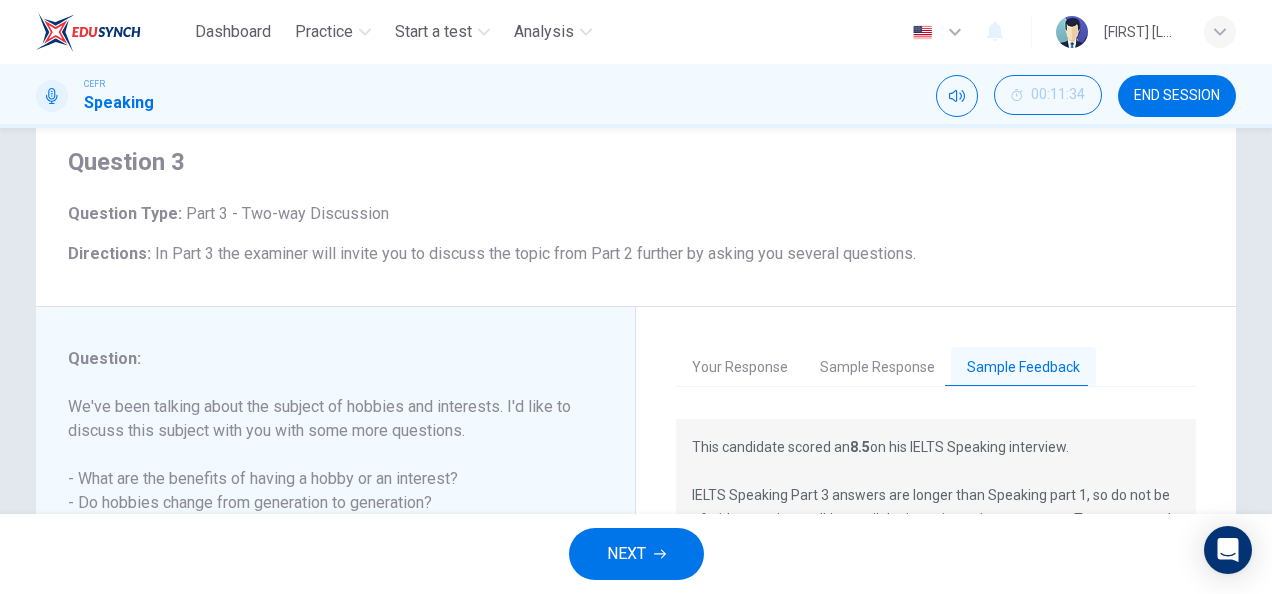 click on "Your Response Sample Response Sample Feedback 00m 58s 02m 16s This candidate scored an  8.5  on his IELTS Speaking interview.
IELTS Speaking Part 3 answers are longer than Speaking part 1, so do not be afraid to continue talking until the interviewer interrupts you. Try not to speak explicitly about yourself, as most answers for Part 3 are about general issues, as you must show your ability to speak about the world at large. Make sure you explain your ideas and opinions, and then back them up by giving concrete examples. Finally, be prepared to be challenged by the interviewer - this is meant to see if you can defend your ideas." at bounding box center [936, 556] 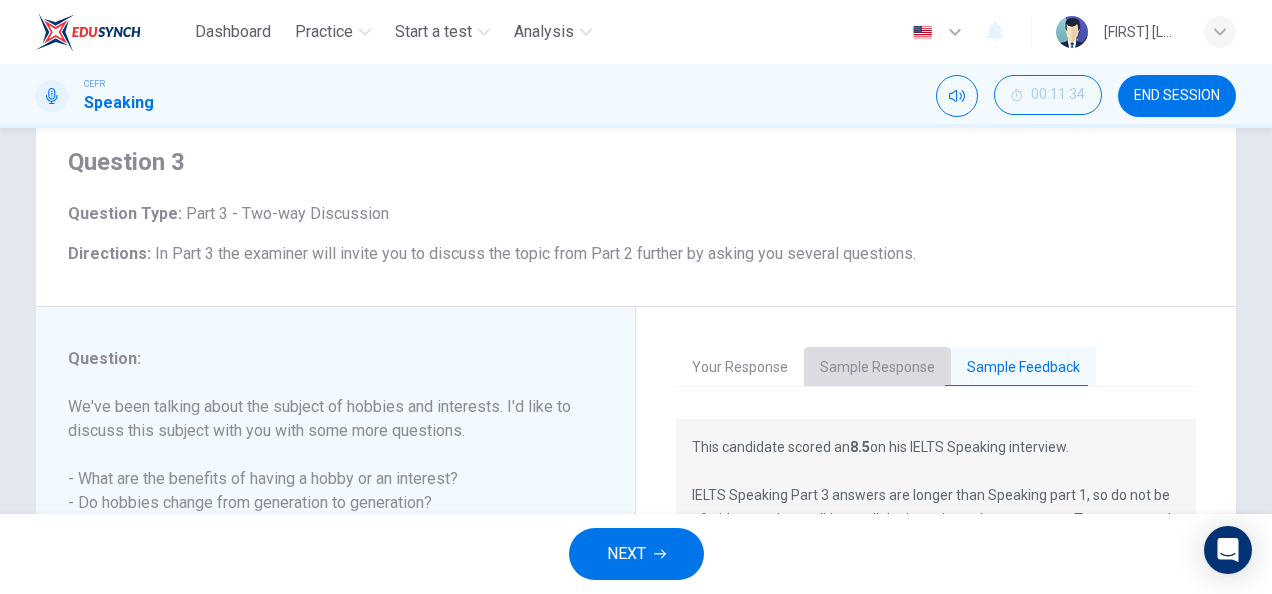 click on "Sample Response" at bounding box center [877, 368] 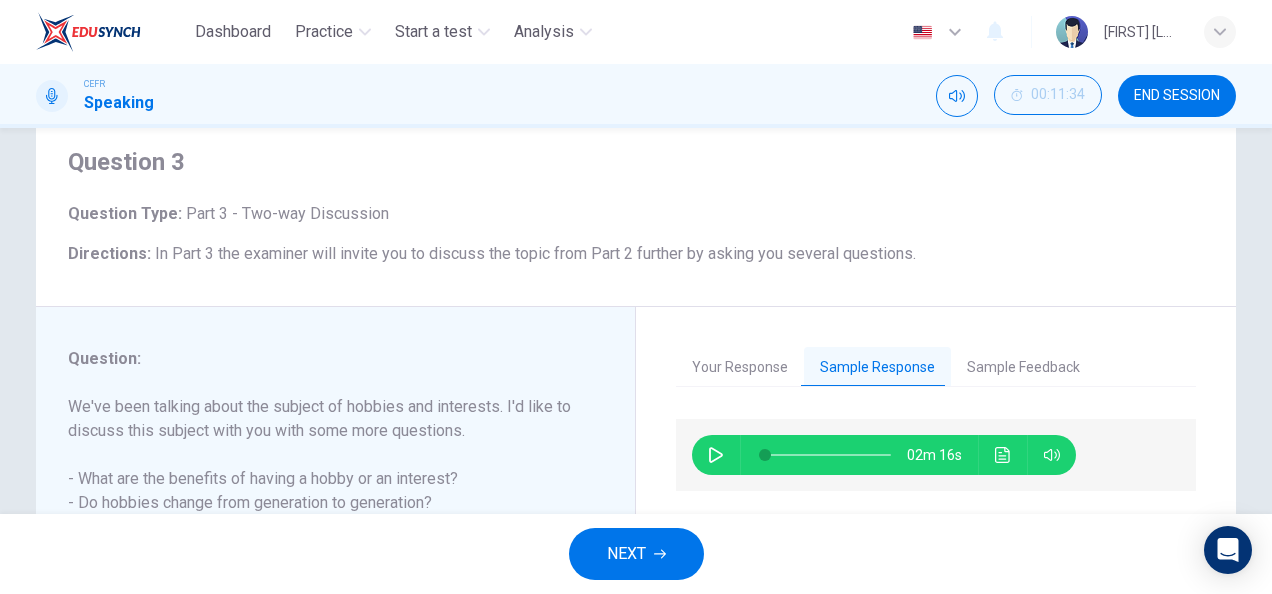 scroll, scrollTop: 352, scrollLeft: 0, axis: vertical 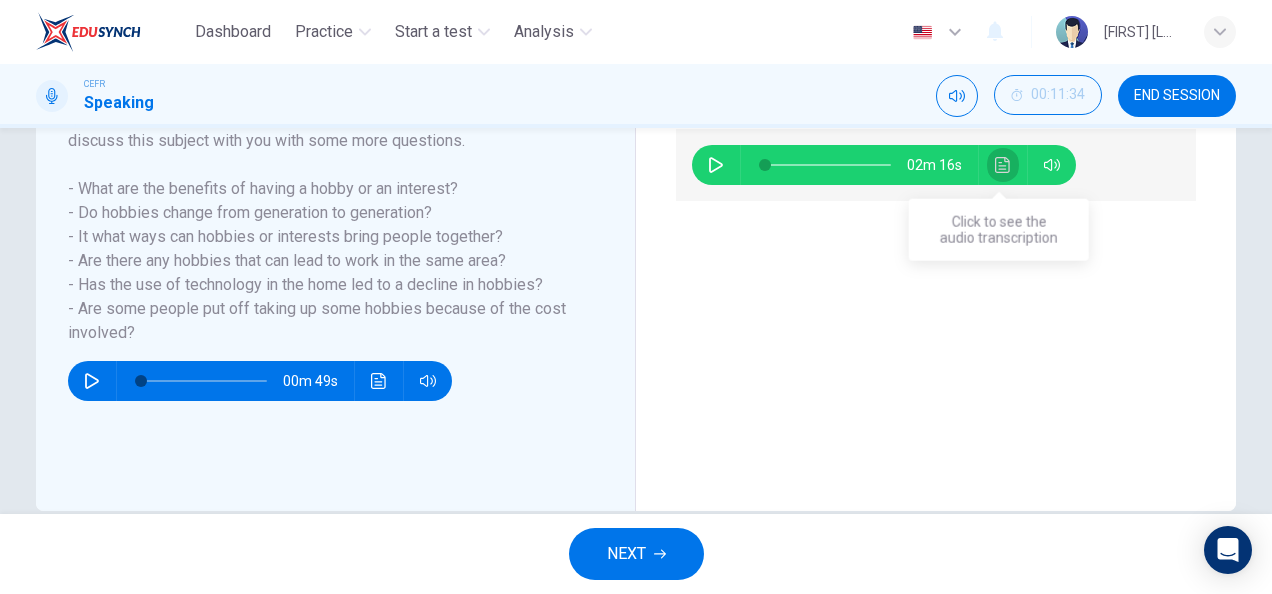 click at bounding box center [1003, 165] 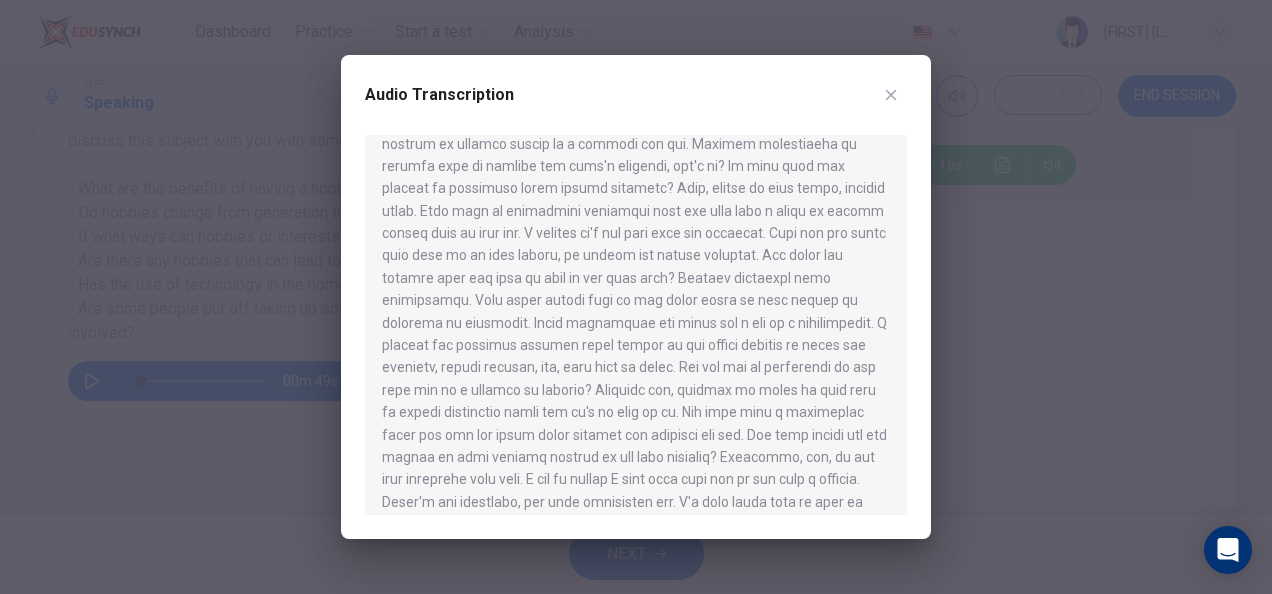 scroll, scrollTop: 258, scrollLeft: 0, axis: vertical 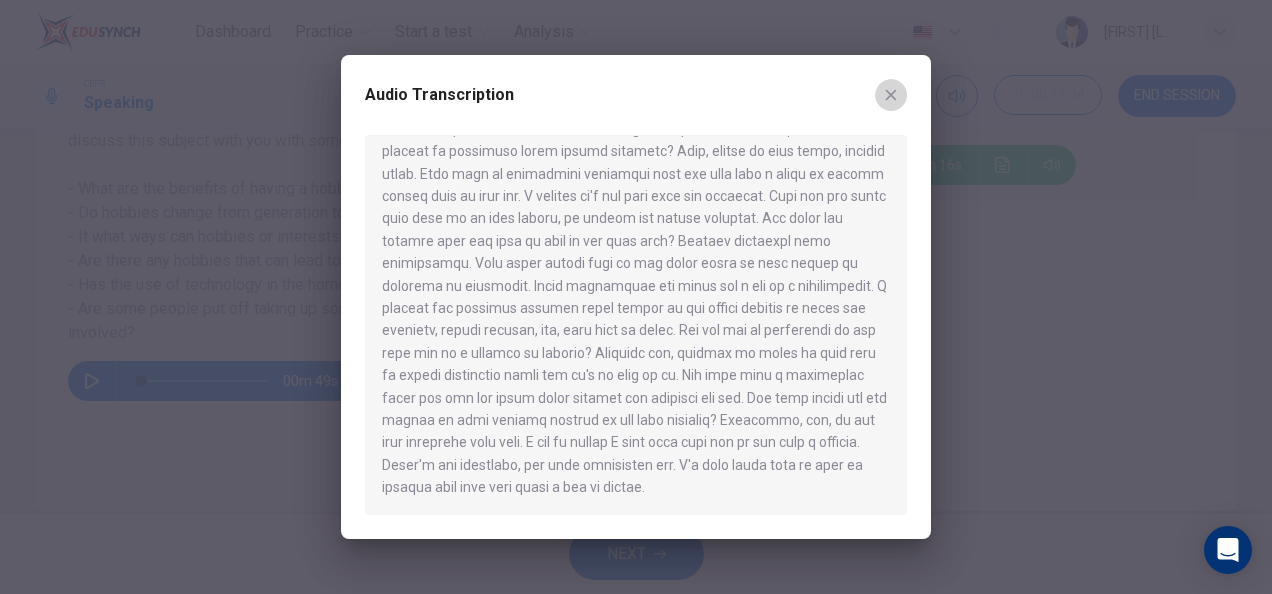 click at bounding box center [891, 95] 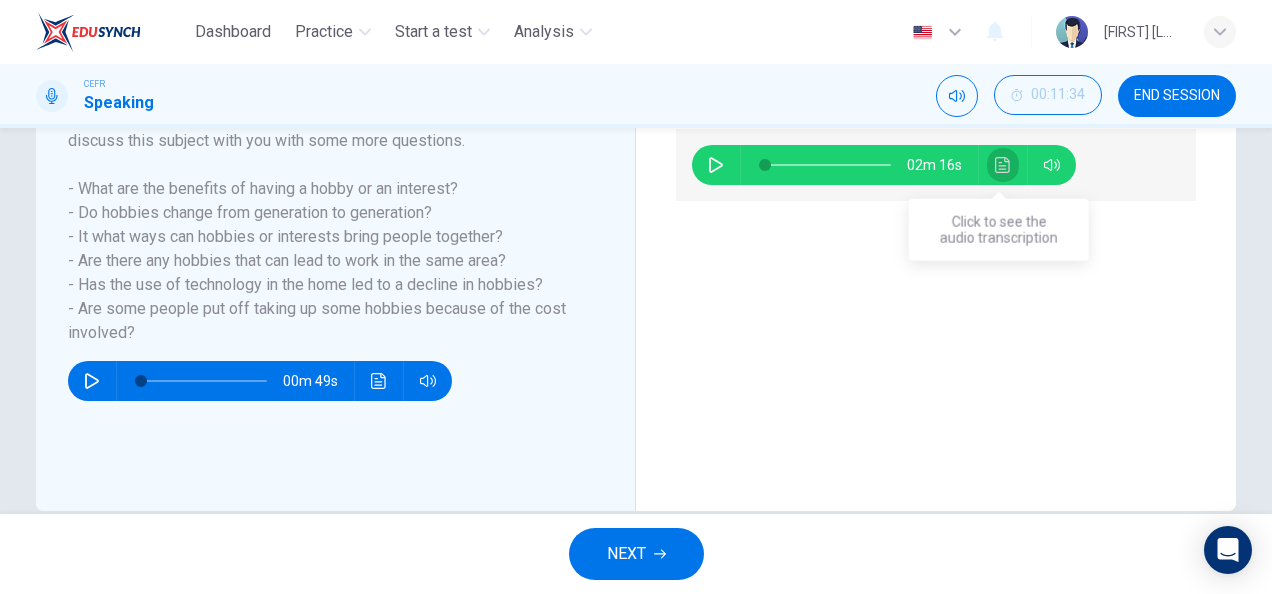 click at bounding box center (1003, 165) 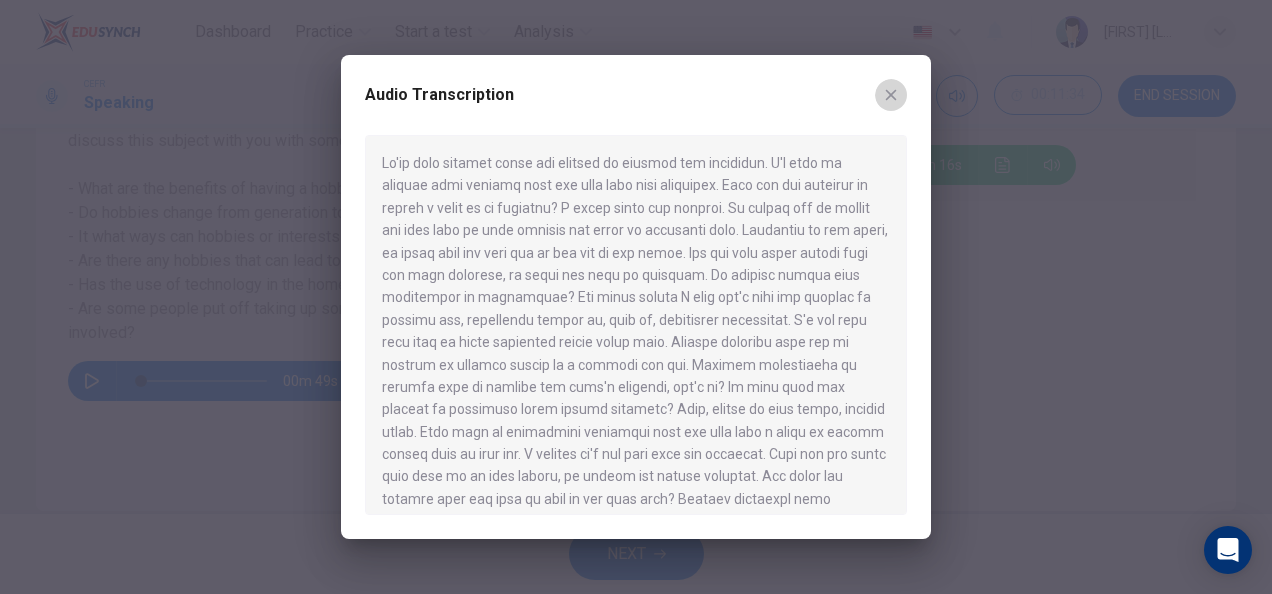 click at bounding box center [891, 95] 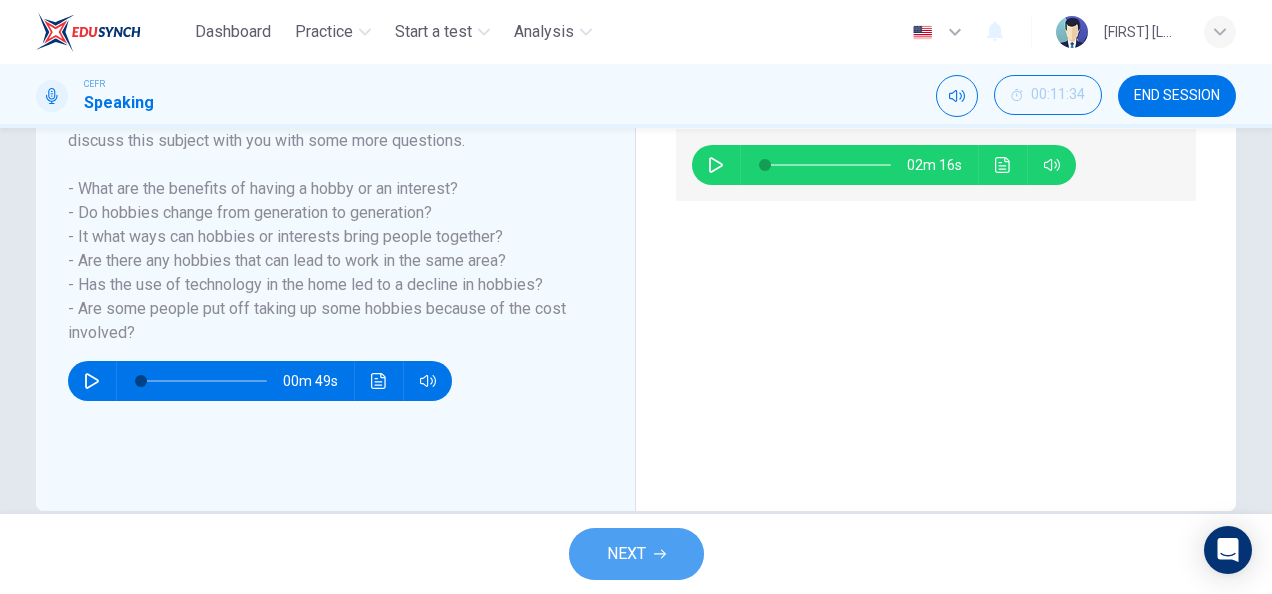 click on "NEXT" at bounding box center [636, 554] 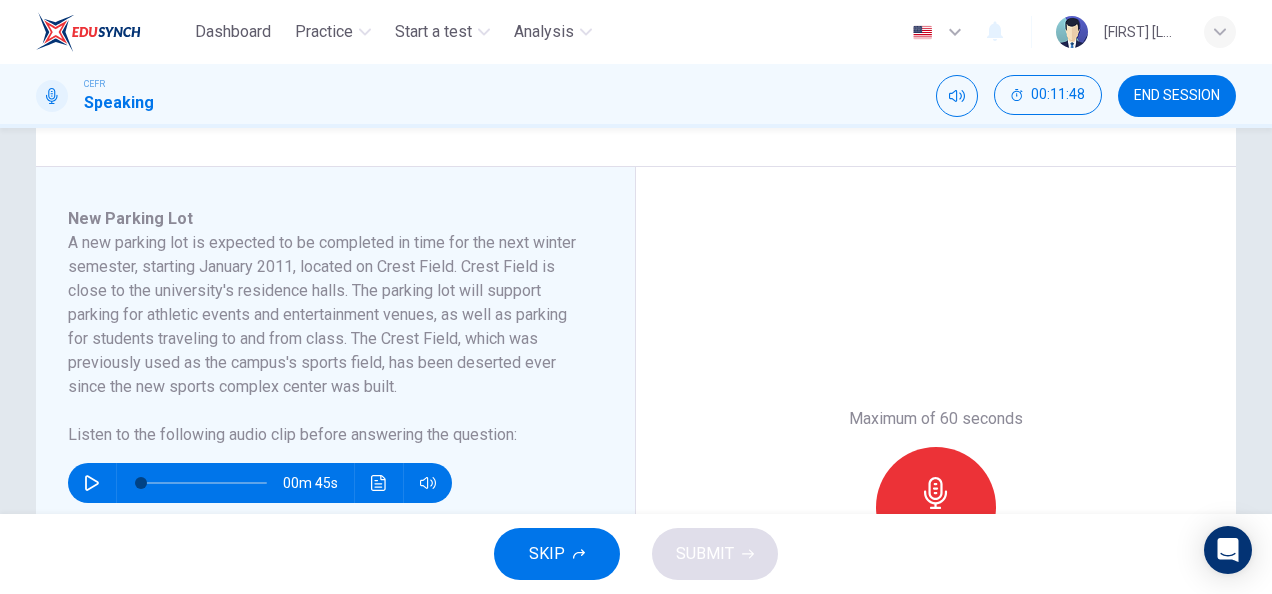 scroll, scrollTop: 293, scrollLeft: 0, axis: vertical 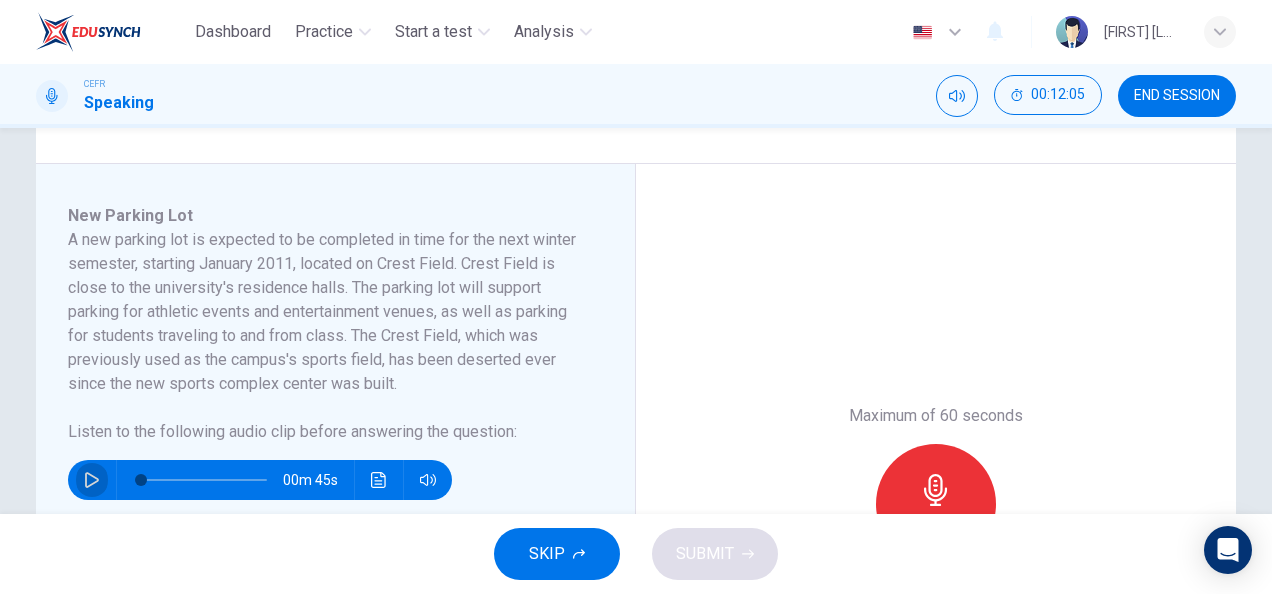 click at bounding box center [92, 480] 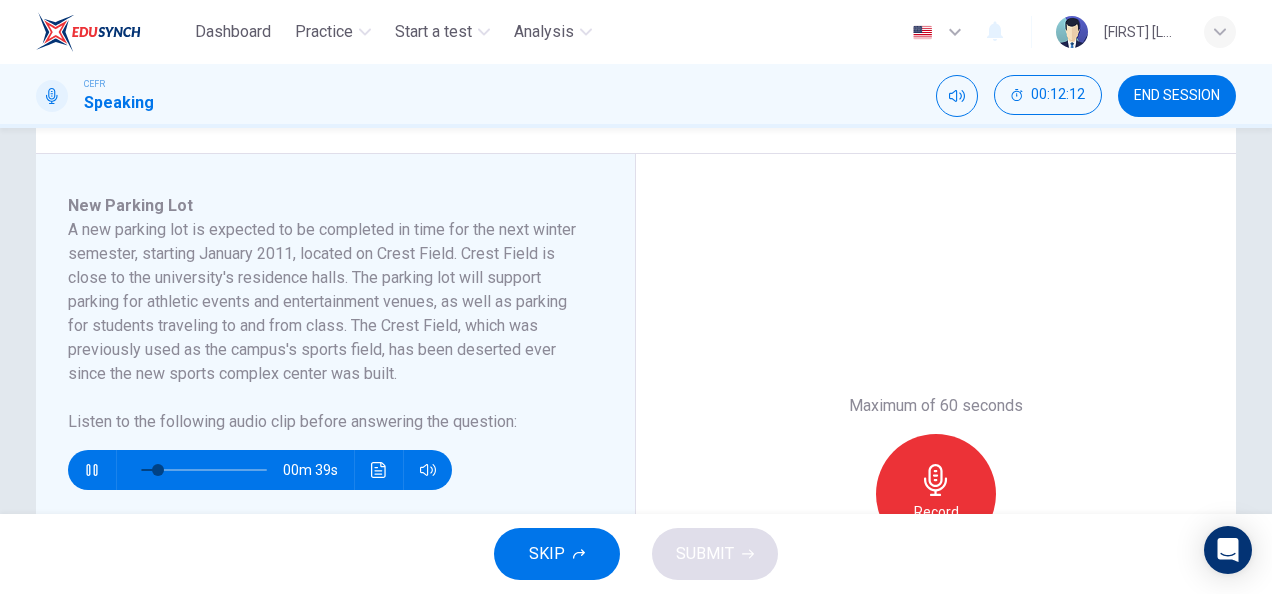 scroll, scrollTop: 304, scrollLeft: 0, axis: vertical 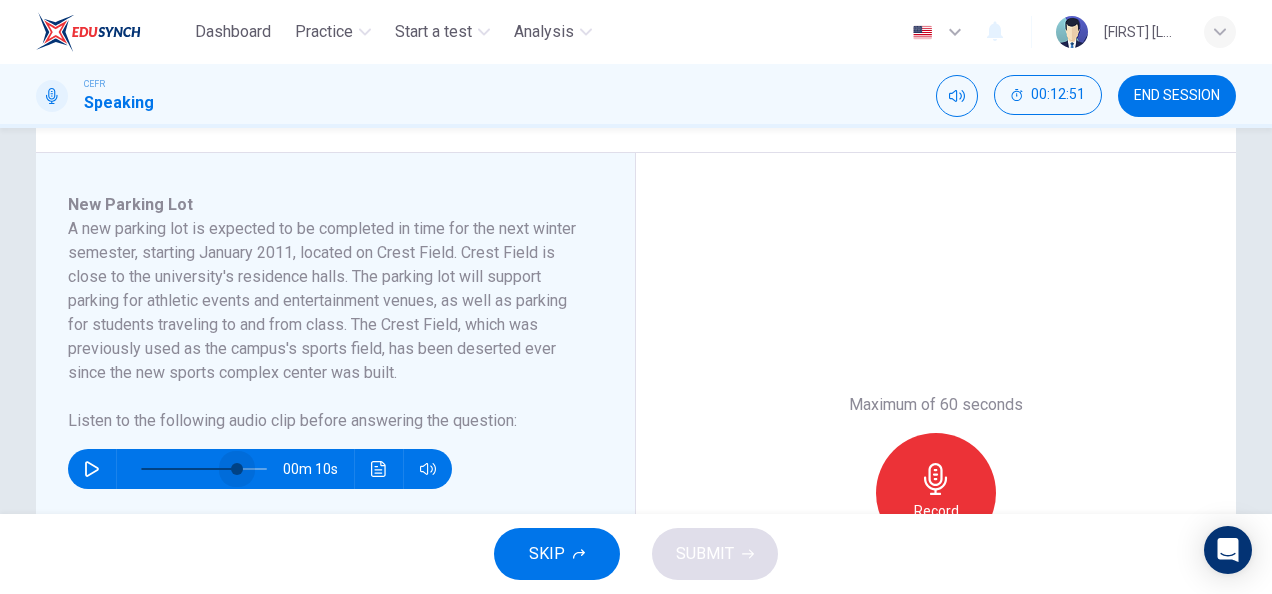 click at bounding box center [204, 469] 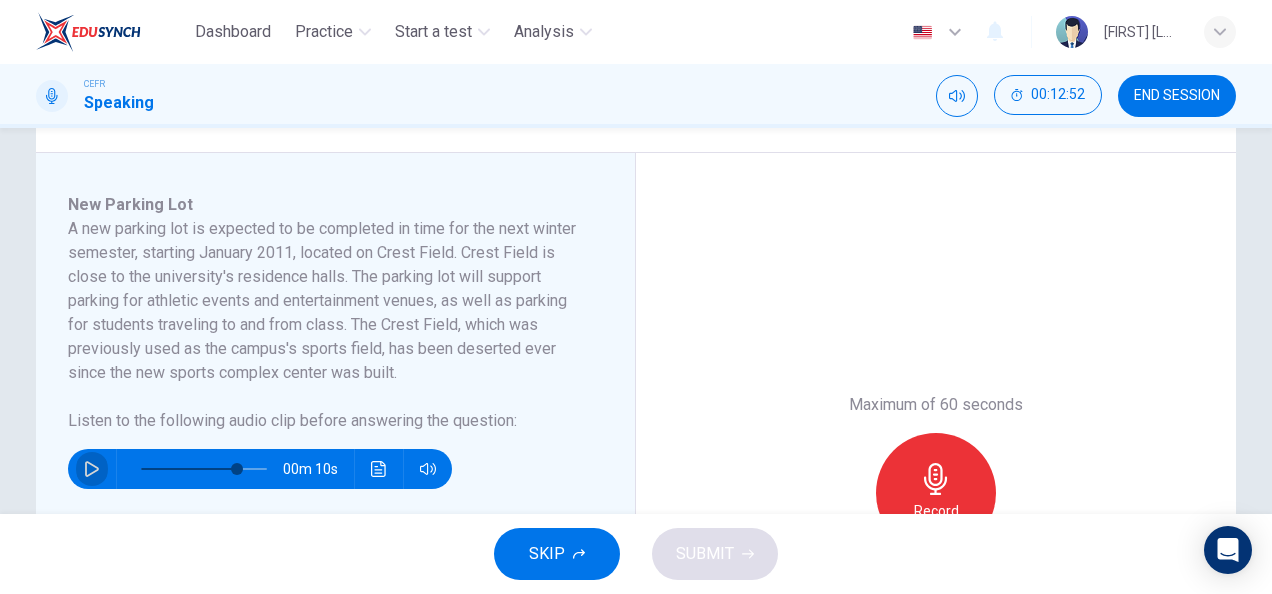 click at bounding box center (92, 469) 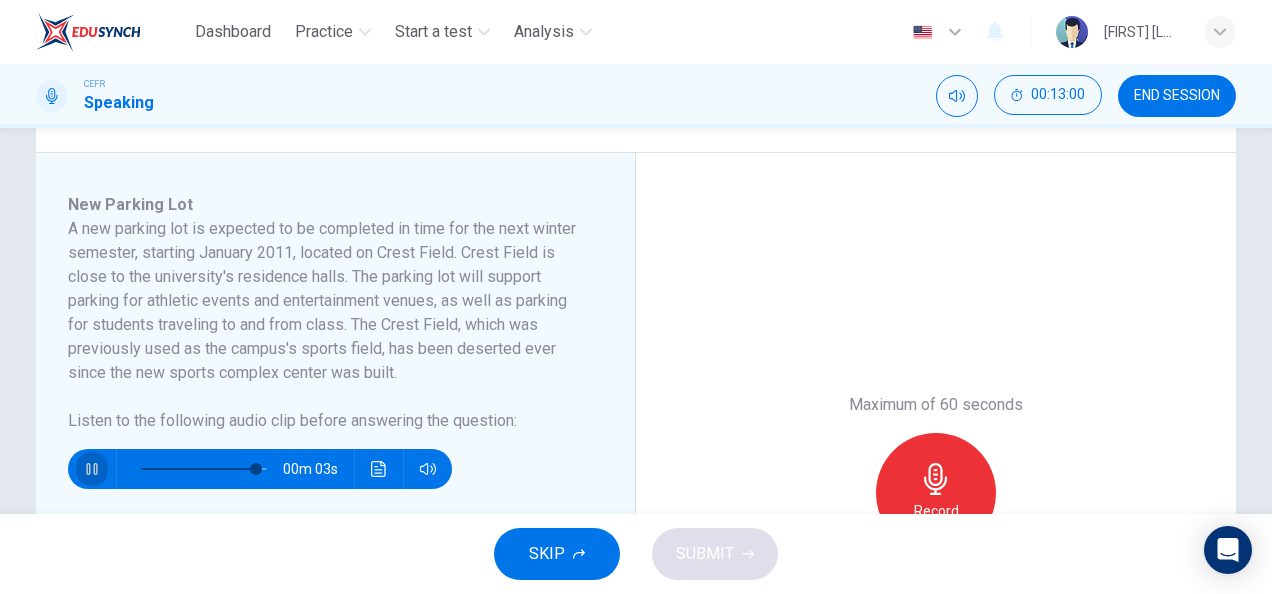 click at bounding box center [91, 469] 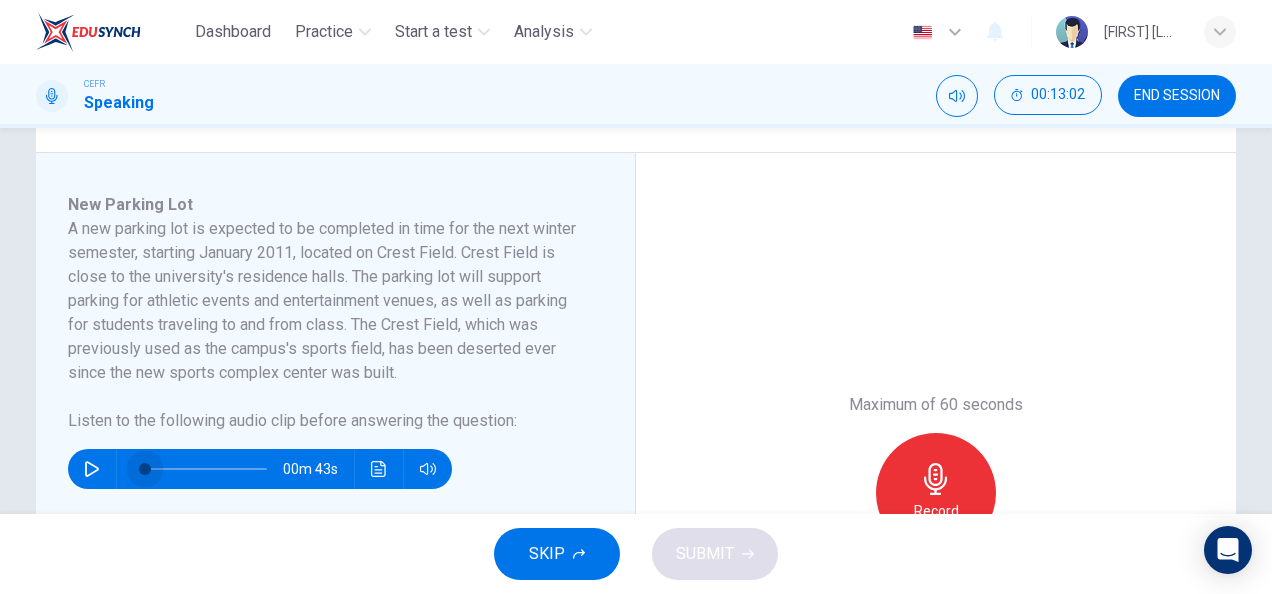 click at bounding box center [204, 469] 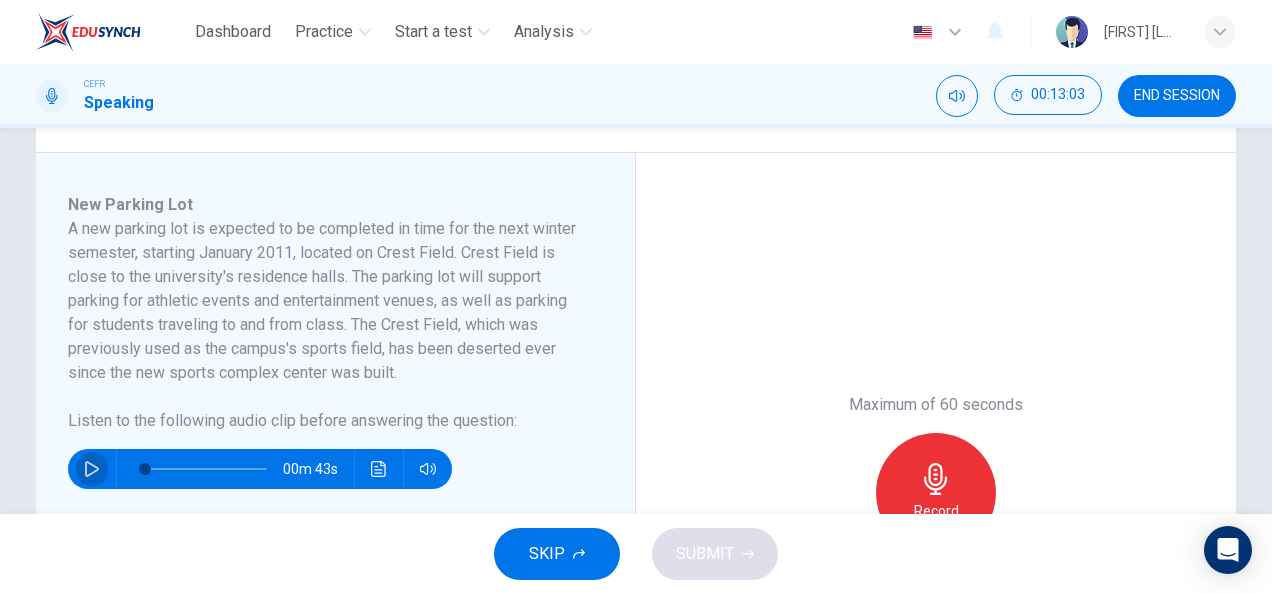 click at bounding box center [92, 469] 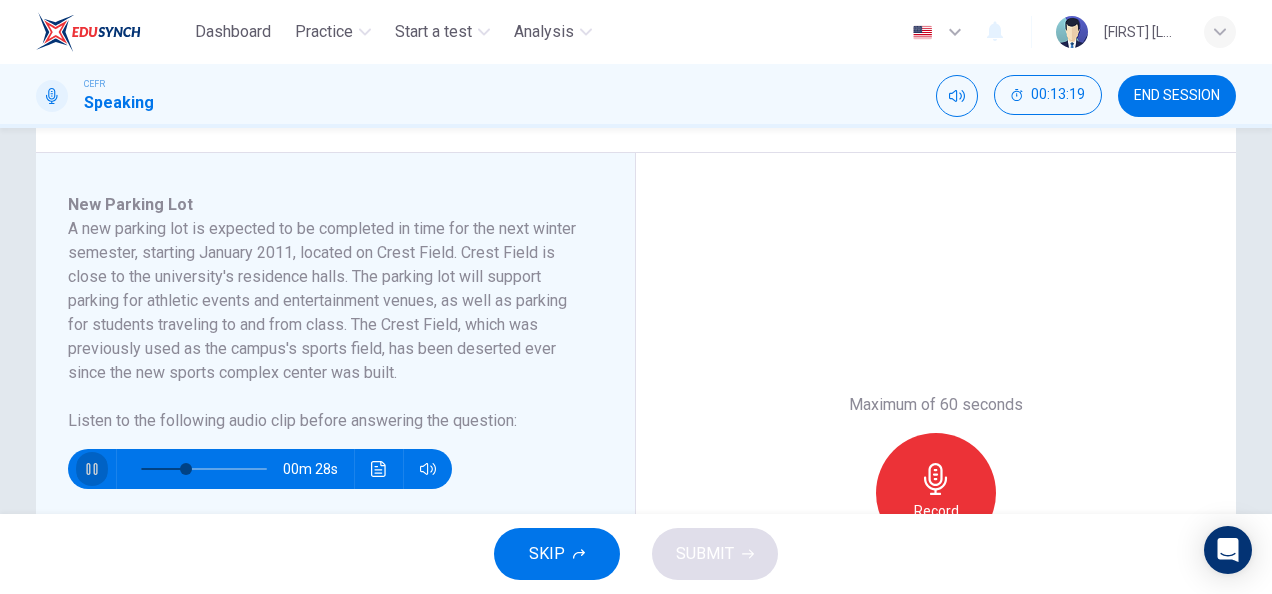 click at bounding box center (91, 469) 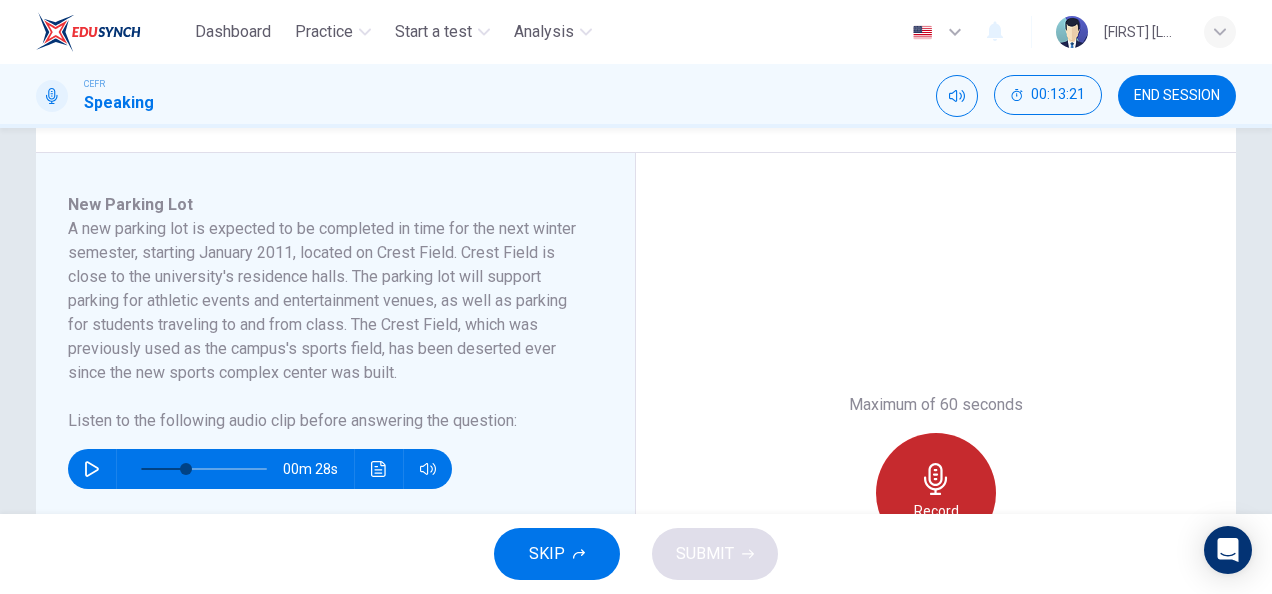 click on "Record" at bounding box center [936, 493] 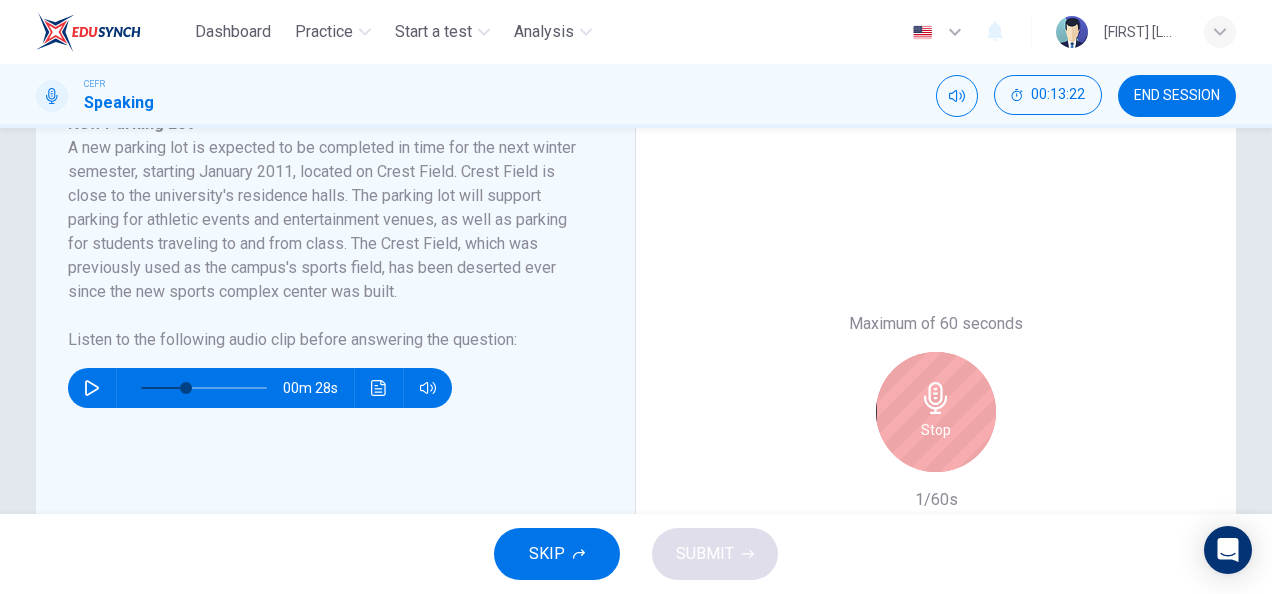 scroll, scrollTop: 386, scrollLeft: 0, axis: vertical 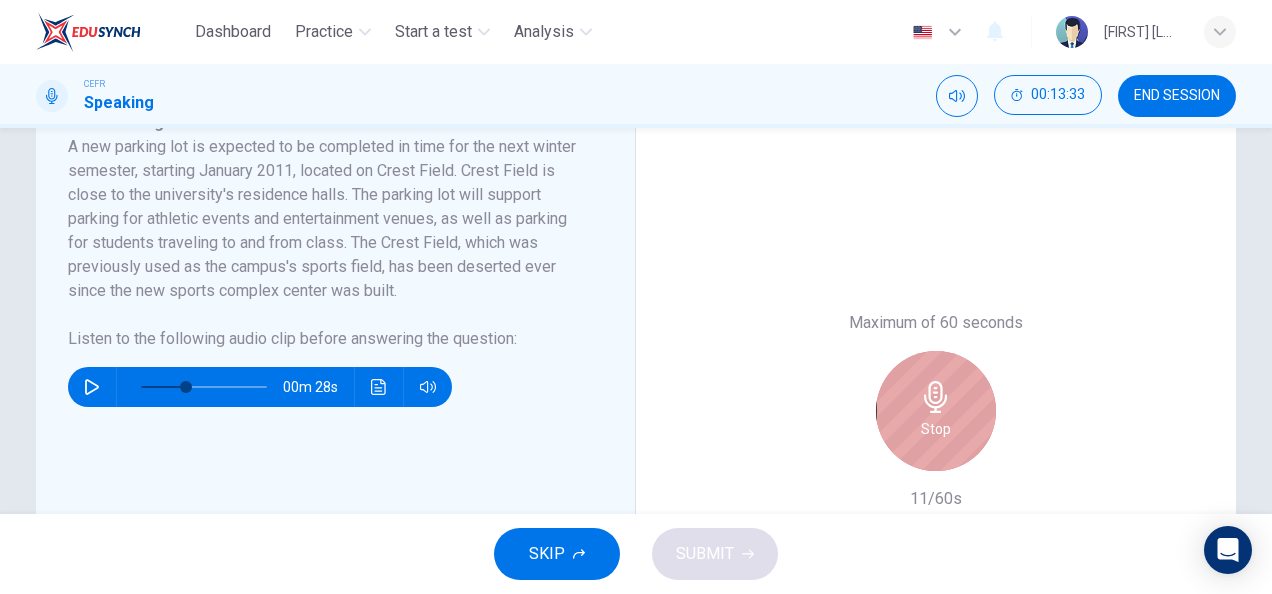 click on "Stop" at bounding box center (936, 411) 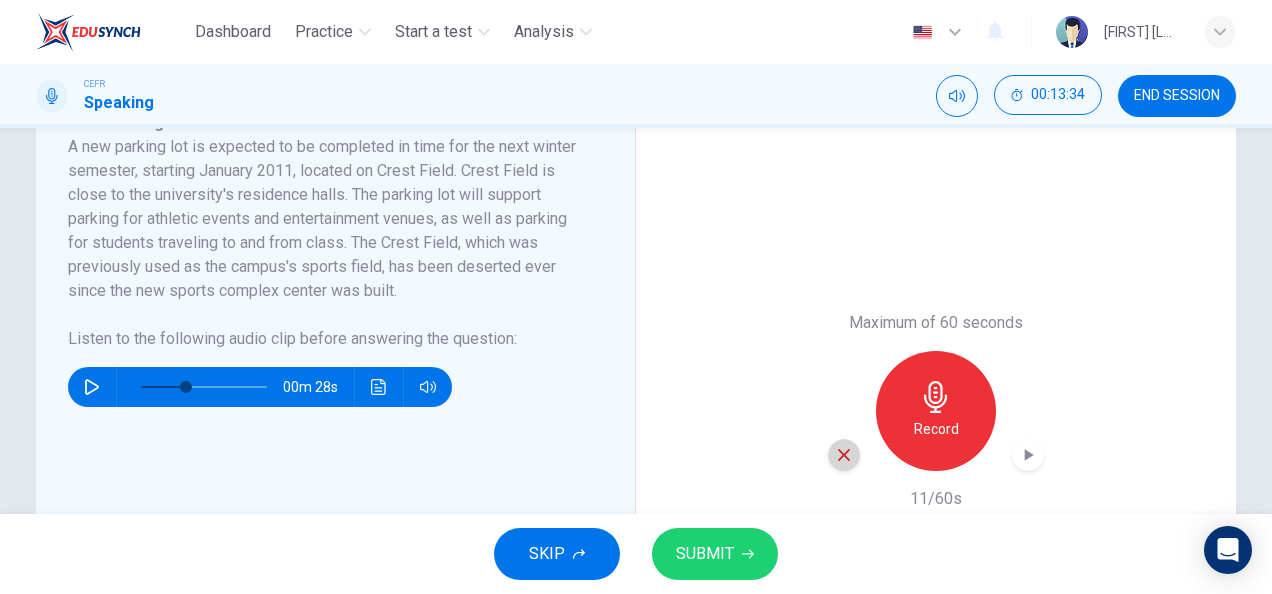click at bounding box center [844, 455] 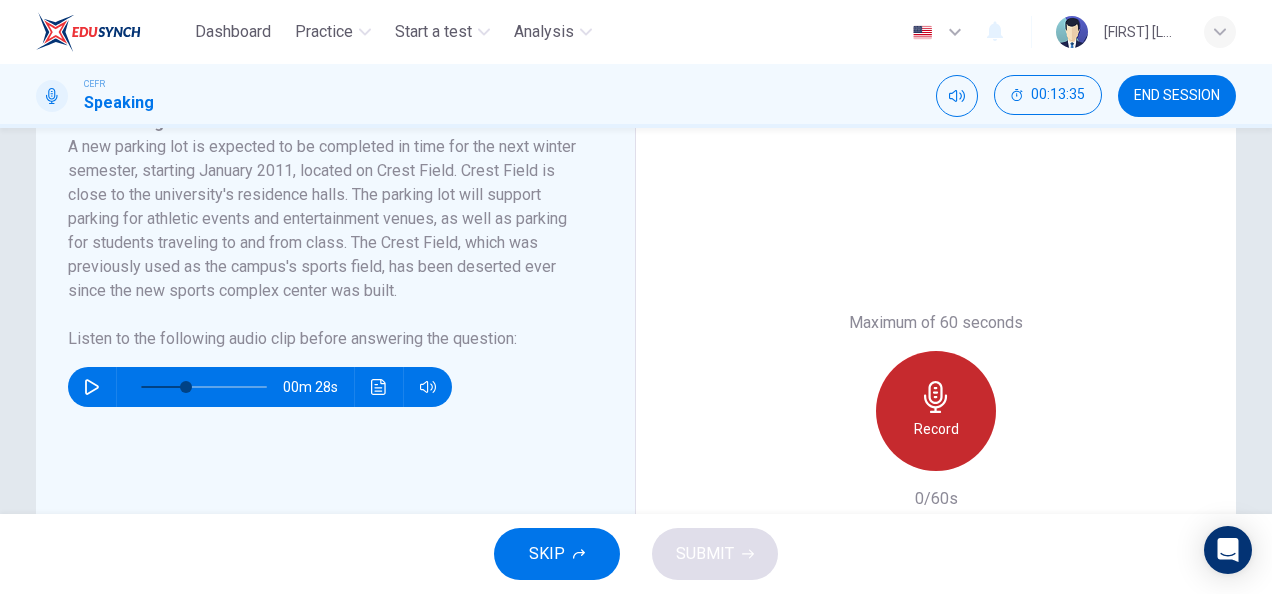 click at bounding box center (936, 397) 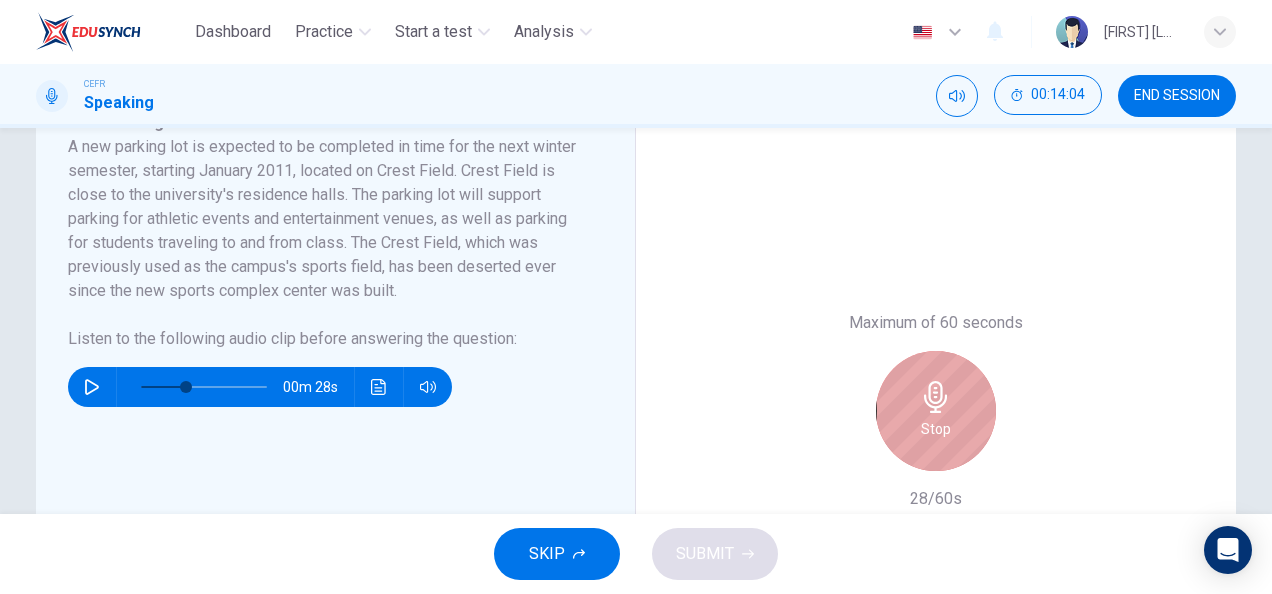 click at bounding box center (936, 397) 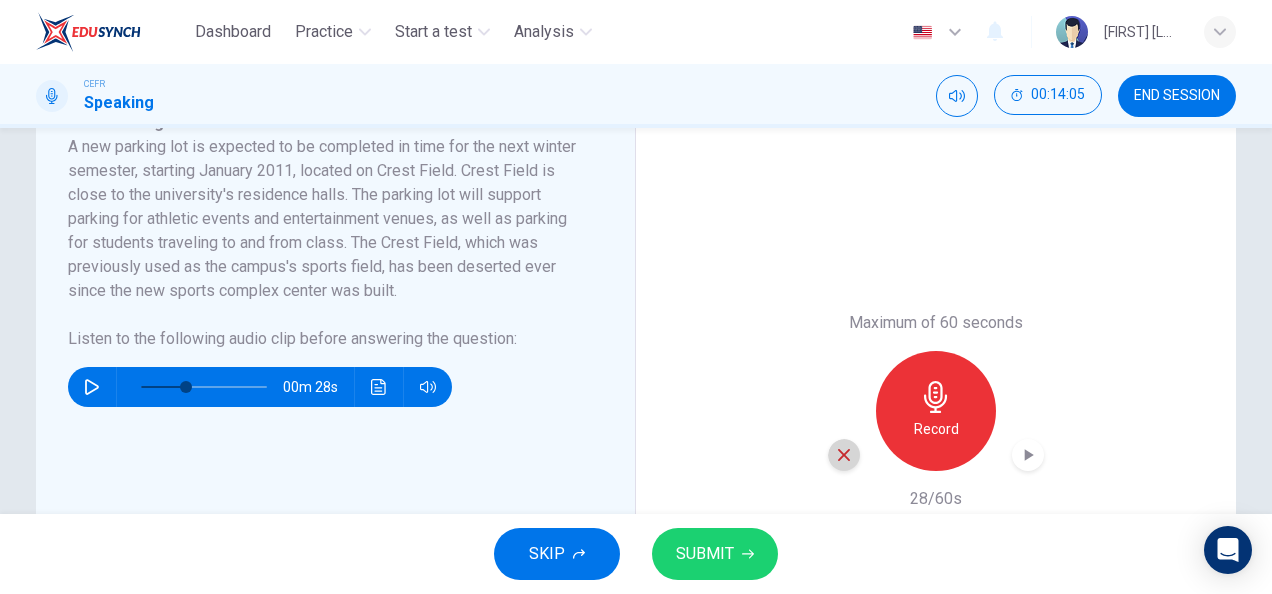 click at bounding box center [844, 455] 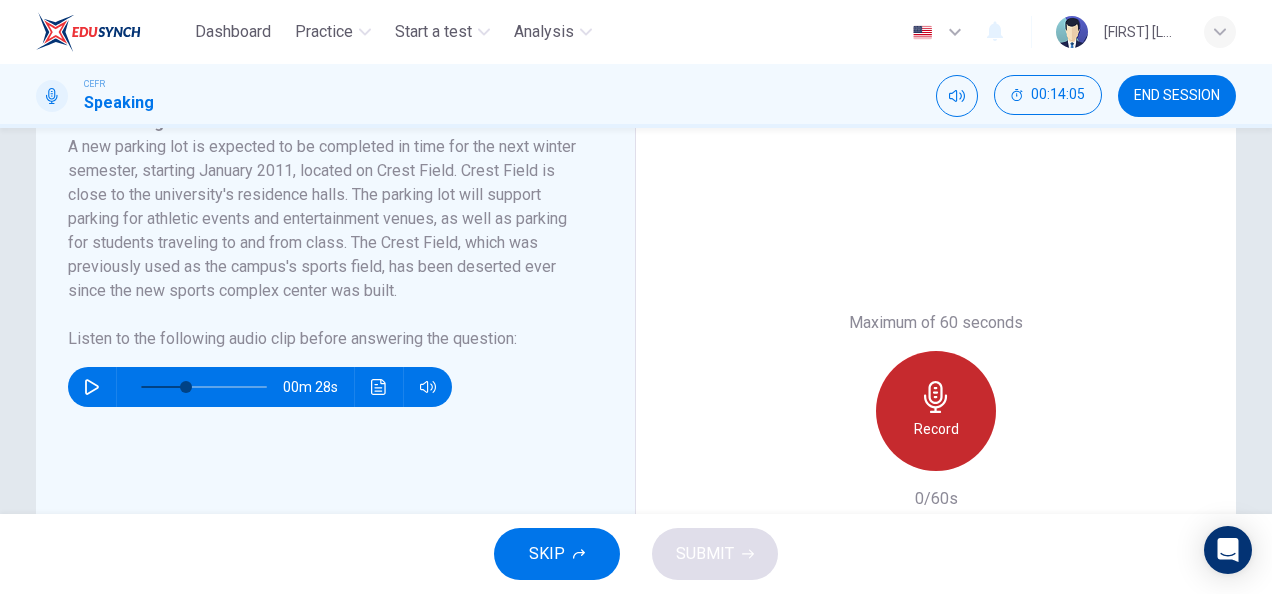 click on "Record" at bounding box center [936, 429] 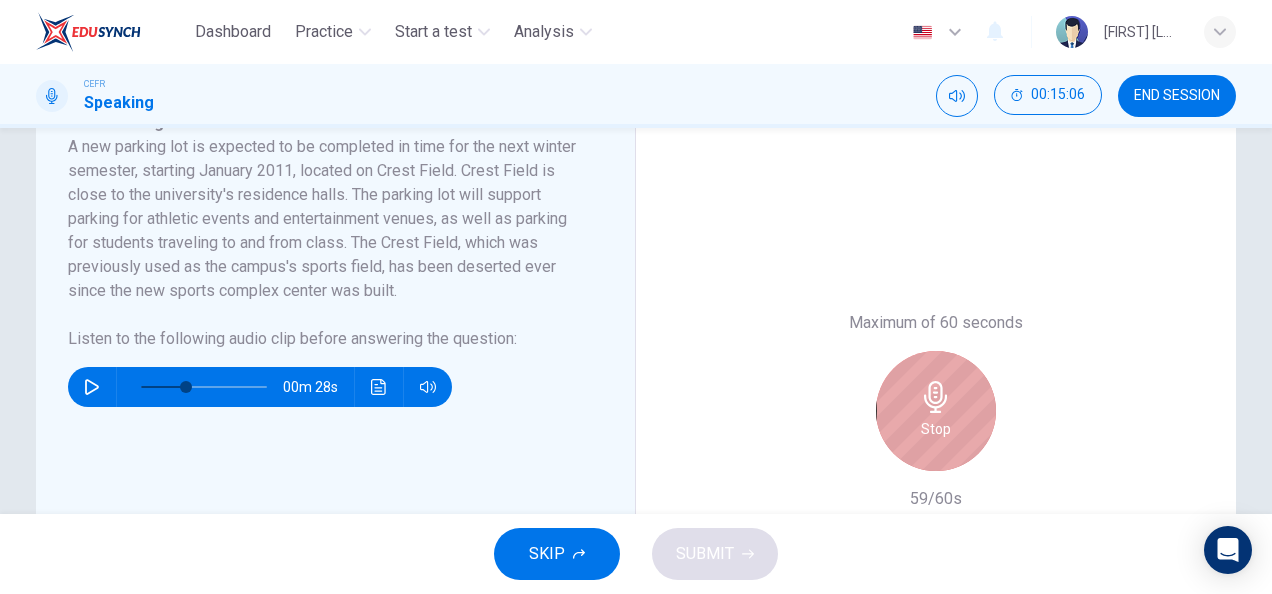 click on "Stop" at bounding box center [936, 411] 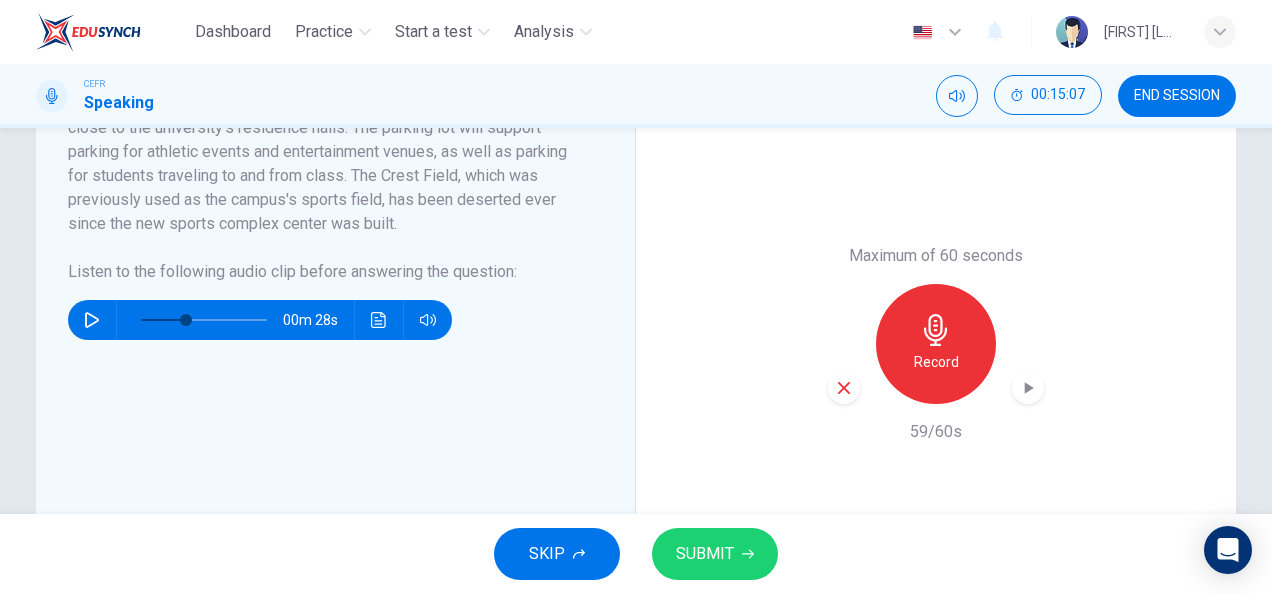 scroll, scrollTop: 460, scrollLeft: 0, axis: vertical 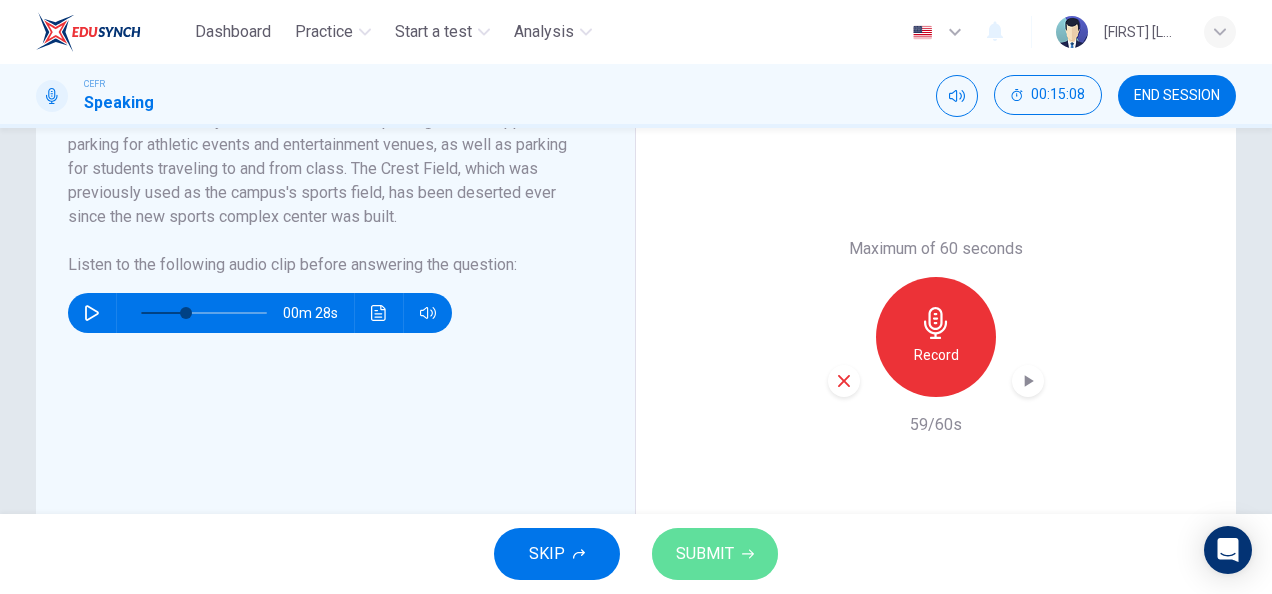 click on "SUBMIT" at bounding box center (715, 554) 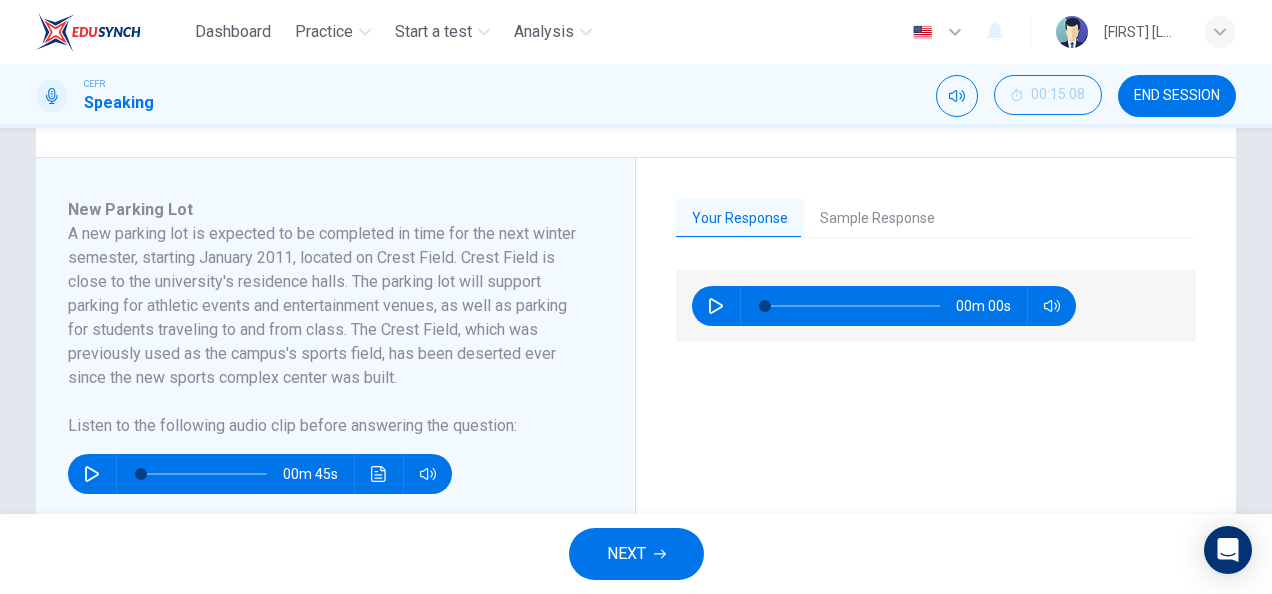 scroll, scrollTop: 300, scrollLeft: 0, axis: vertical 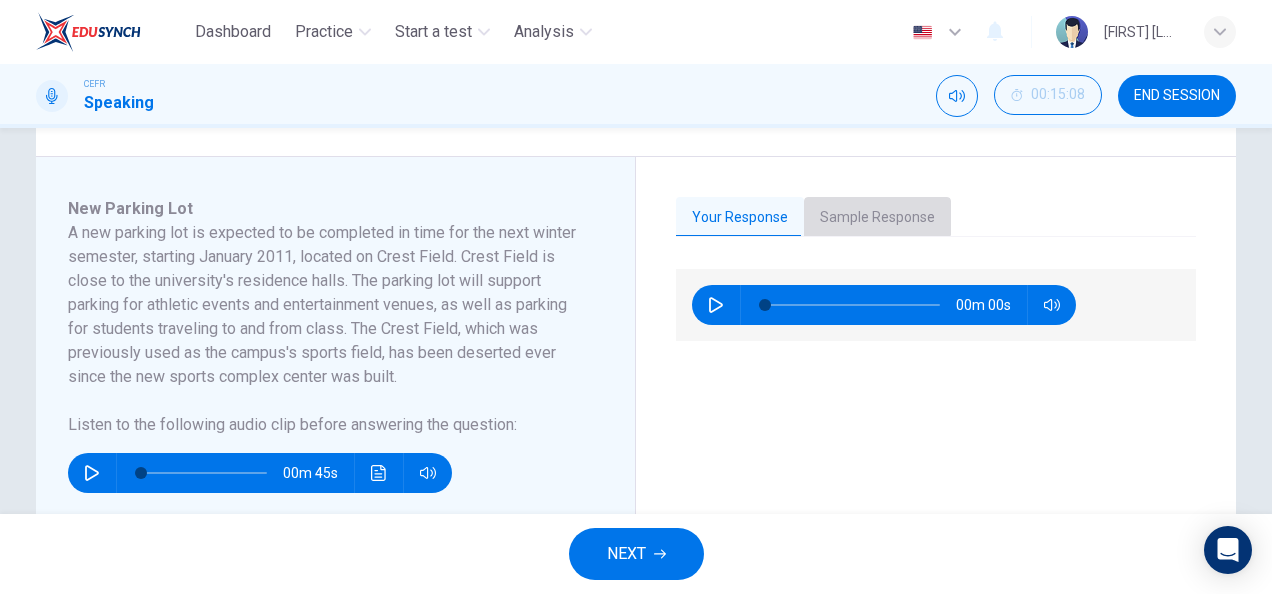 click on "Sample Response" at bounding box center [877, 218] 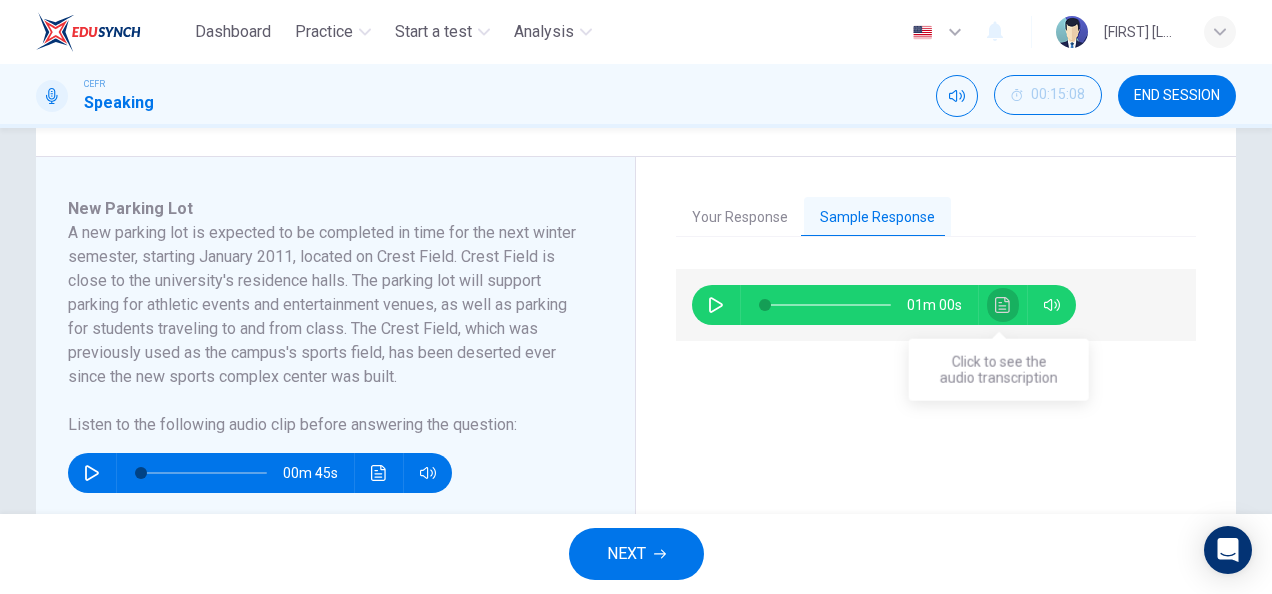 click at bounding box center [1002, 305] 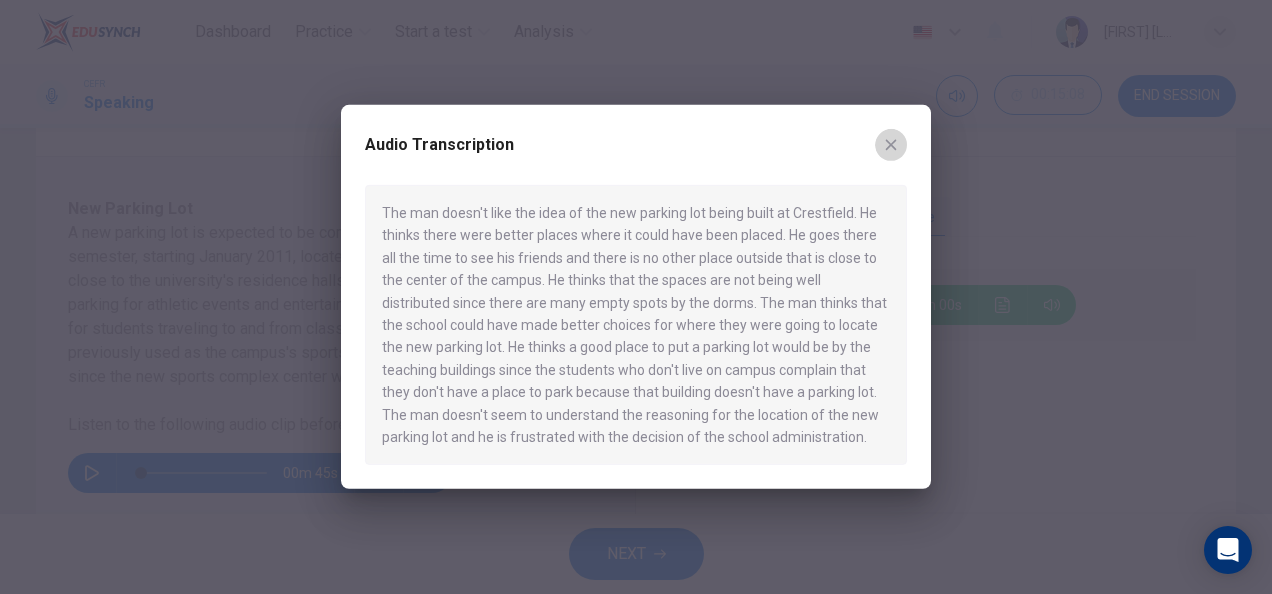 click at bounding box center [891, 145] 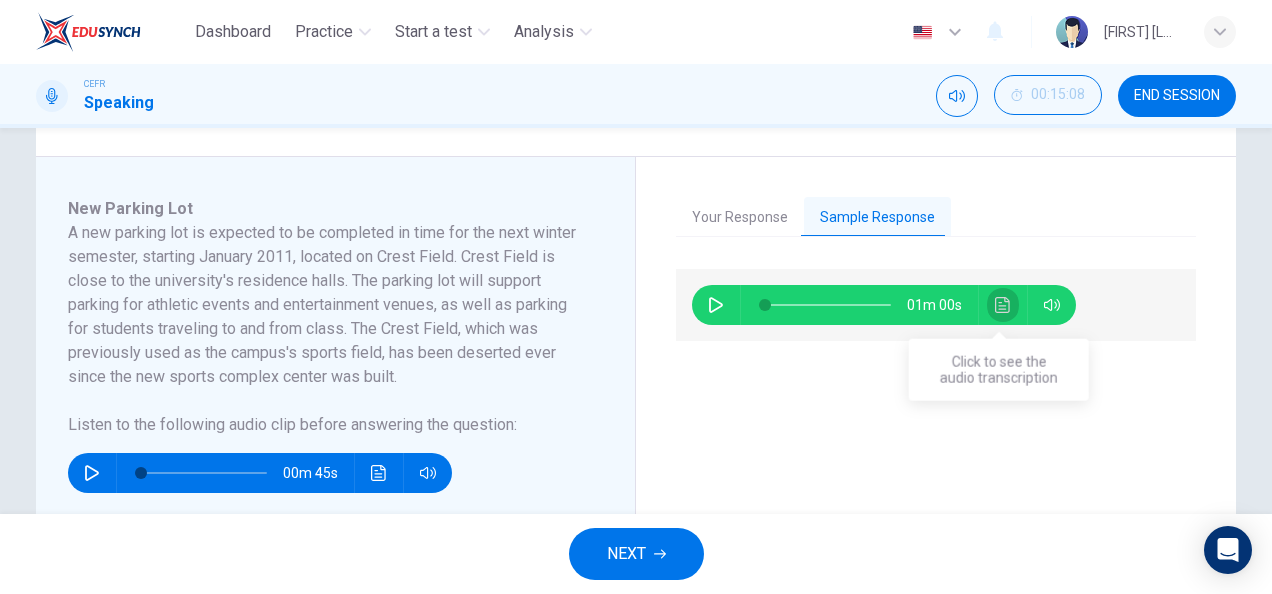 click at bounding box center [1003, 305] 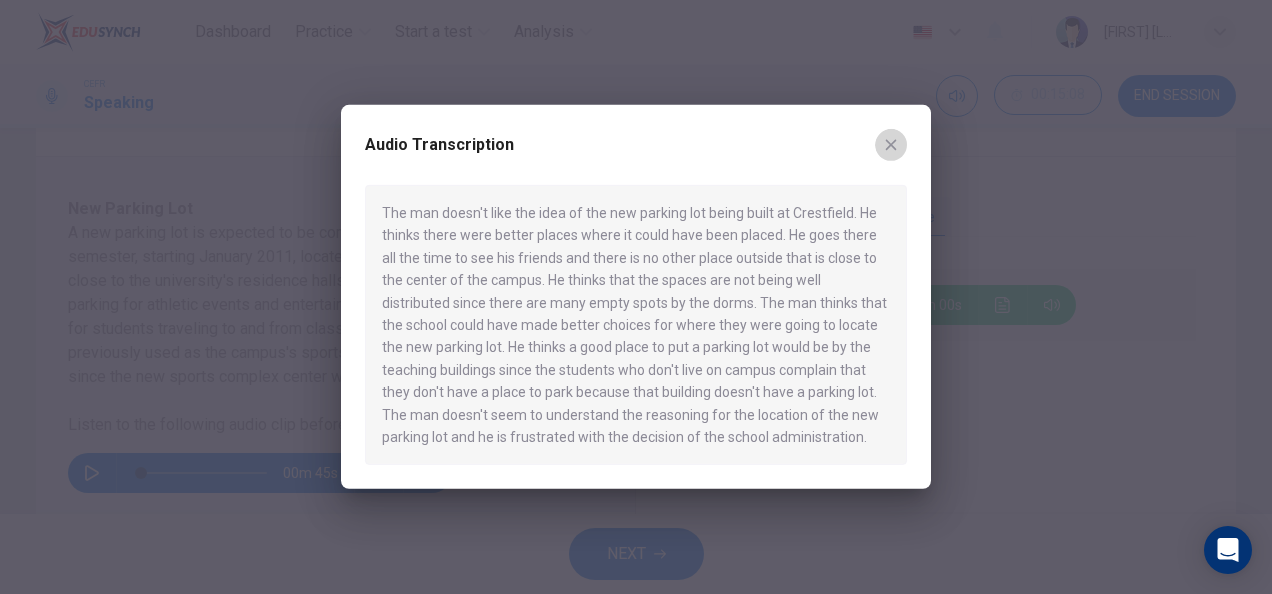 click at bounding box center (891, 145) 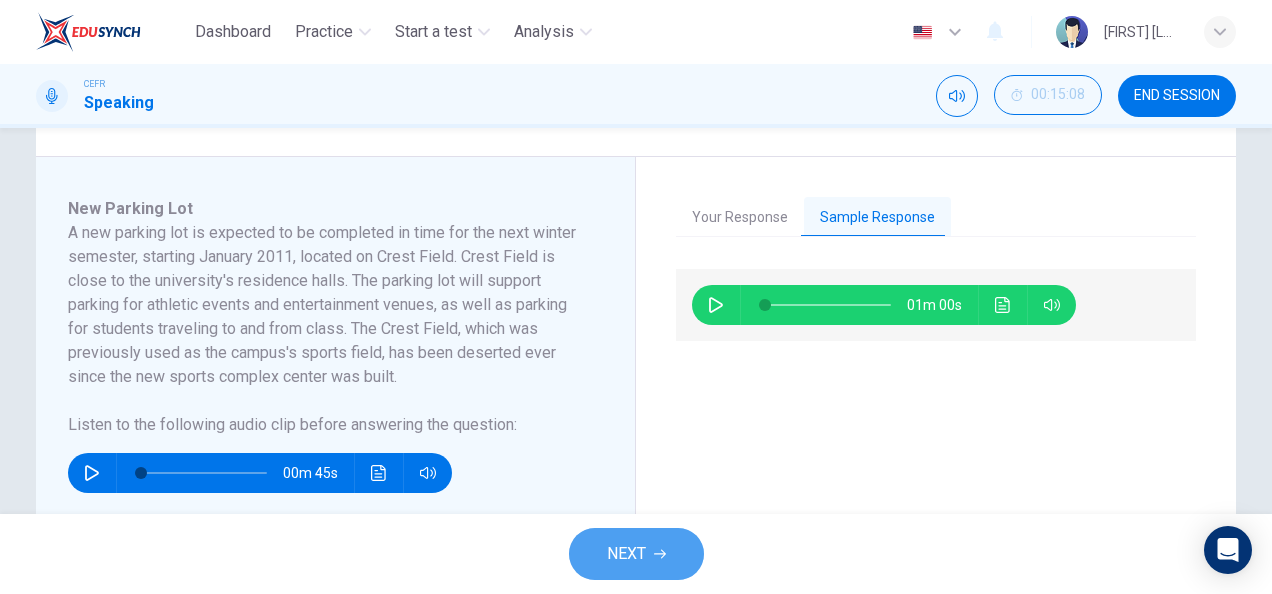 click on "NEXT" at bounding box center [626, 554] 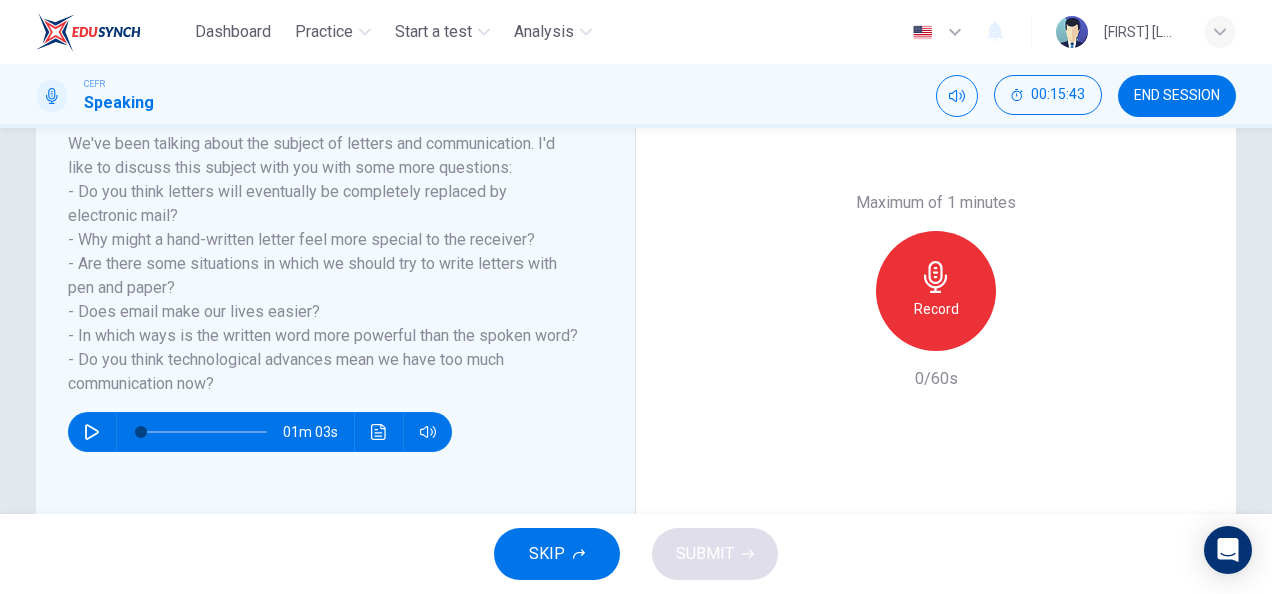 scroll, scrollTop: 324, scrollLeft: 0, axis: vertical 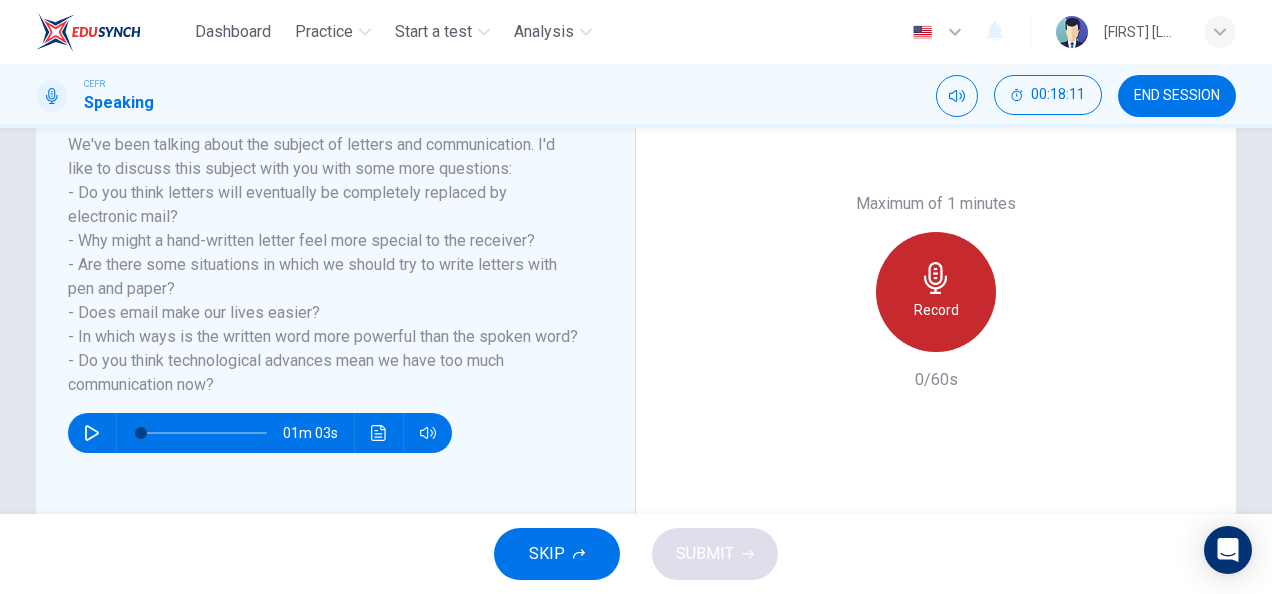 click on "Record" at bounding box center (936, 310) 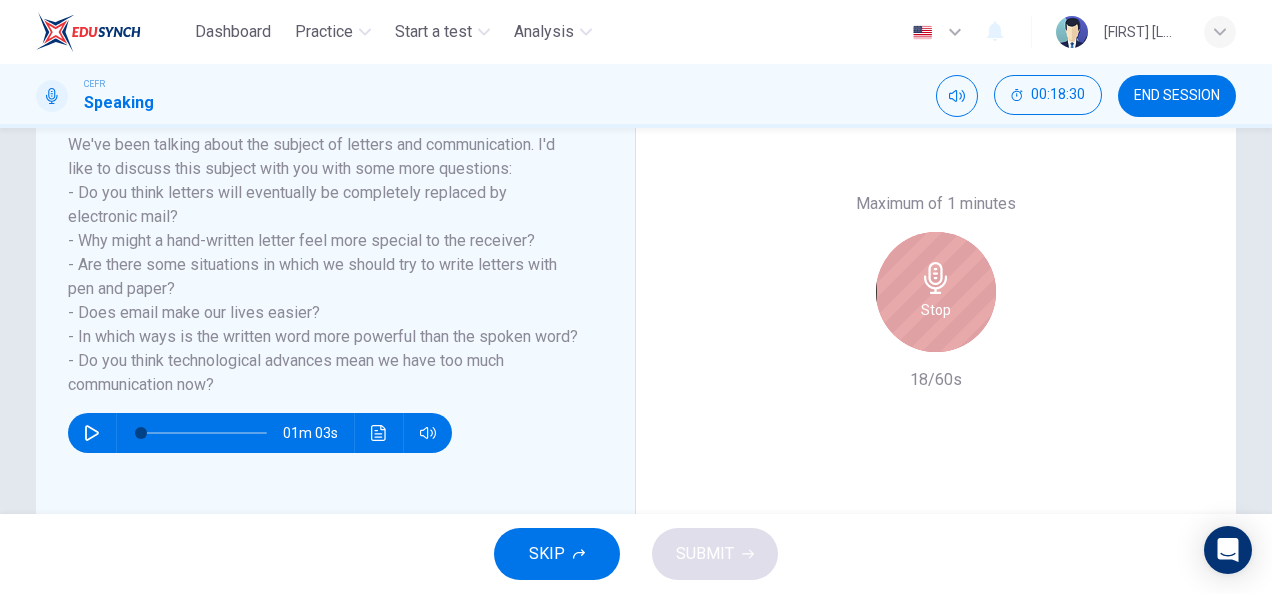 click on "Stop" at bounding box center [936, 292] 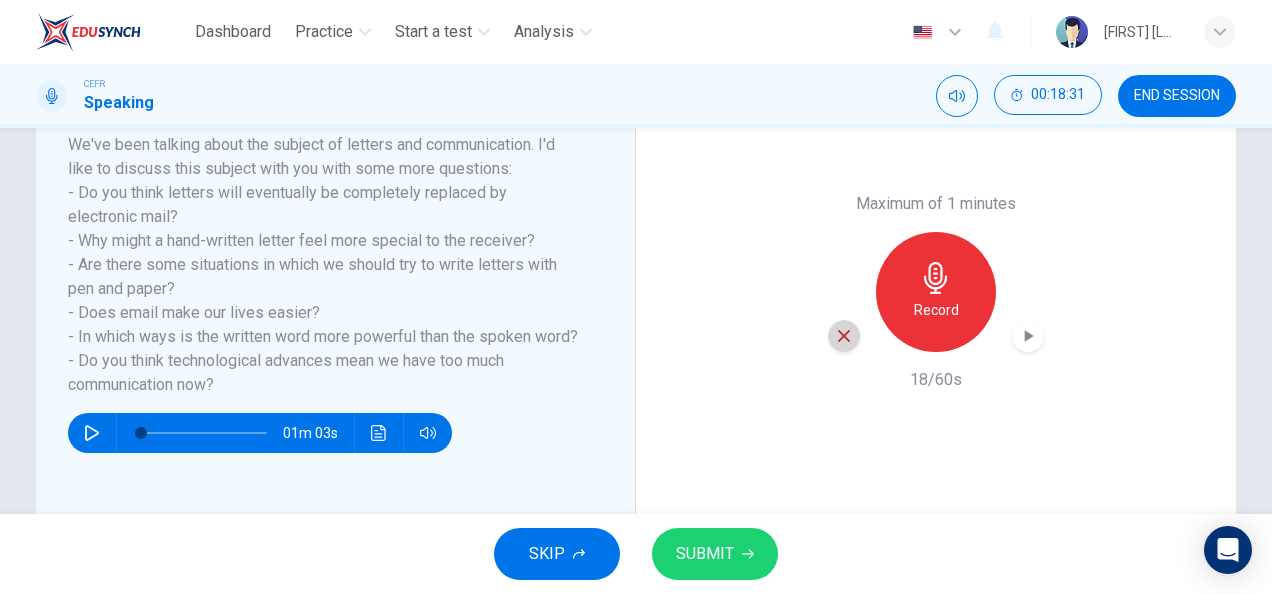 click at bounding box center [844, 336] 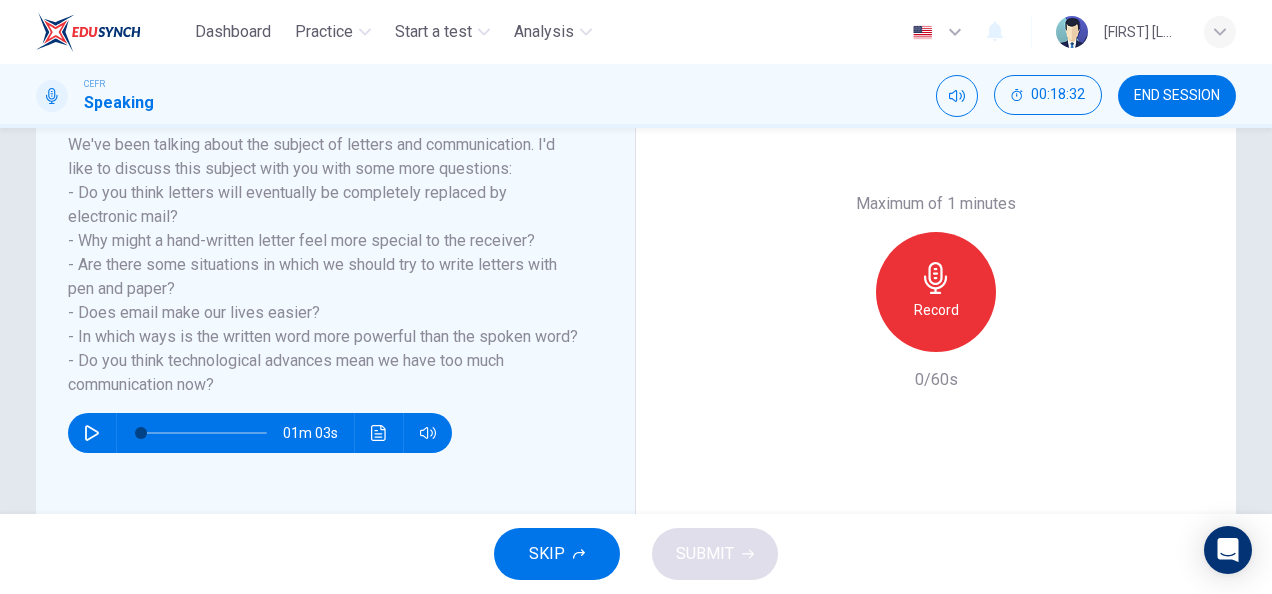 click on "Record" at bounding box center (936, 292) 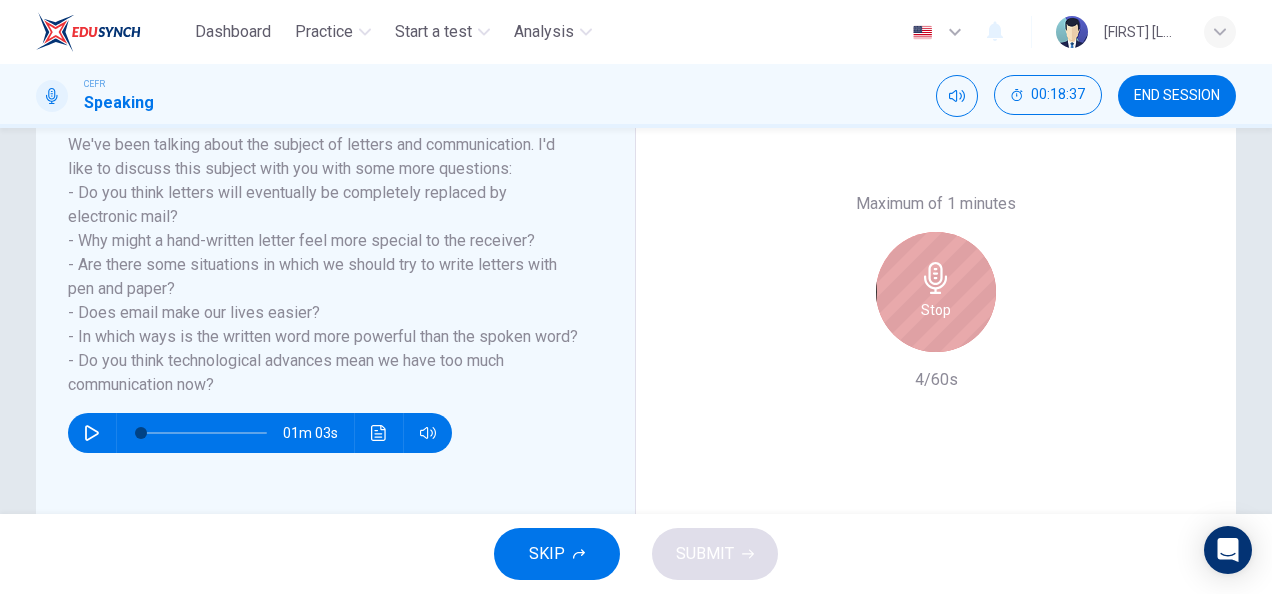 click on "Stop" at bounding box center (936, 292) 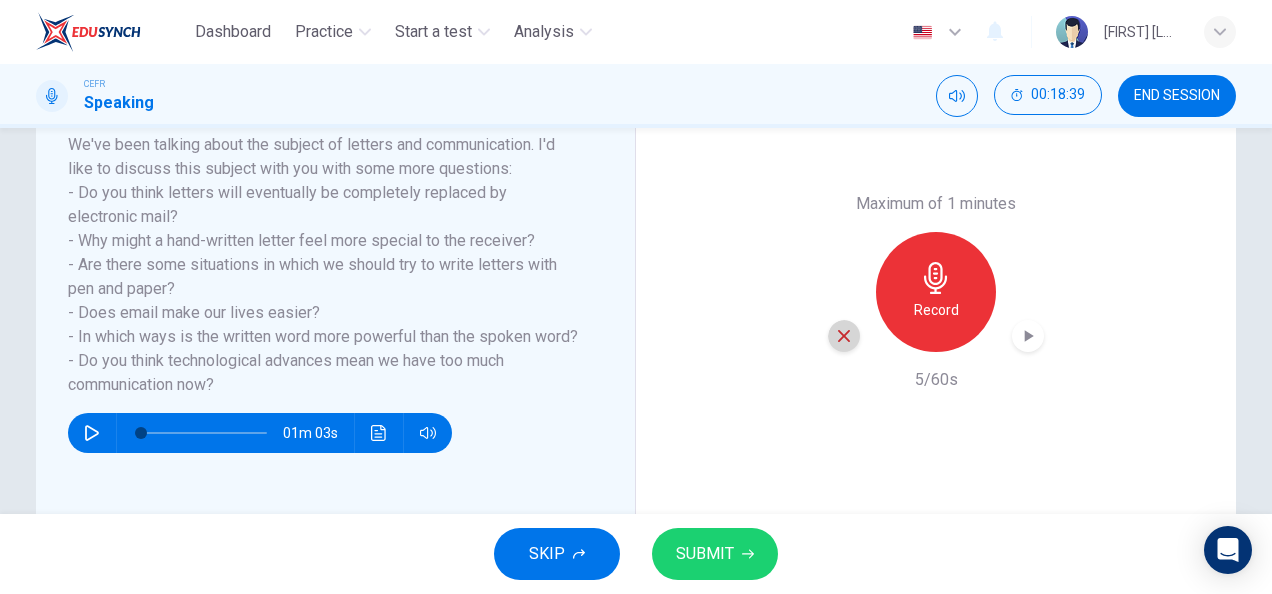 click at bounding box center [844, 336] 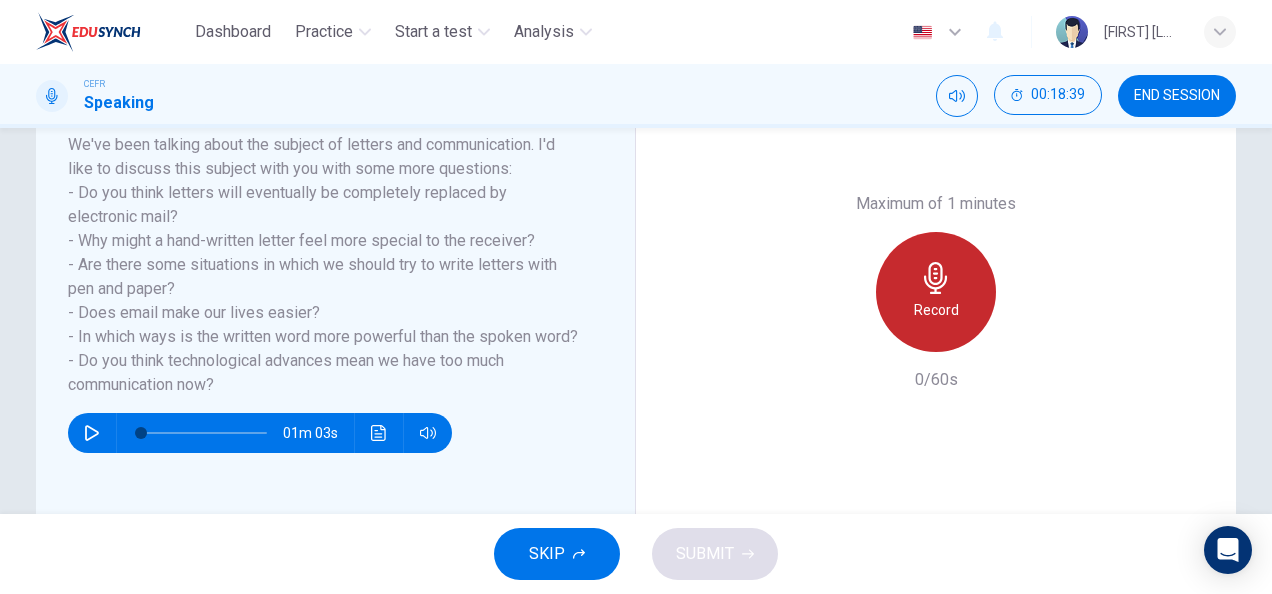 click on "Record" at bounding box center [936, 292] 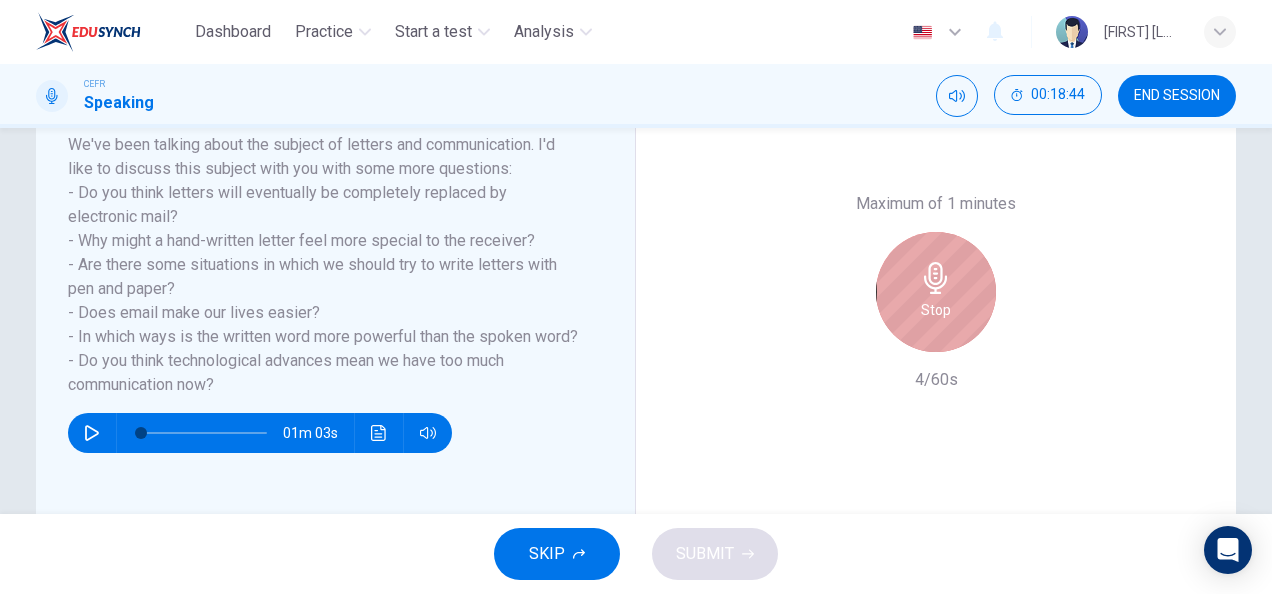 click on "Stop" at bounding box center (936, 292) 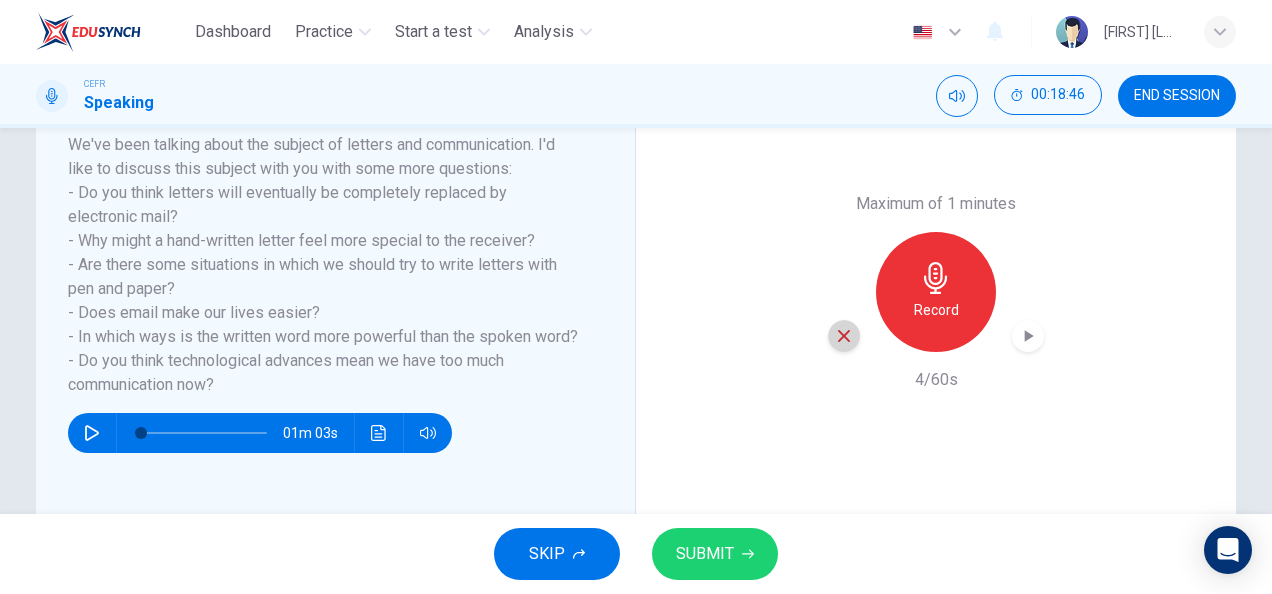 click at bounding box center (844, 336) 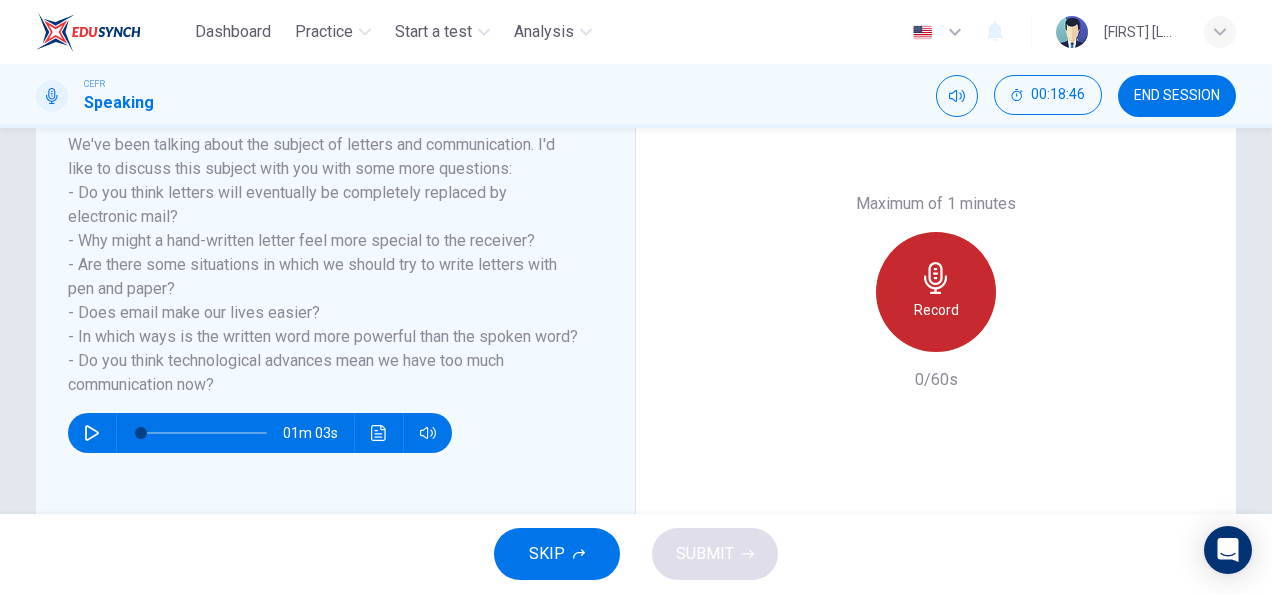 click on "Record" at bounding box center [936, 292] 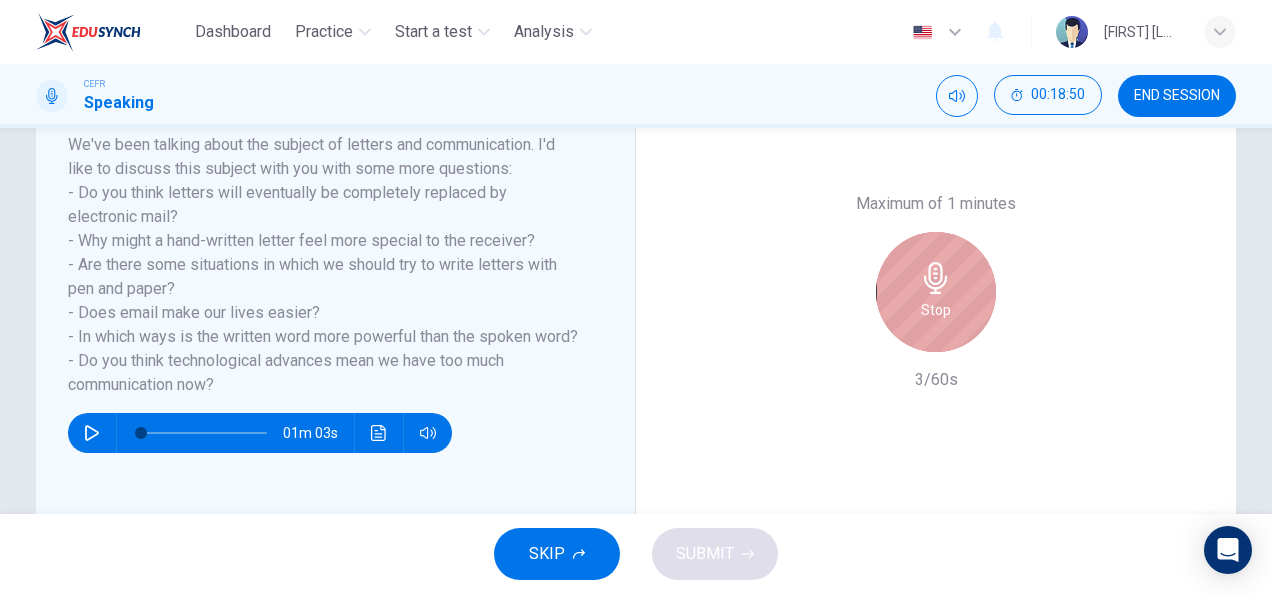 click on "Stop" at bounding box center [936, 292] 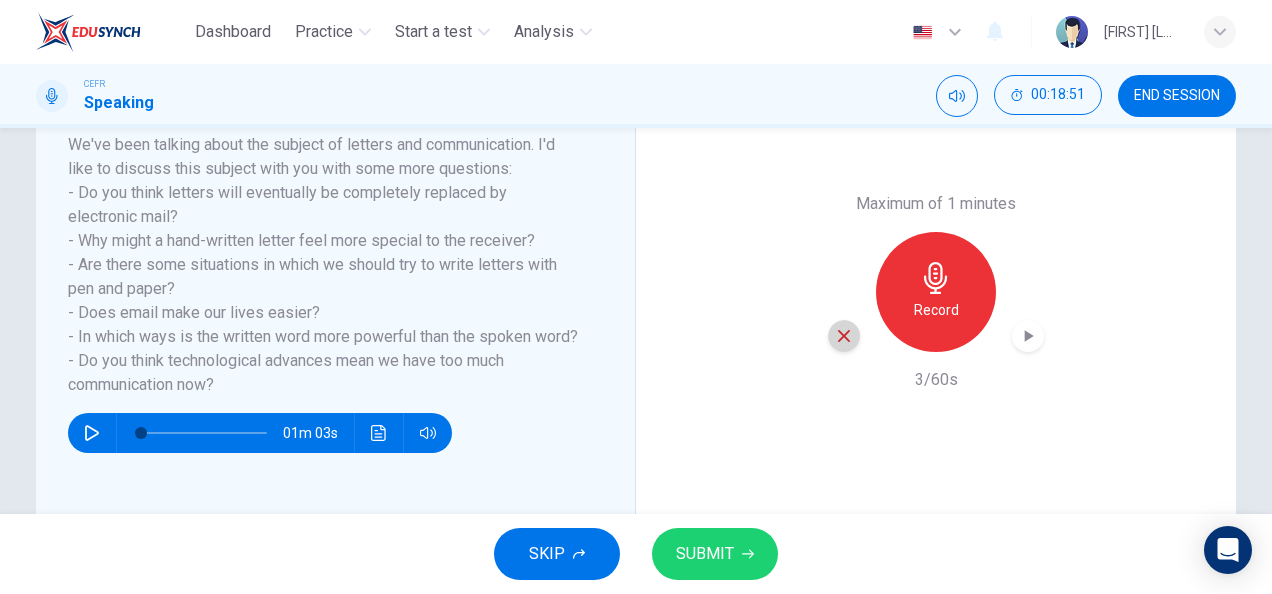 click at bounding box center [844, 336] 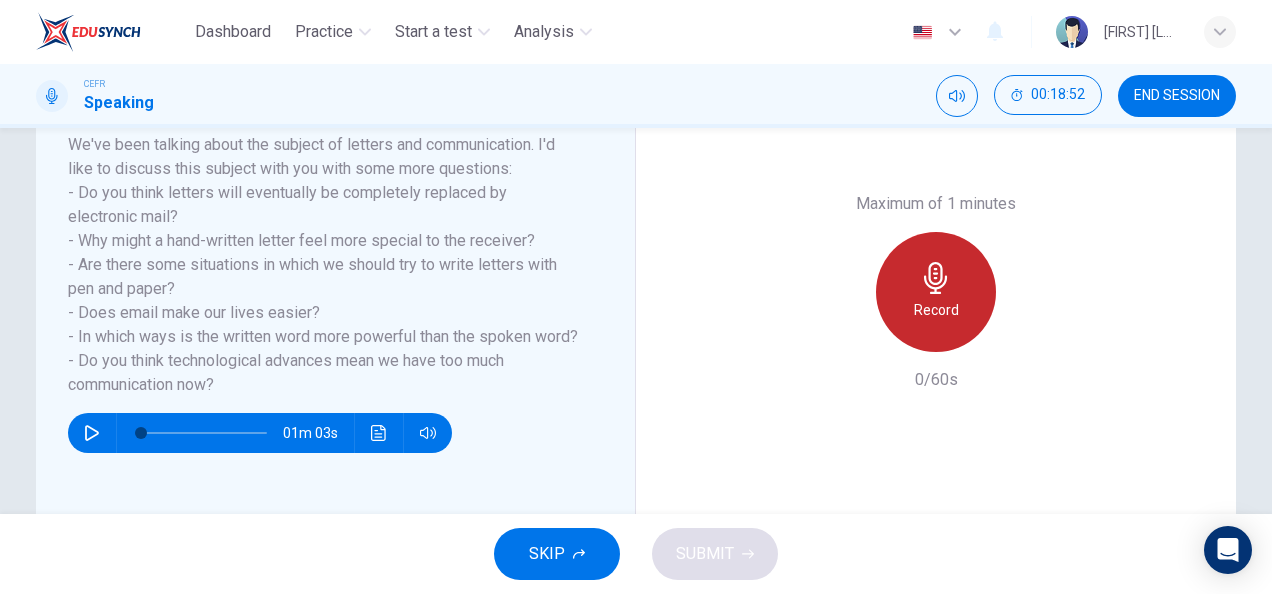 click on "Record" at bounding box center [936, 292] 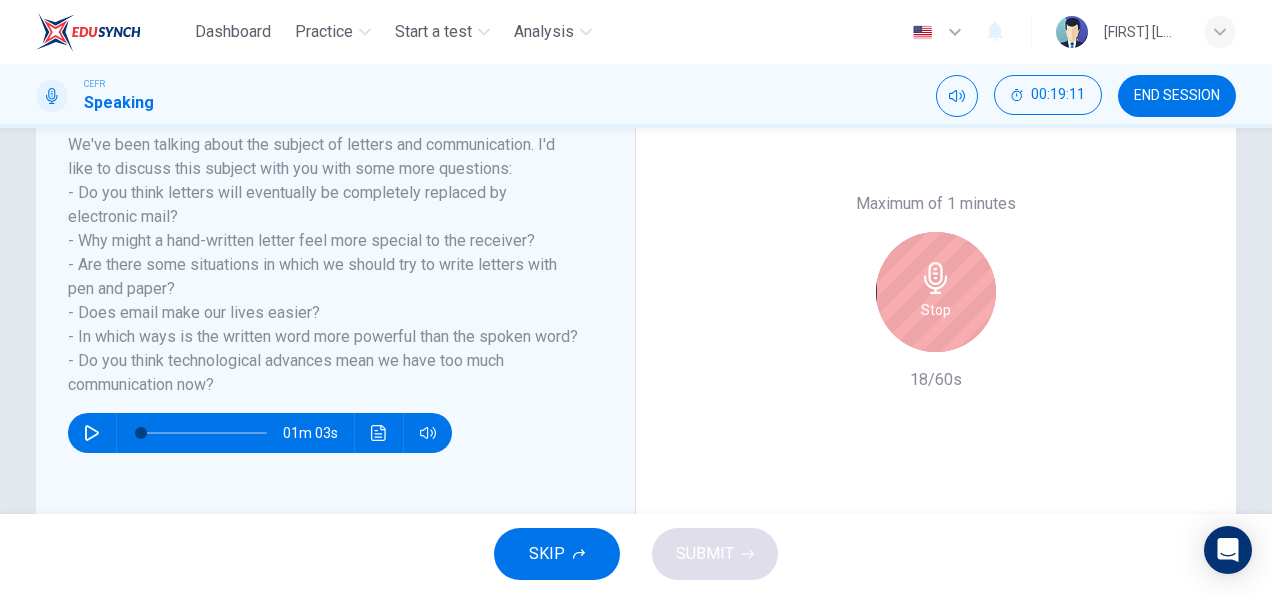 scroll, scrollTop: 389, scrollLeft: 0, axis: vertical 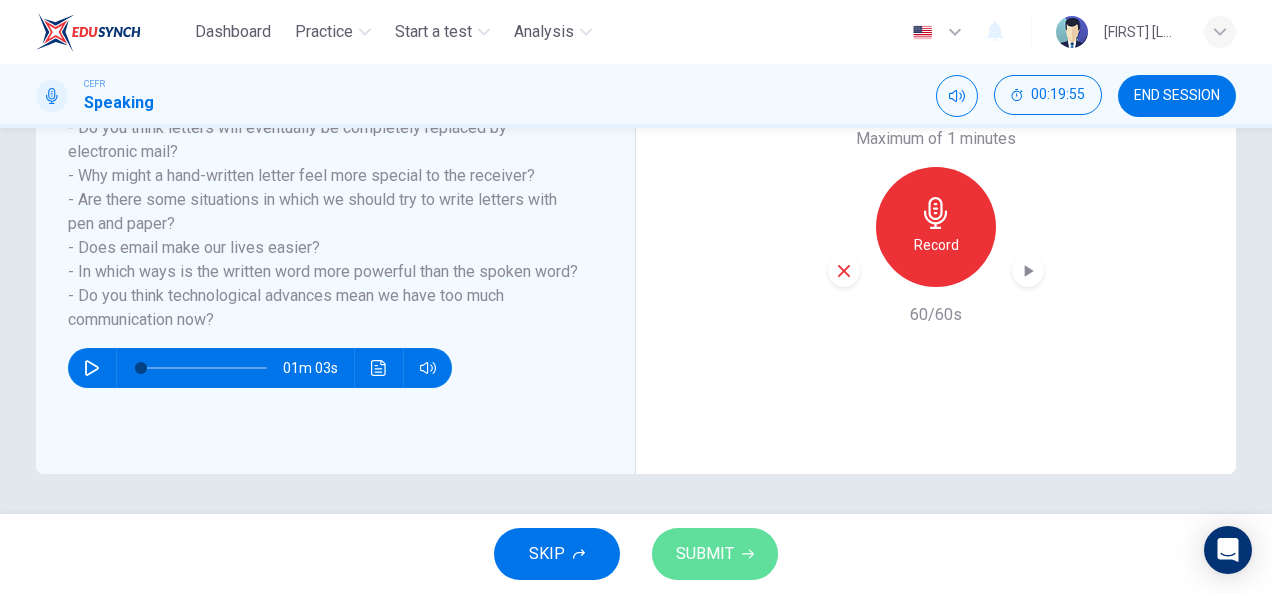 click at bounding box center [748, 554] 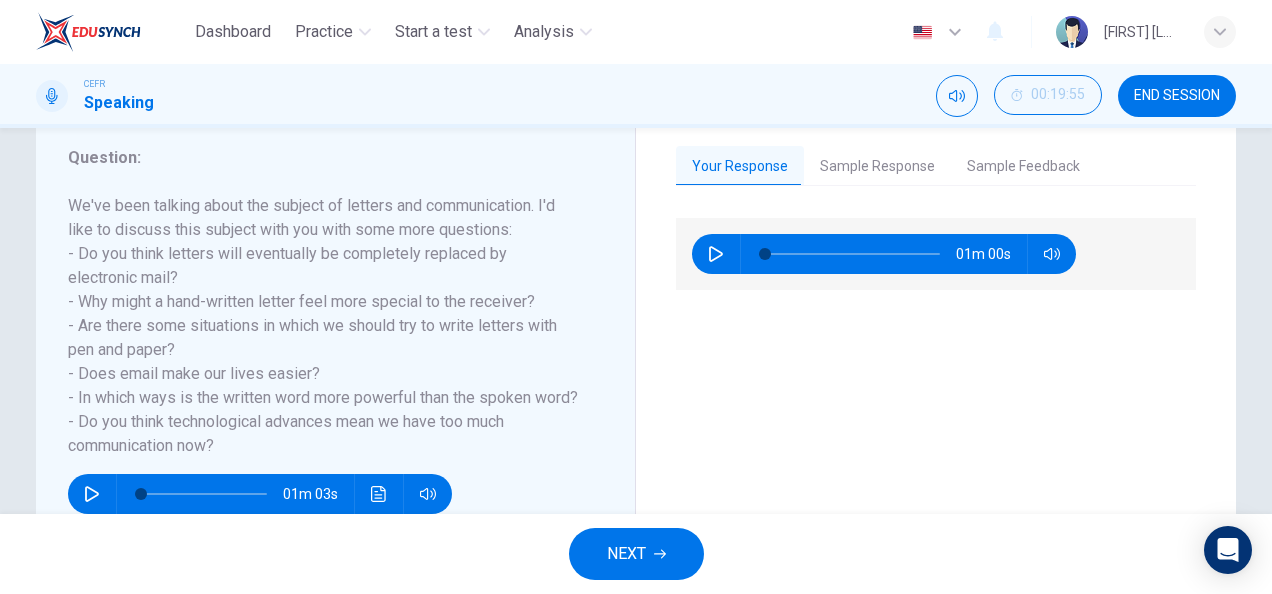 scroll, scrollTop: 262, scrollLeft: 0, axis: vertical 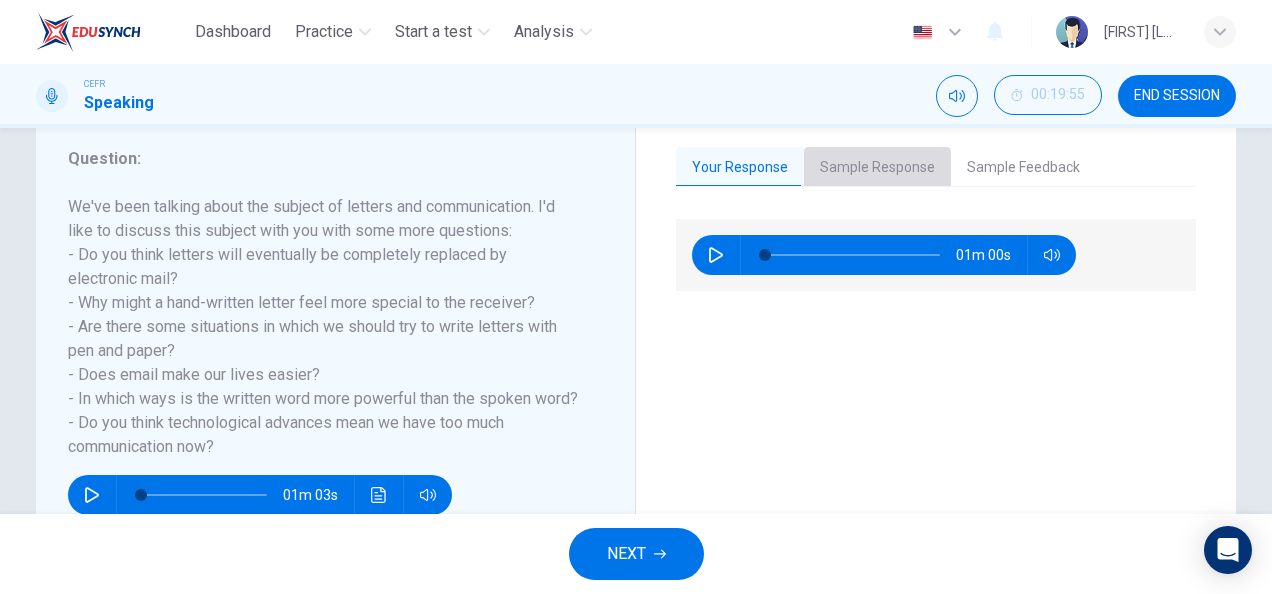 click on "Sample Response" at bounding box center [877, 168] 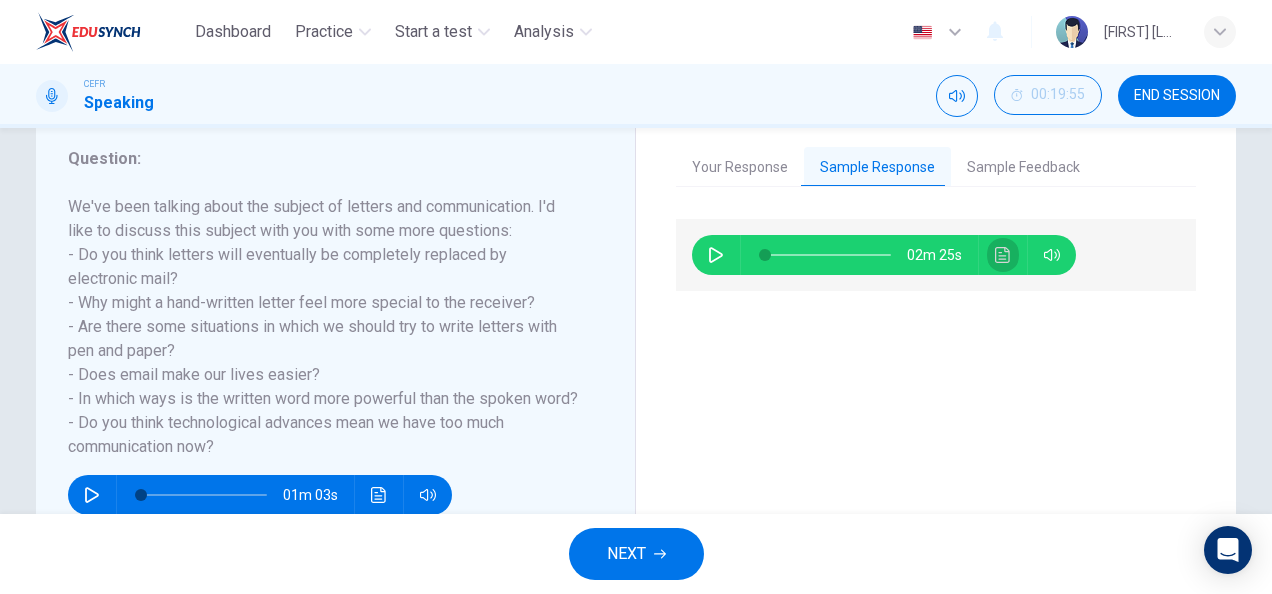 click at bounding box center (1002, 255) 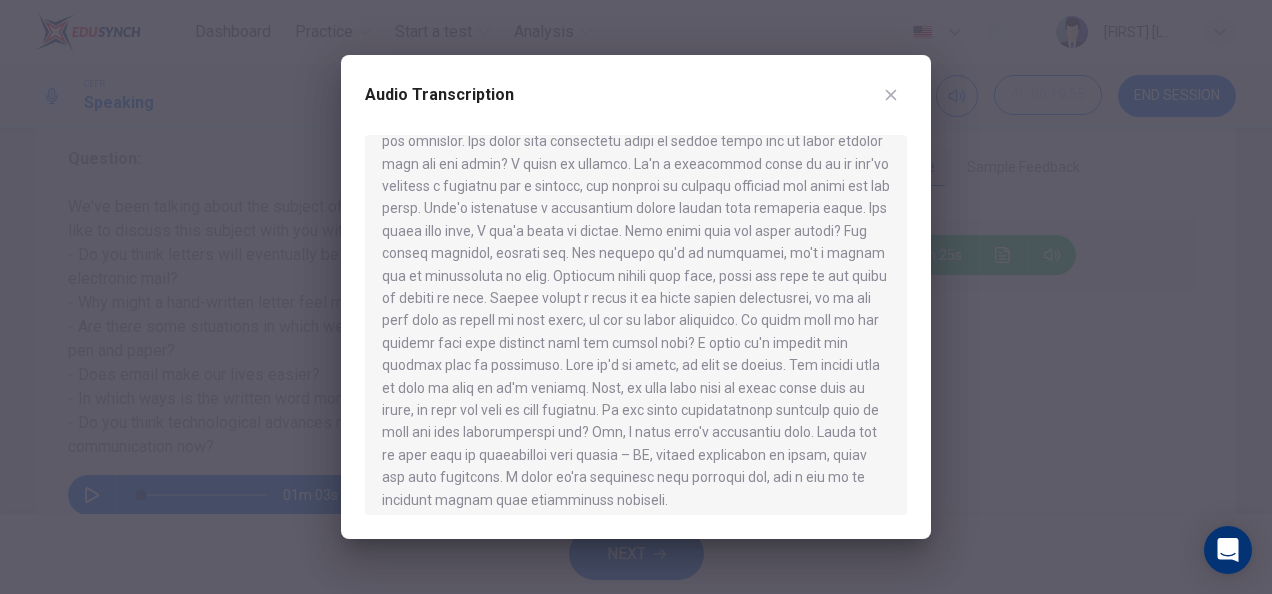 scroll, scrollTop: 280, scrollLeft: 0, axis: vertical 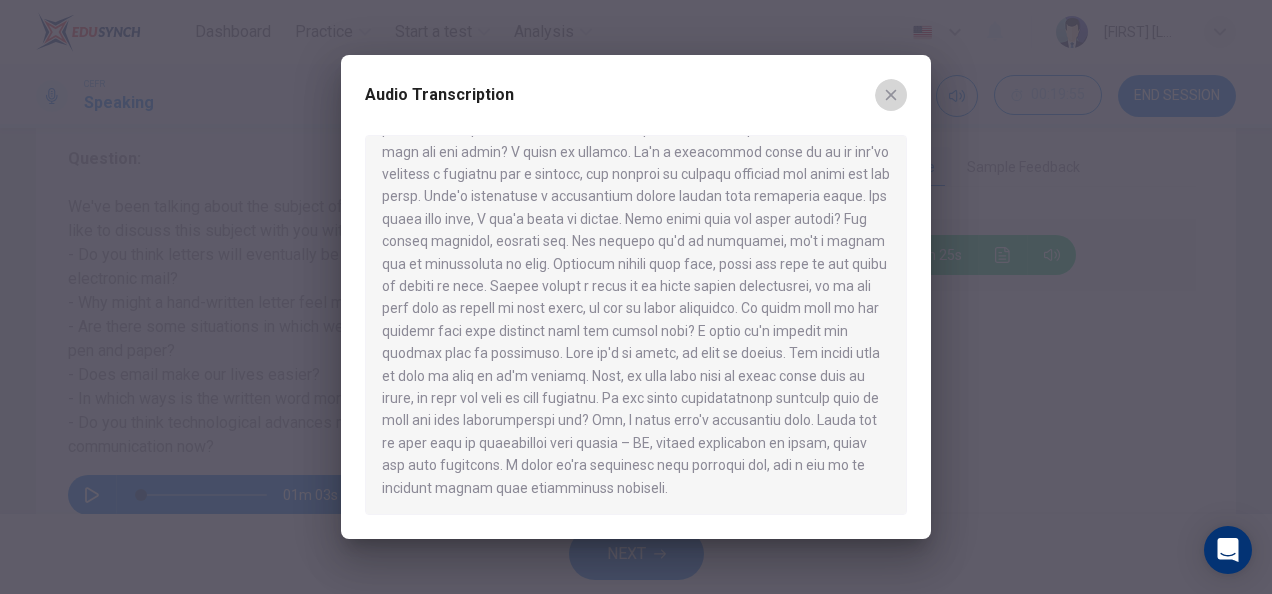 click at bounding box center [891, 95] 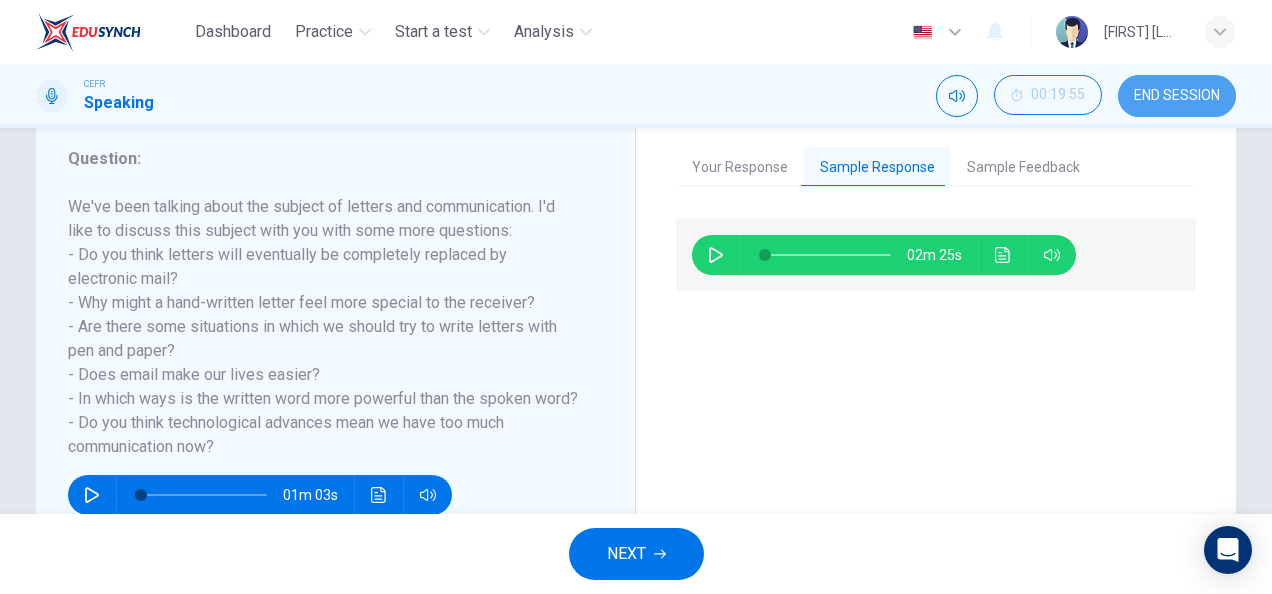 click on "END SESSION" at bounding box center (1177, 96) 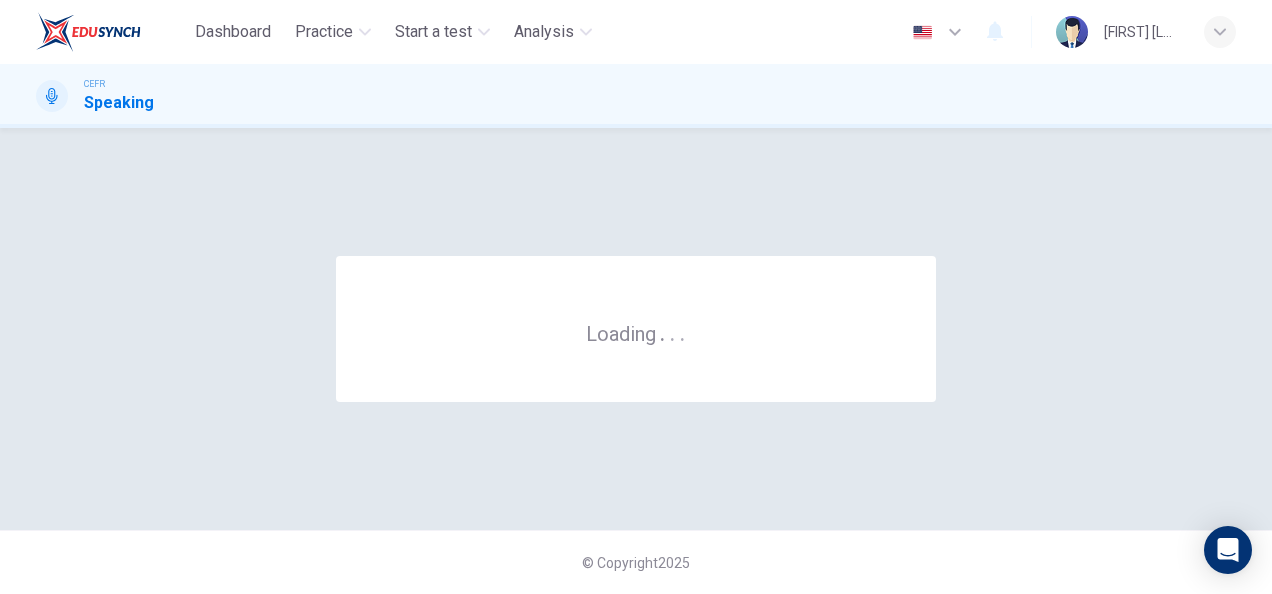 scroll, scrollTop: 0, scrollLeft: 0, axis: both 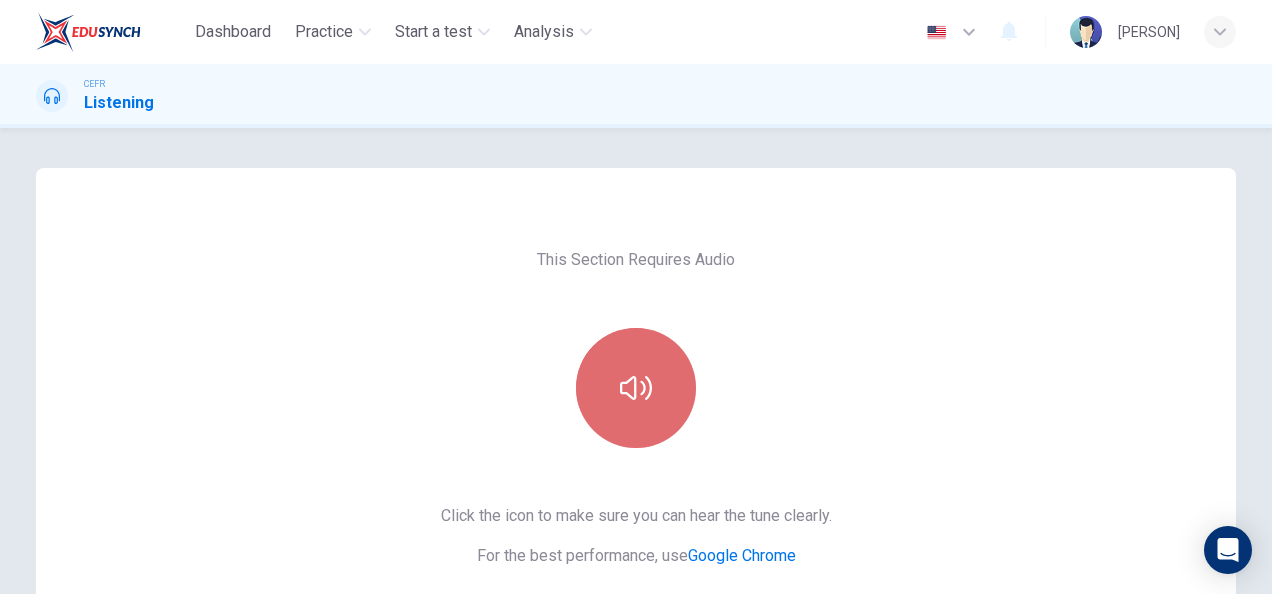click at bounding box center [636, 388] 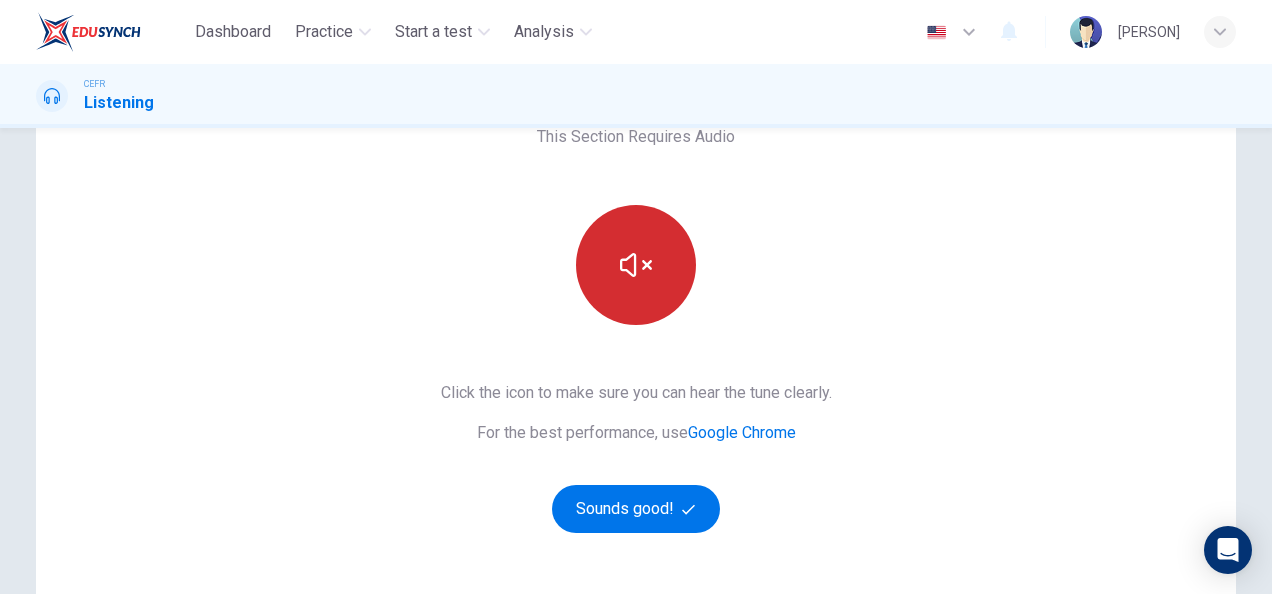 scroll, scrollTop: 124, scrollLeft: 0, axis: vertical 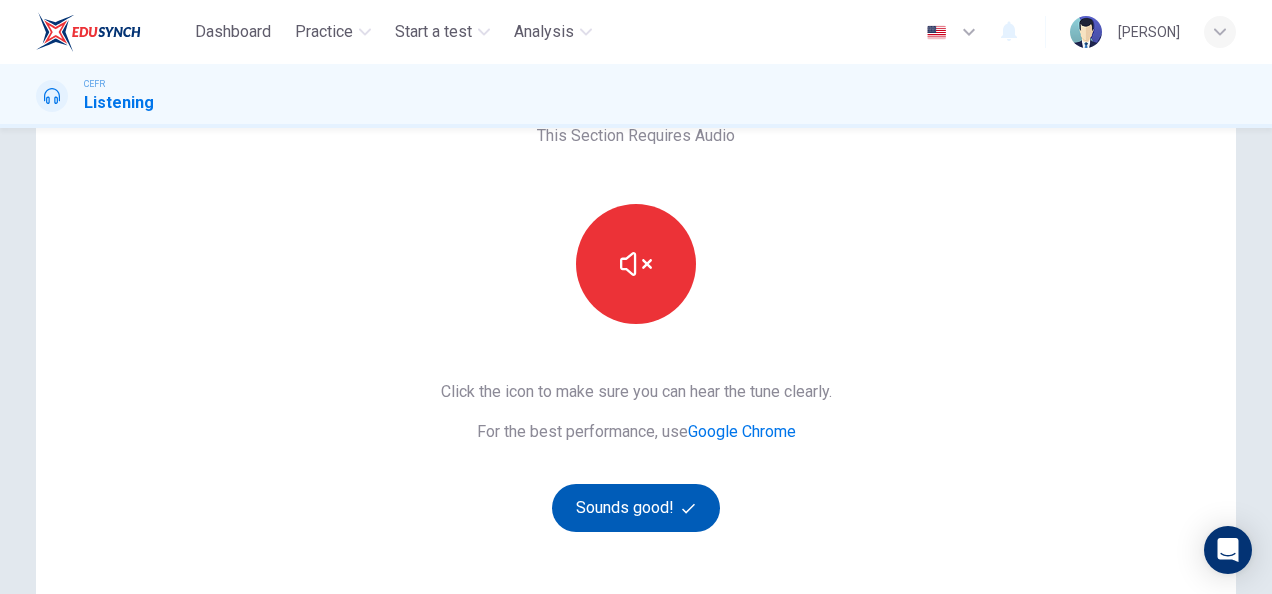 drag, startPoint x: 661, startPoint y: 483, endPoint x: 664, endPoint y: 500, distance: 17.262676 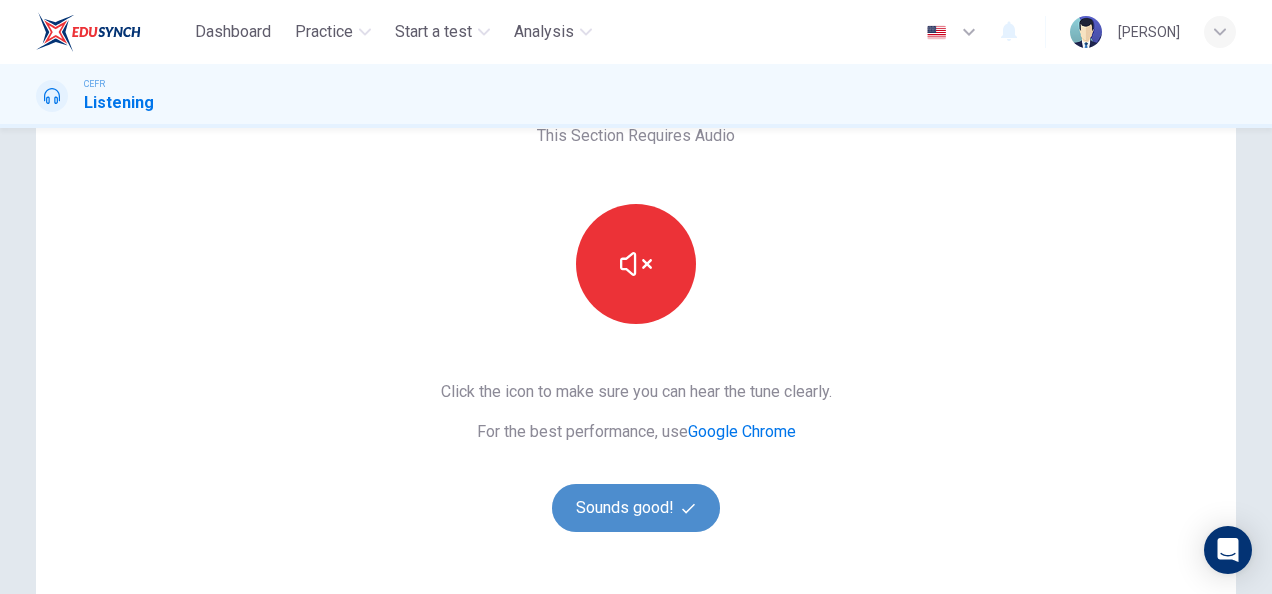 click on "Sounds good!" at bounding box center [636, 508] 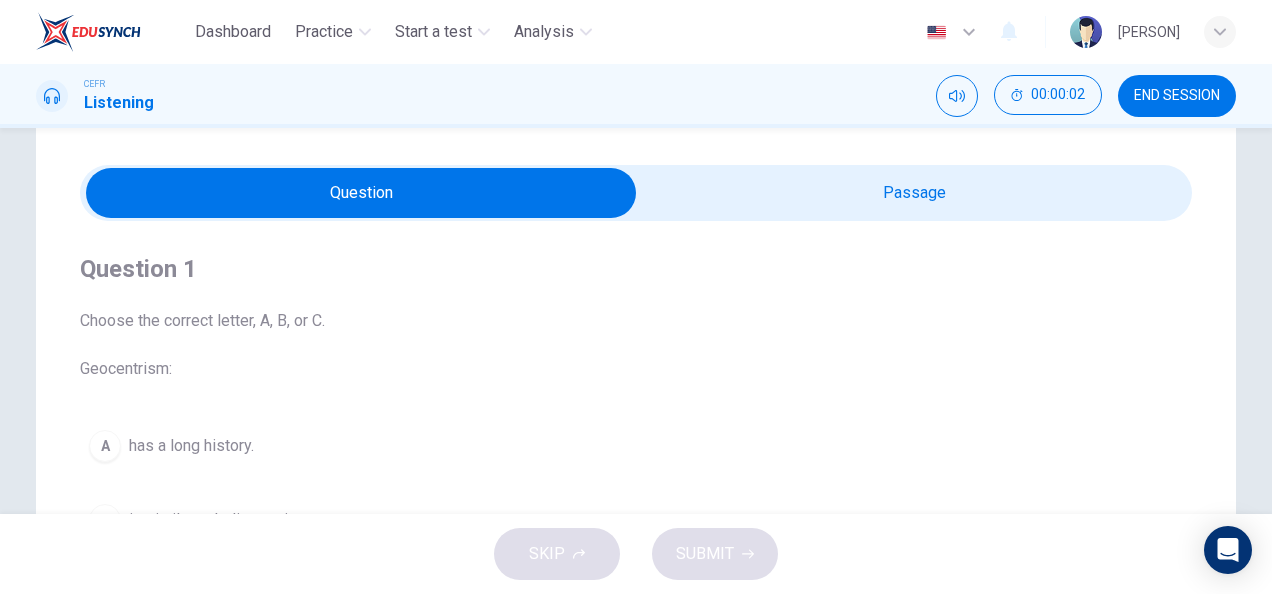 scroll, scrollTop: 0, scrollLeft: 0, axis: both 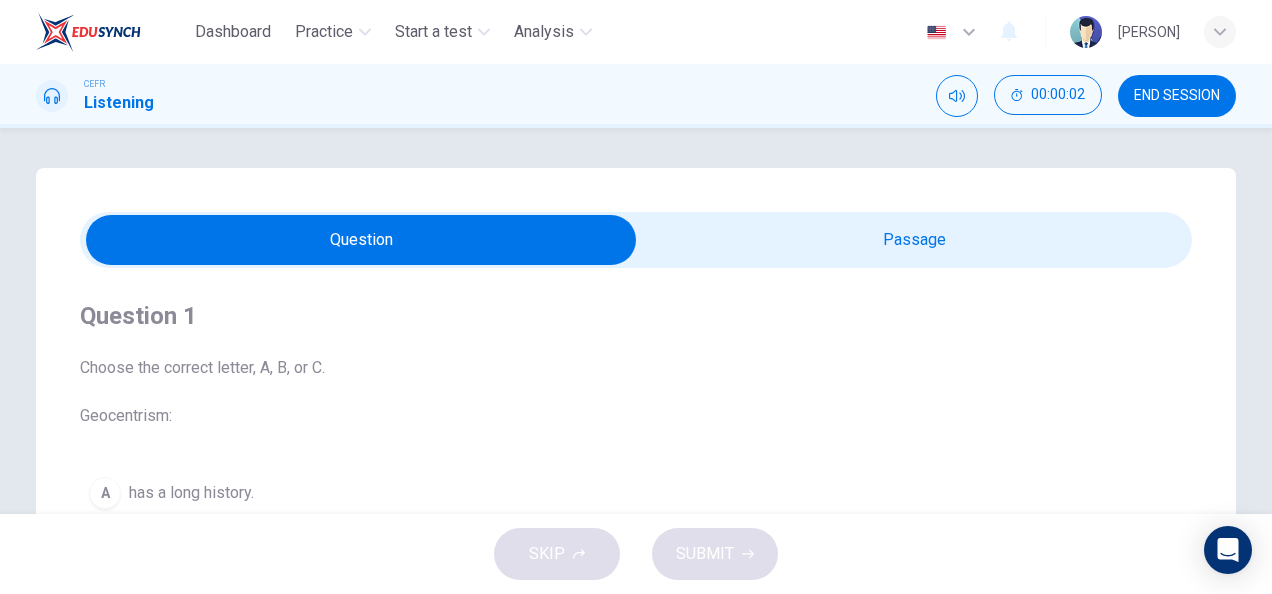 click at bounding box center (361, 240) 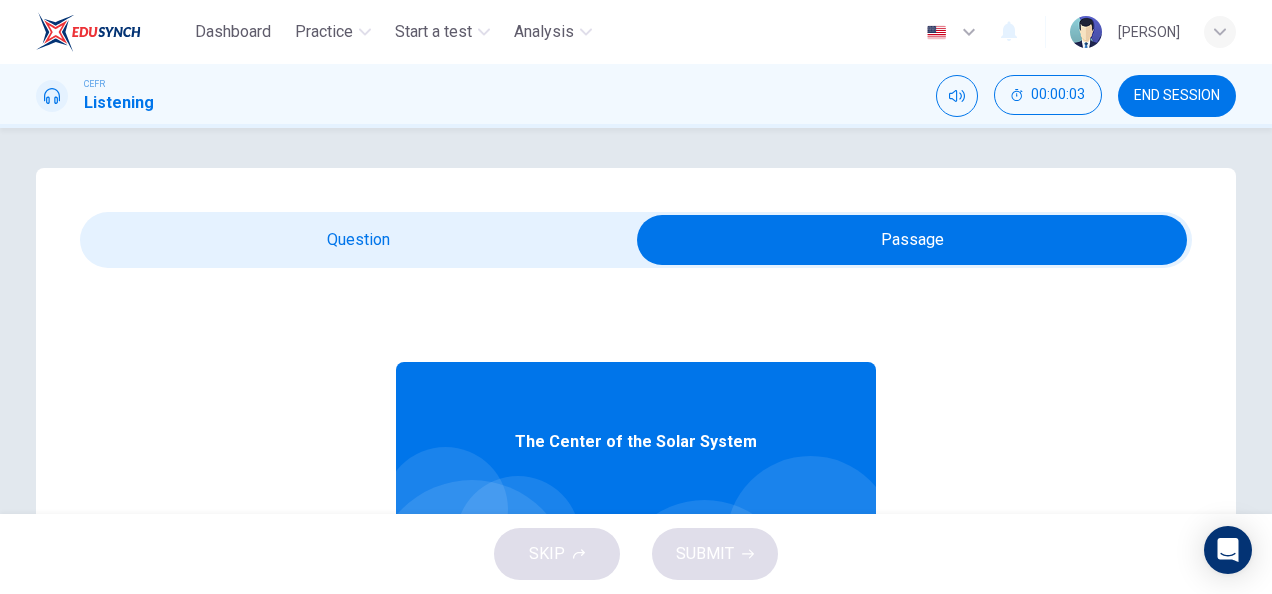 scroll, scrollTop: 112, scrollLeft: 0, axis: vertical 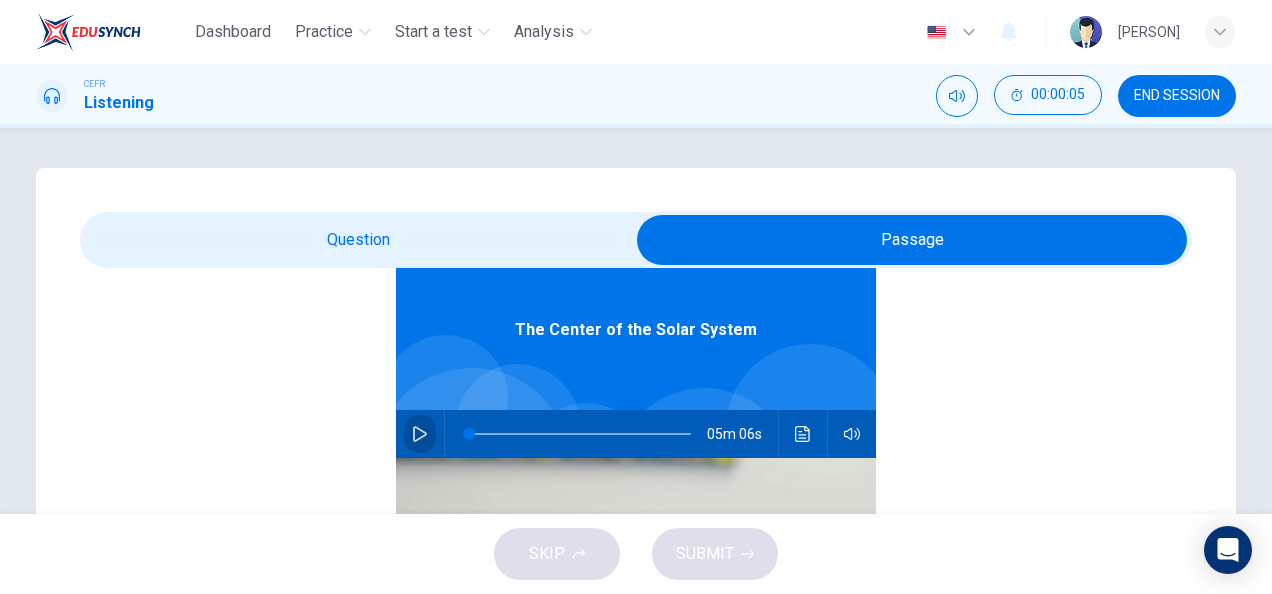 click at bounding box center [420, 434] 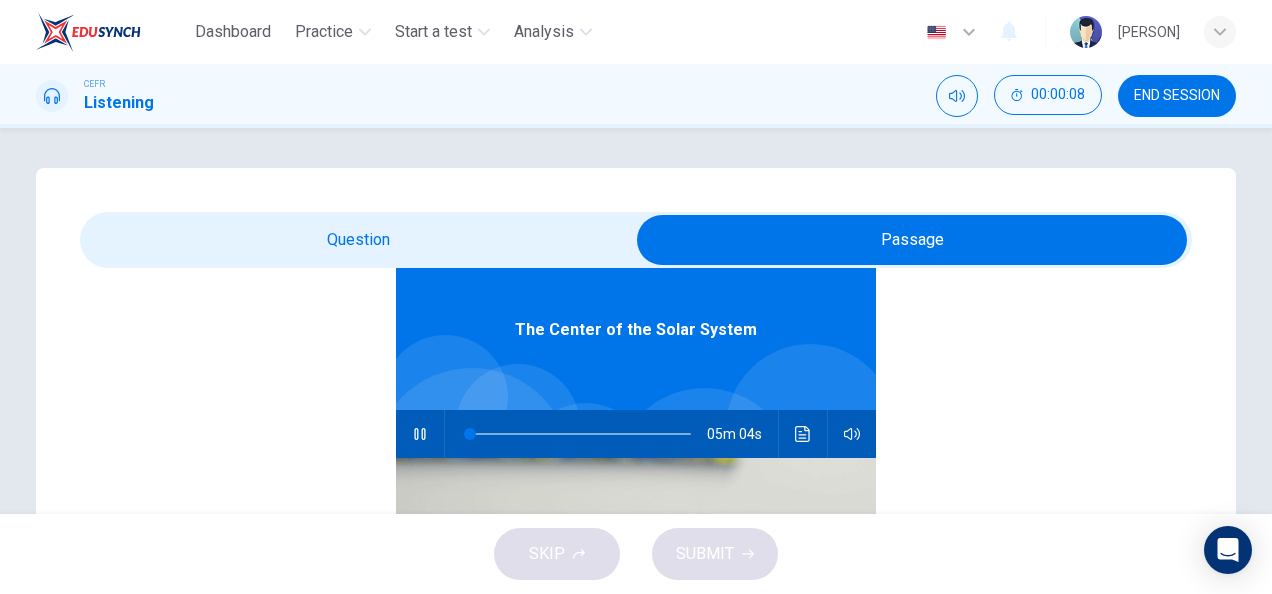 click at bounding box center (912, 240) 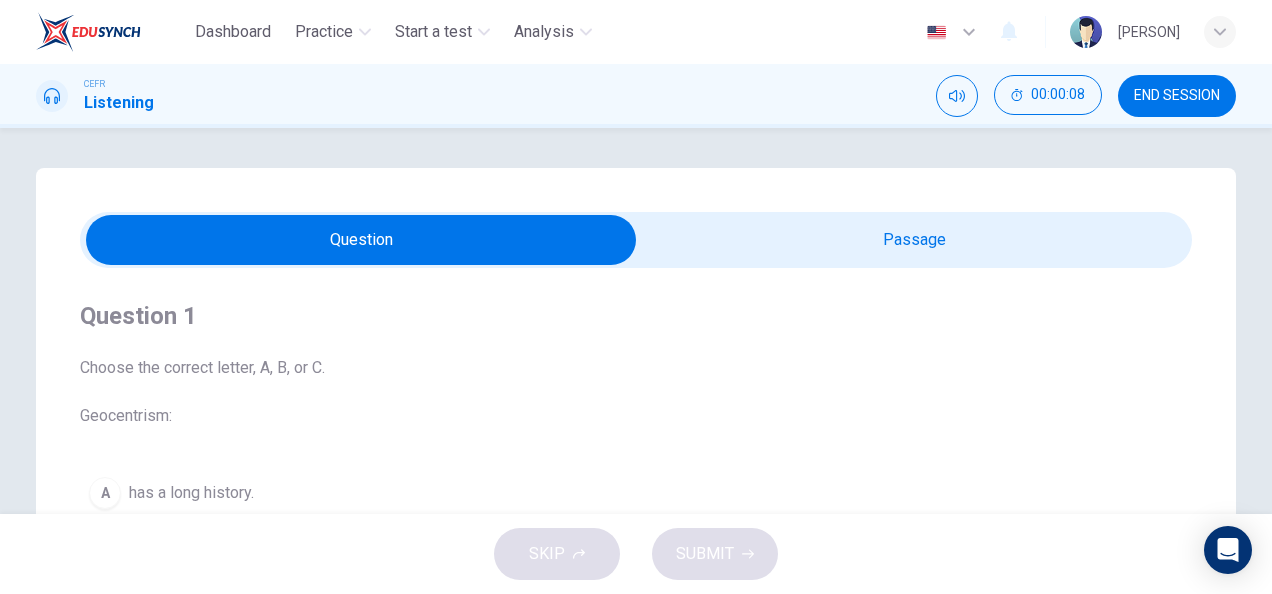 scroll, scrollTop: 0, scrollLeft: 0, axis: both 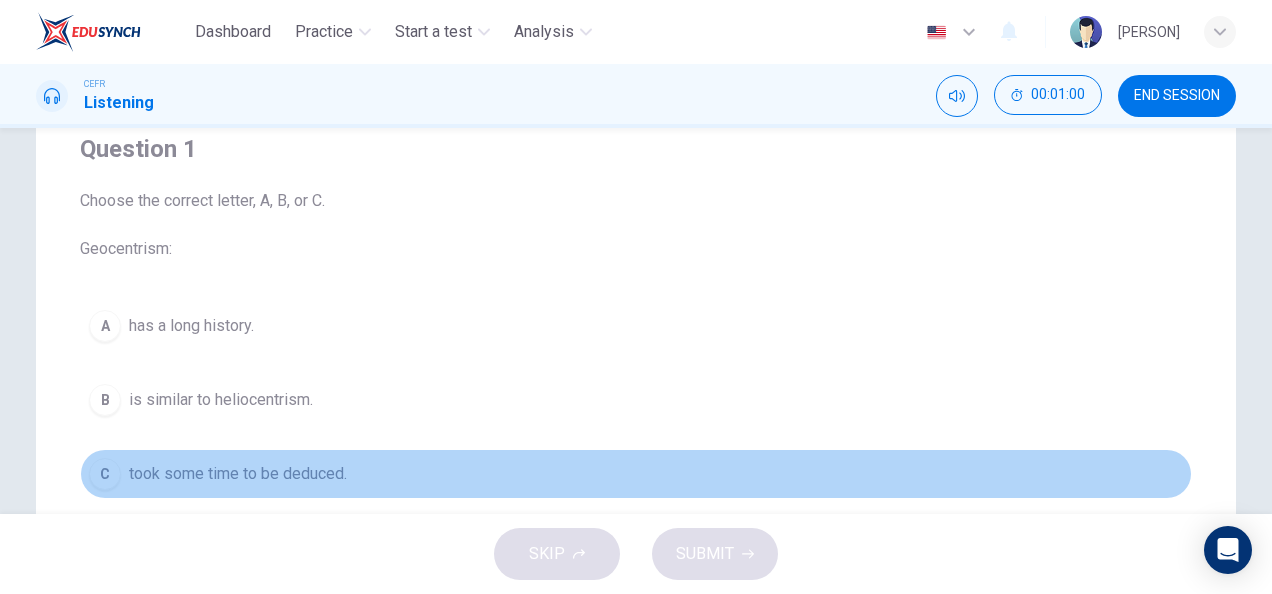 click on "C took some time to be deduced." at bounding box center [636, 474] 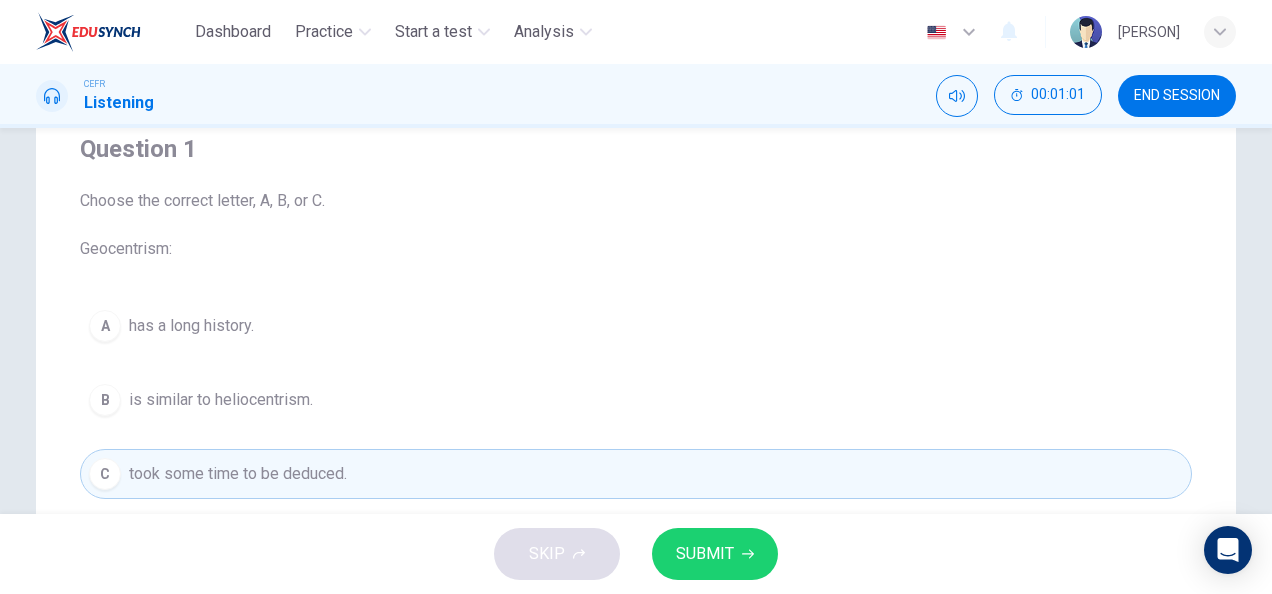 click on "SUBMIT" at bounding box center (705, 554) 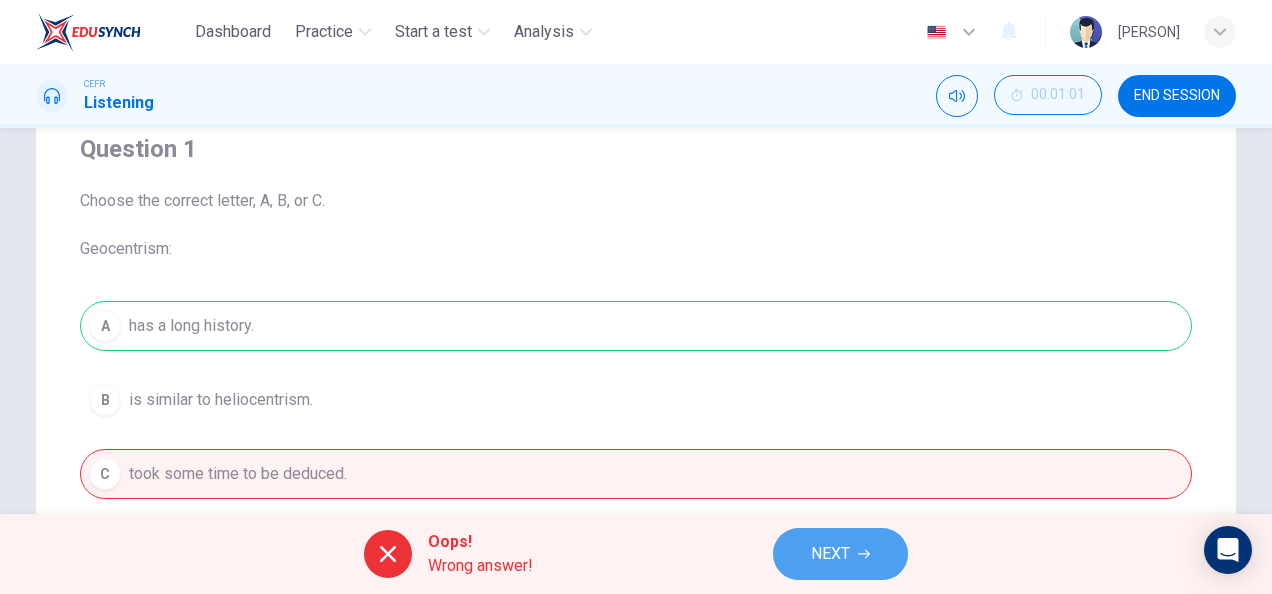 click on "NEXT" at bounding box center (830, 554) 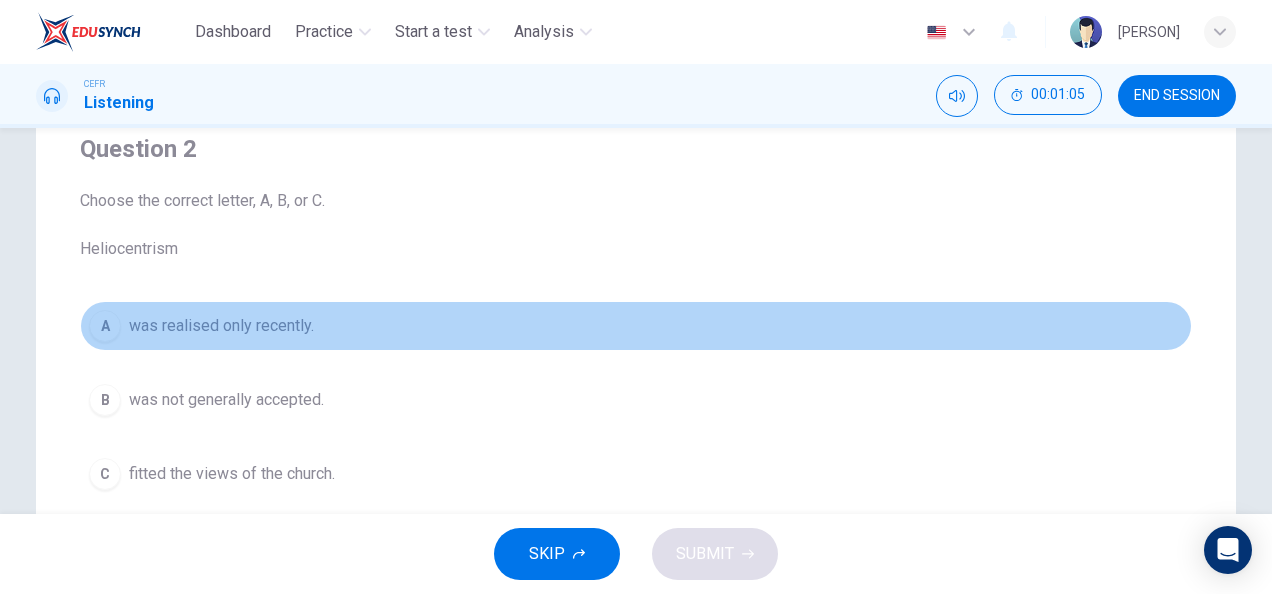 click on "was realised only recently." at bounding box center [221, 326] 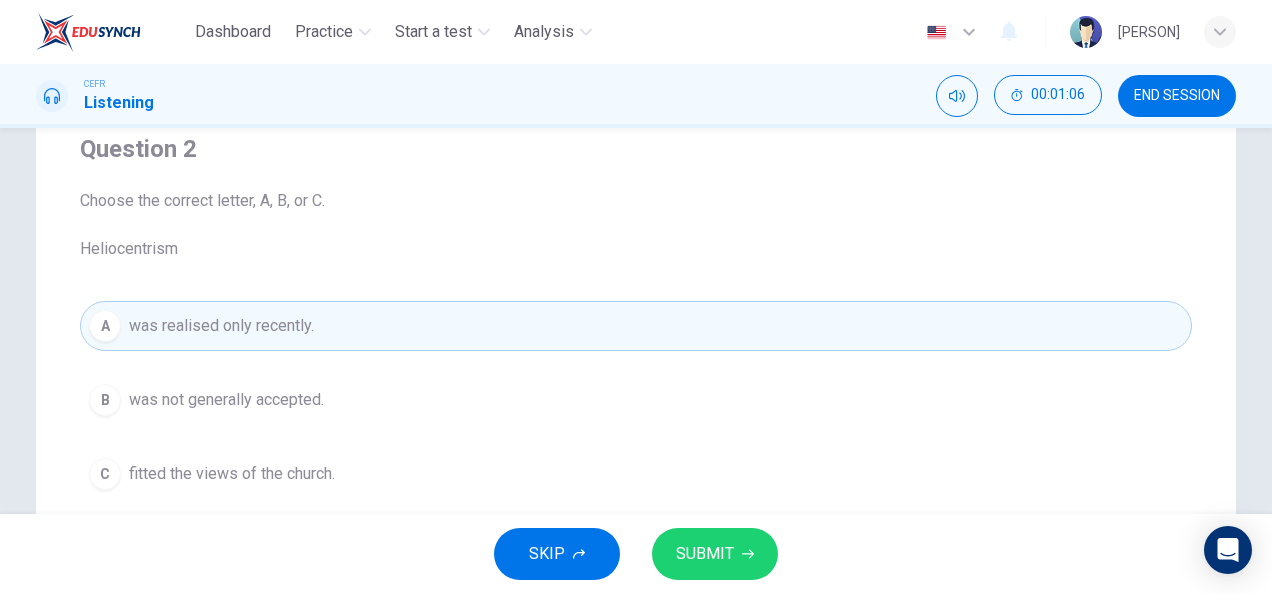 scroll, scrollTop: 0, scrollLeft: 0, axis: both 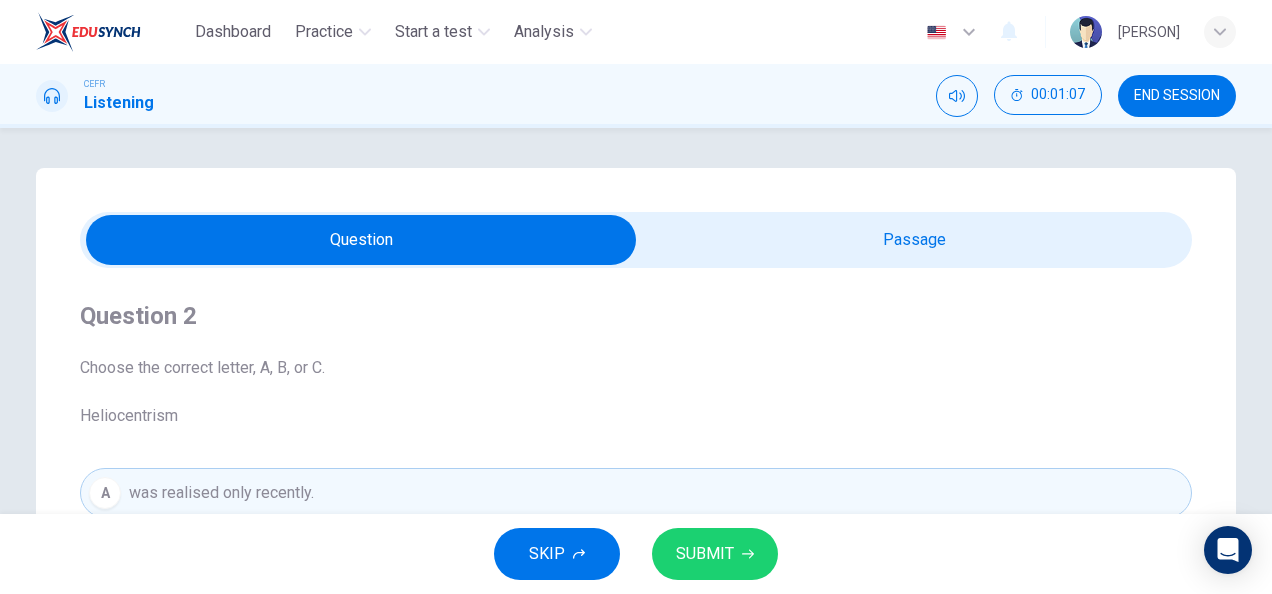 click at bounding box center [361, 240] 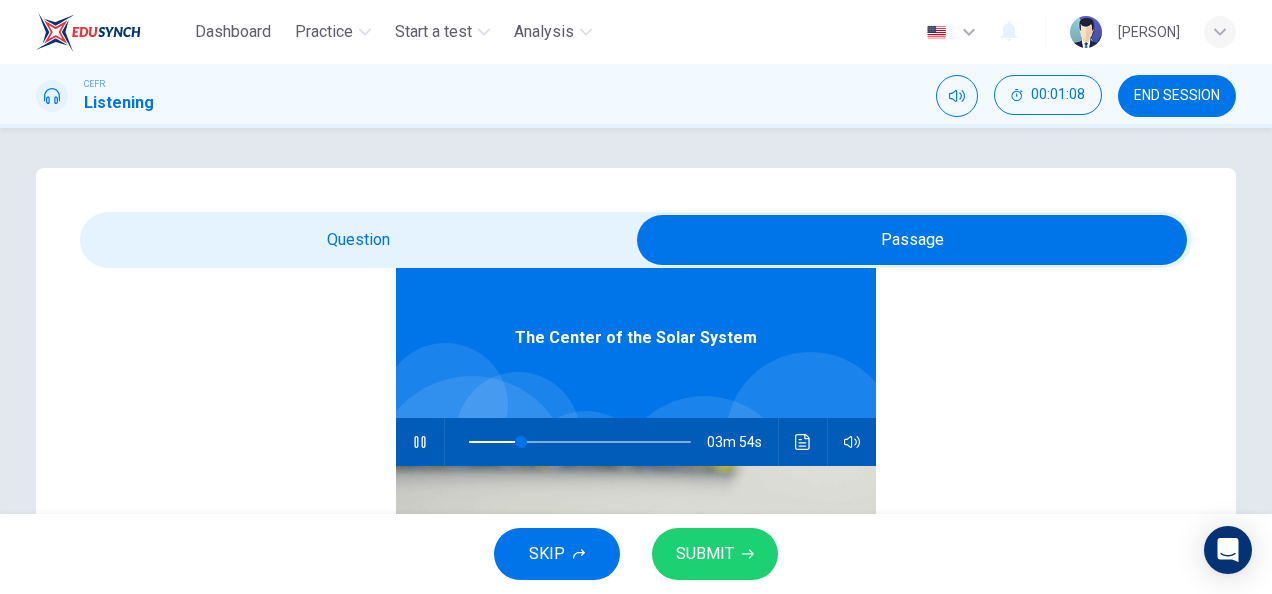 scroll, scrollTop: 112, scrollLeft: 0, axis: vertical 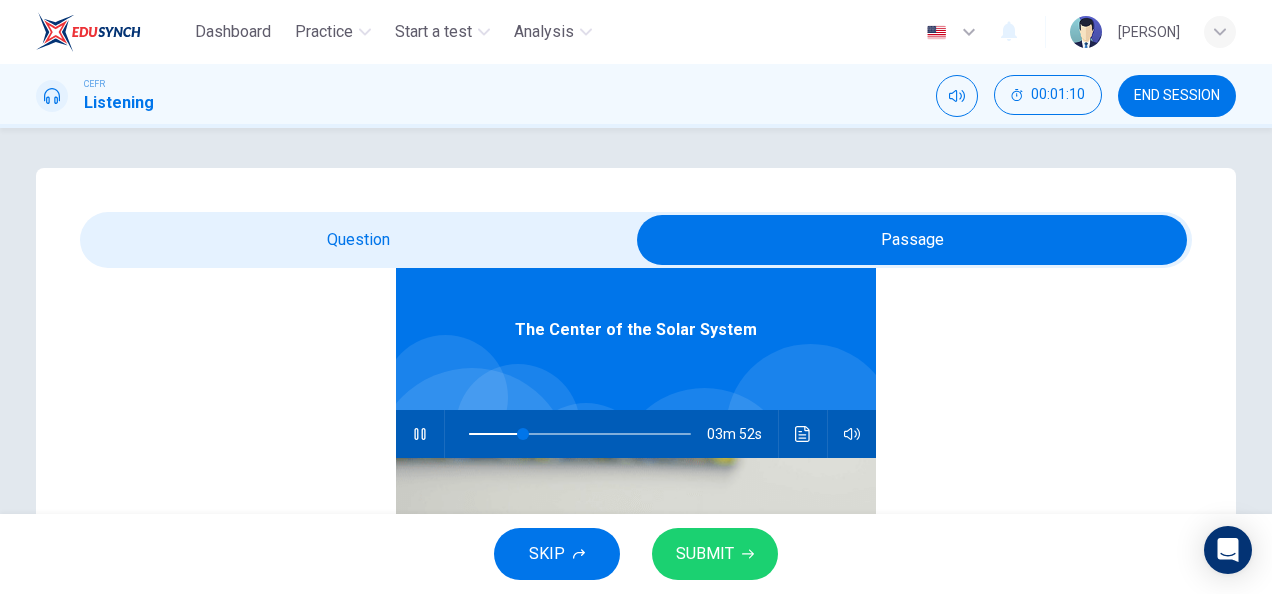 click at bounding box center (912, 240) 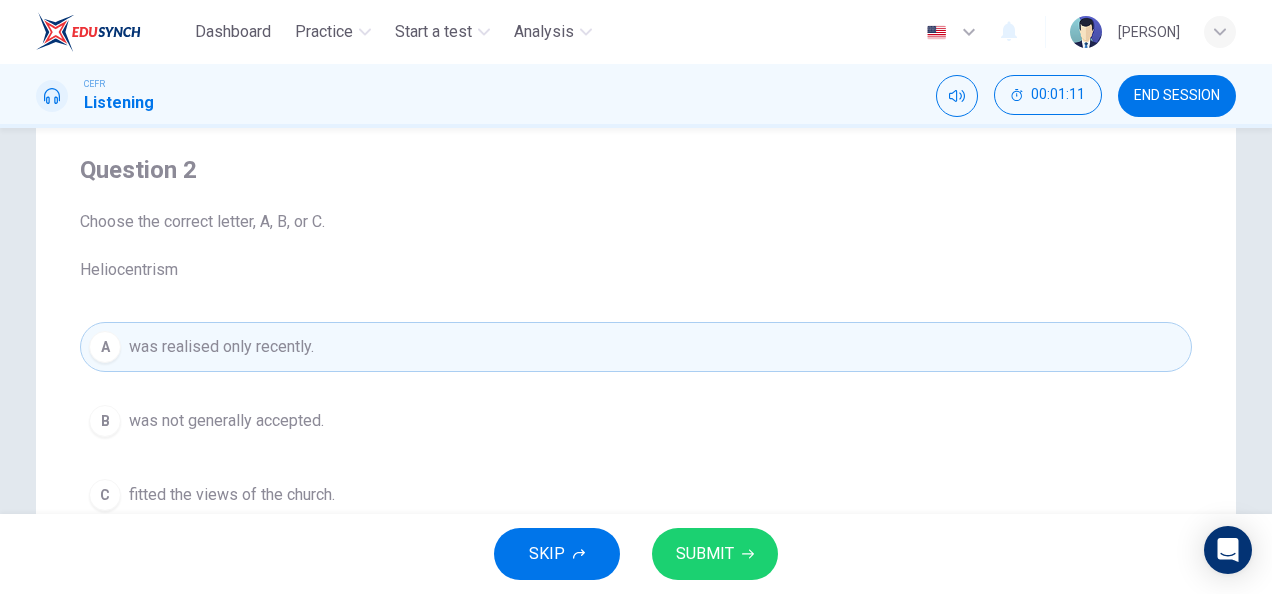scroll, scrollTop: 147, scrollLeft: 0, axis: vertical 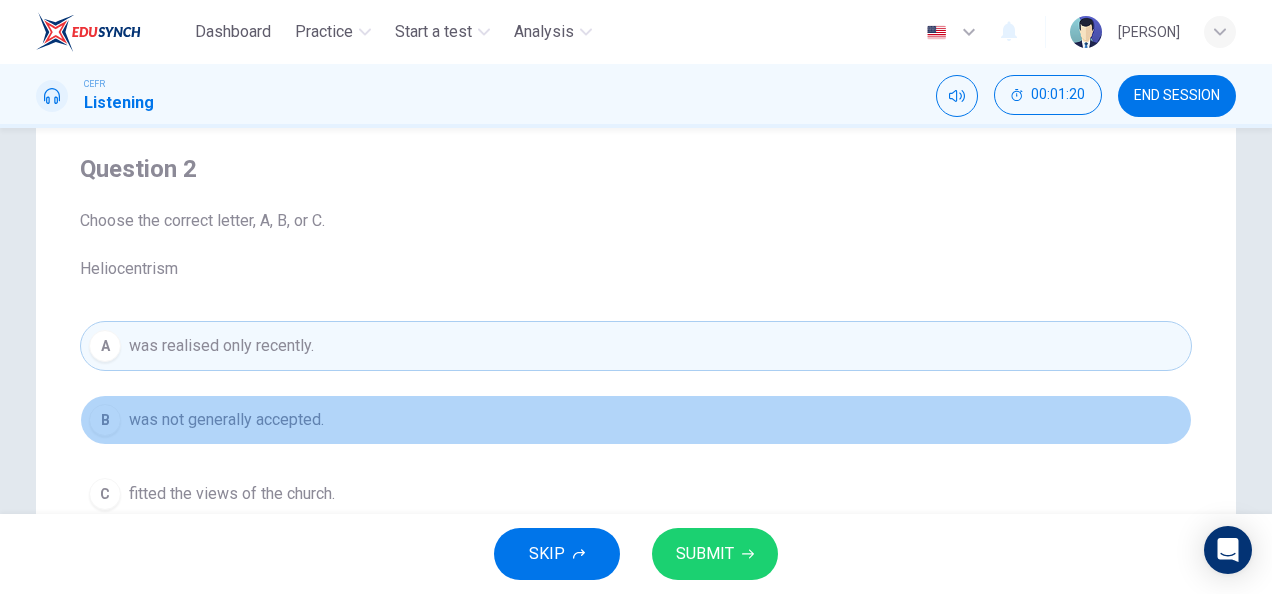 click on "B was not generally accepted." at bounding box center [636, 420] 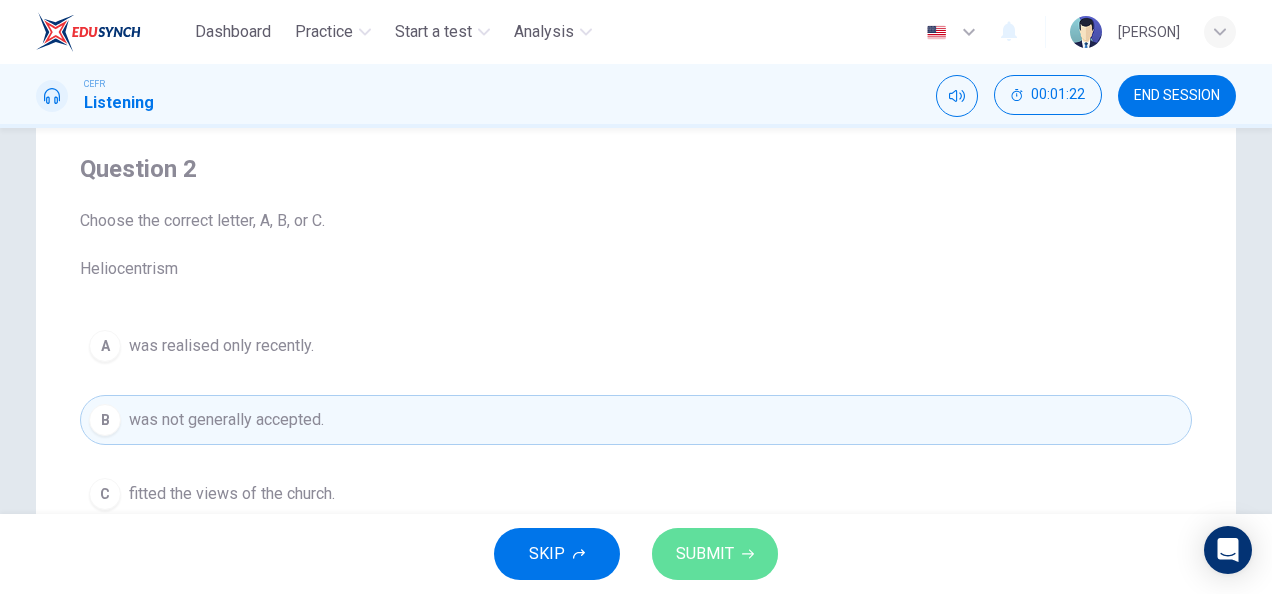click on "SUBMIT" at bounding box center [705, 554] 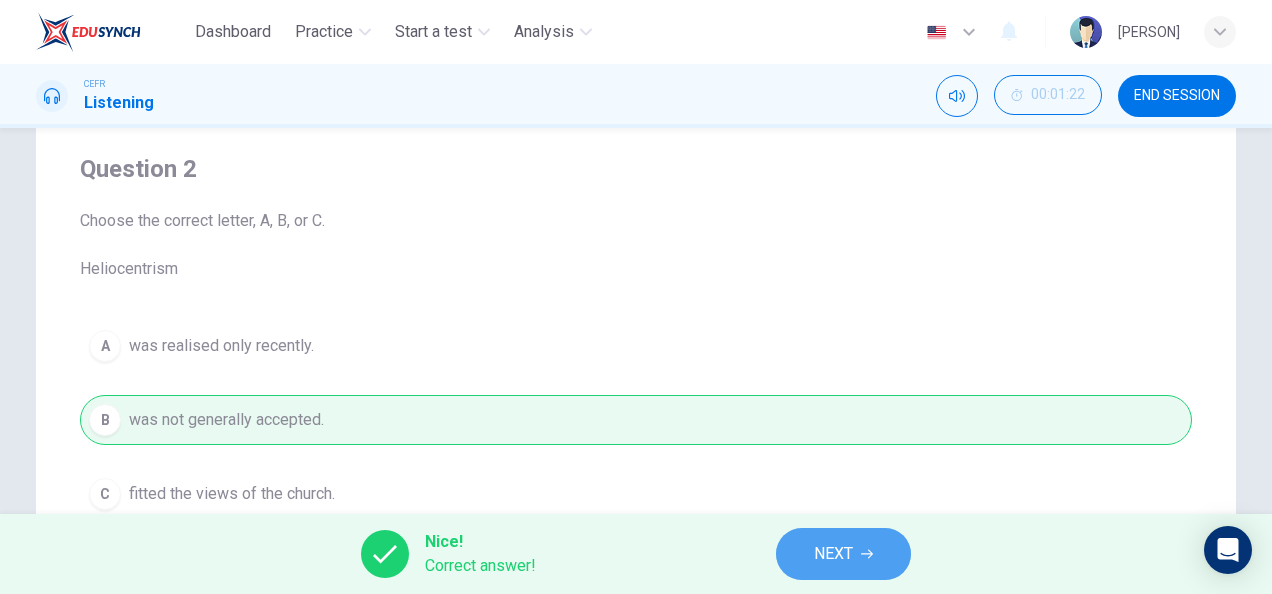 click on "NEXT" at bounding box center [843, 554] 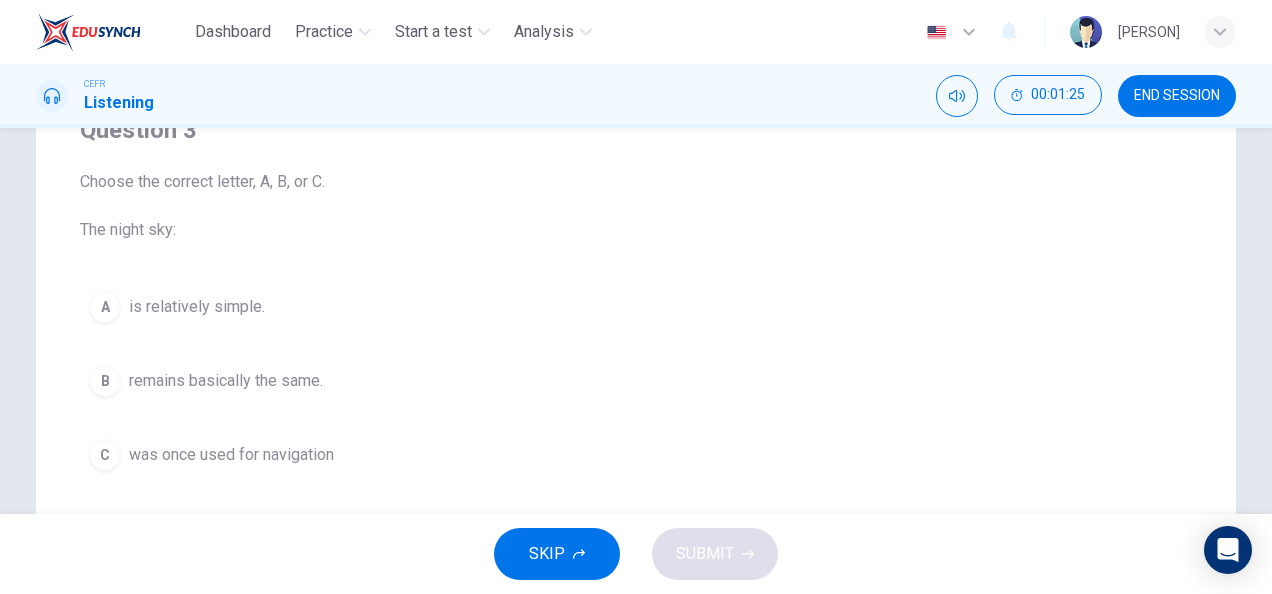 scroll, scrollTop: 187, scrollLeft: 0, axis: vertical 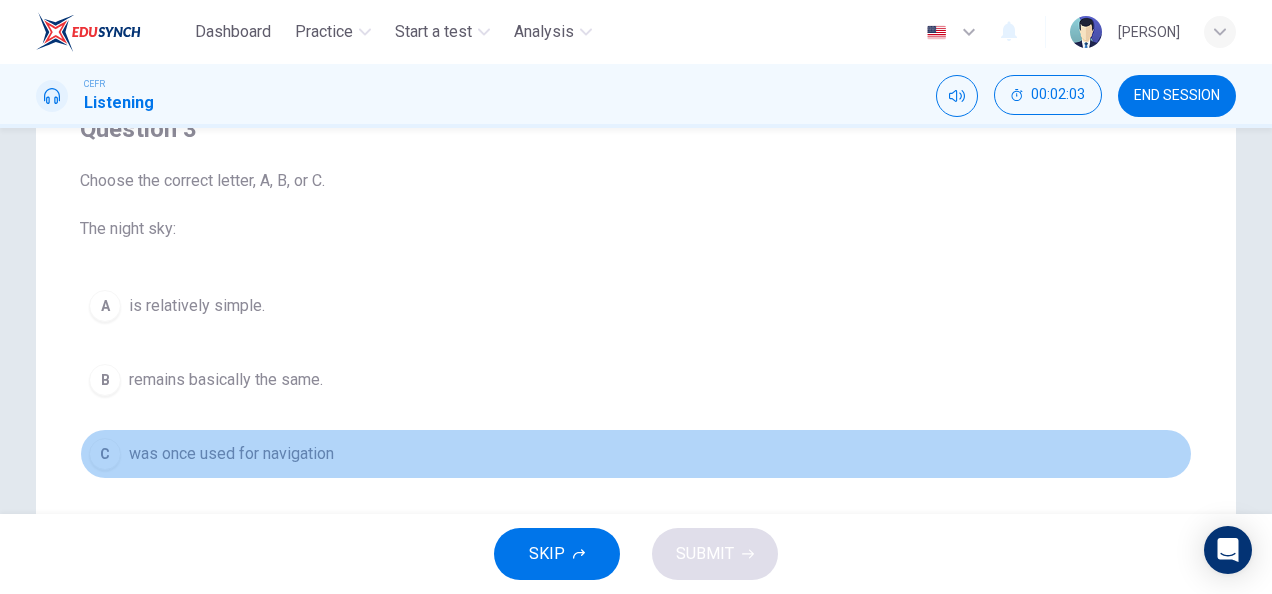 click on "was once used for navigation" at bounding box center (197, 306) 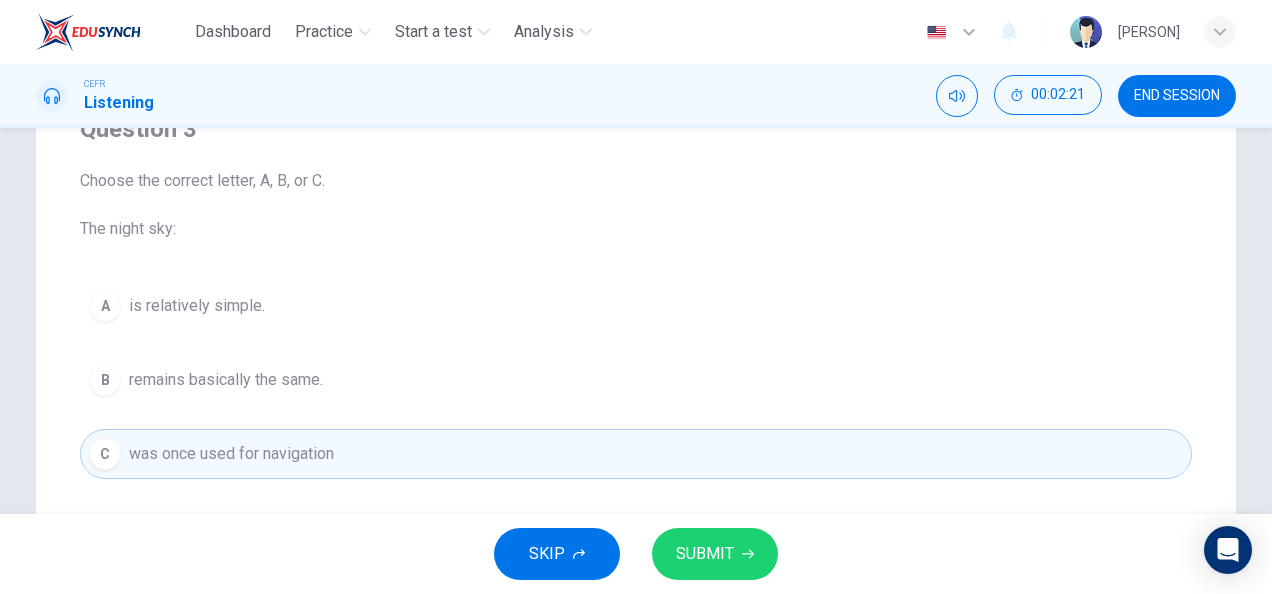 click on "SUBMIT" at bounding box center (715, 554) 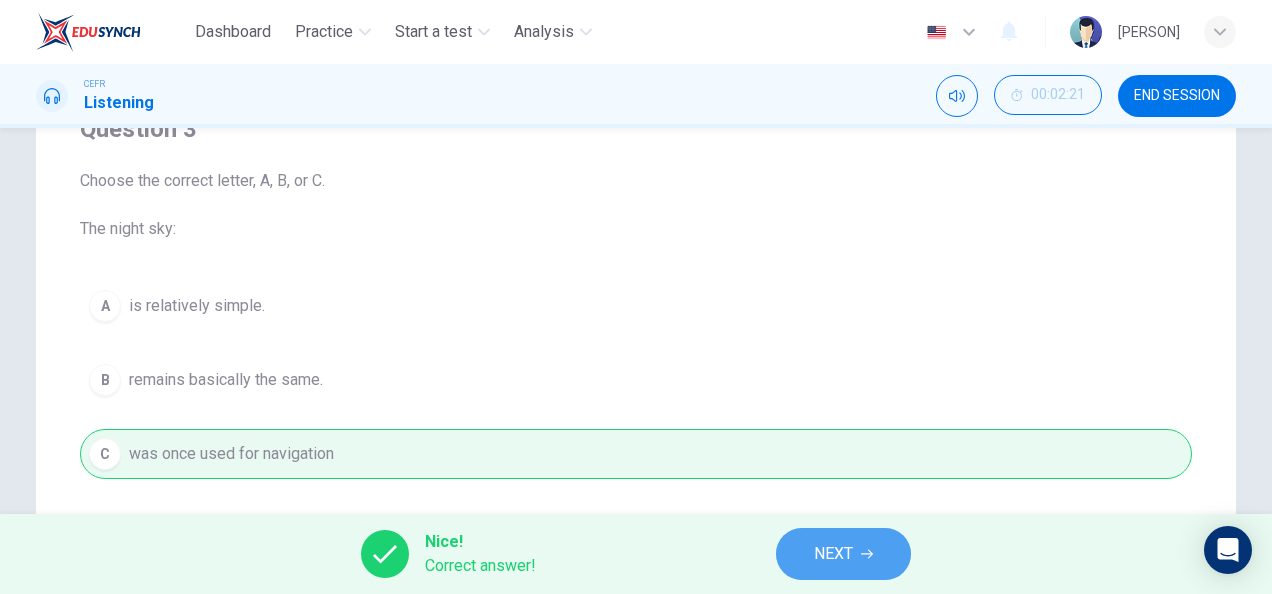 click on "NEXT" at bounding box center [833, 554] 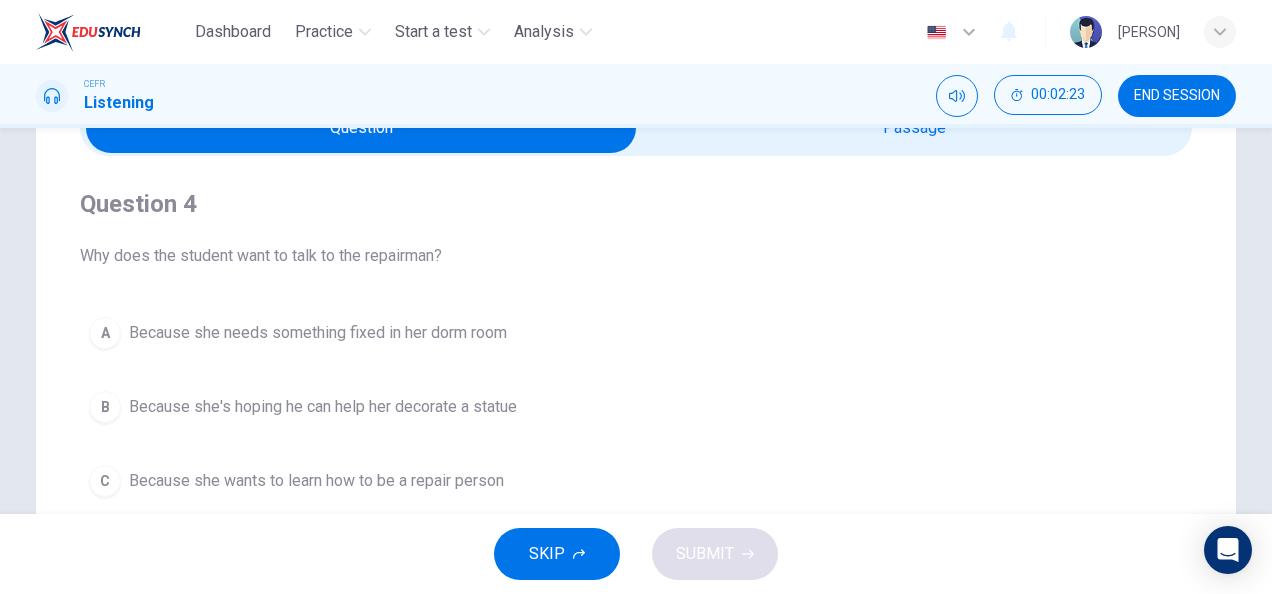 scroll, scrollTop: 113, scrollLeft: 0, axis: vertical 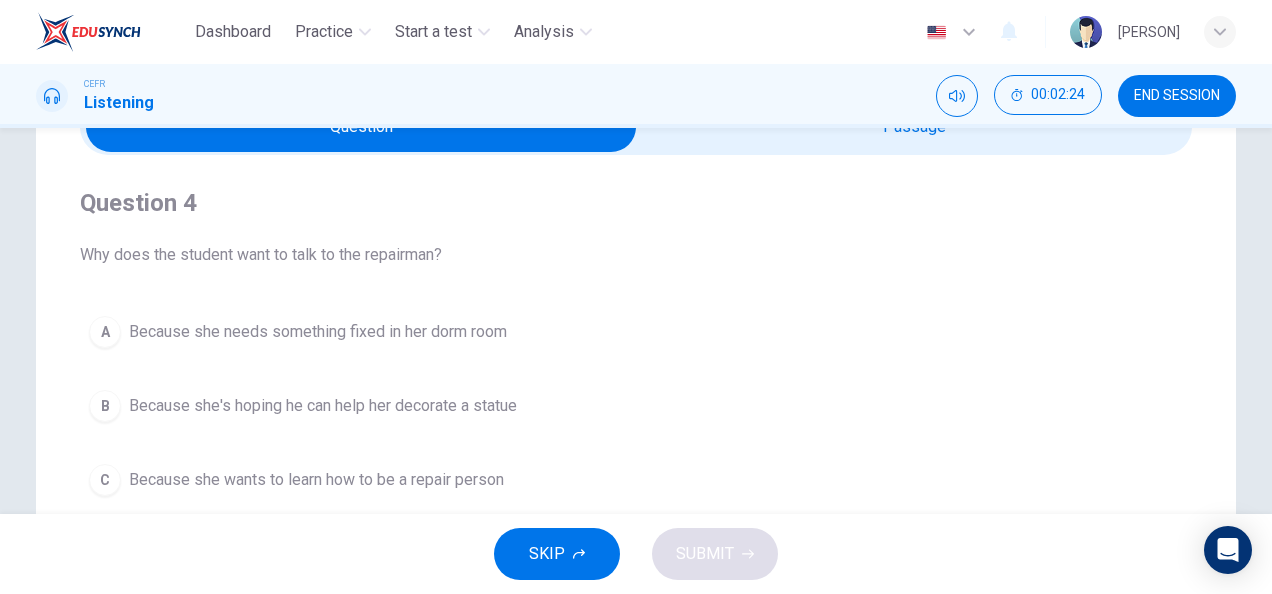 click at bounding box center [361, 127] 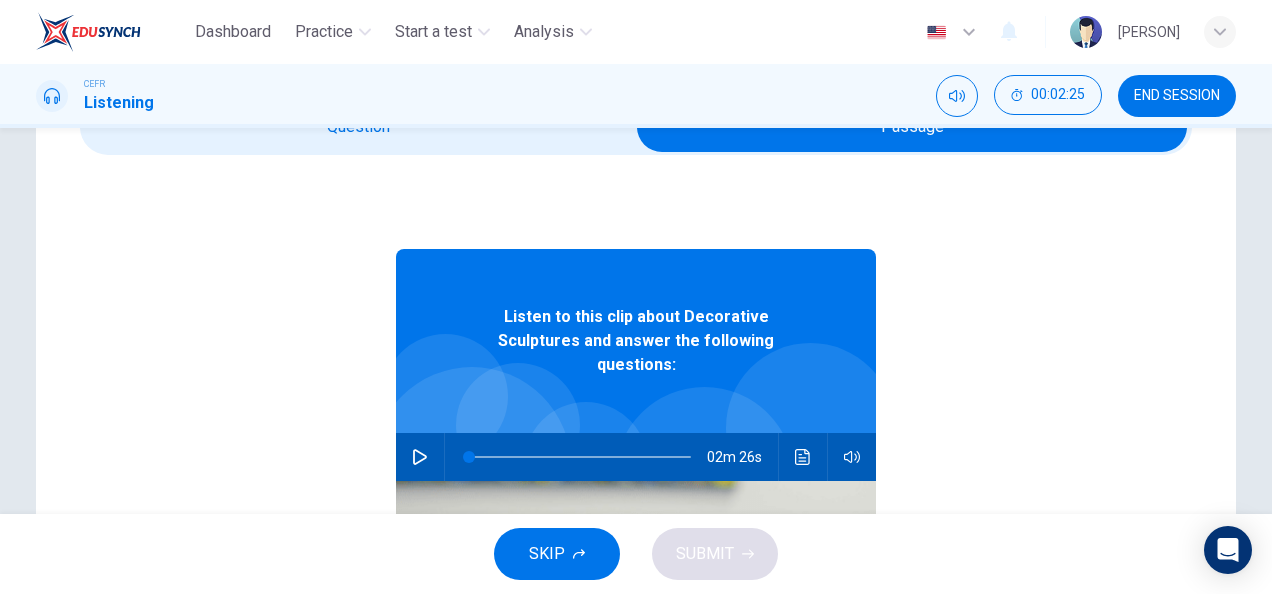 click on "02m 26s" at bounding box center (636, 457) 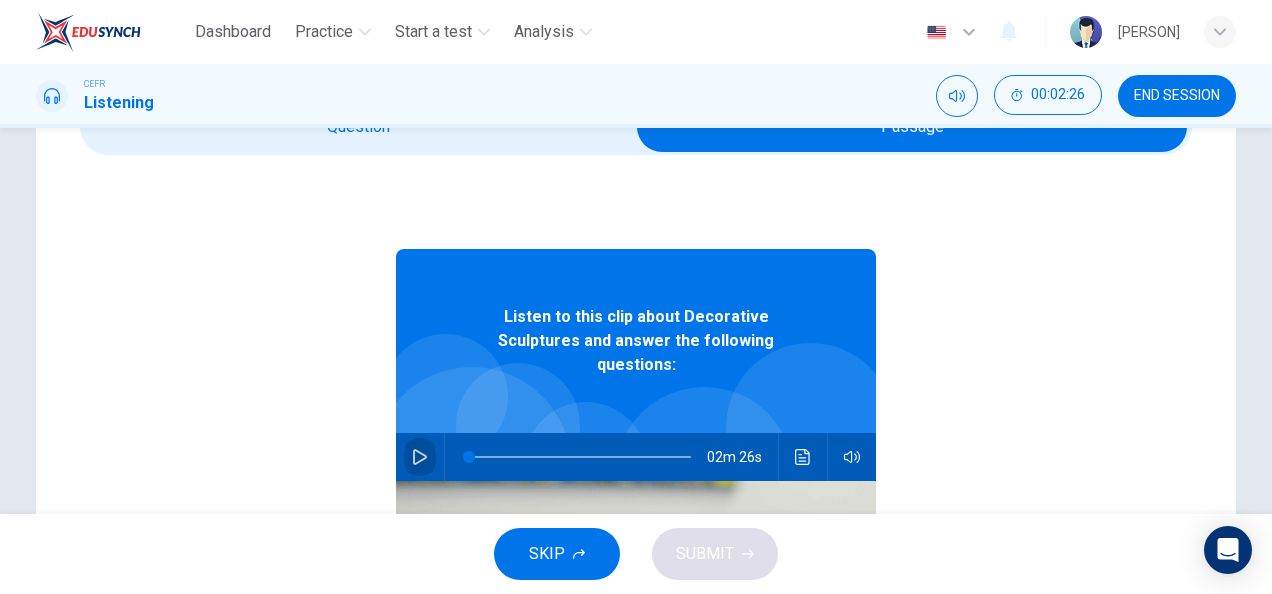 click at bounding box center (420, 457) 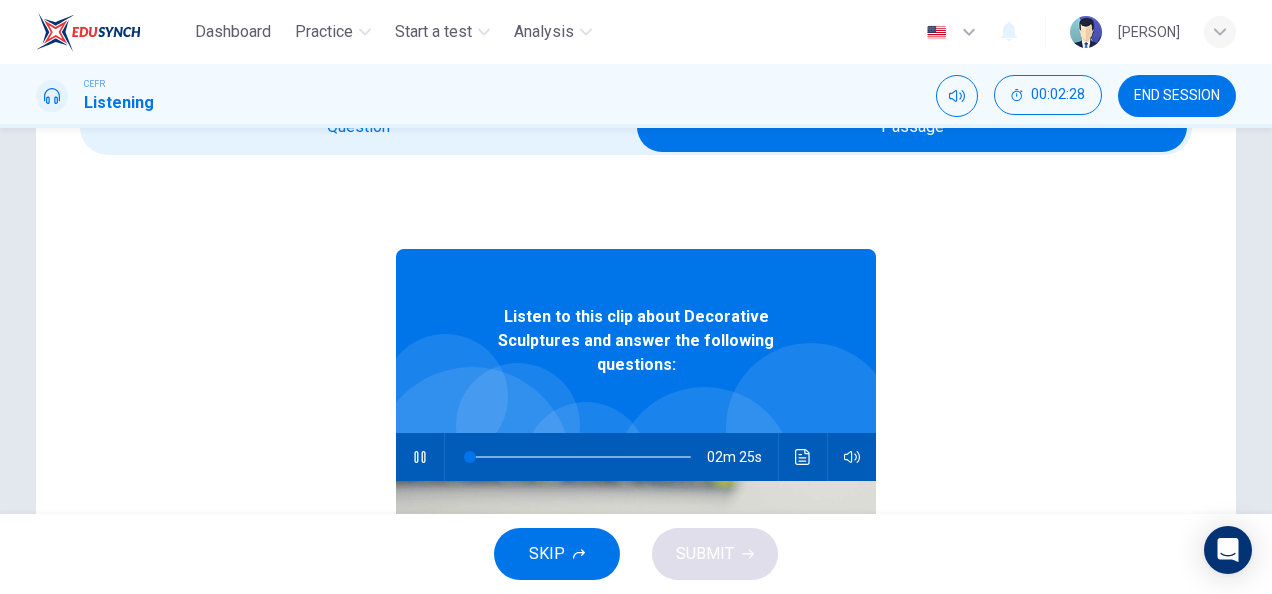 click at bounding box center [912, 127] 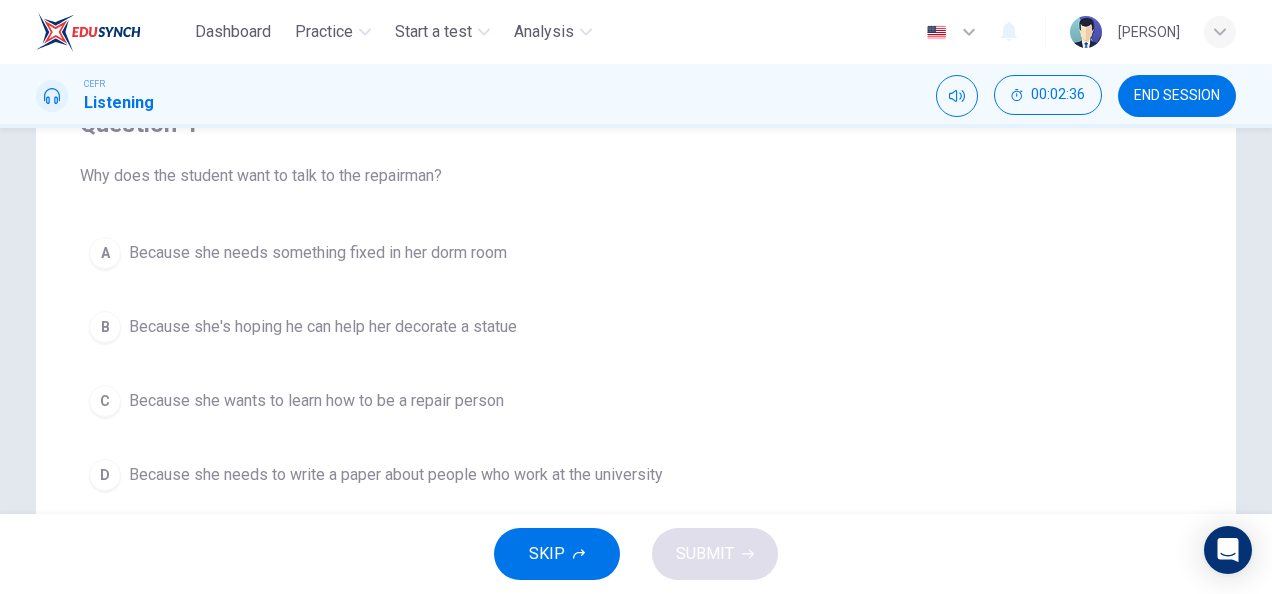 scroll, scrollTop: 193, scrollLeft: 0, axis: vertical 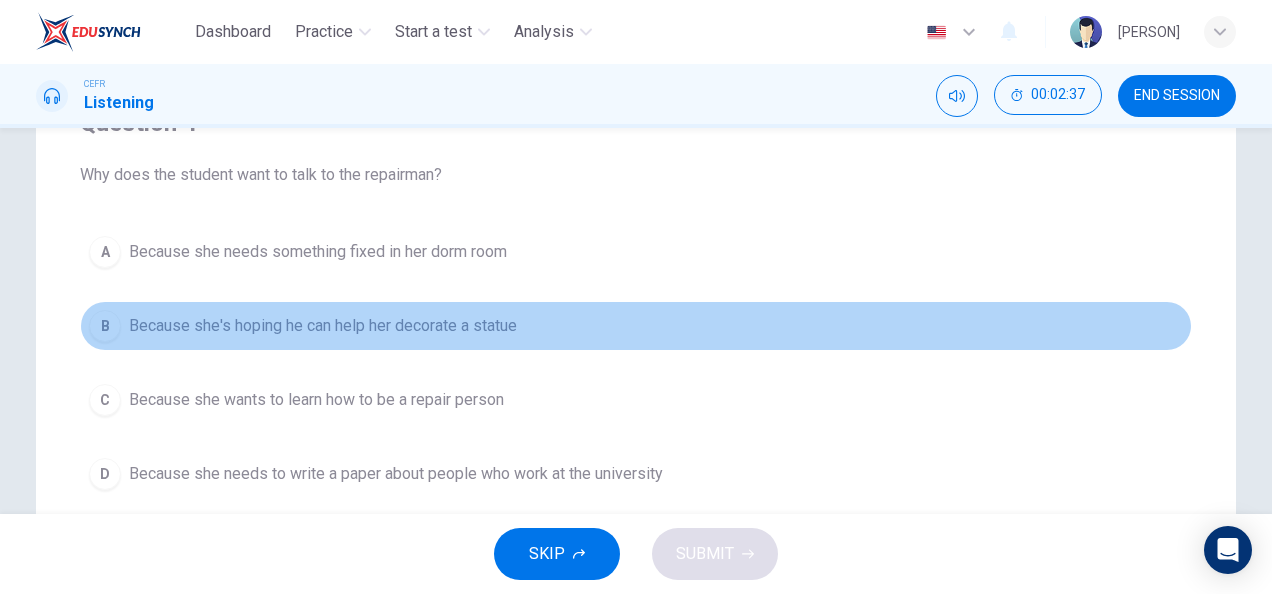 click on "Because she's hoping he can help her decorate a statue" at bounding box center [318, 252] 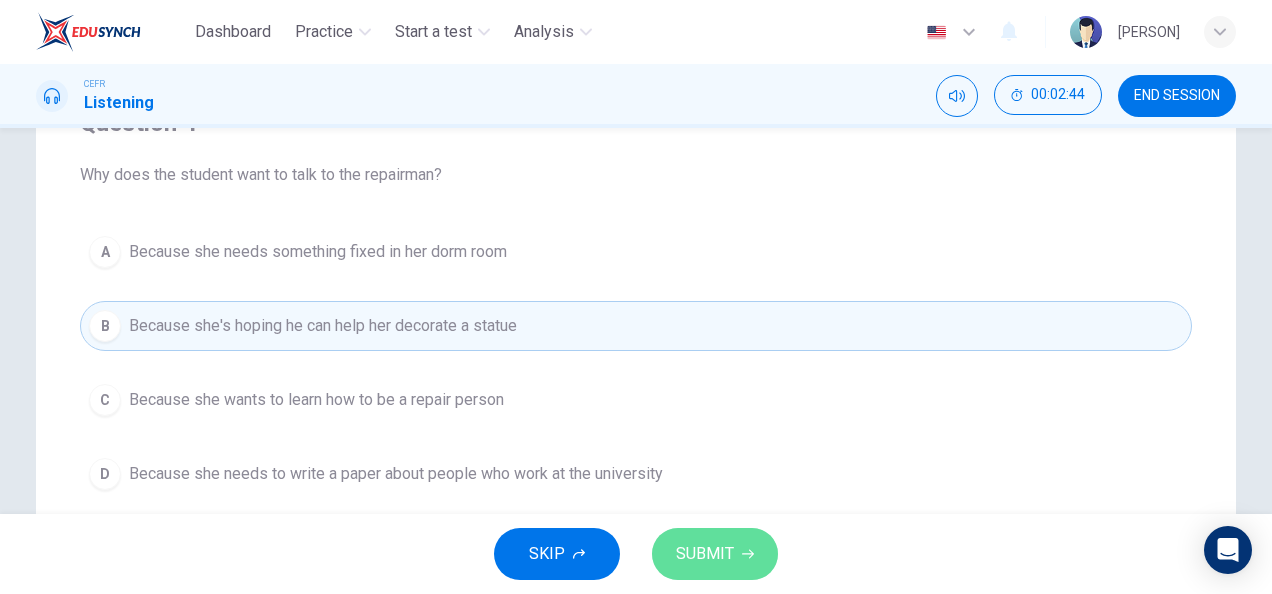 click on "SUBMIT" at bounding box center [705, 554] 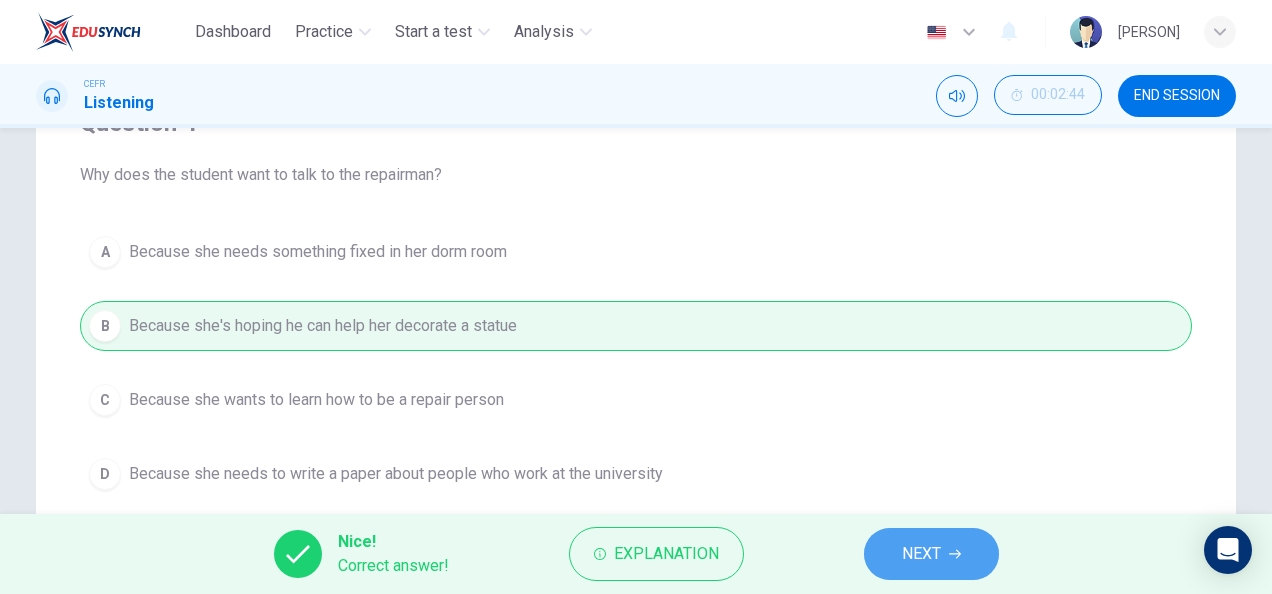 click on "NEXT" at bounding box center [931, 554] 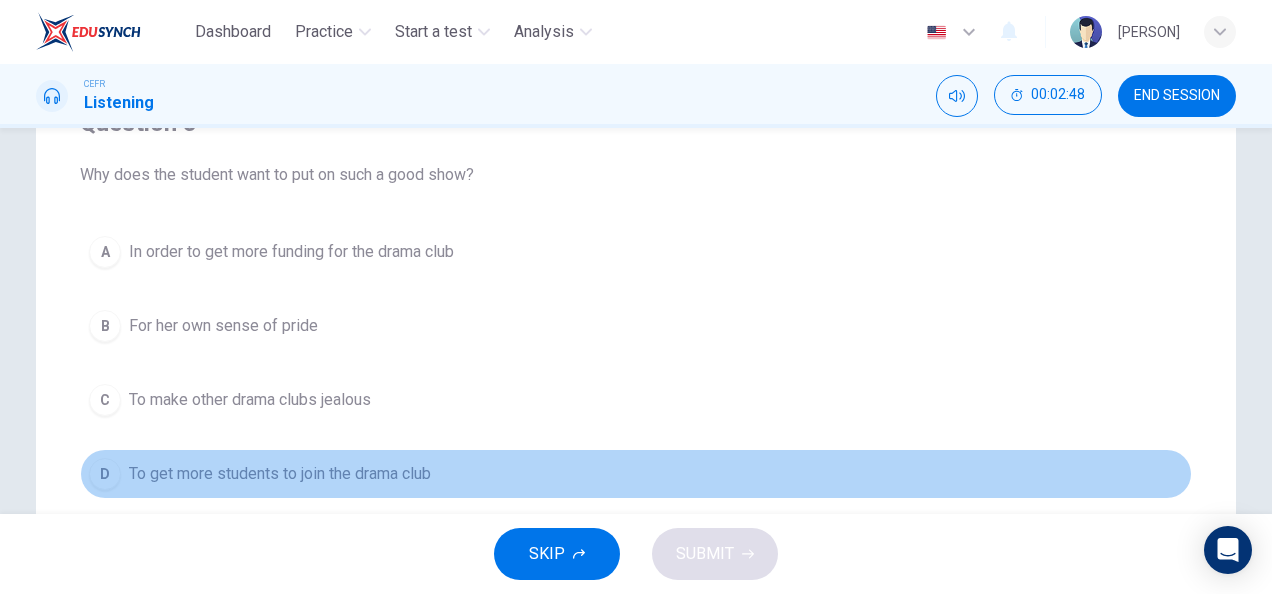 click on "To get more students to join the drama club" at bounding box center [291, 252] 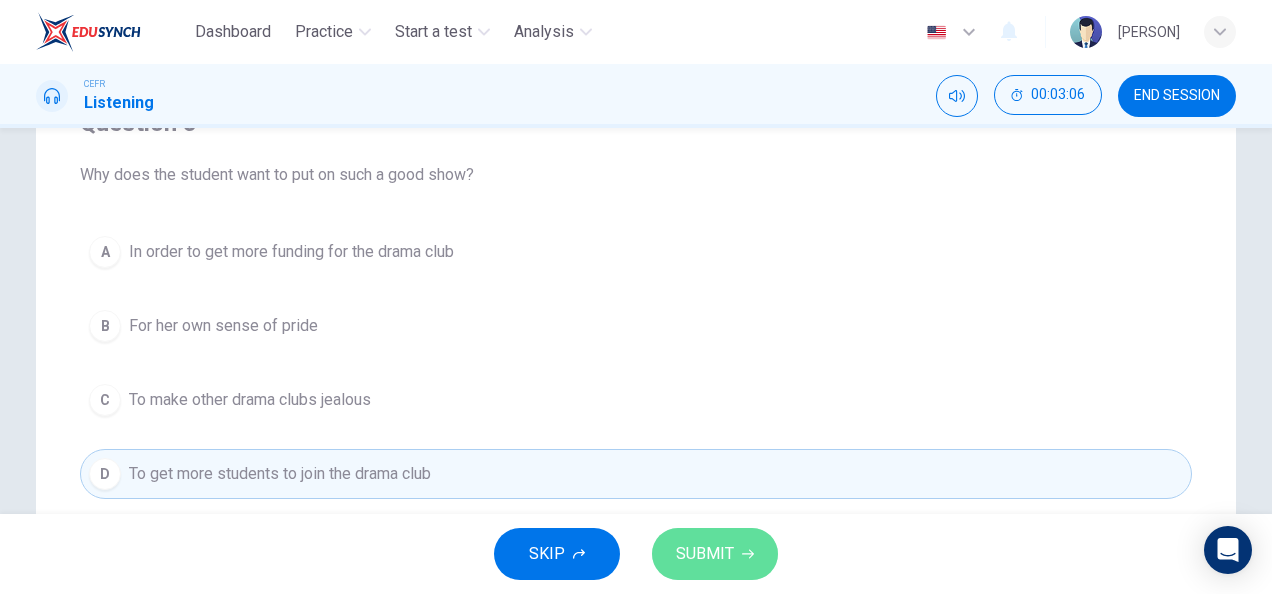 click on "SUBMIT" at bounding box center (715, 554) 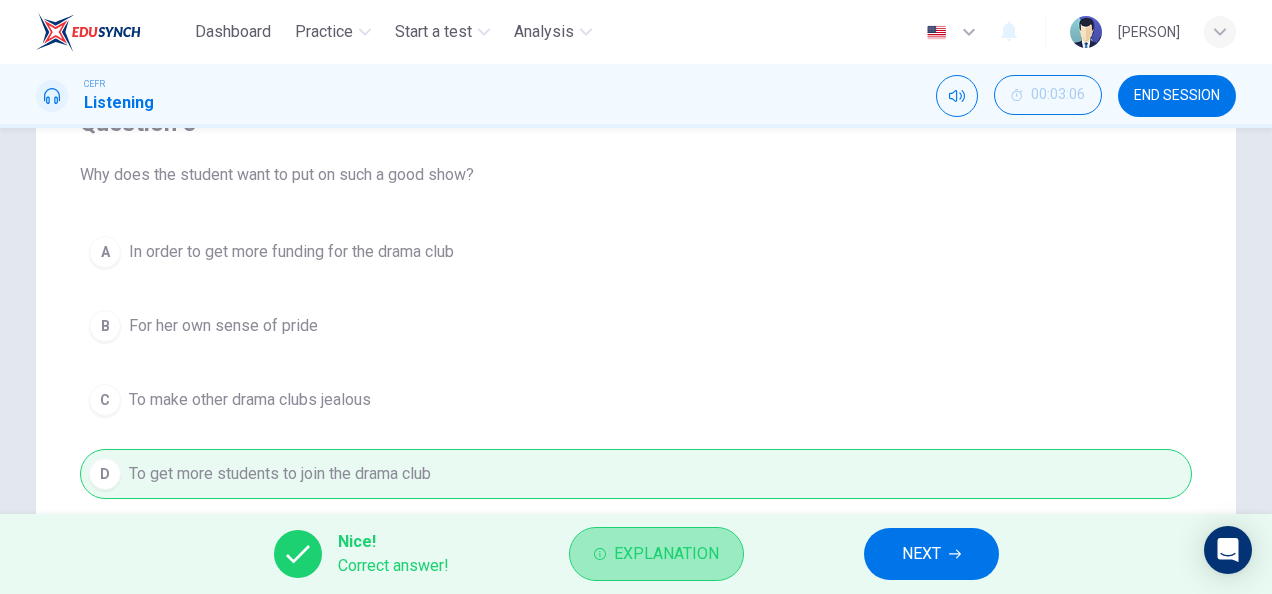 click on "Explanation" at bounding box center (666, 554) 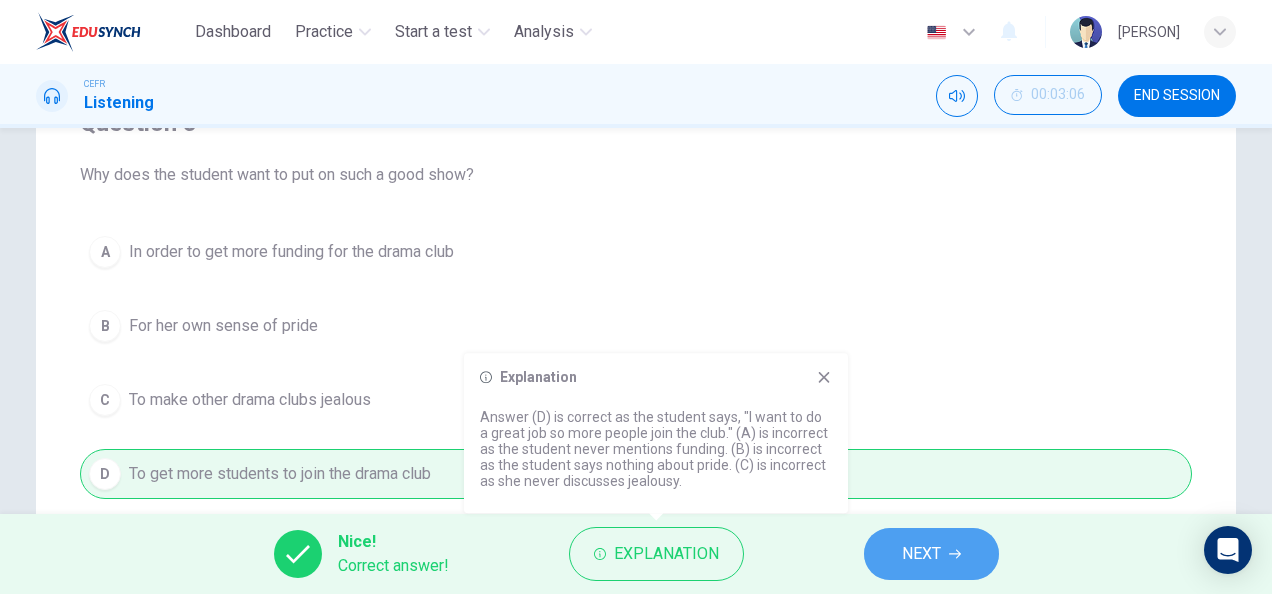 click on "NEXT" at bounding box center [921, 554] 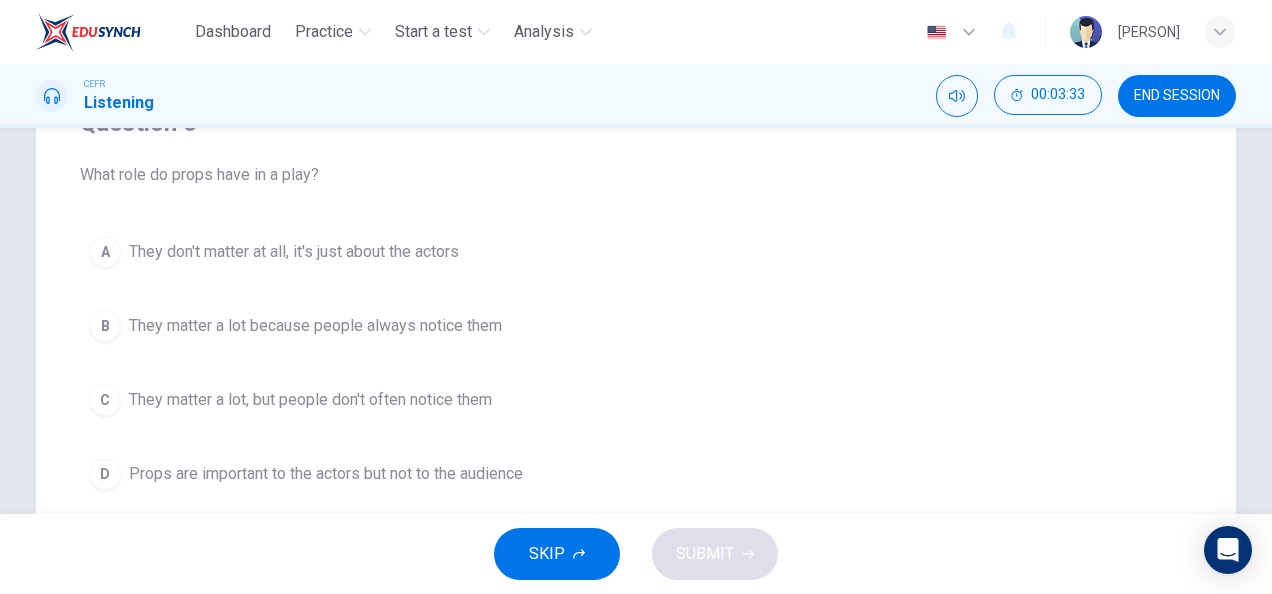 click on "A They don't matter at all, it's just about the actors B They matter a lot because people always notice them C They matter a lot, but people don't often notice them D Props are important to the actors but not to the audience" at bounding box center [636, 363] 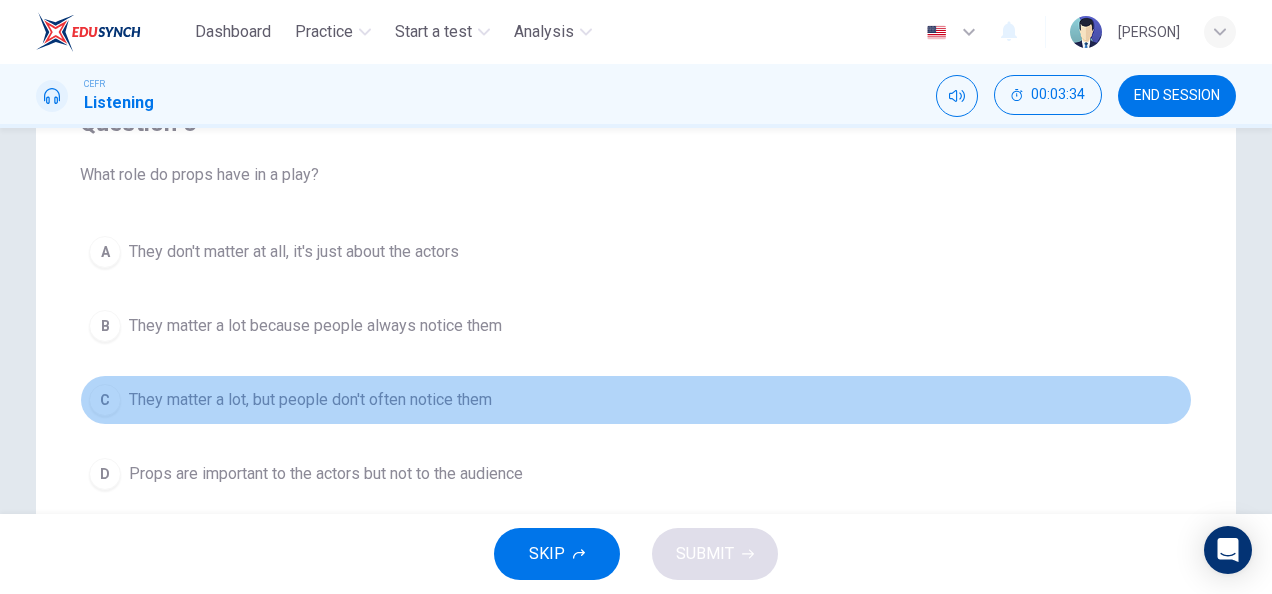 click on "C They matter a lot, but people don't often notice them" at bounding box center (636, 400) 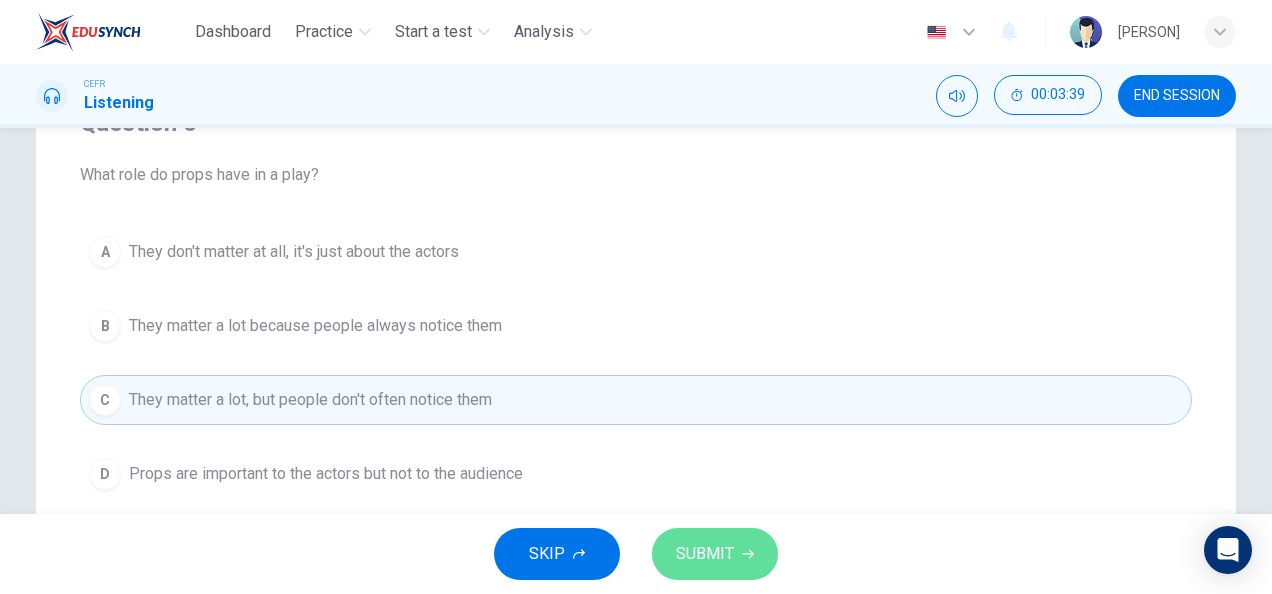 click on "SUBMIT" at bounding box center (705, 554) 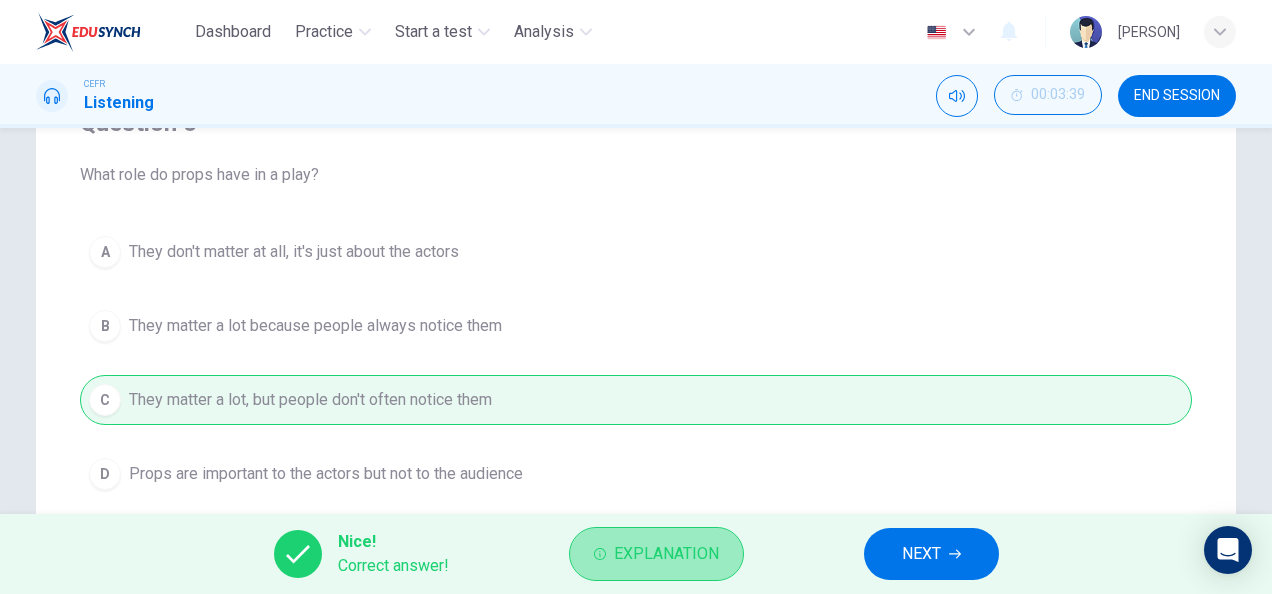 click on "Explanation" at bounding box center [656, 554] 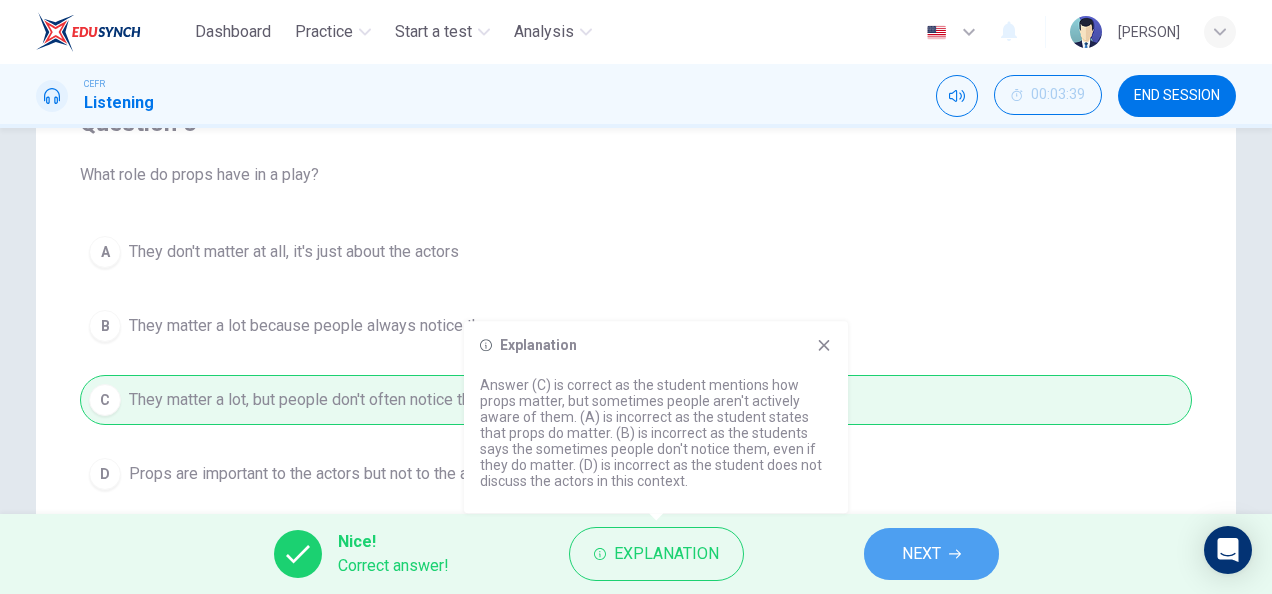 click on "NEXT" at bounding box center (931, 554) 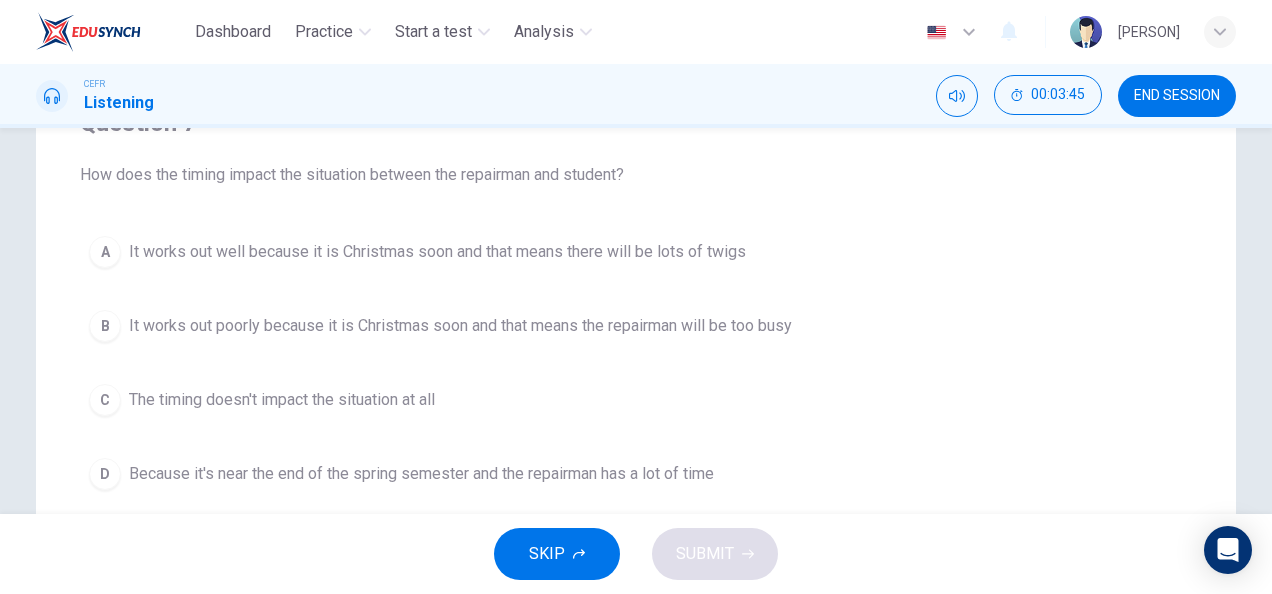 click on "It works out well because it is Christmas soon and that means there will be lots of twigs" at bounding box center [437, 252] 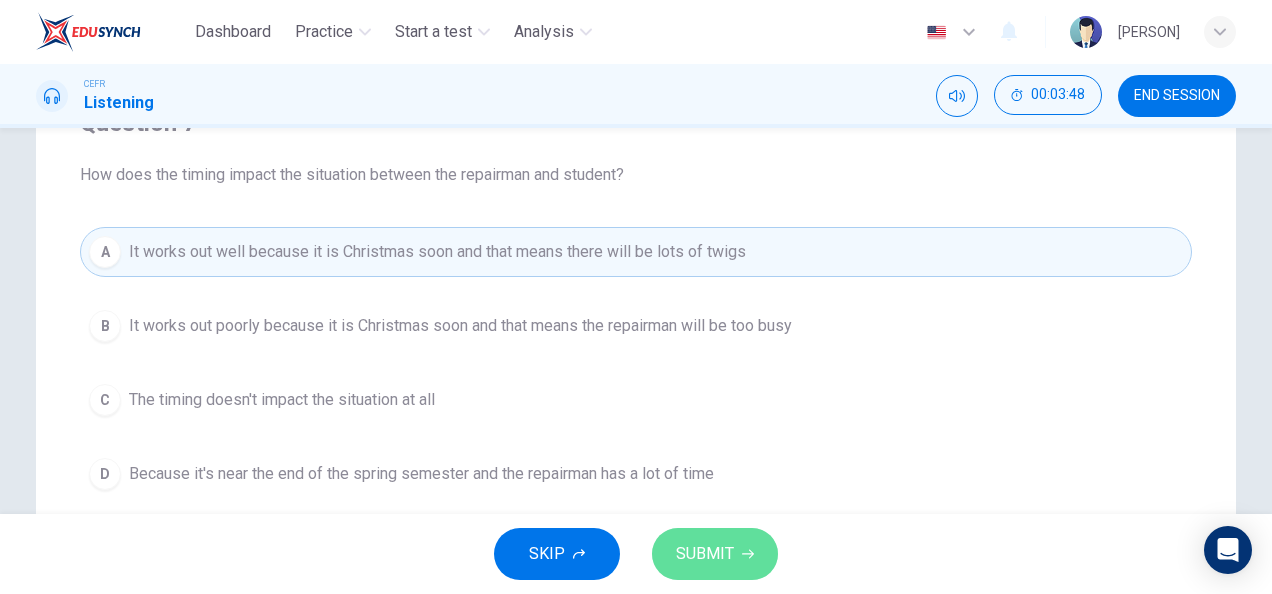 click on "SUBMIT" at bounding box center (705, 554) 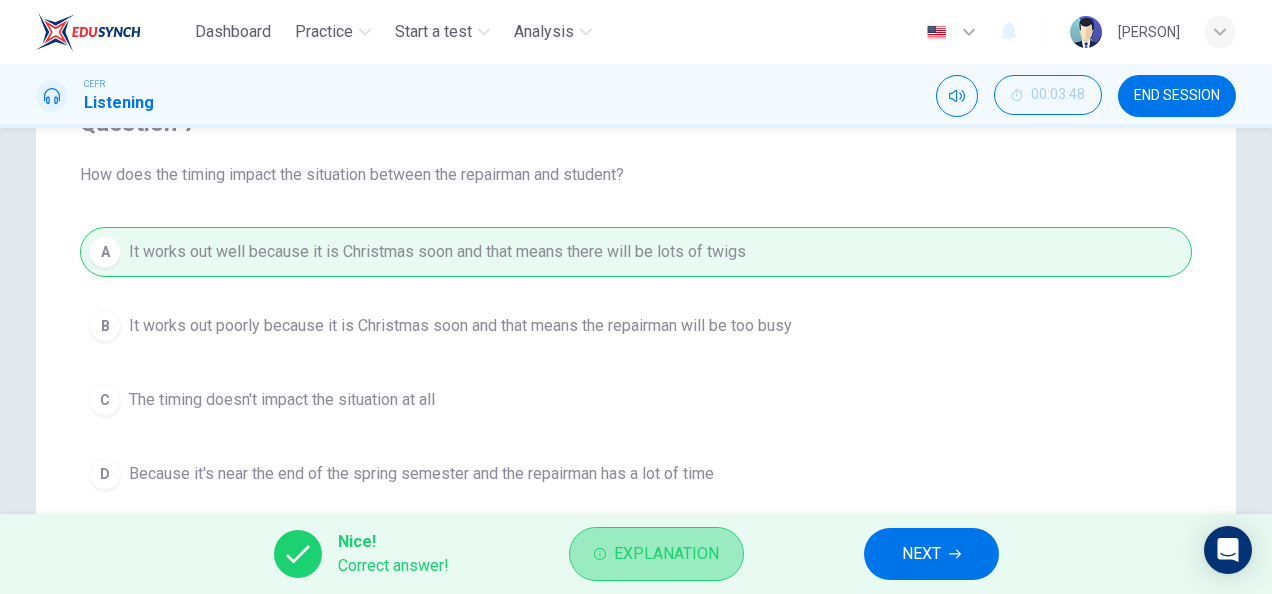 click on "Explanation" at bounding box center (666, 554) 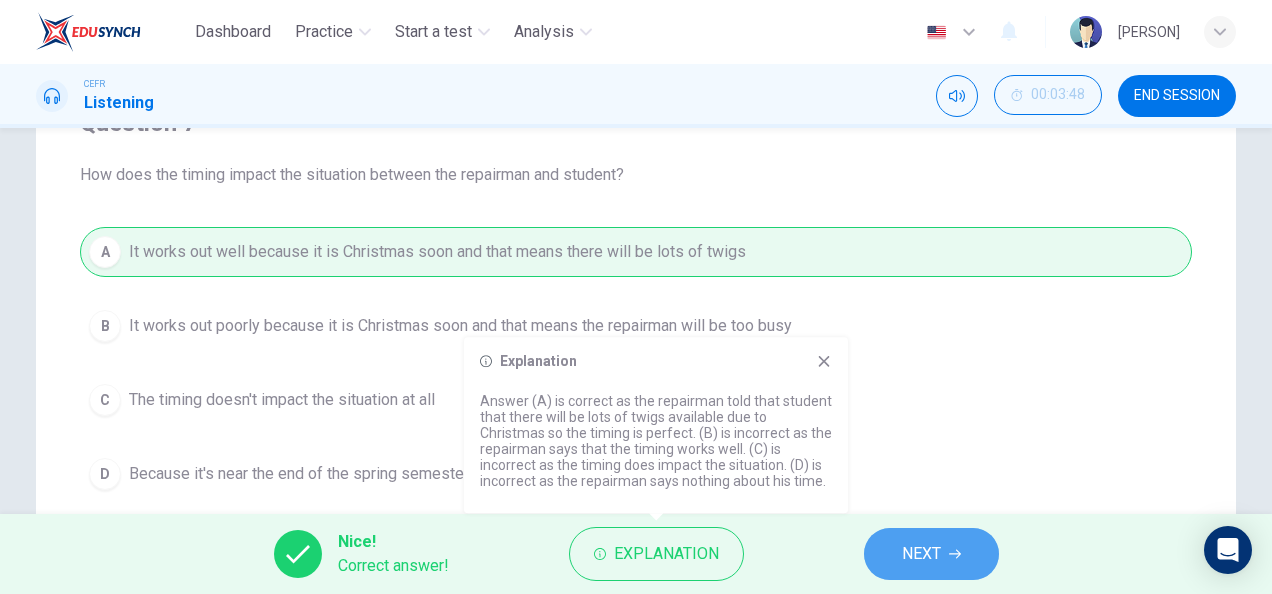 click on "NEXT" at bounding box center (931, 554) 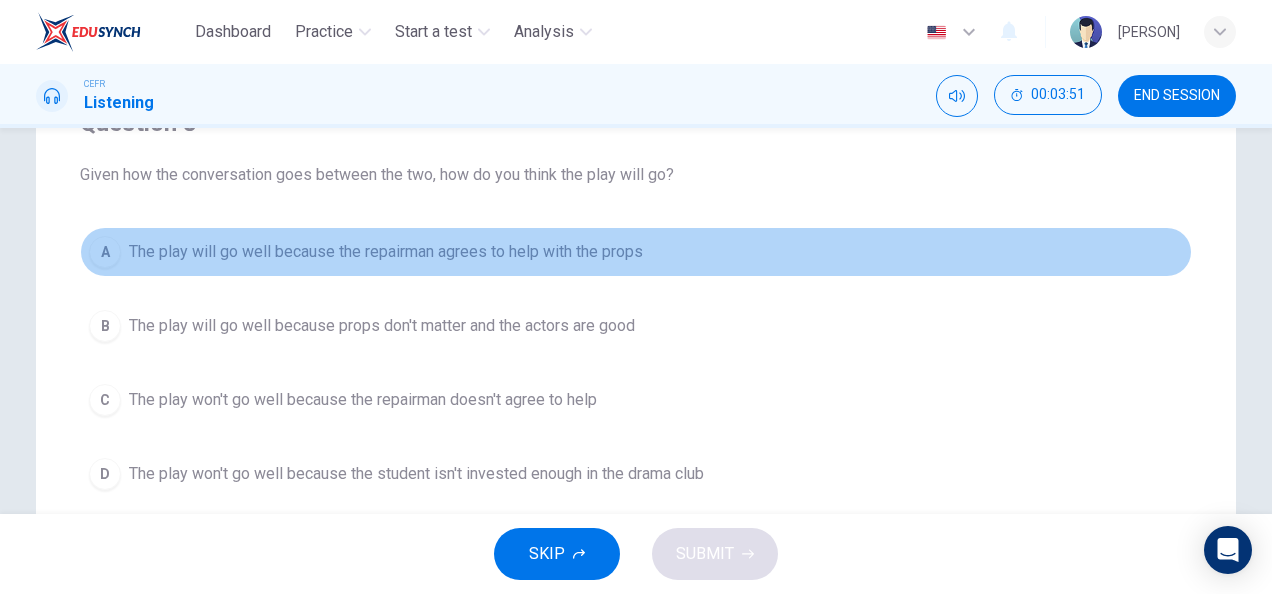 click on "The play will go well because the repairman agrees to help with the props" at bounding box center (386, 252) 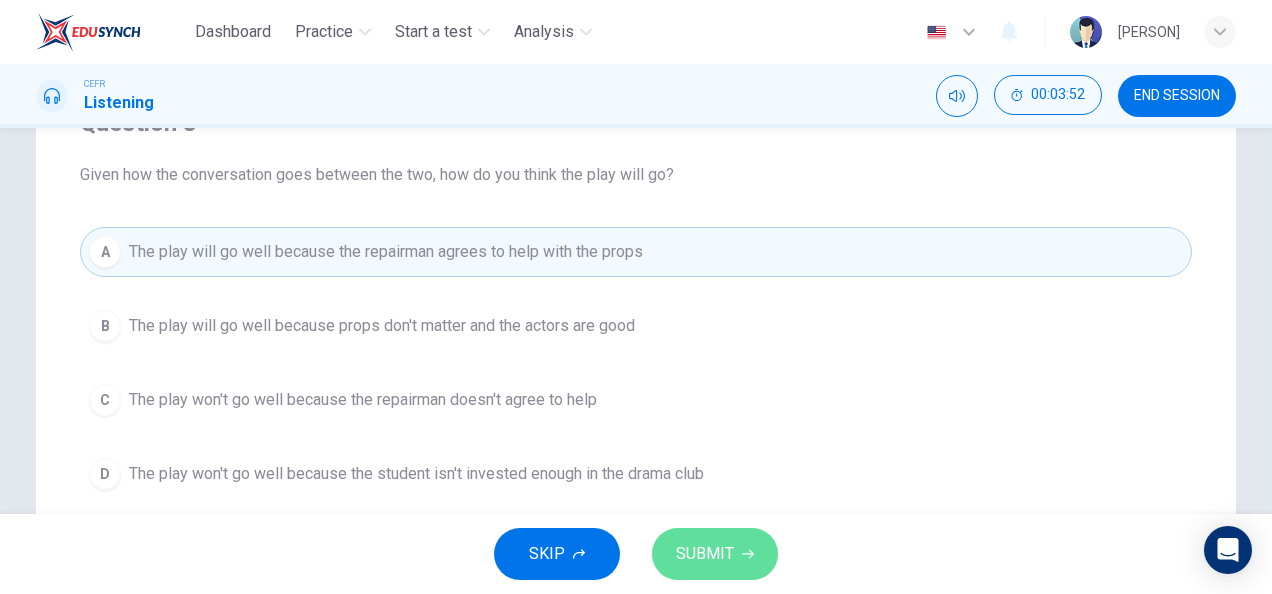 click on "SUBMIT" at bounding box center (715, 554) 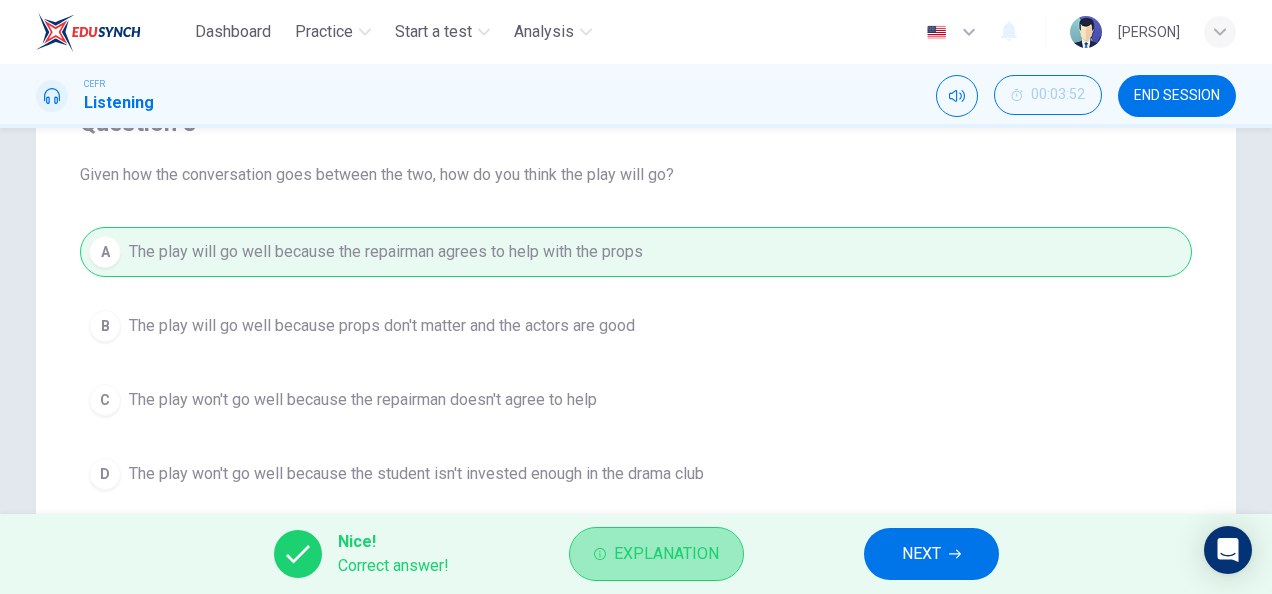 click on "Explanation" at bounding box center [666, 554] 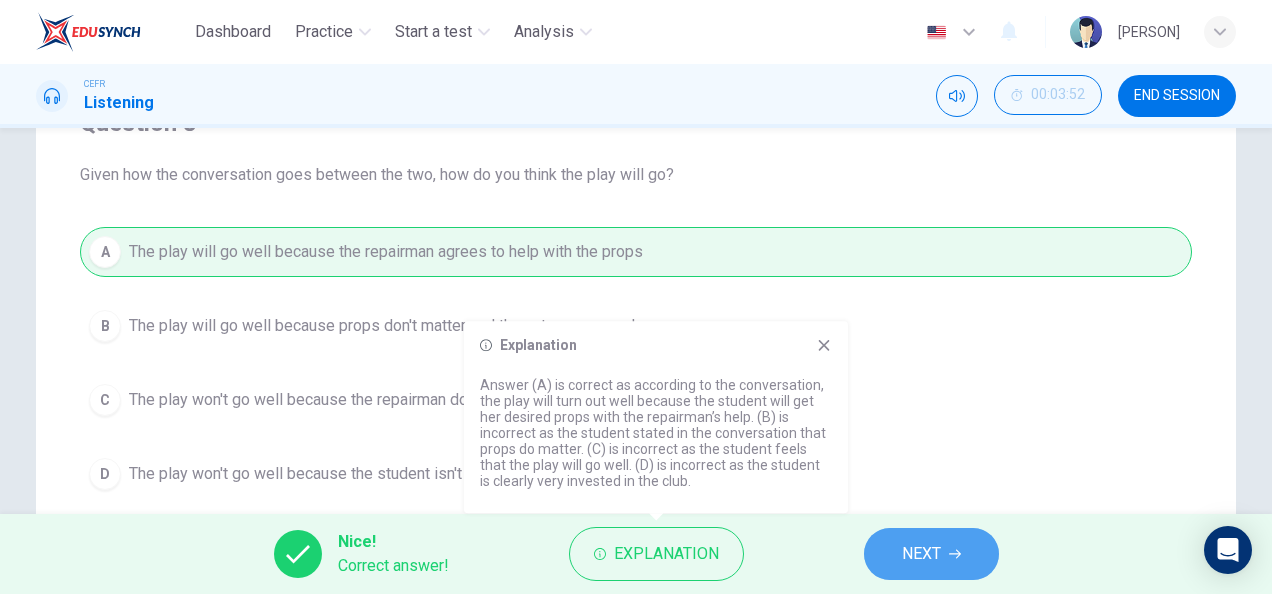 click on "NEXT" at bounding box center [931, 554] 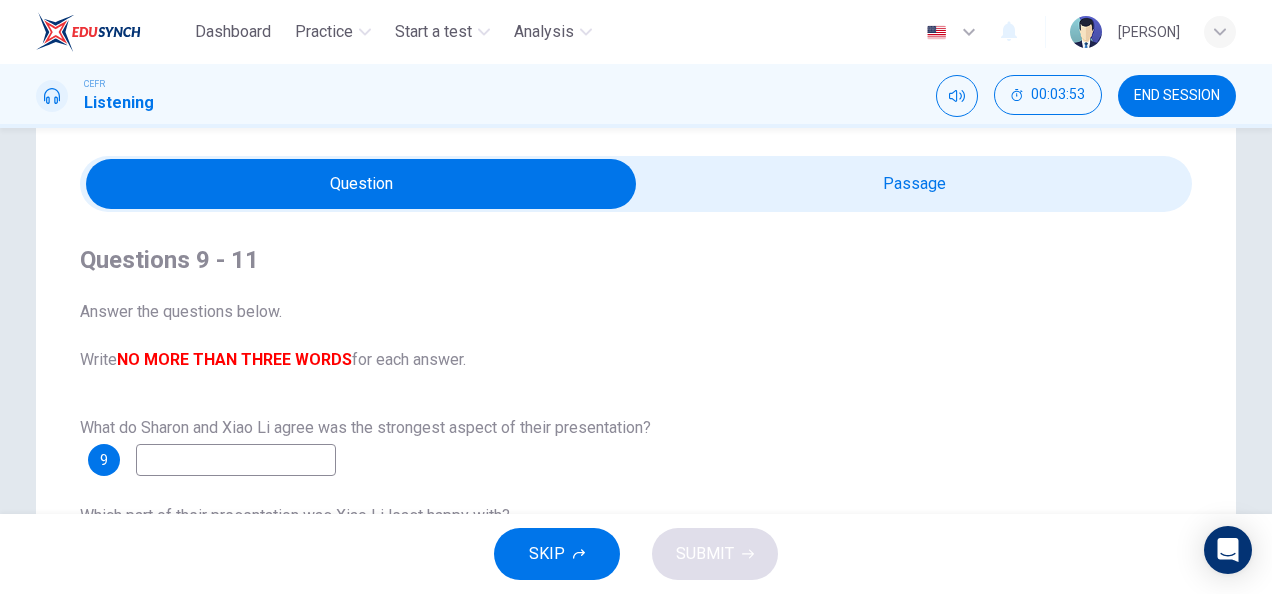 scroll, scrollTop: 58, scrollLeft: 0, axis: vertical 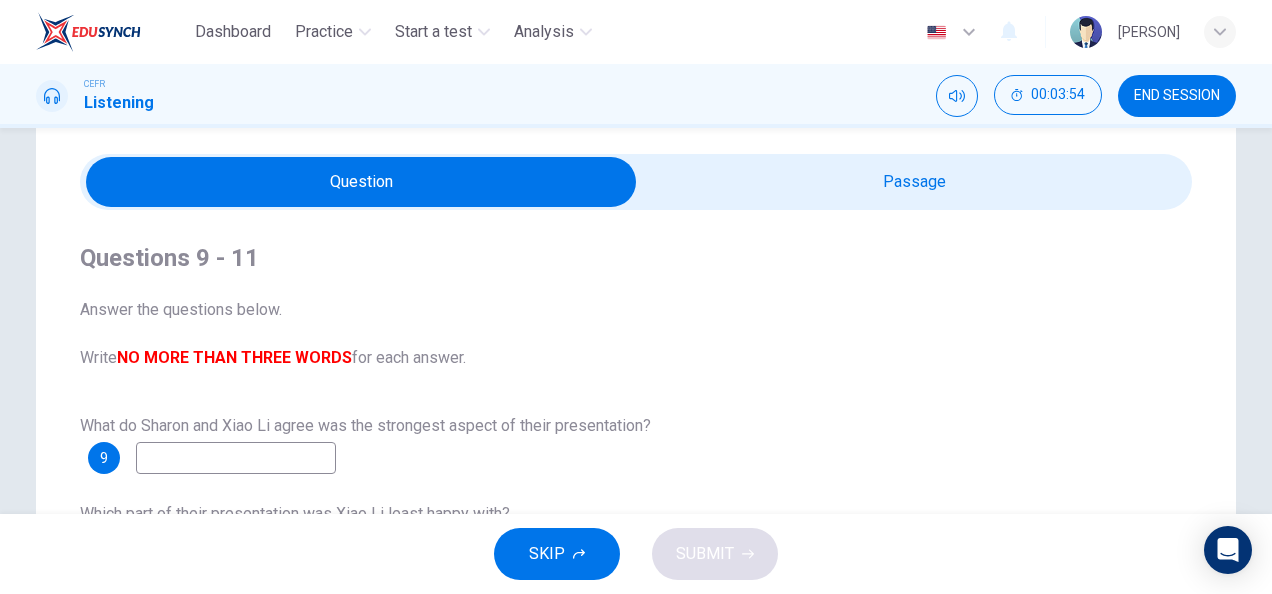 click at bounding box center (361, 182) 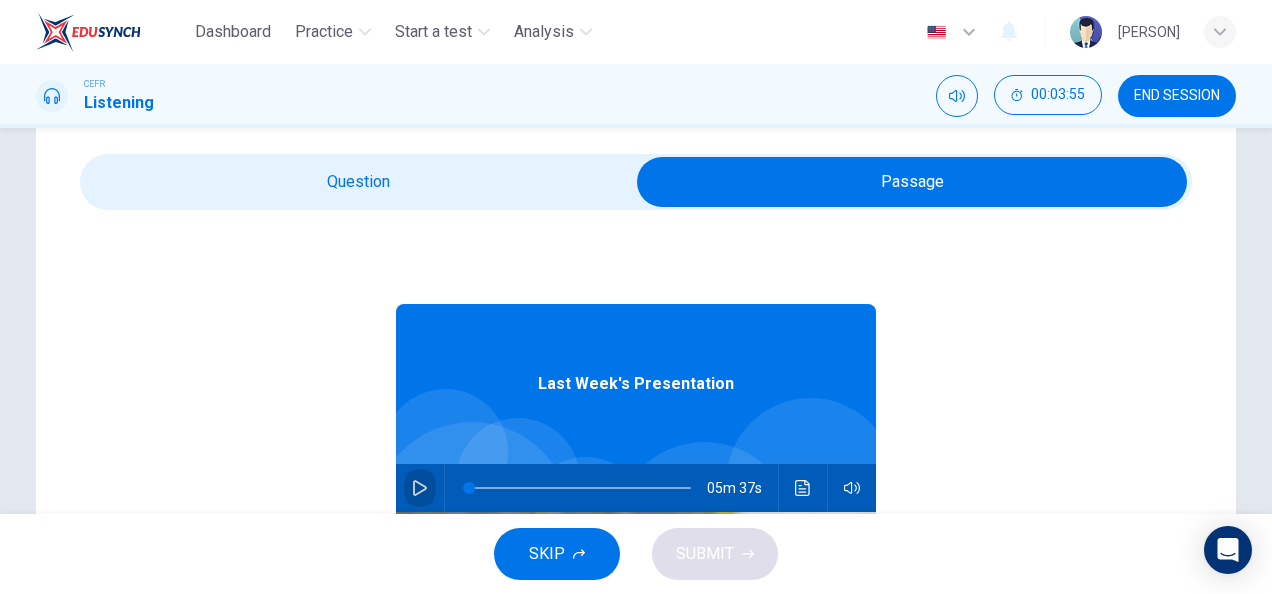 click at bounding box center [420, 488] 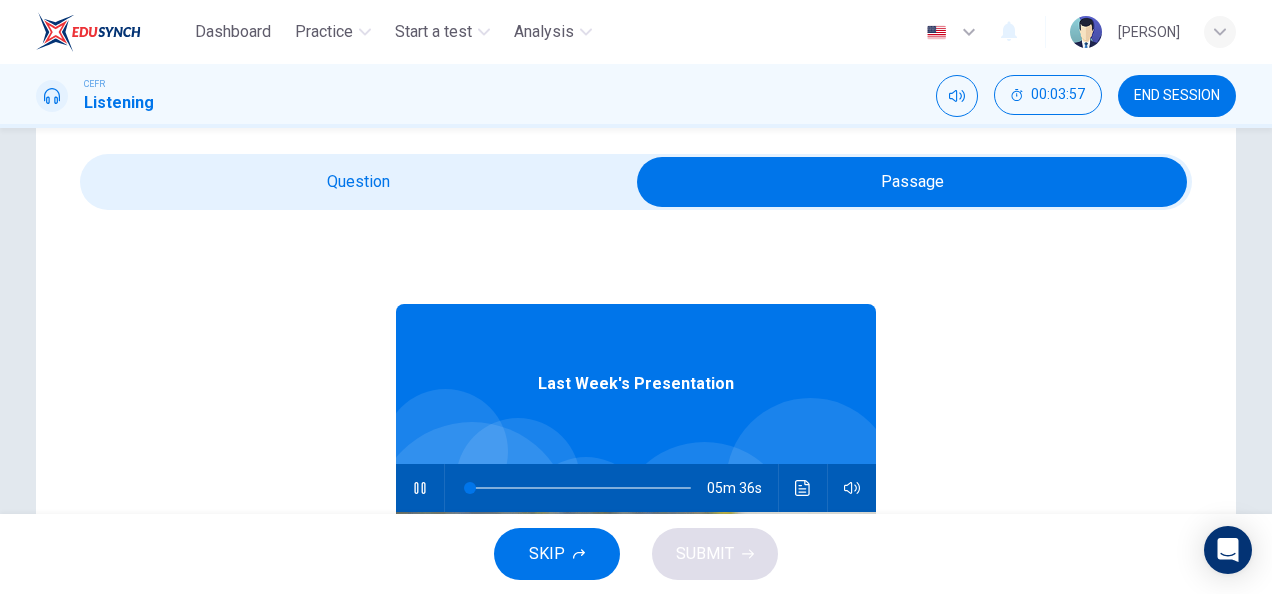 click at bounding box center [912, 182] 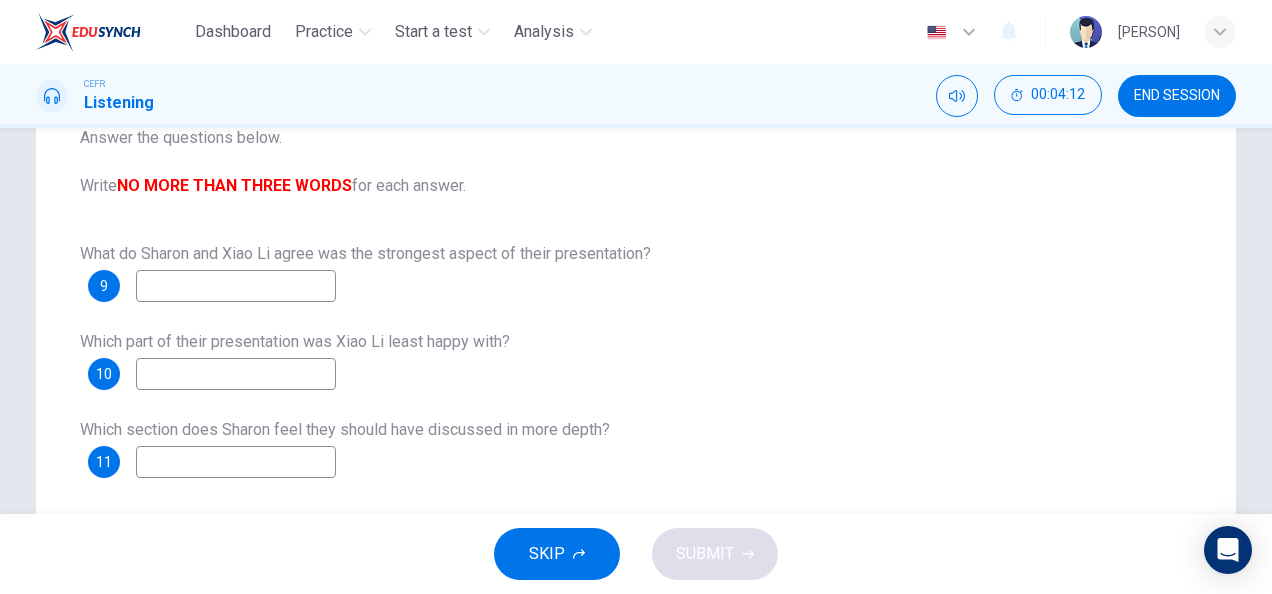 scroll, scrollTop: 232, scrollLeft: 0, axis: vertical 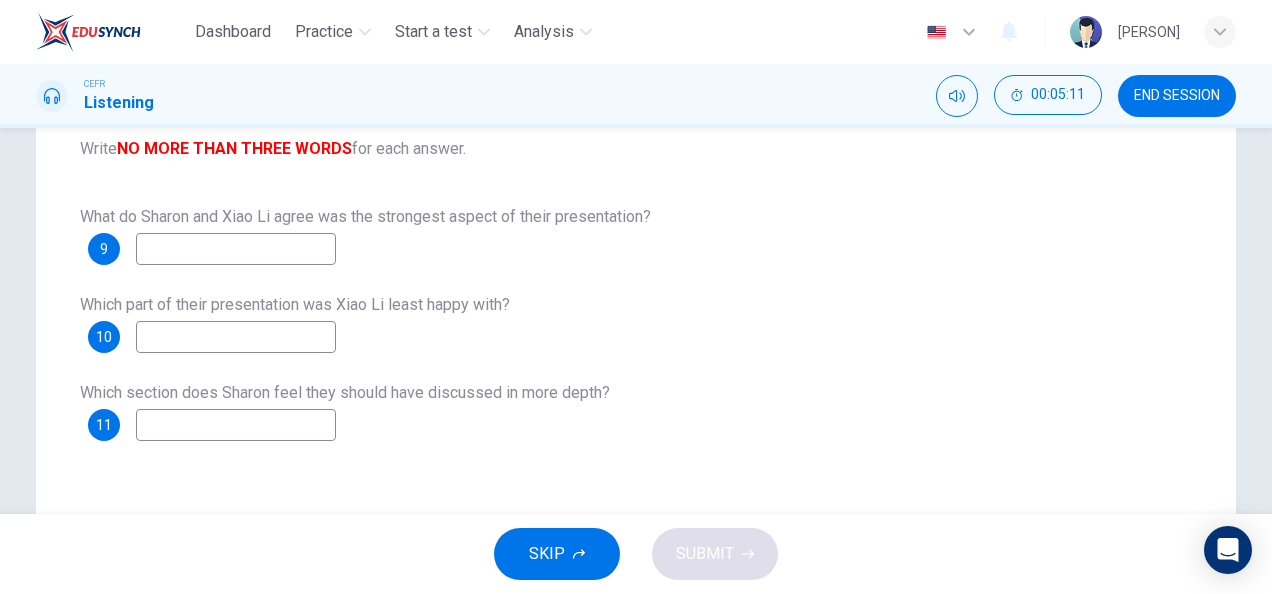 click at bounding box center [236, 249] 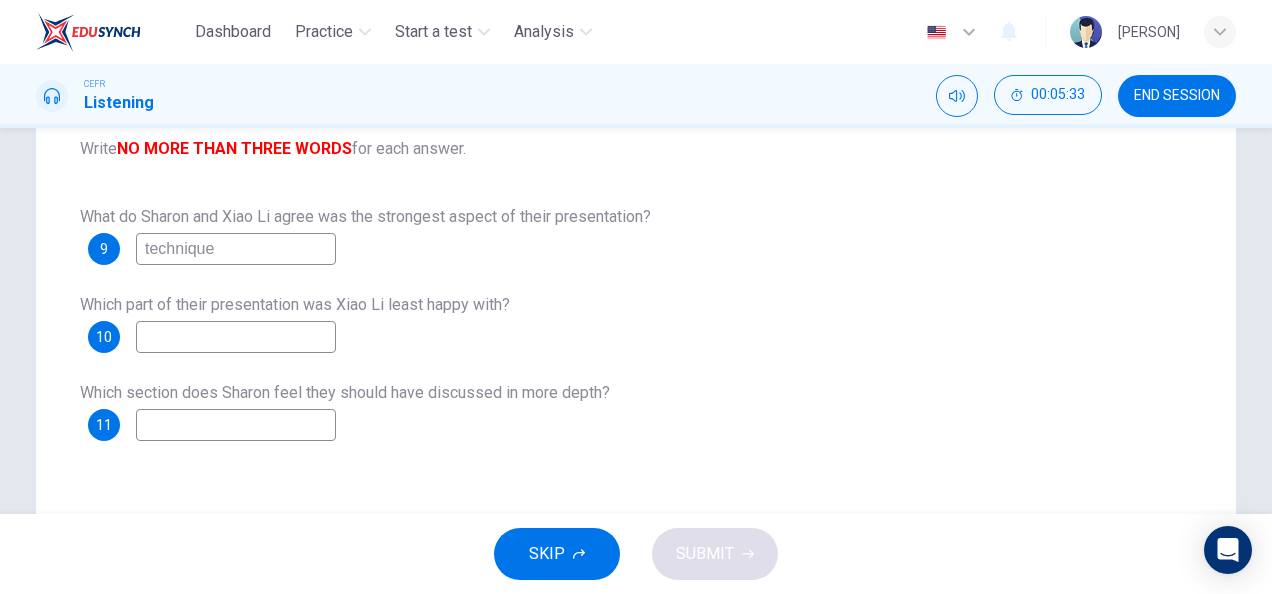 type on "technique" 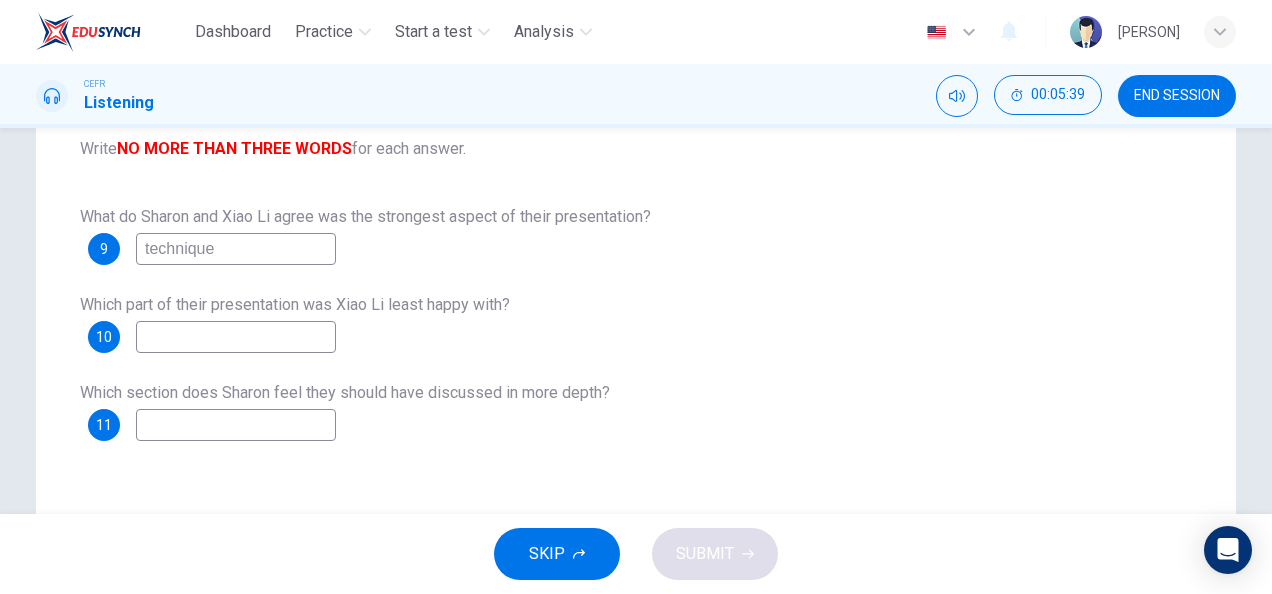 click at bounding box center [236, 249] 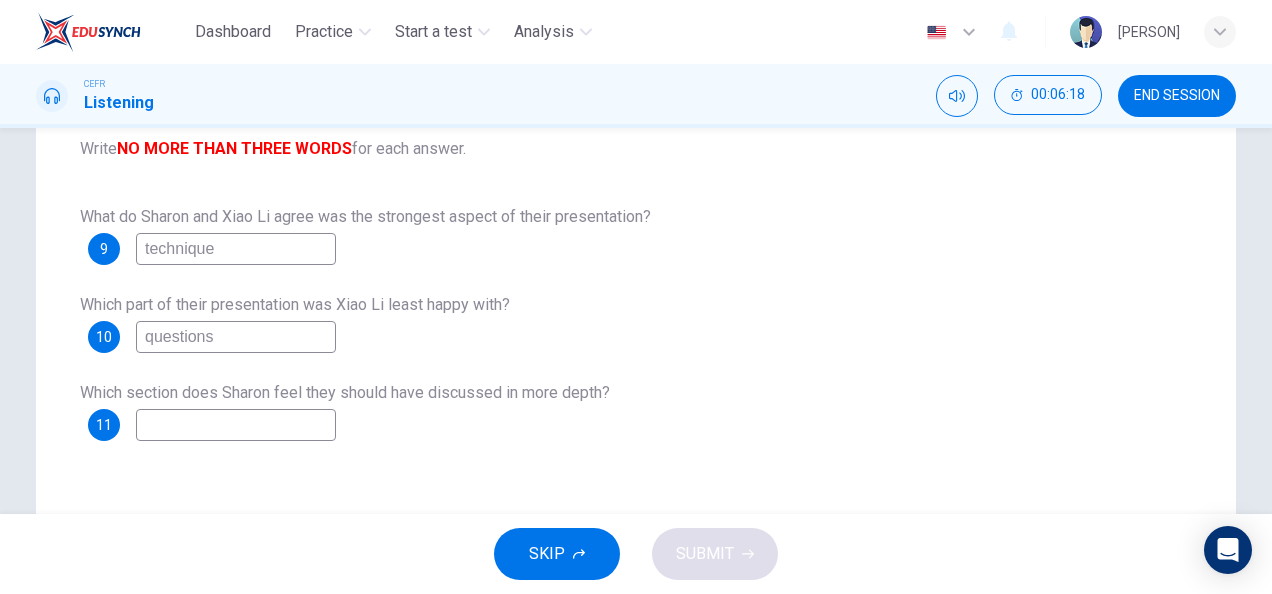 click on "questions" at bounding box center (236, 249) 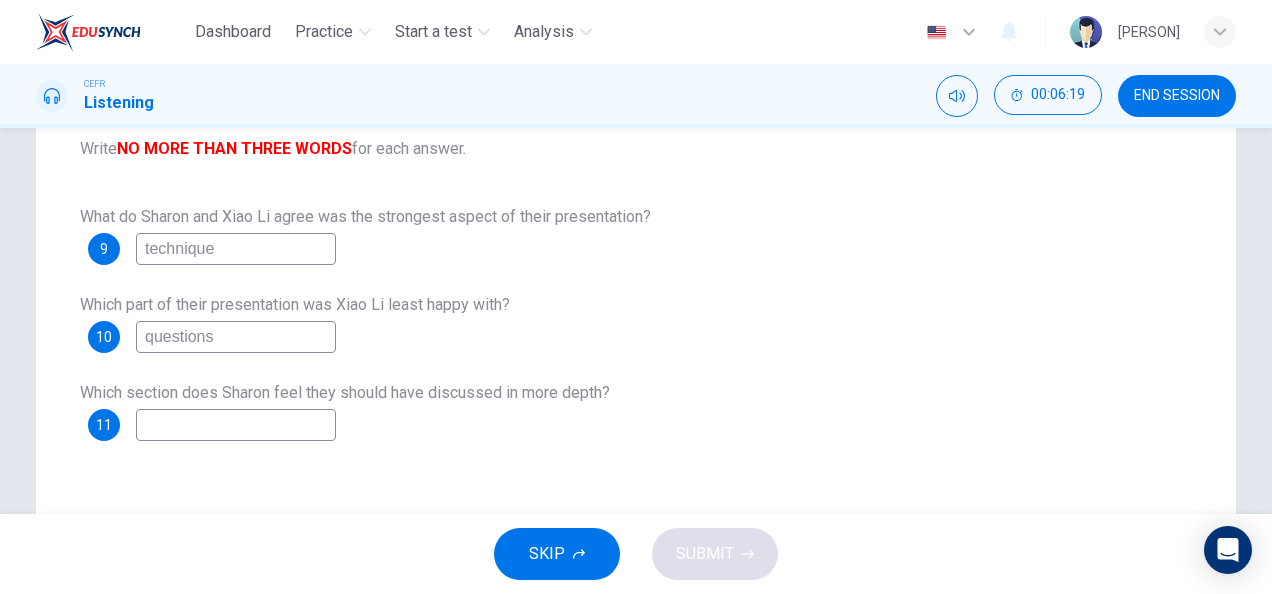 click on "questions" at bounding box center [236, 249] 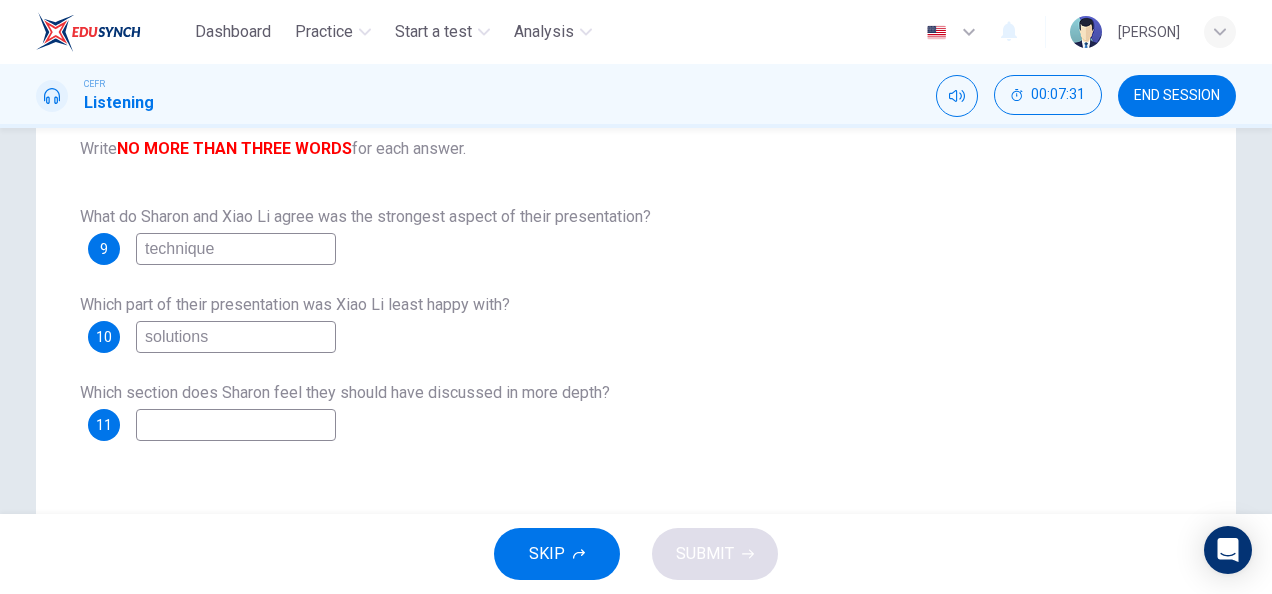 type on "solutions" 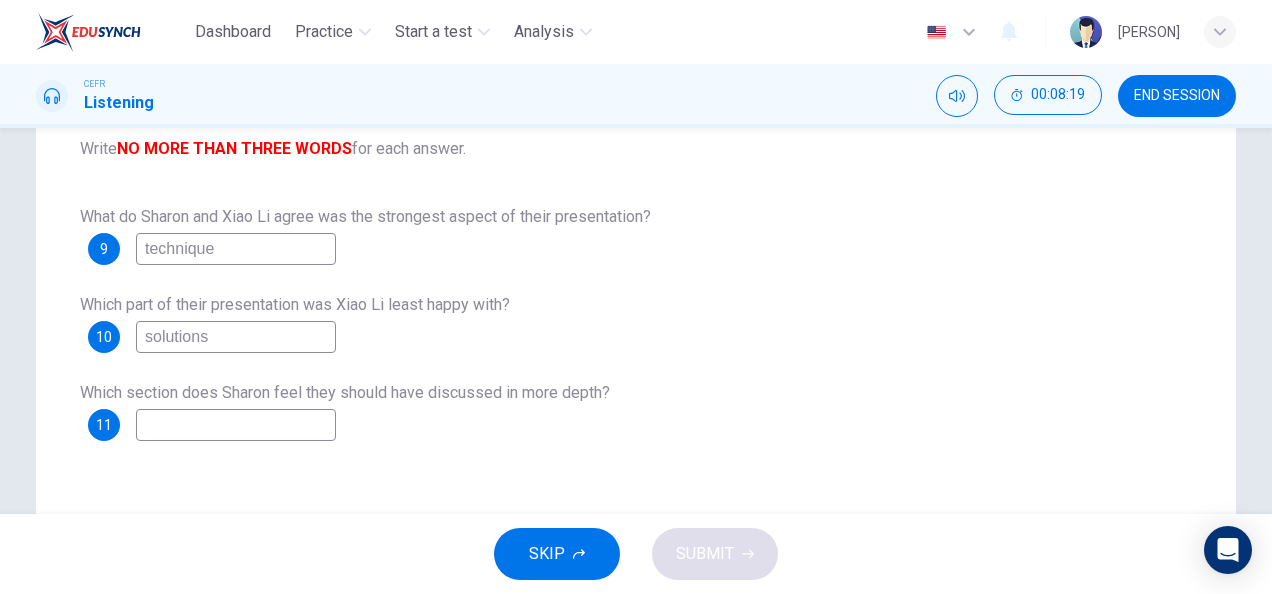 click at bounding box center (236, 249) 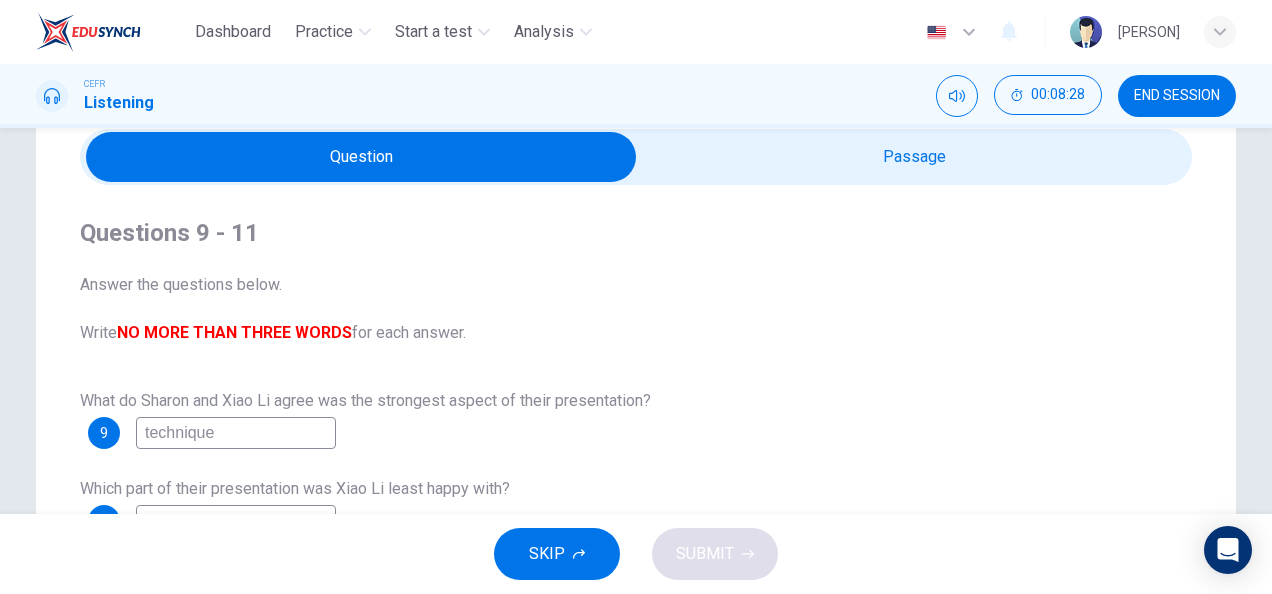 scroll, scrollTop: 81, scrollLeft: 0, axis: vertical 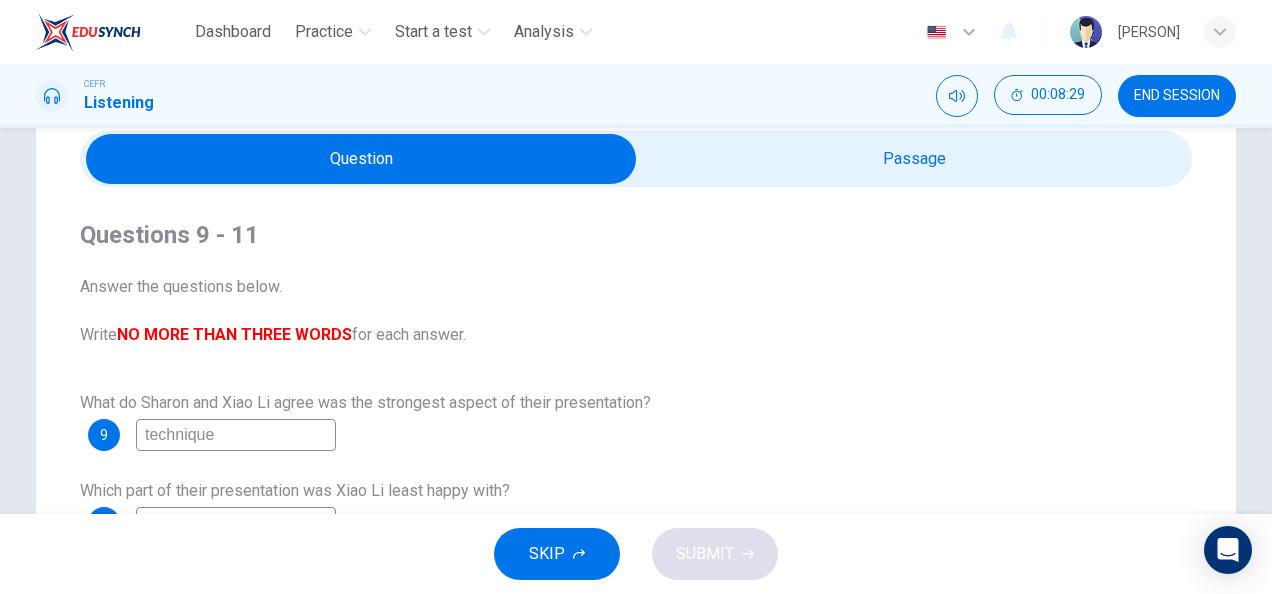 click at bounding box center [361, 159] 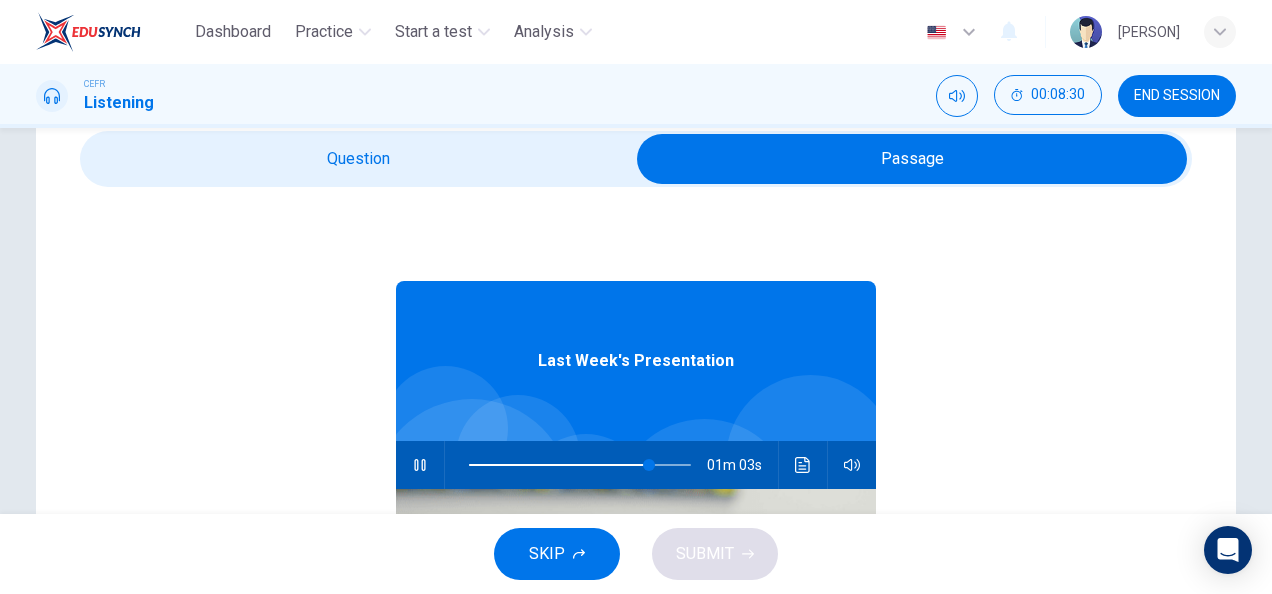 scroll, scrollTop: 36, scrollLeft: 0, axis: vertical 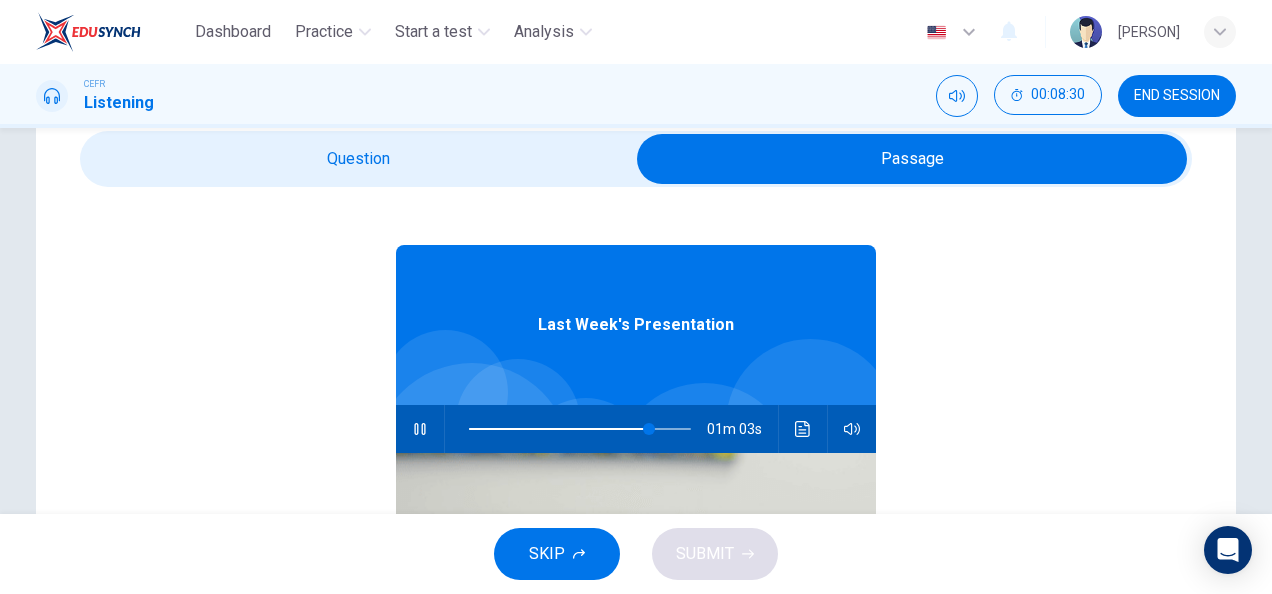 click at bounding box center [912, 159] 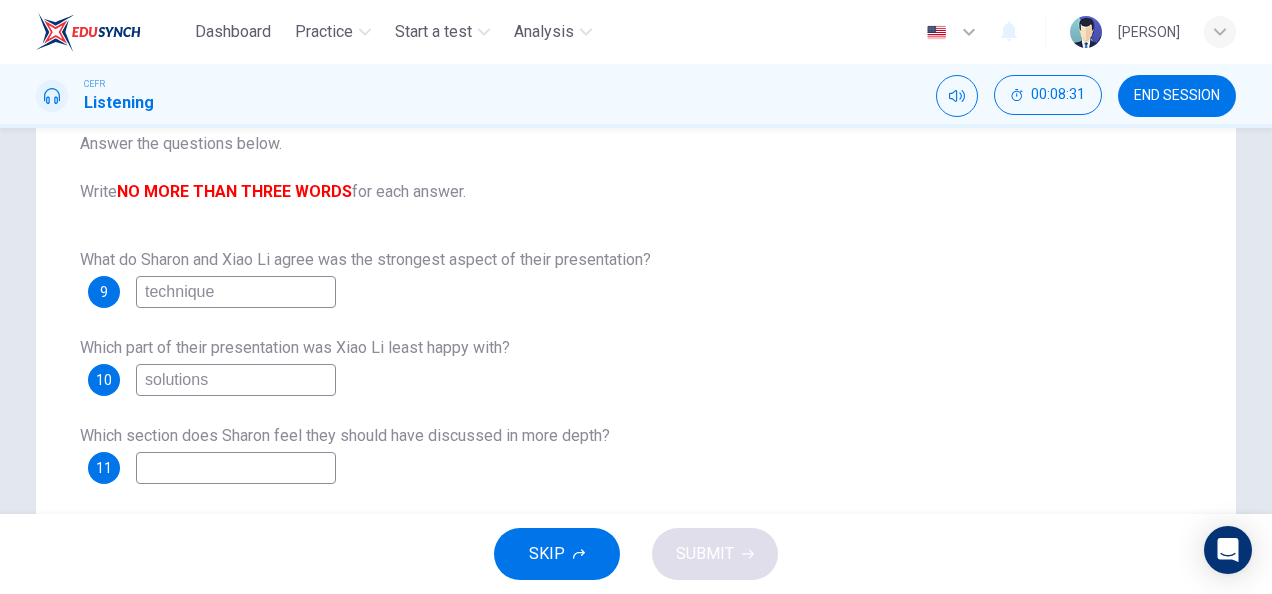 scroll, scrollTop: 225, scrollLeft: 0, axis: vertical 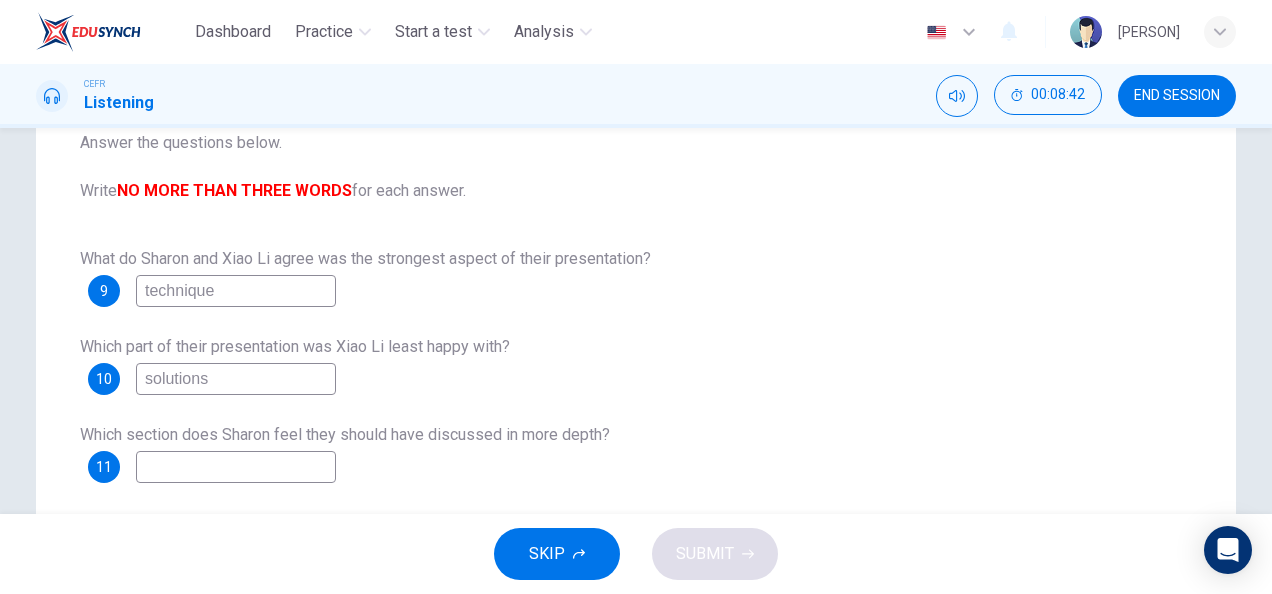 click at bounding box center (236, 291) 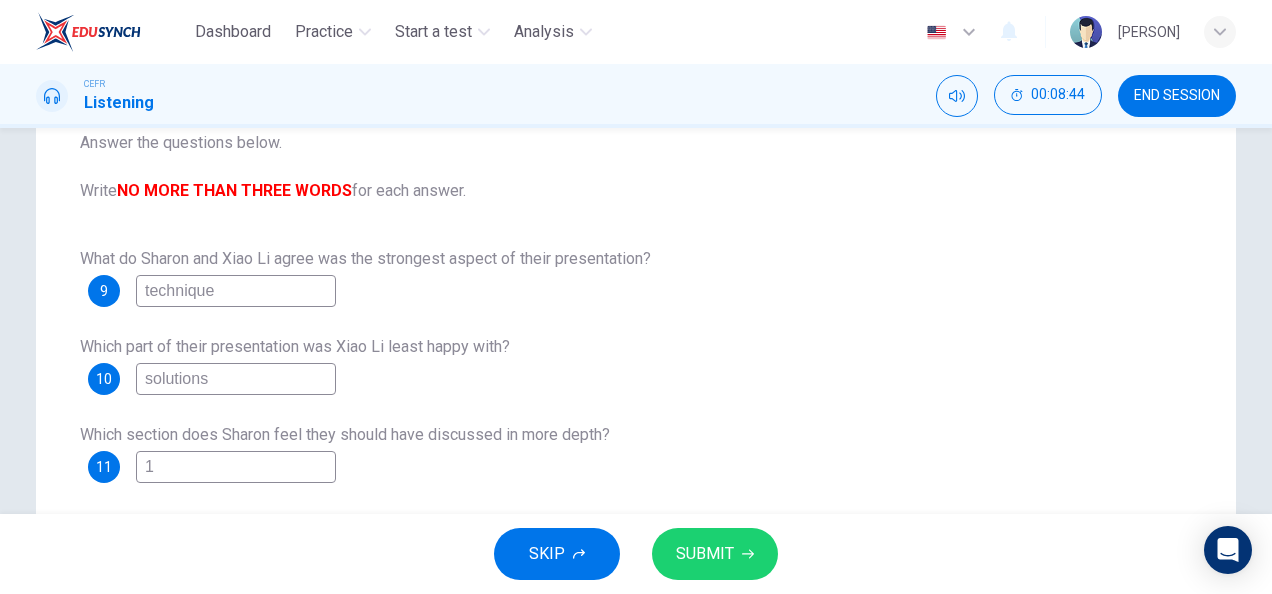 type on "1" 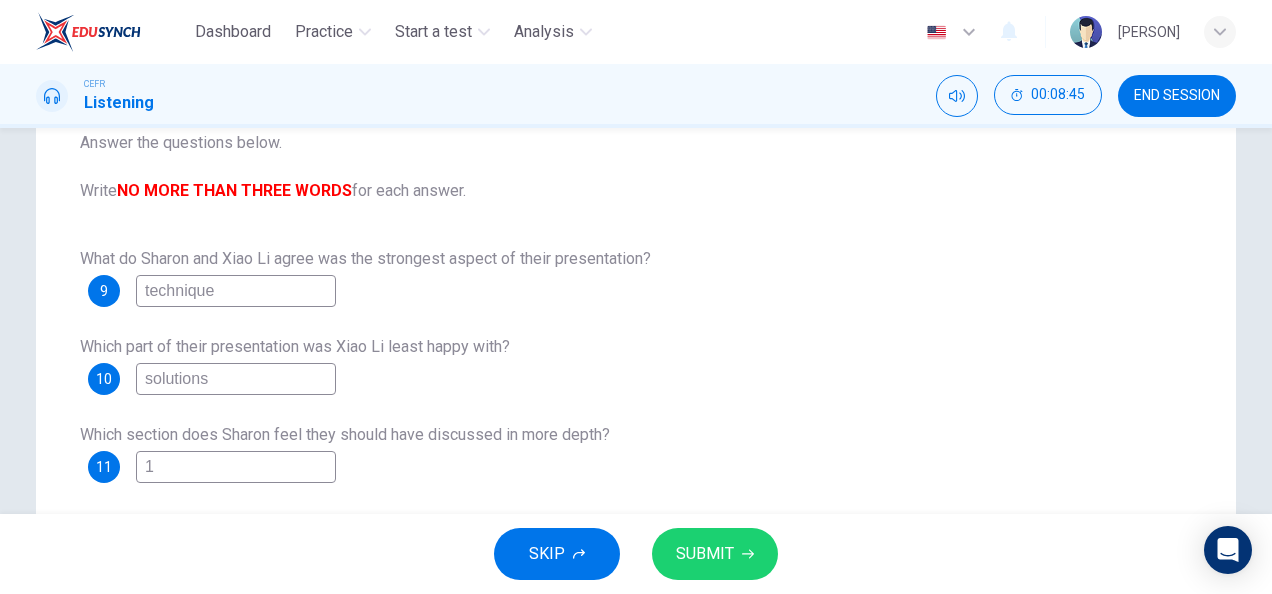 click on "SUBMIT" at bounding box center (715, 554) 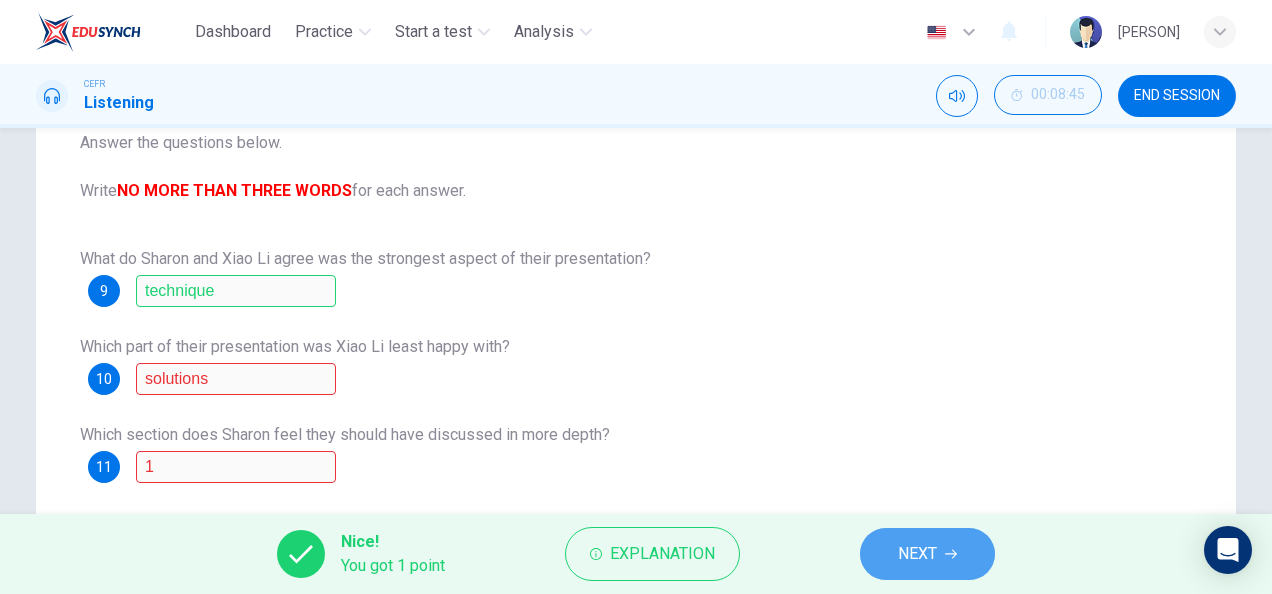 click on "NEXT" at bounding box center (917, 554) 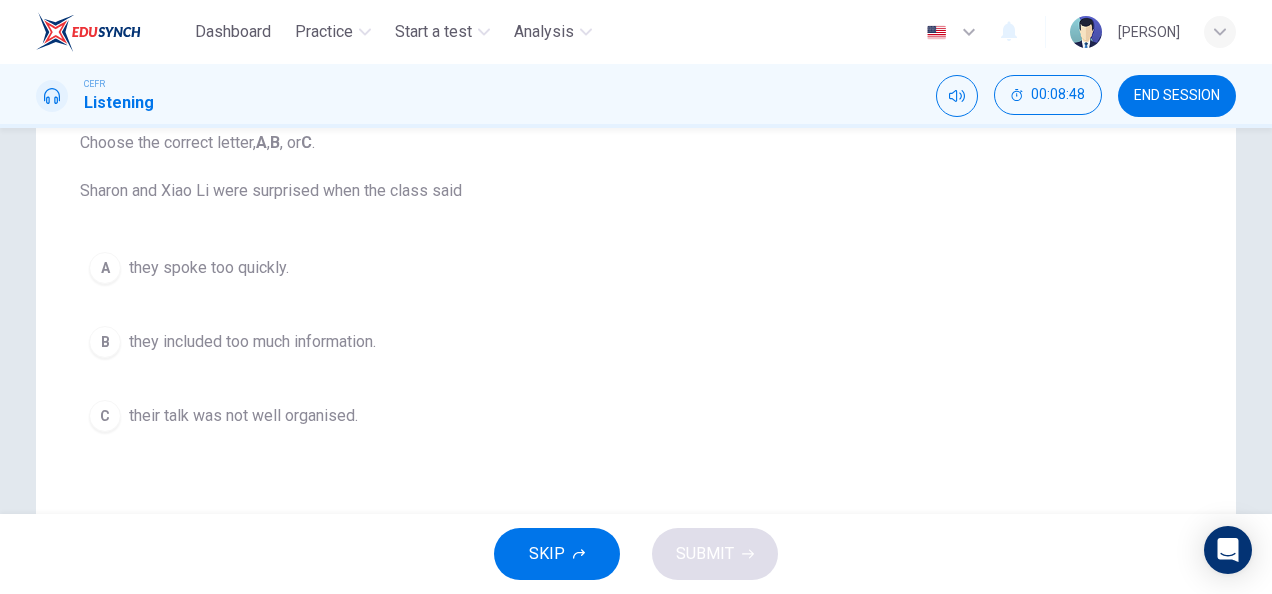 click on "they spoke too quickly." at bounding box center [209, 268] 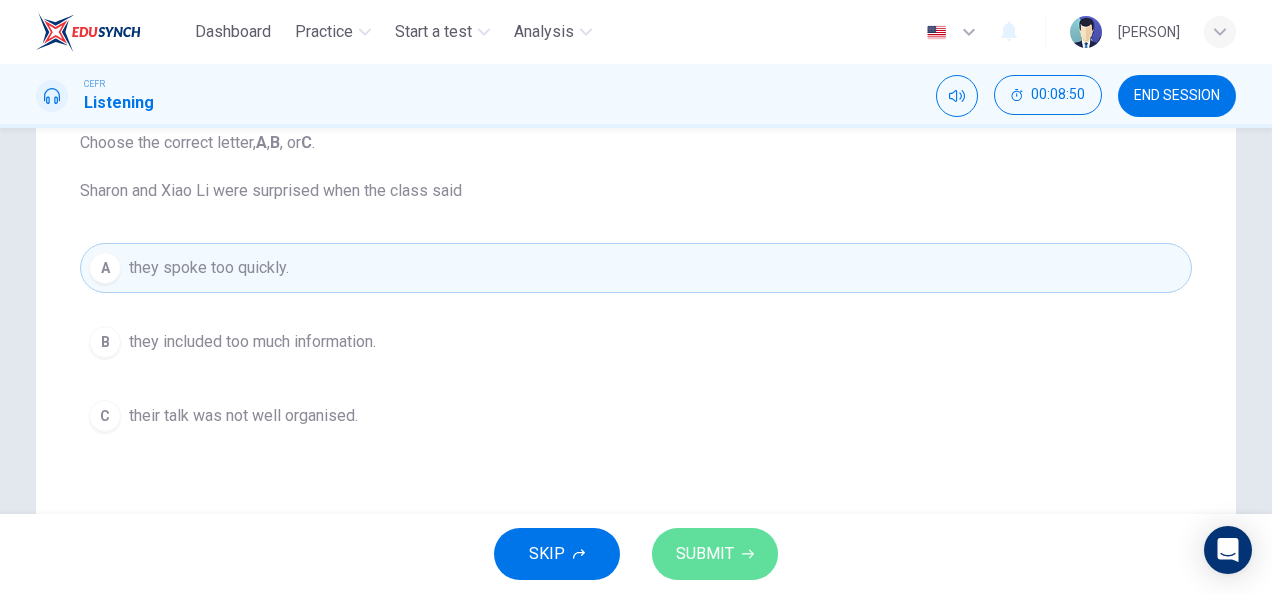 click on "SUBMIT" at bounding box center (705, 554) 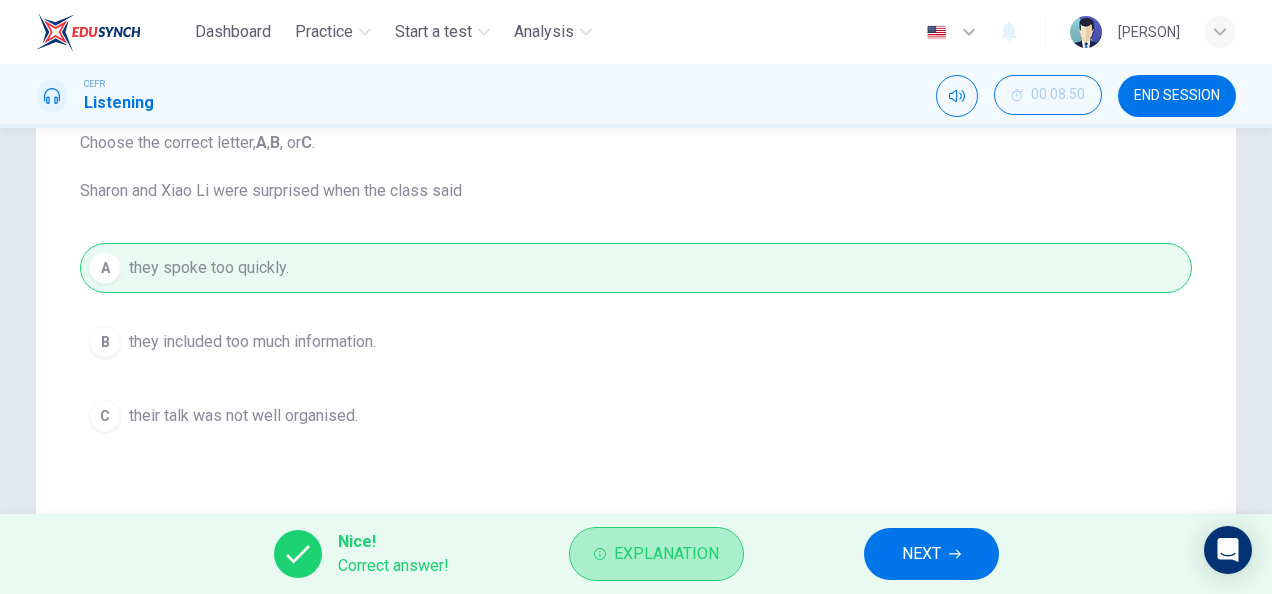 click on "Explanation" at bounding box center (666, 554) 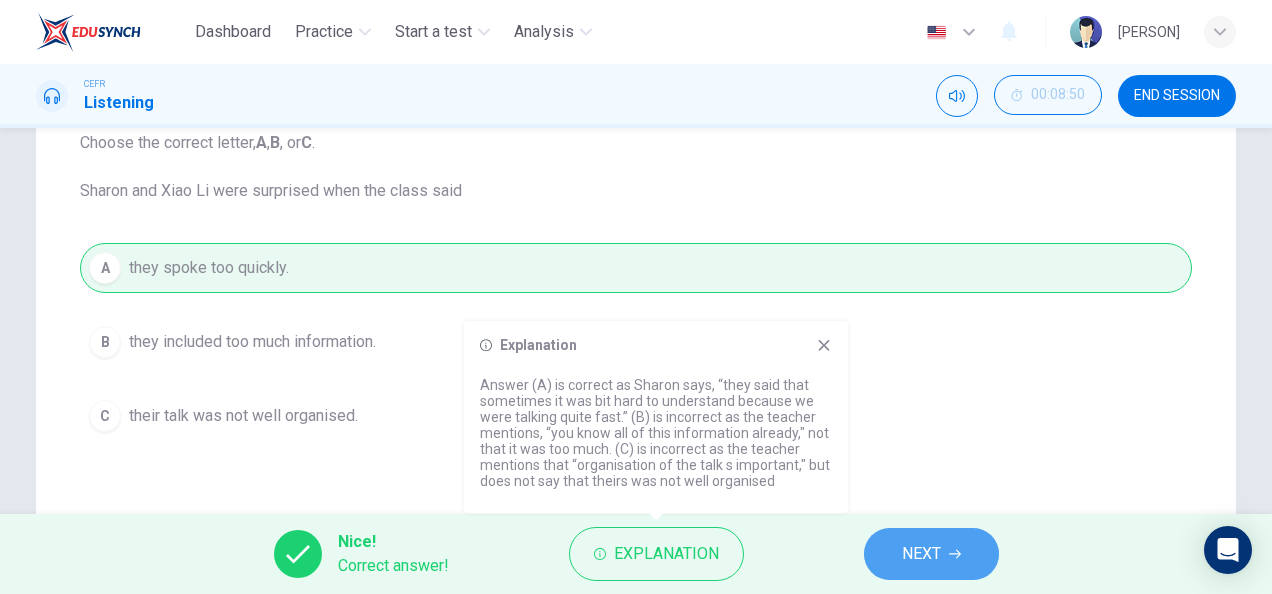 click on "NEXT" at bounding box center (931, 554) 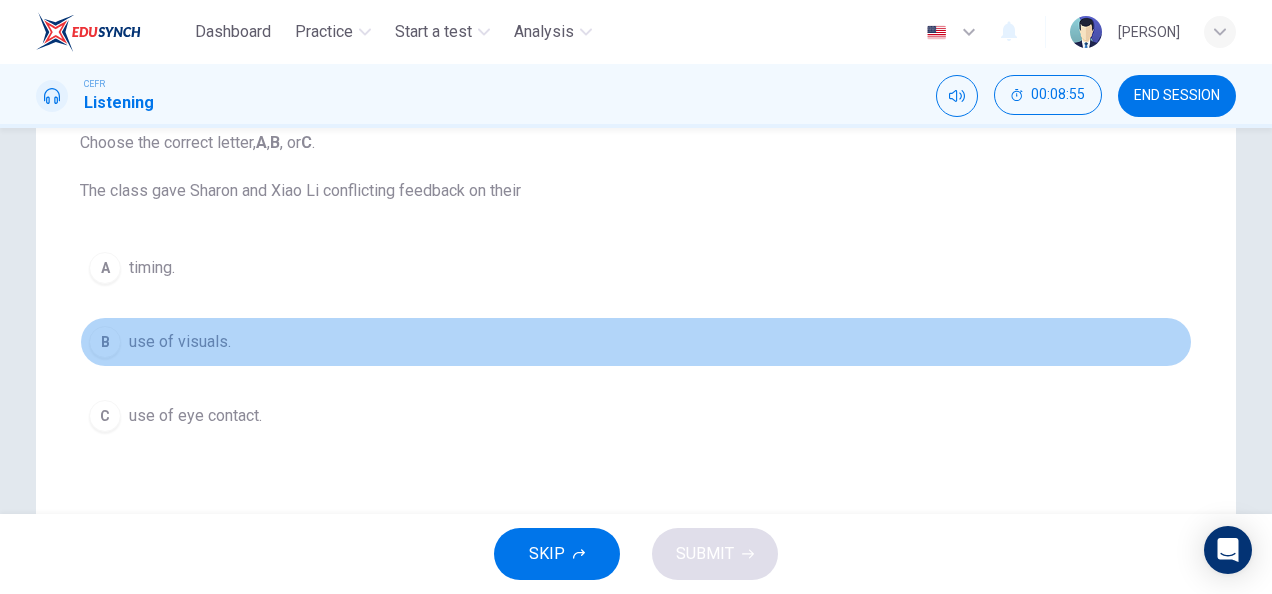 click on "use of visuals." at bounding box center [152, 268] 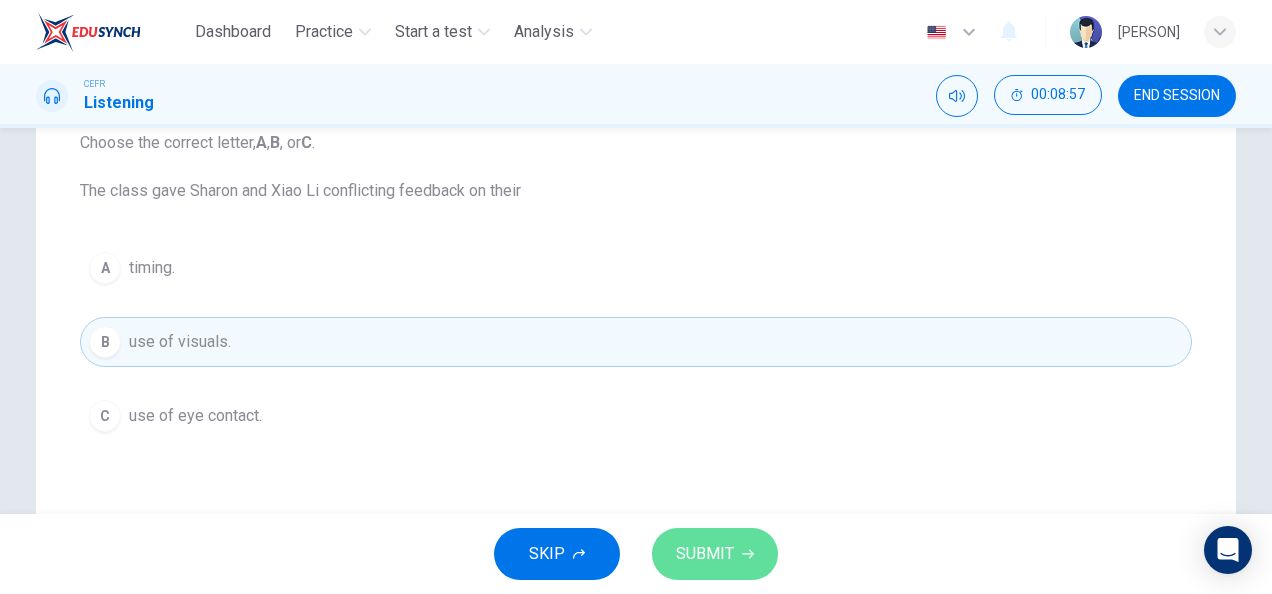 click on "SUBMIT" at bounding box center [715, 554] 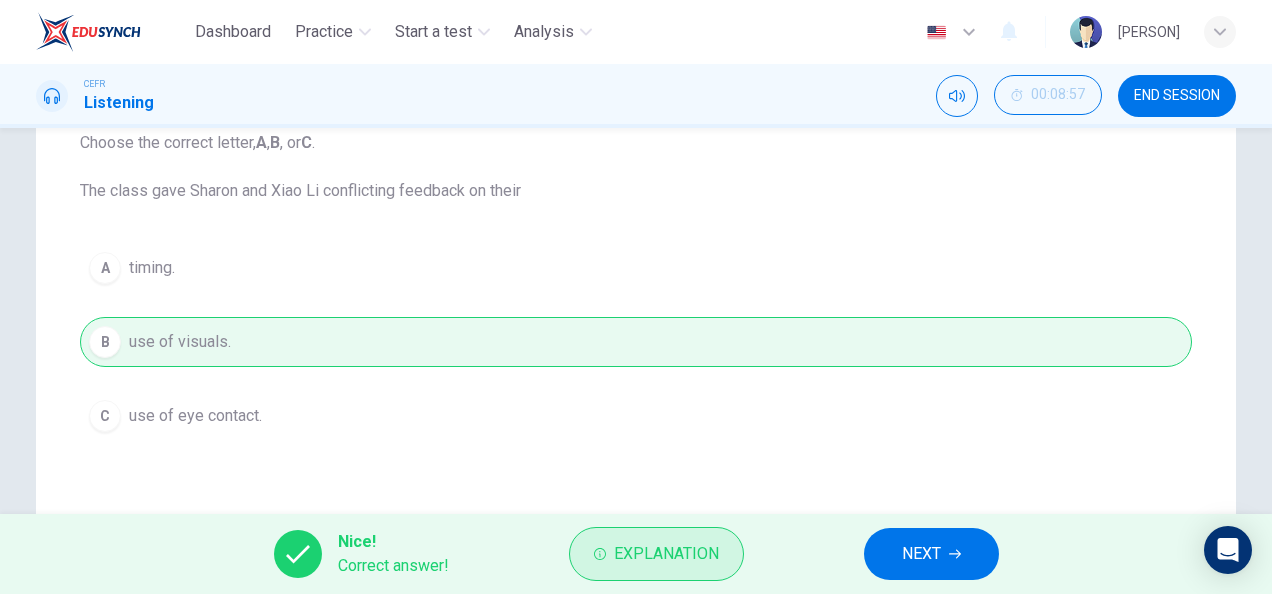 click on "Explanation" at bounding box center [666, 554] 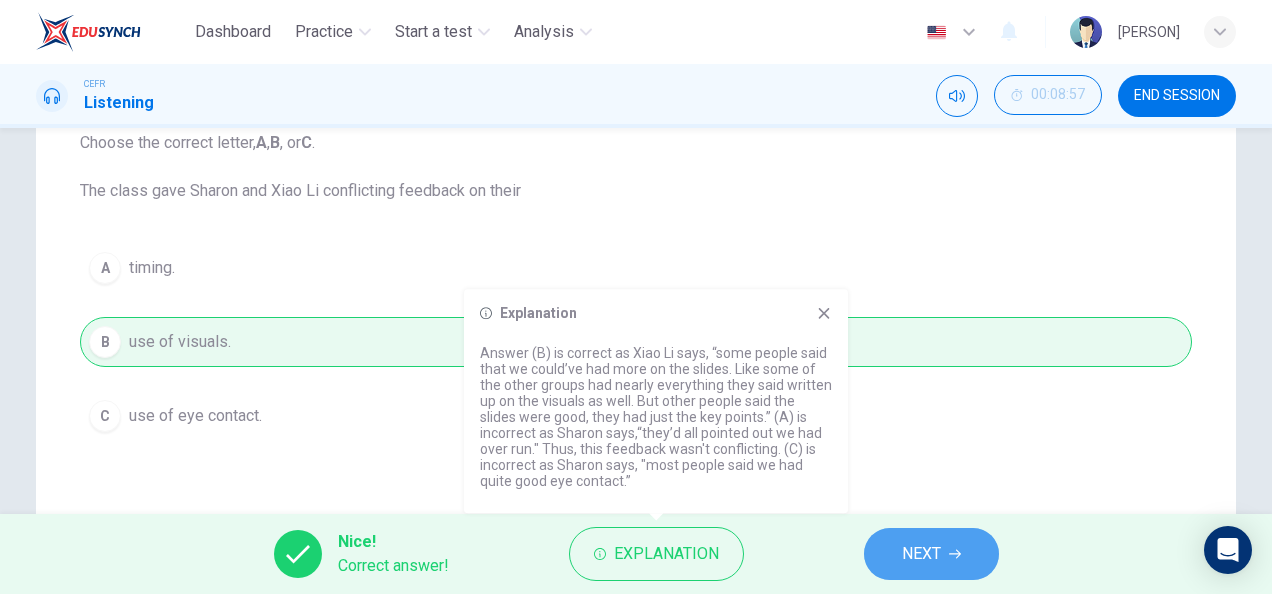 click on "NEXT" at bounding box center (931, 554) 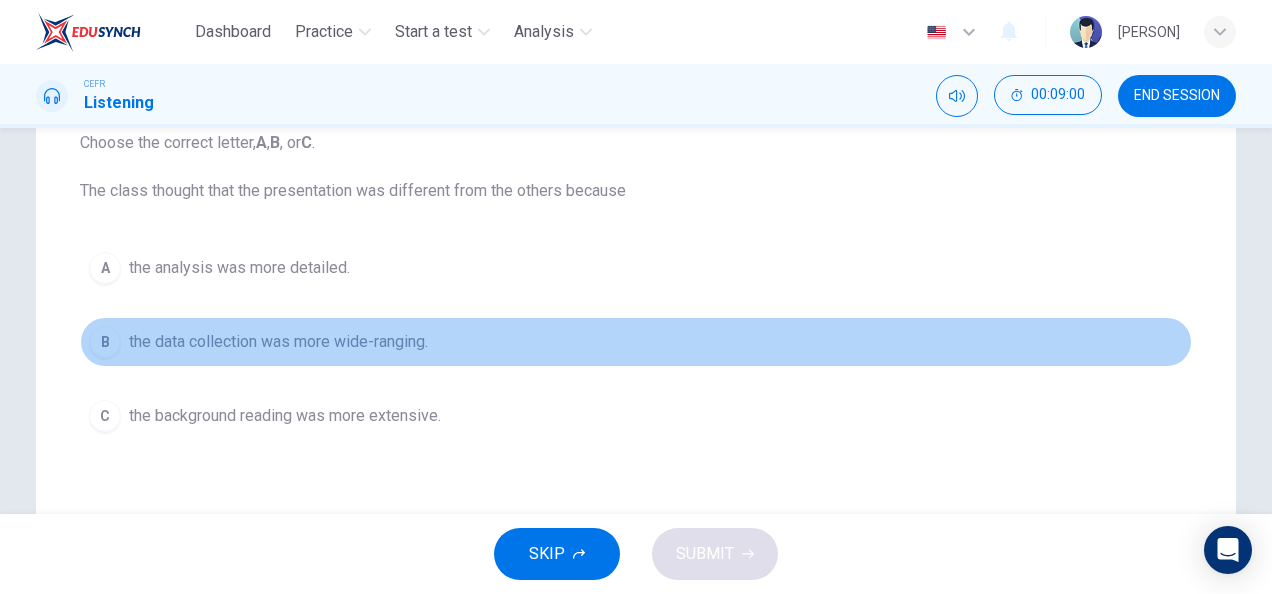 click on "the data collection was more wide-ranging." at bounding box center (239, 268) 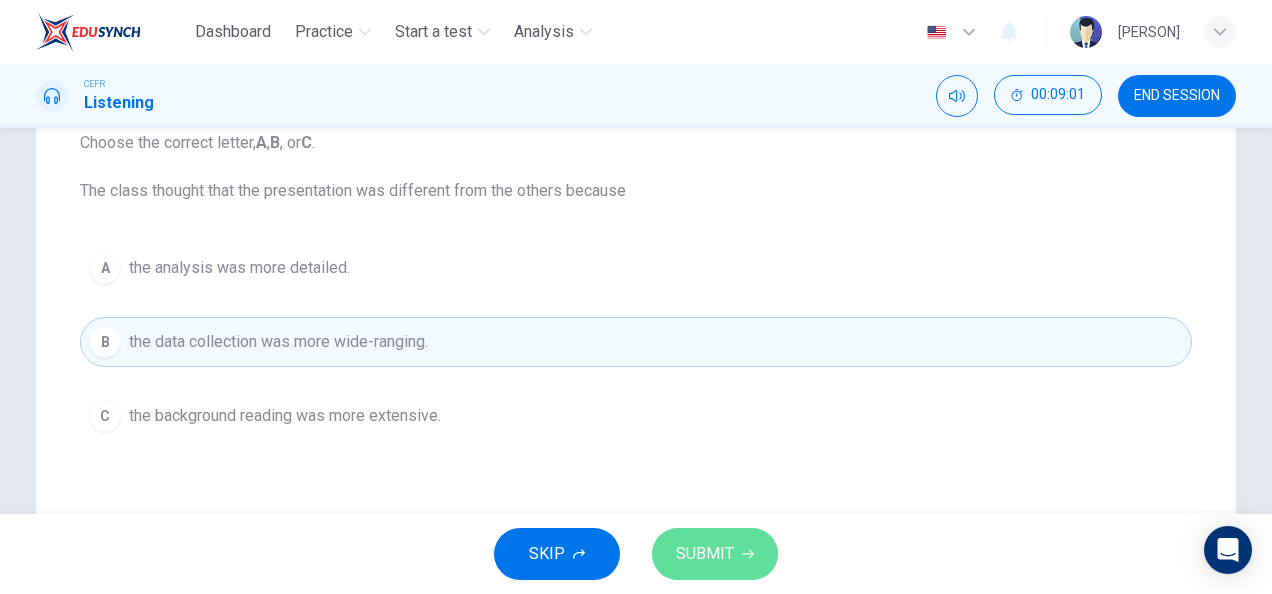click on "SUBMIT" at bounding box center (705, 554) 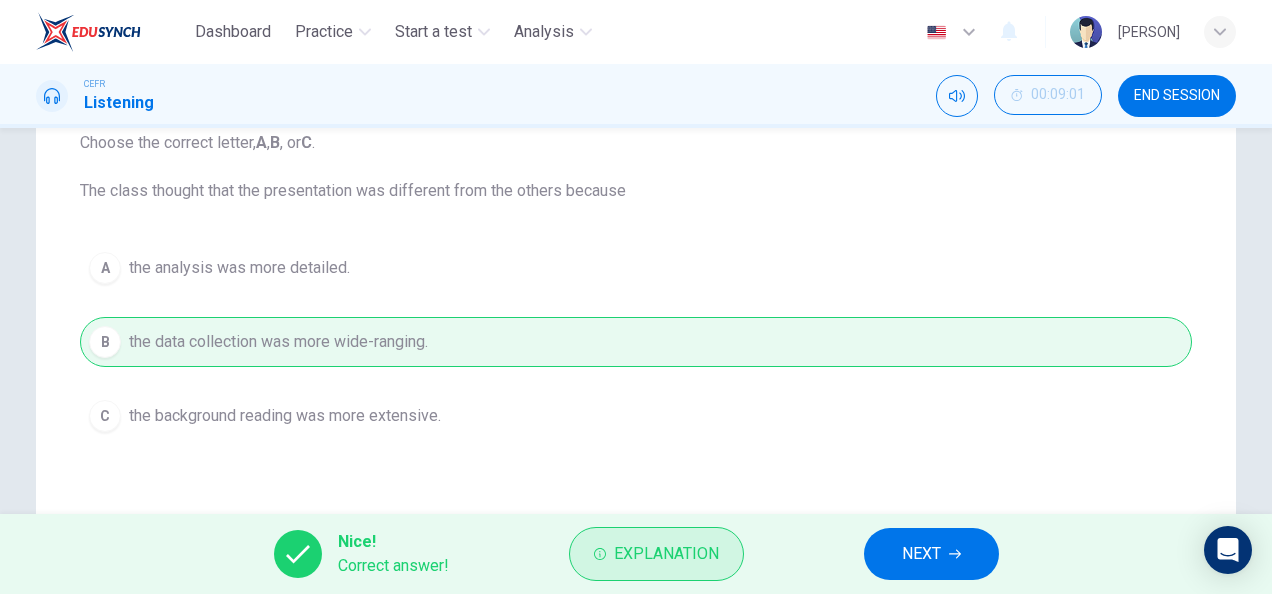 click on "Explanation" at bounding box center (666, 554) 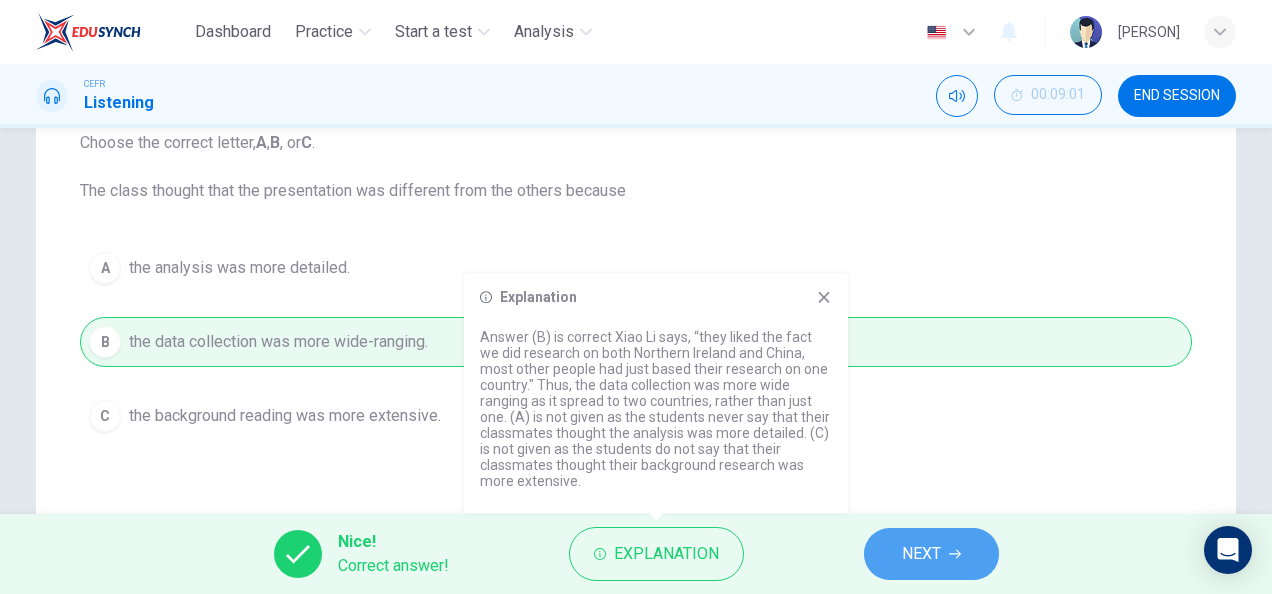 click on "NEXT" at bounding box center [921, 554] 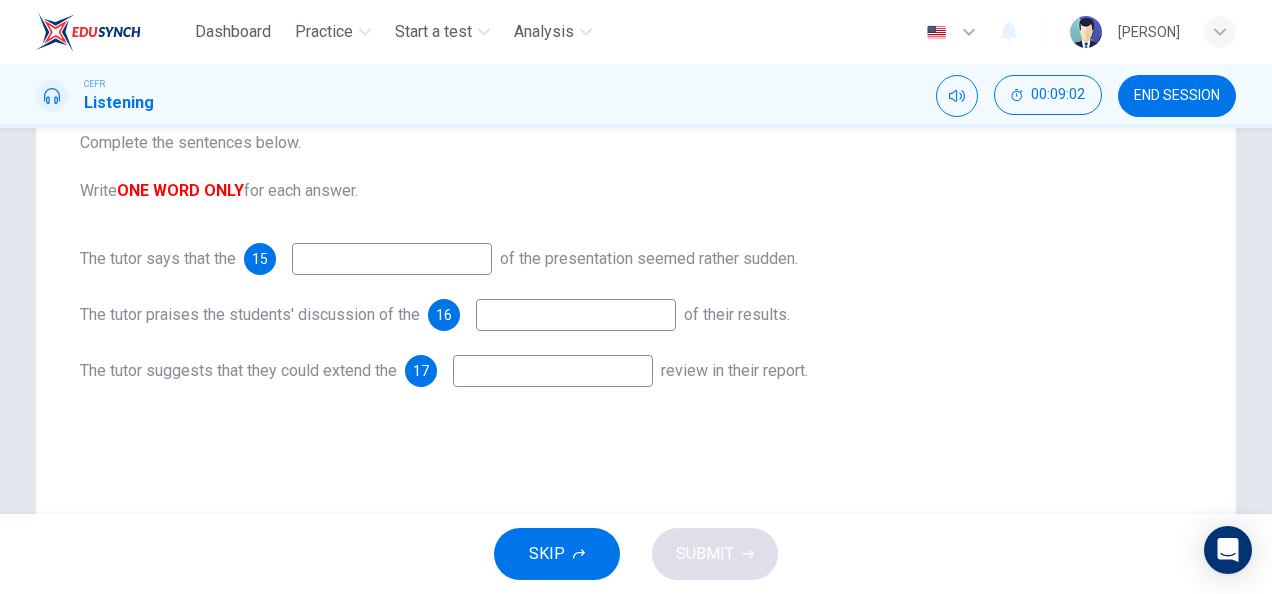 click at bounding box center [392, 259] 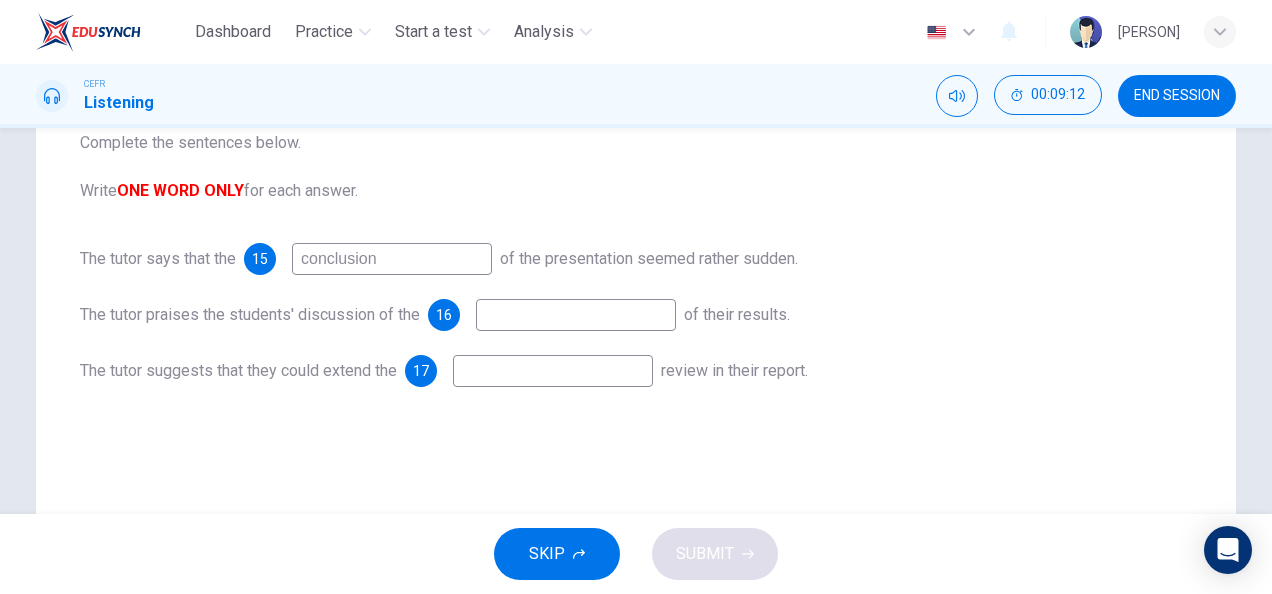 type on "conclusion" 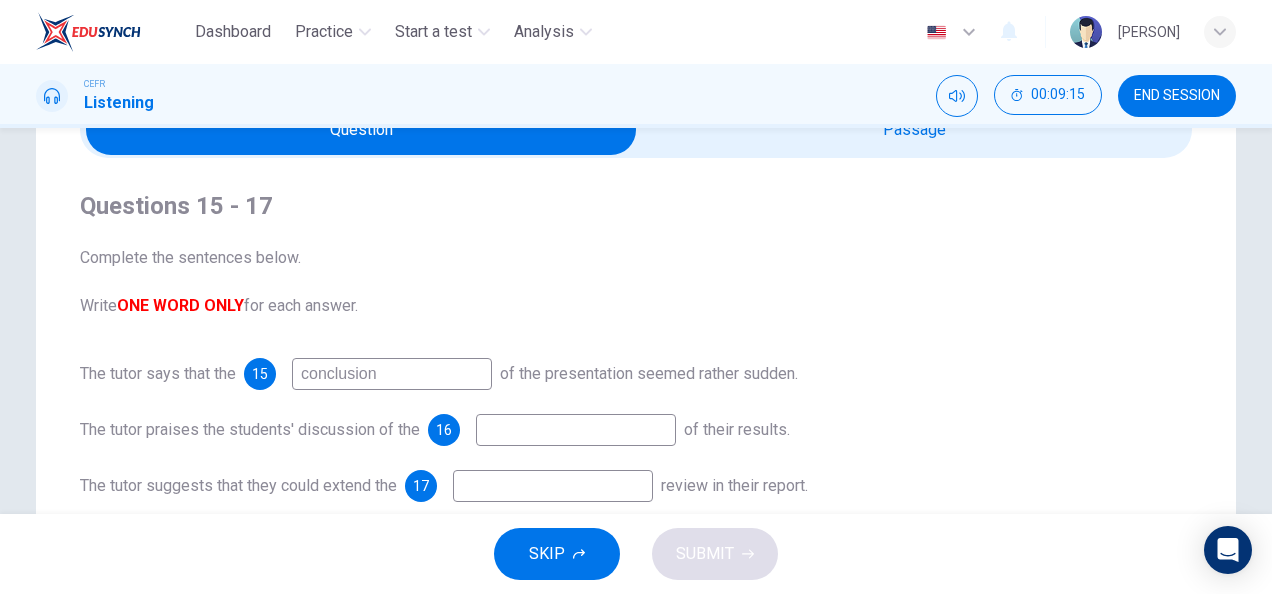 scroll, scrollTop: 111, scrollLeft: 0, axis: vertical 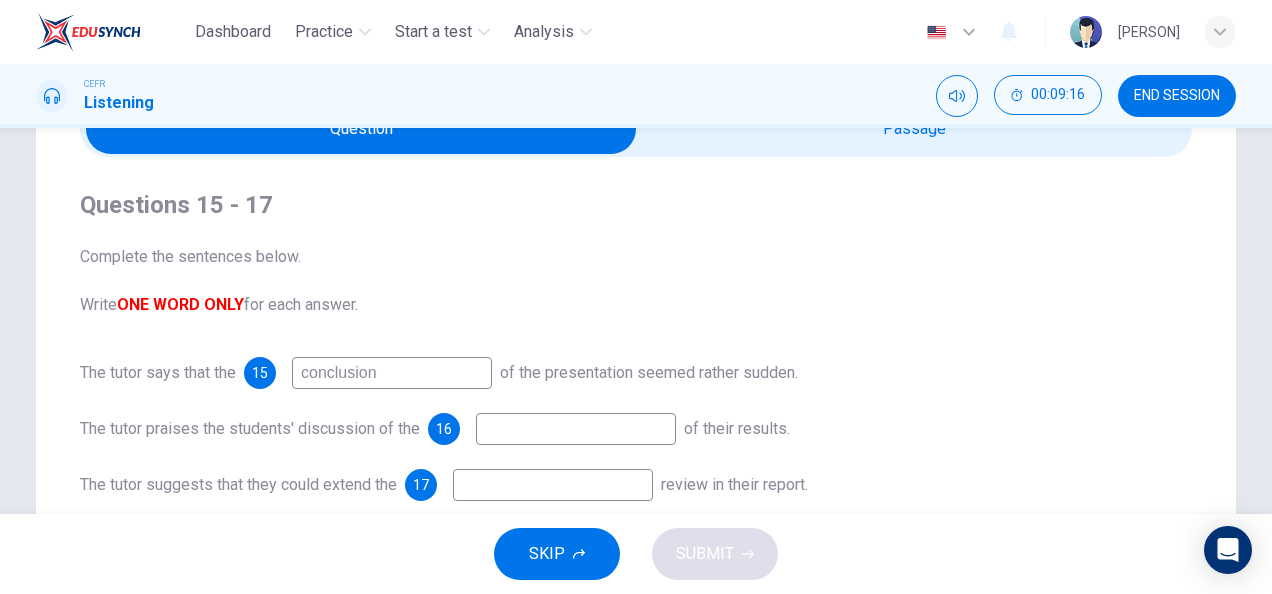 click at bounding box center (392, 373) 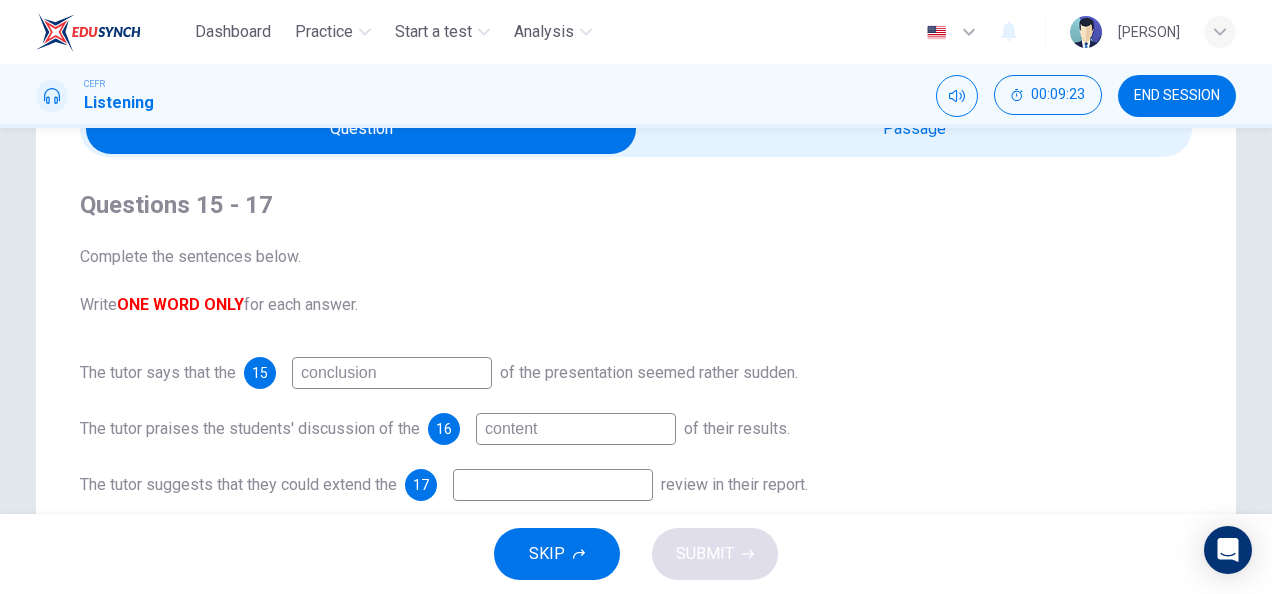 type on "content" 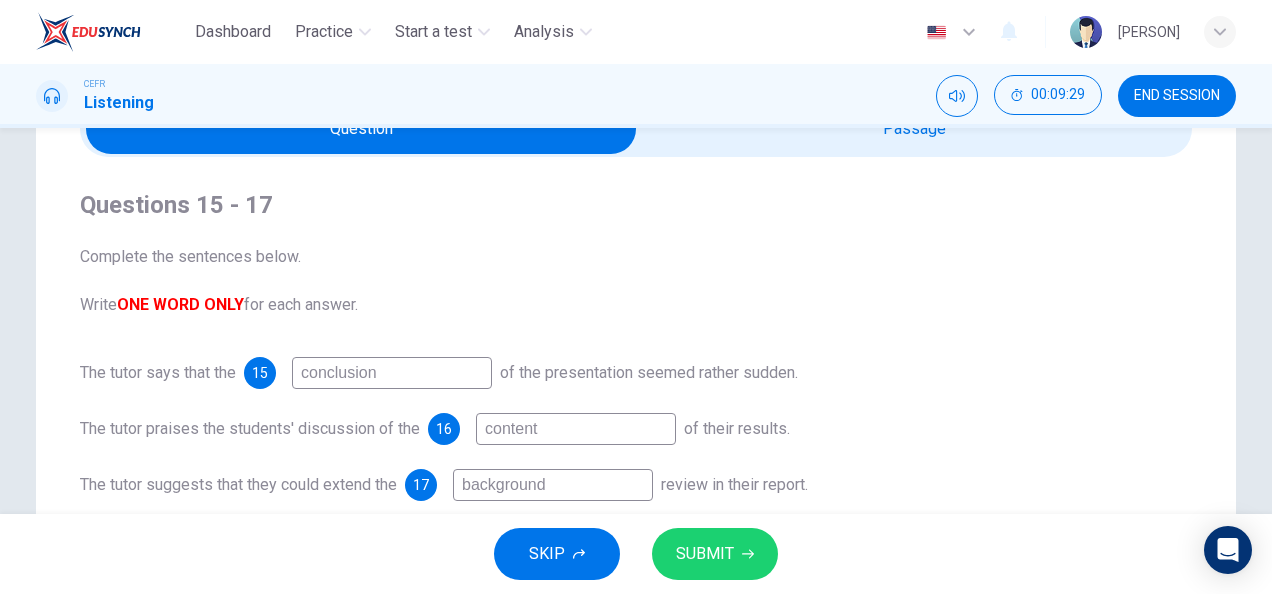 type on "background" 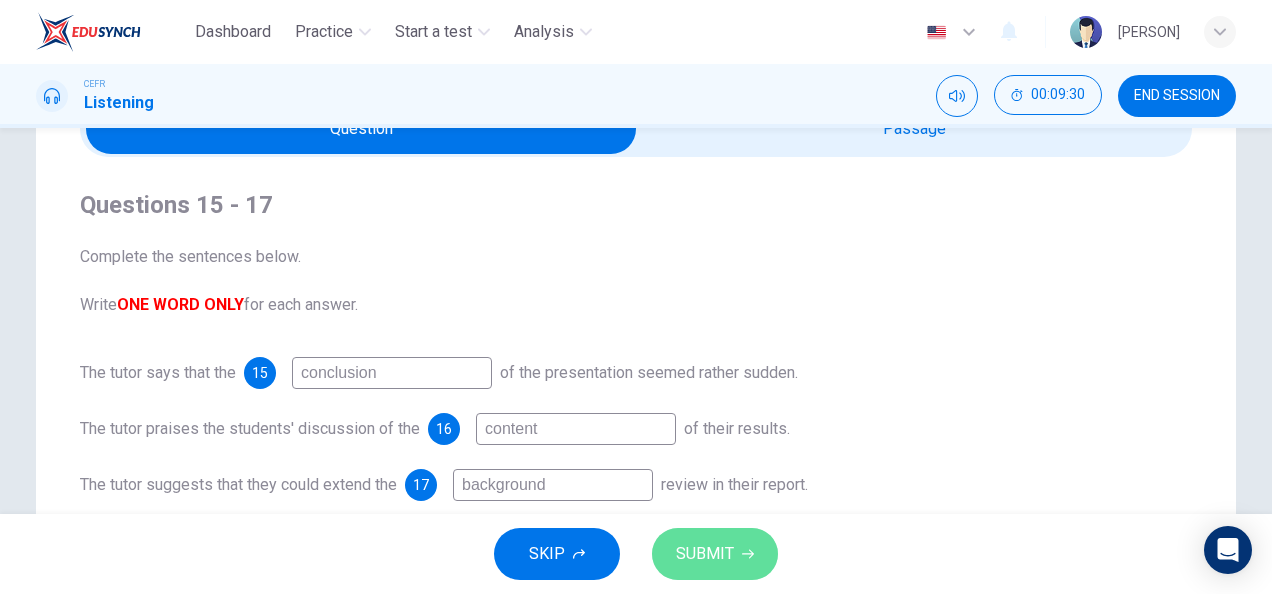 click on "SUBMIT" at bounding box center (715, 554) 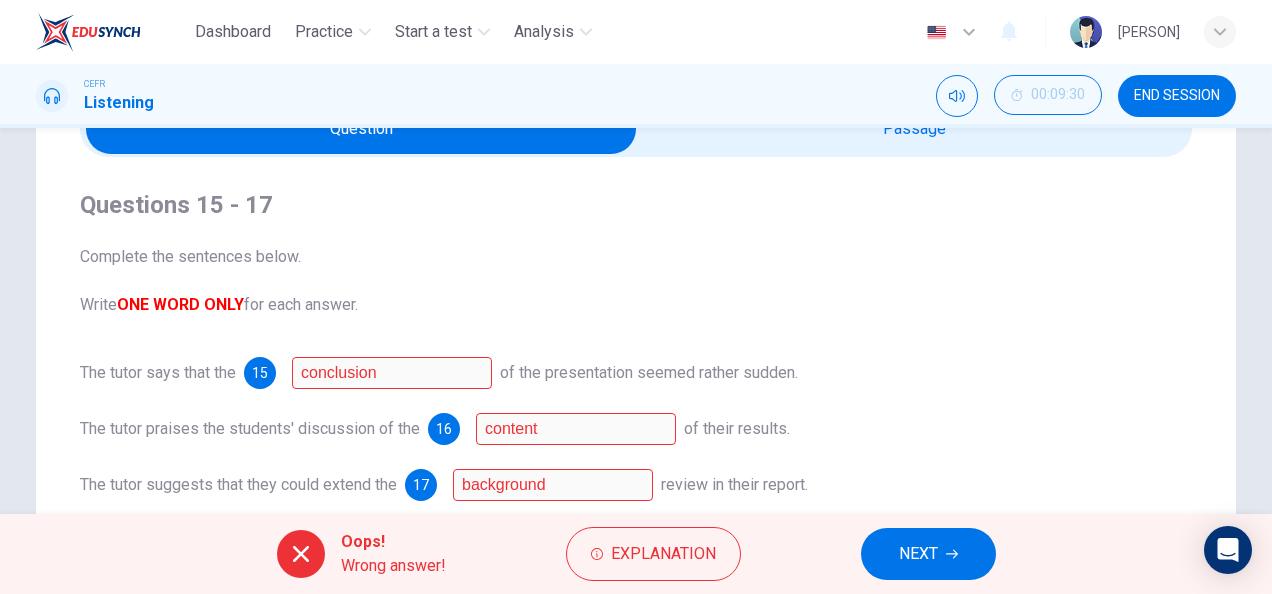 scroll, scrollTop: 171, scrollLeft: 0, axis: vertical 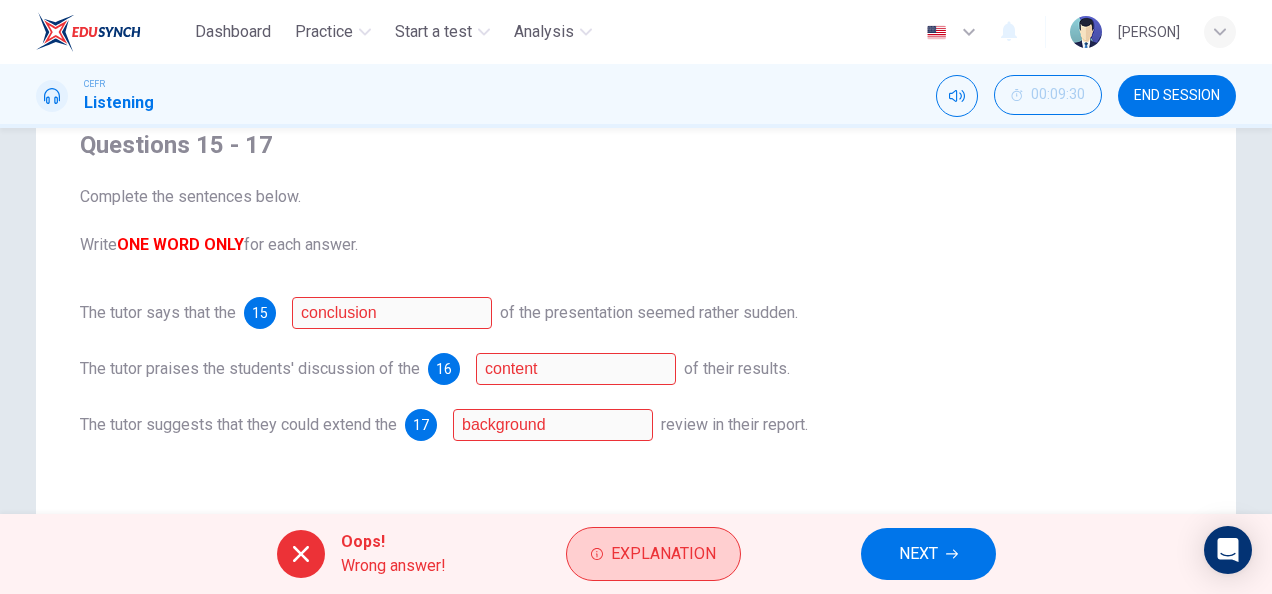 click on "Explanation" at bounding box center [663, 554] 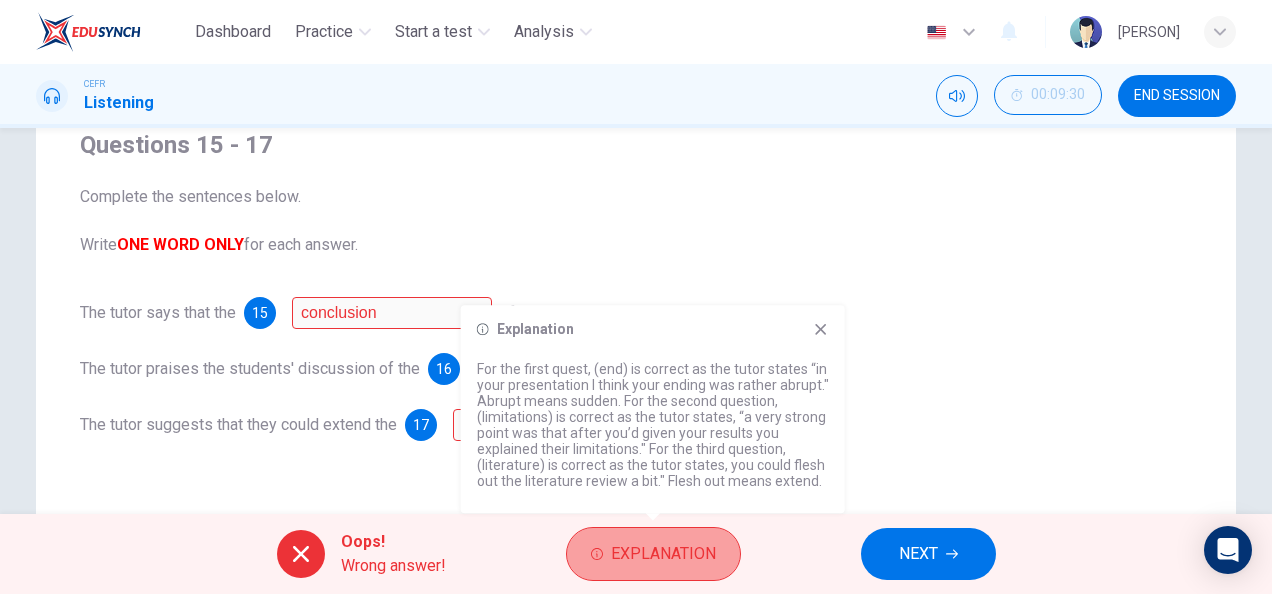 click on "Explanation" at bounding box center [663, 554] 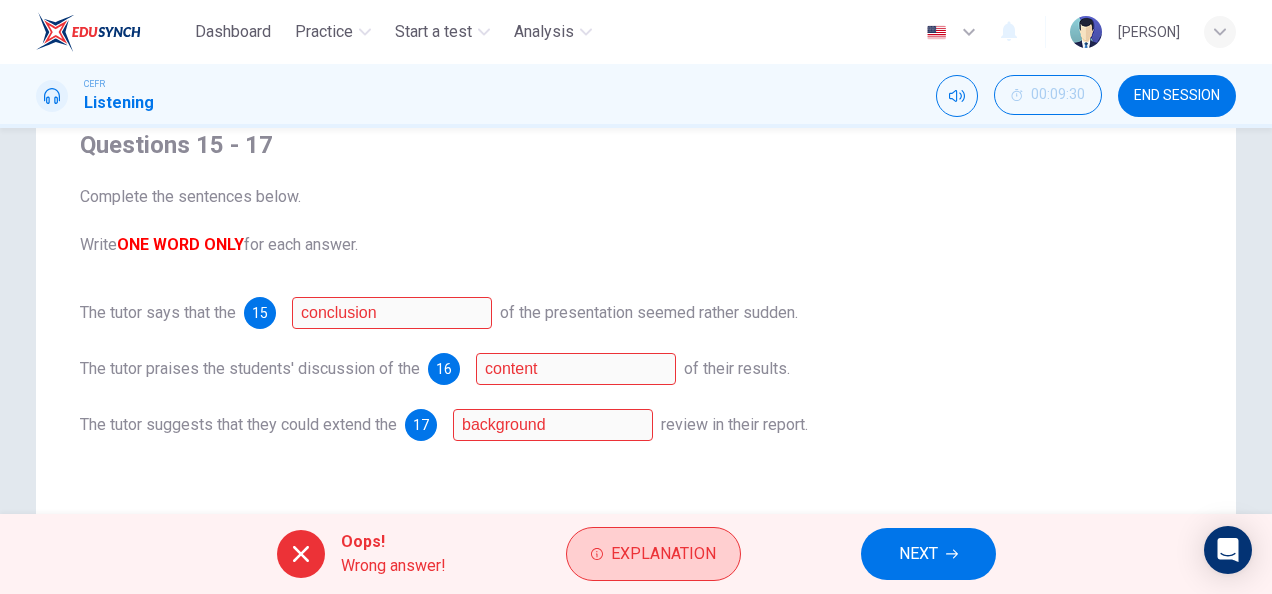 click on "Explanation" at bounding box center (653, 554) 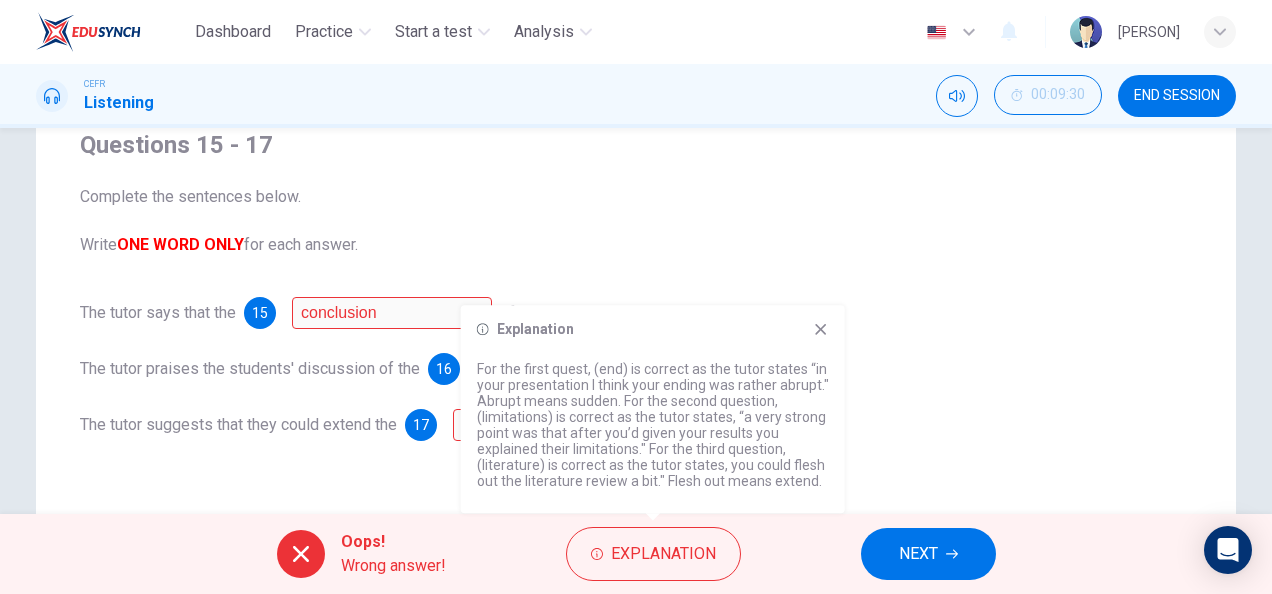 click on "The tutor praises the students' discussion of the  16 content  of their results." at bounding box center [636, 369] 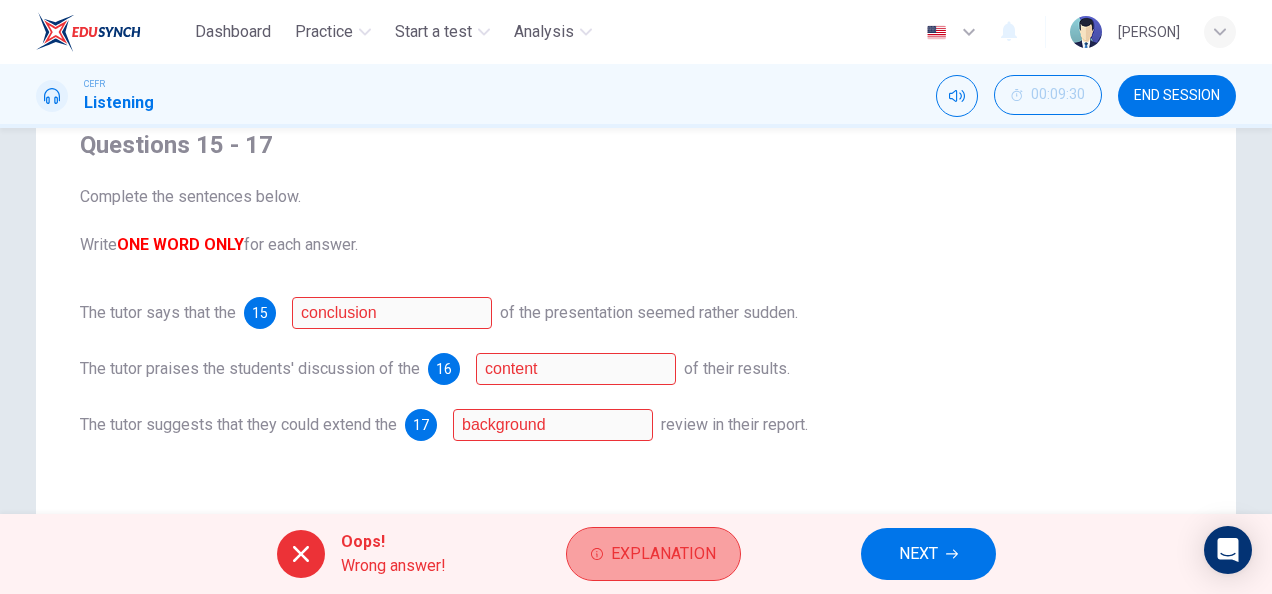click on "Explanation" at bounding box center [663, 554] 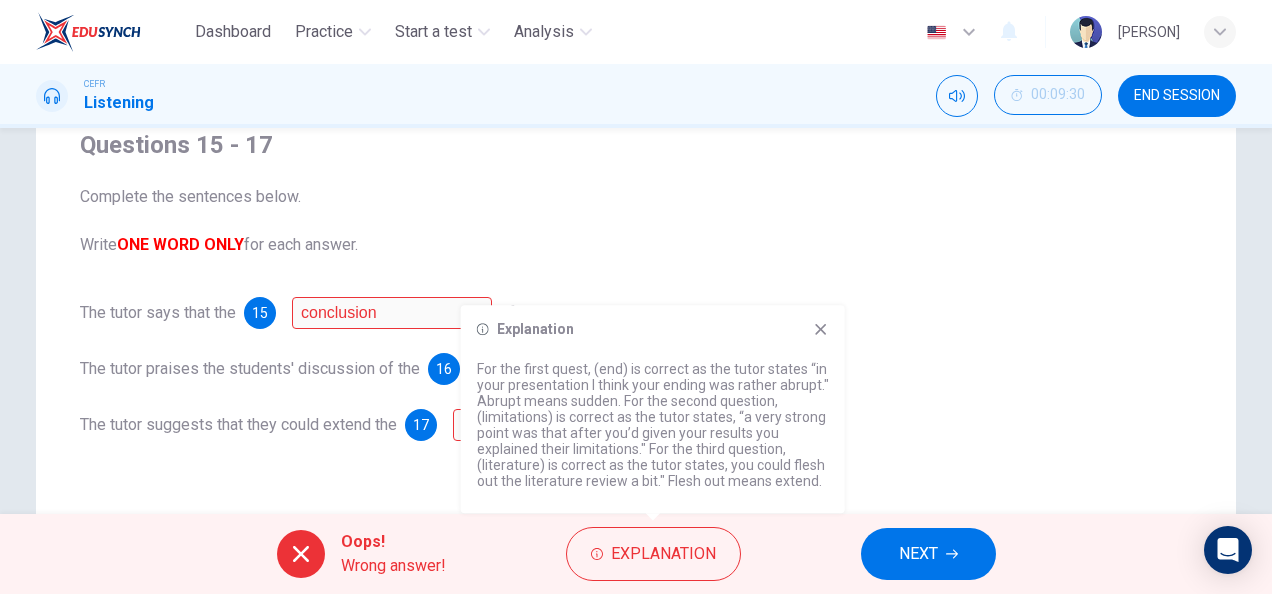 click on "The tutor says that the  15 conclusion  of the presentation seemed rather sudden." at bounding box center (636, 313) 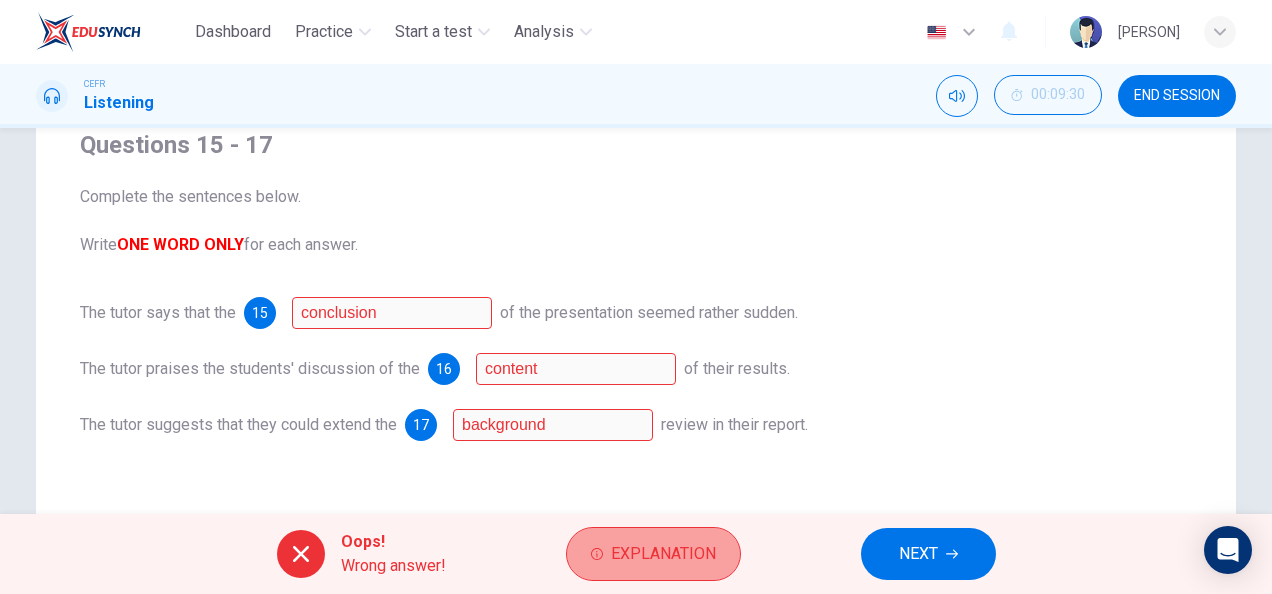 click on "Explanation" at bounding box center [663, 554] 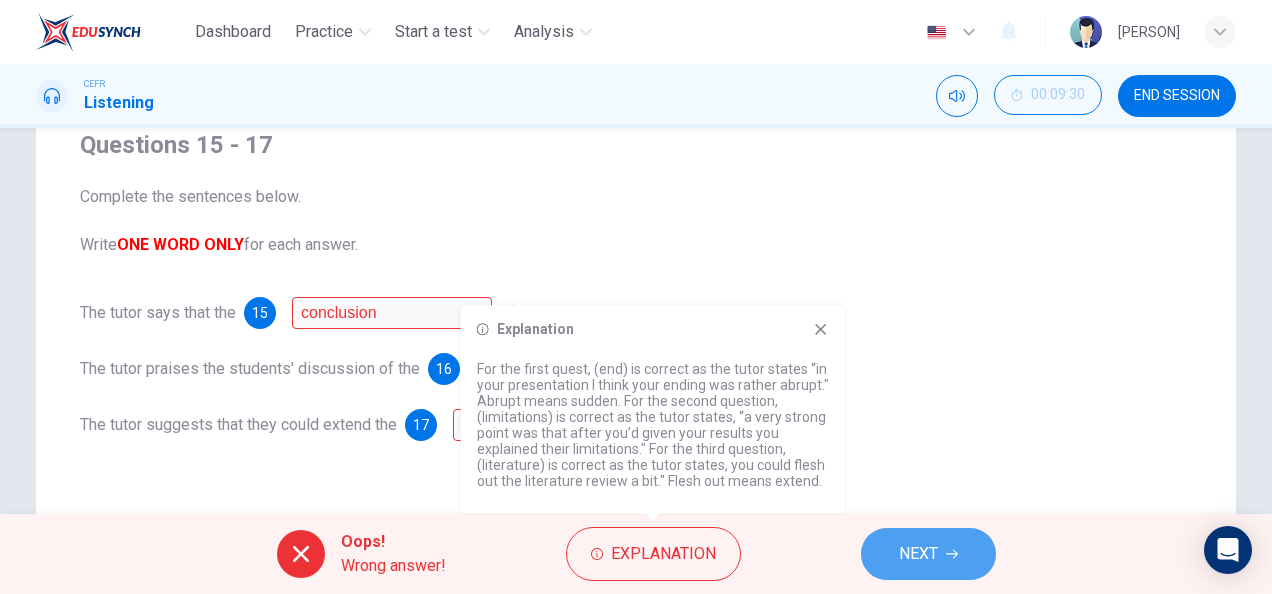 click on "NEXT" at bounding box center [918, 554] 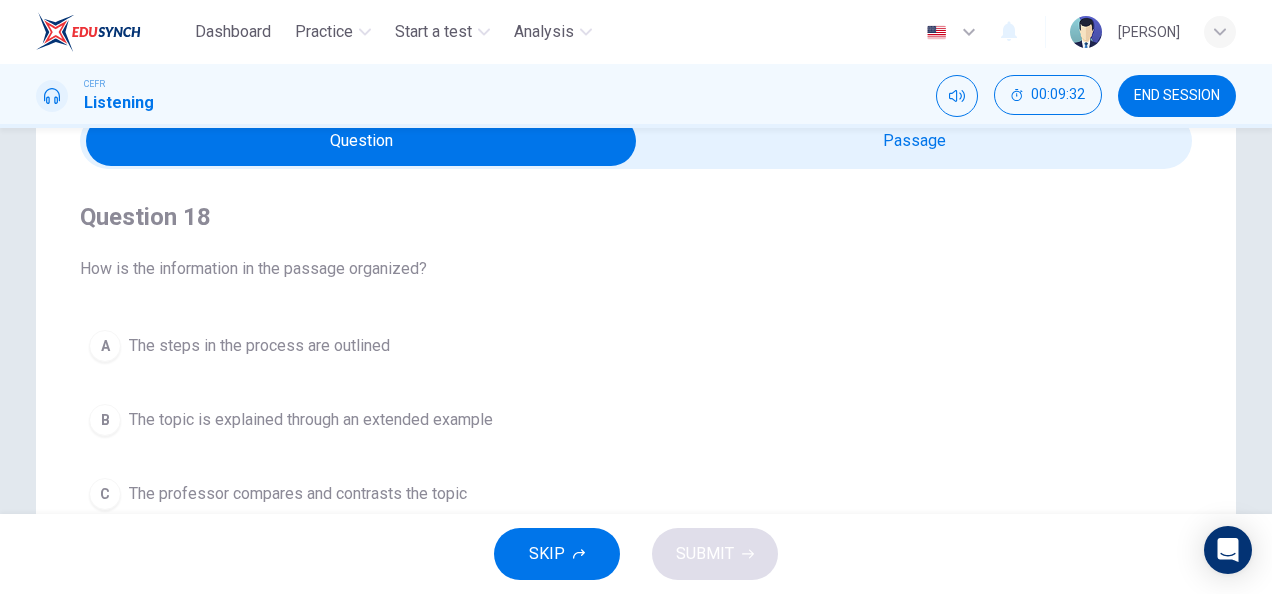 scroll, scrollTop: 100, scrollLeft: 0, axis: vertical 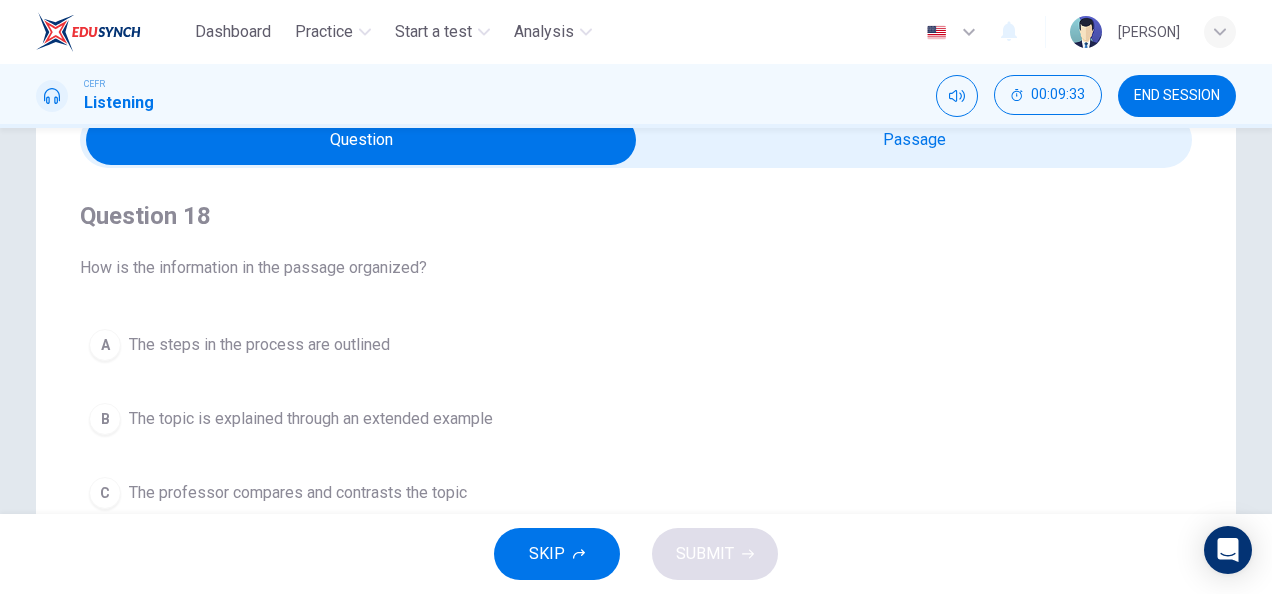 click at bounding box center (361, 140) 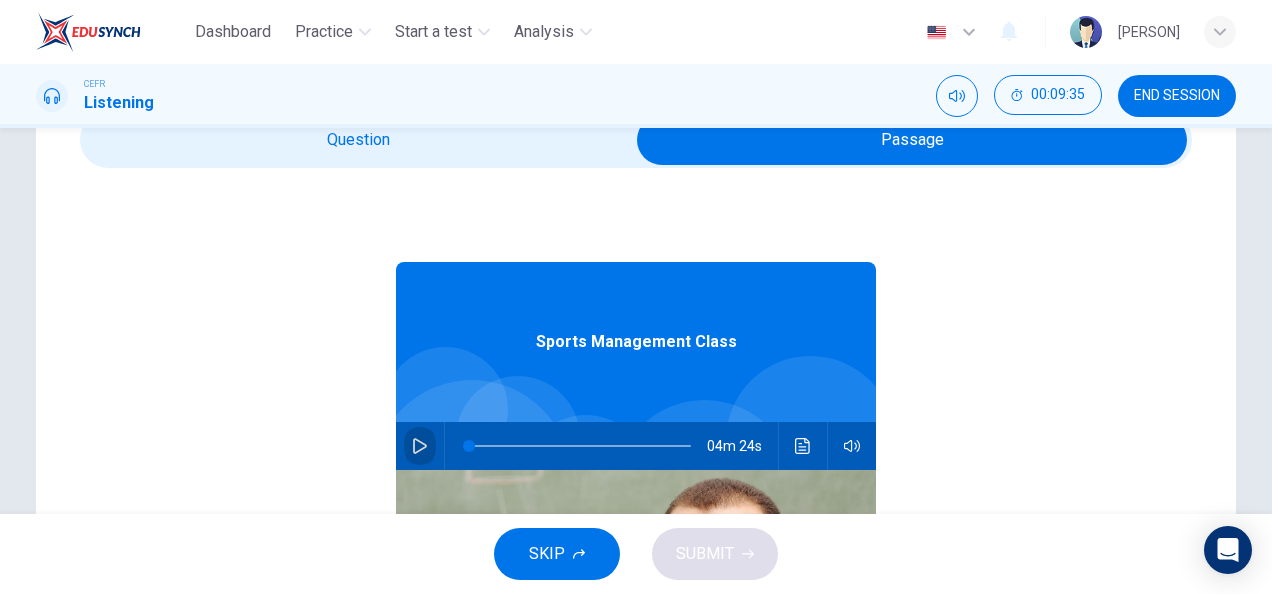 click at bounding box center [420, 446] 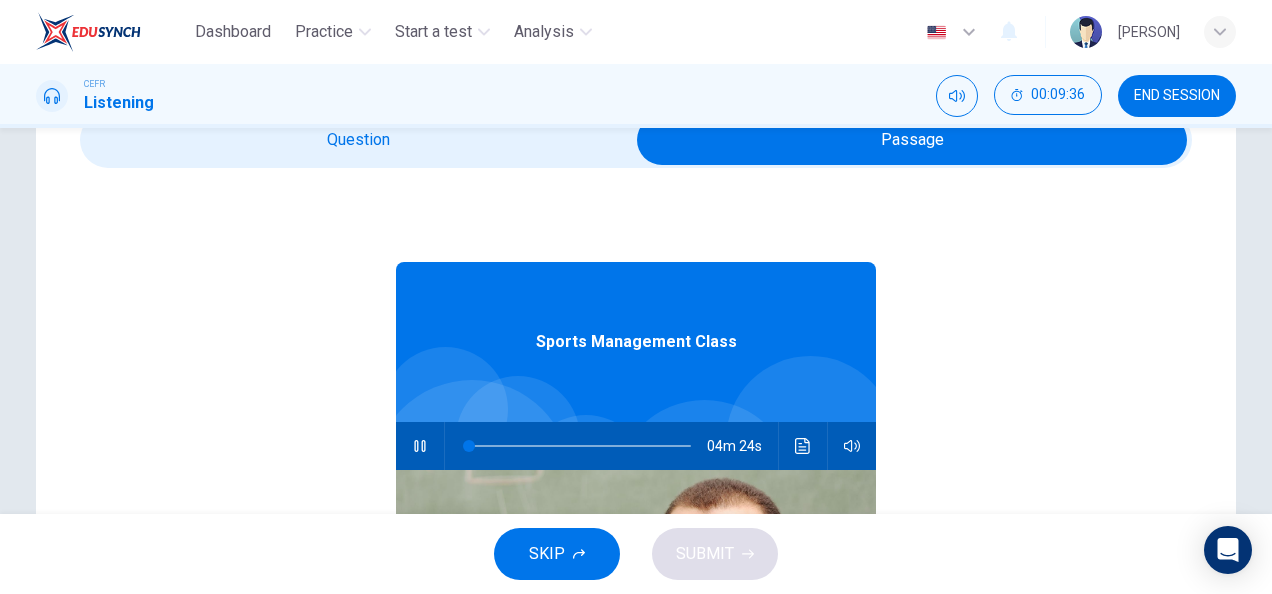 click at bounding box center [912, 140] 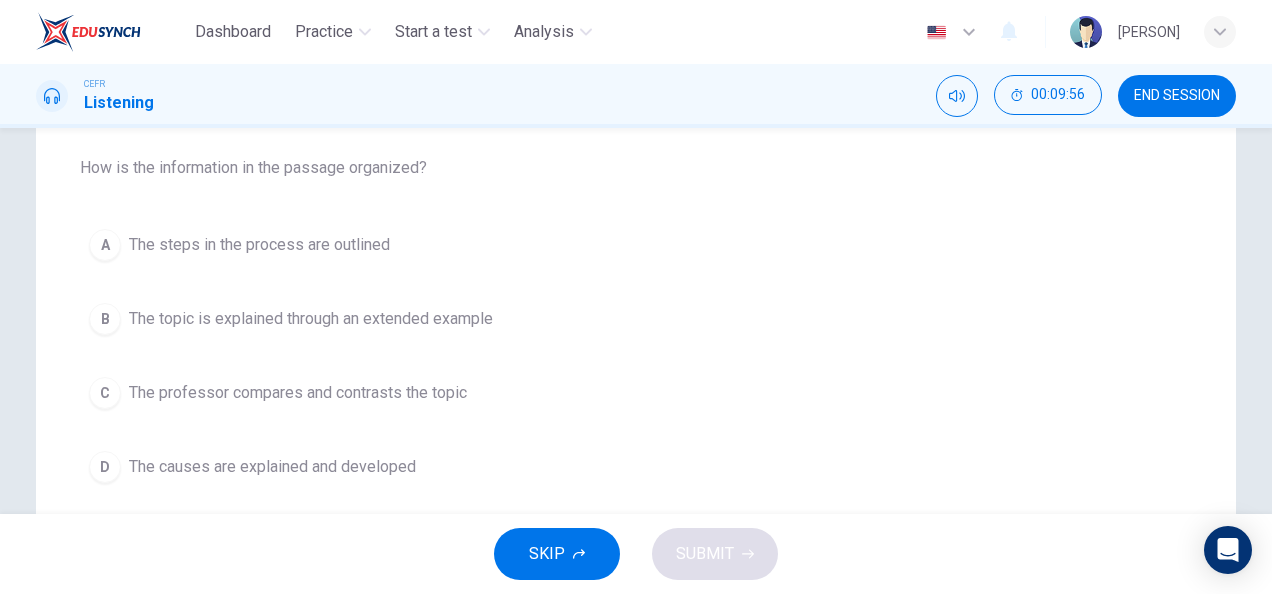 scroll, scrollTop: 199, scrollLeft: 0, axis: vertical 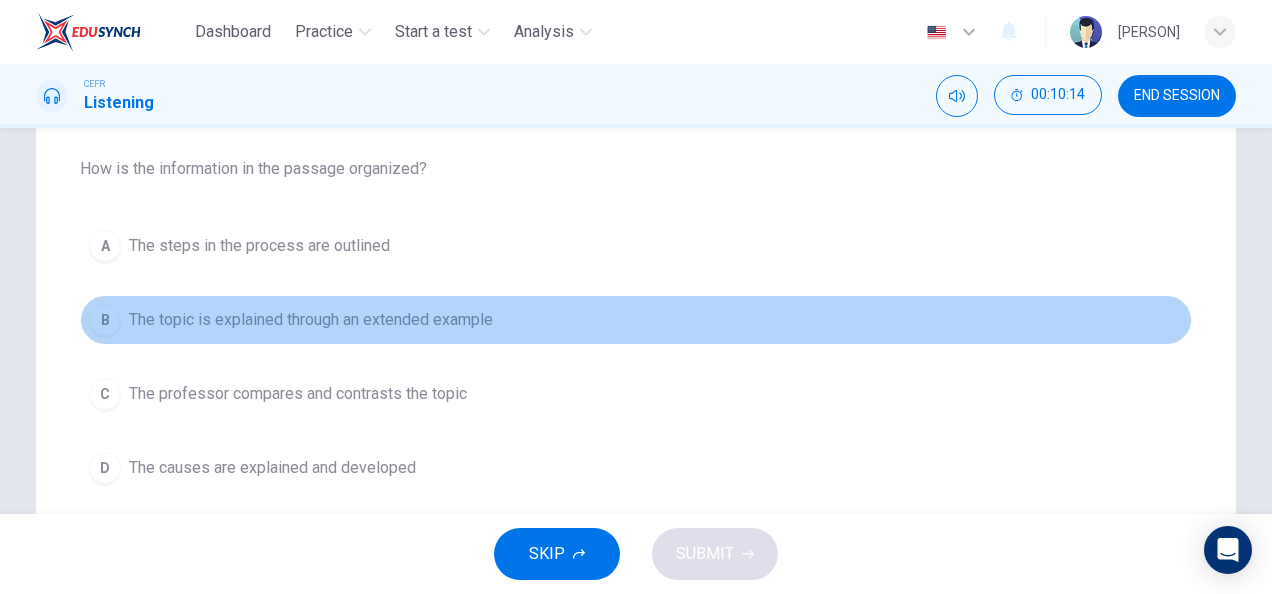 click on "The topic is explained through an extended example" at bounding box center [259, 246] 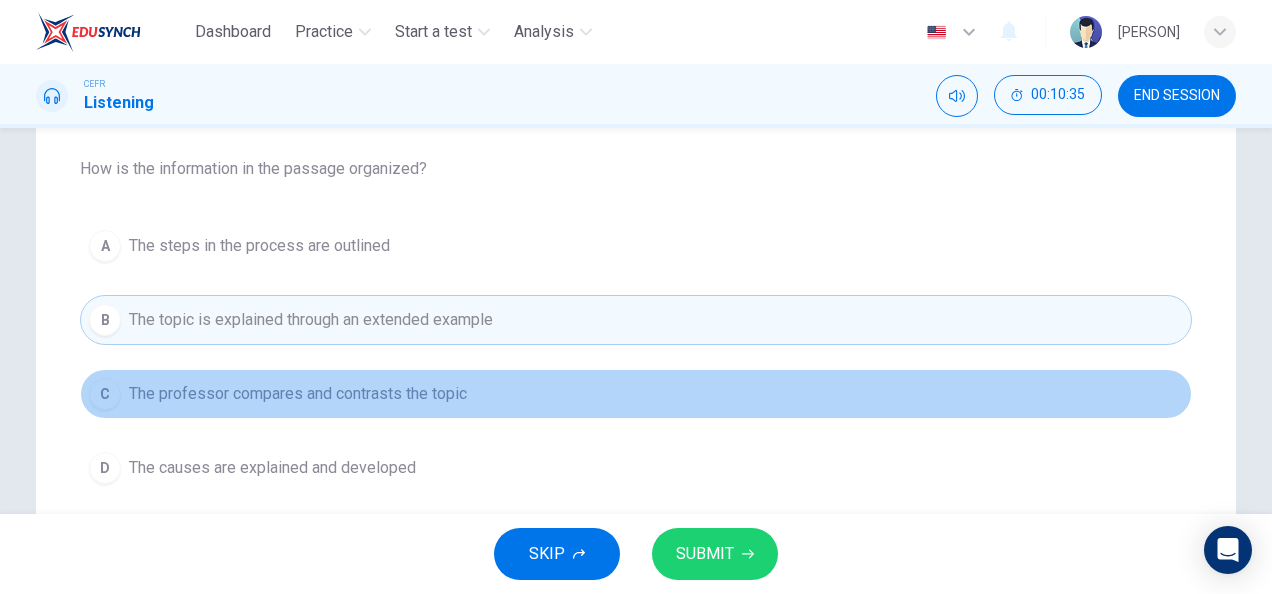 click on "The professor compares and contrasts the topic" at bounding box center [259, 246] 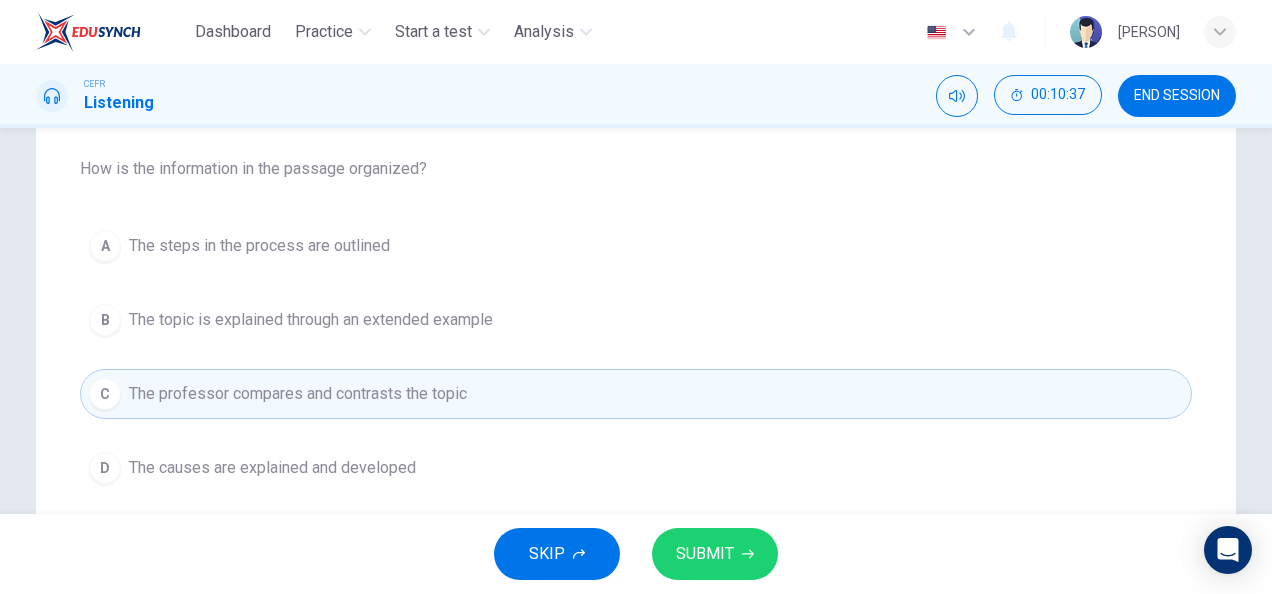 click on "SUBMIT" at bounding box center [705, 554] 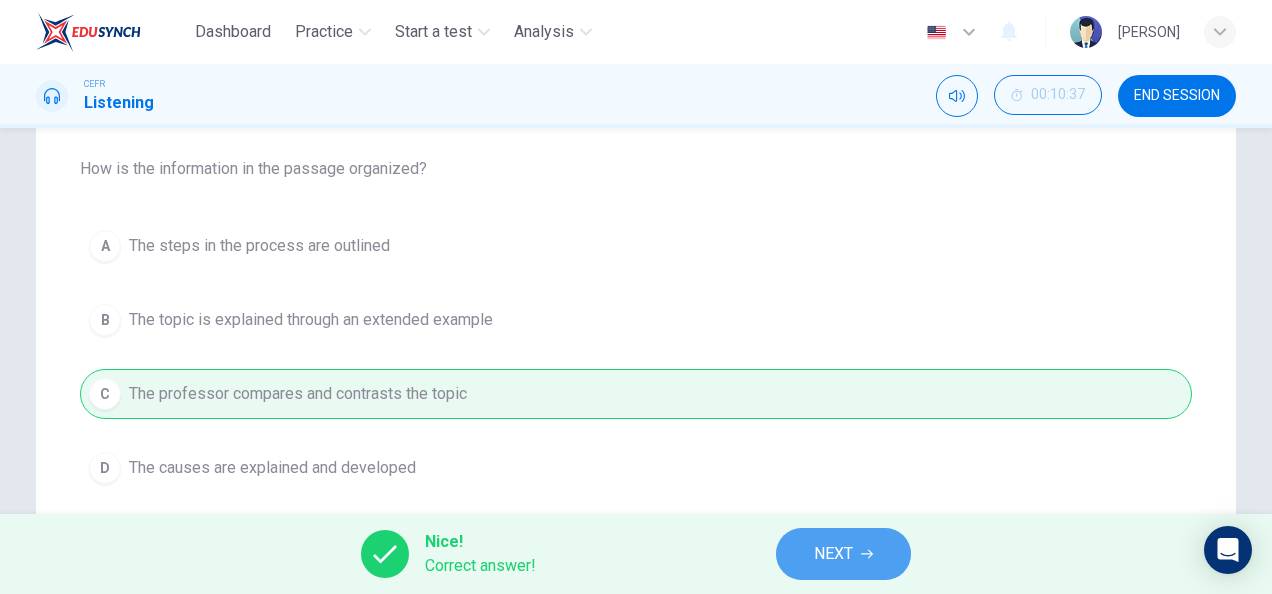 click on "NEXT" at bounding box center (843, 554) 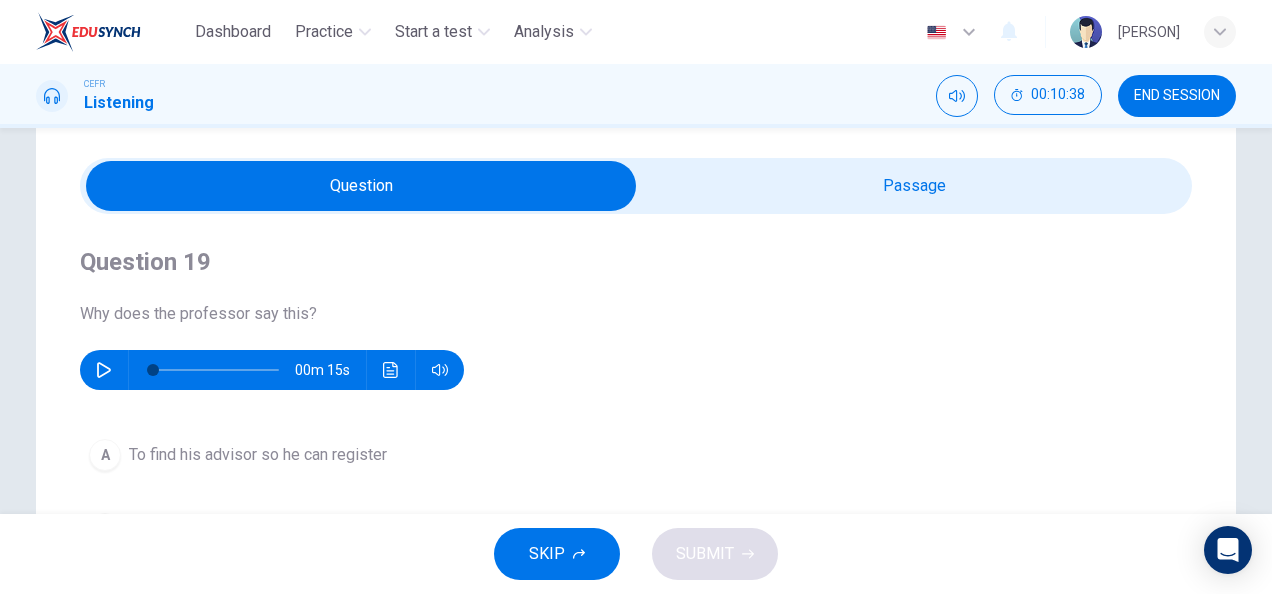 scroll, scrollTop: 53, scrollLeft: 0, axis: vertical 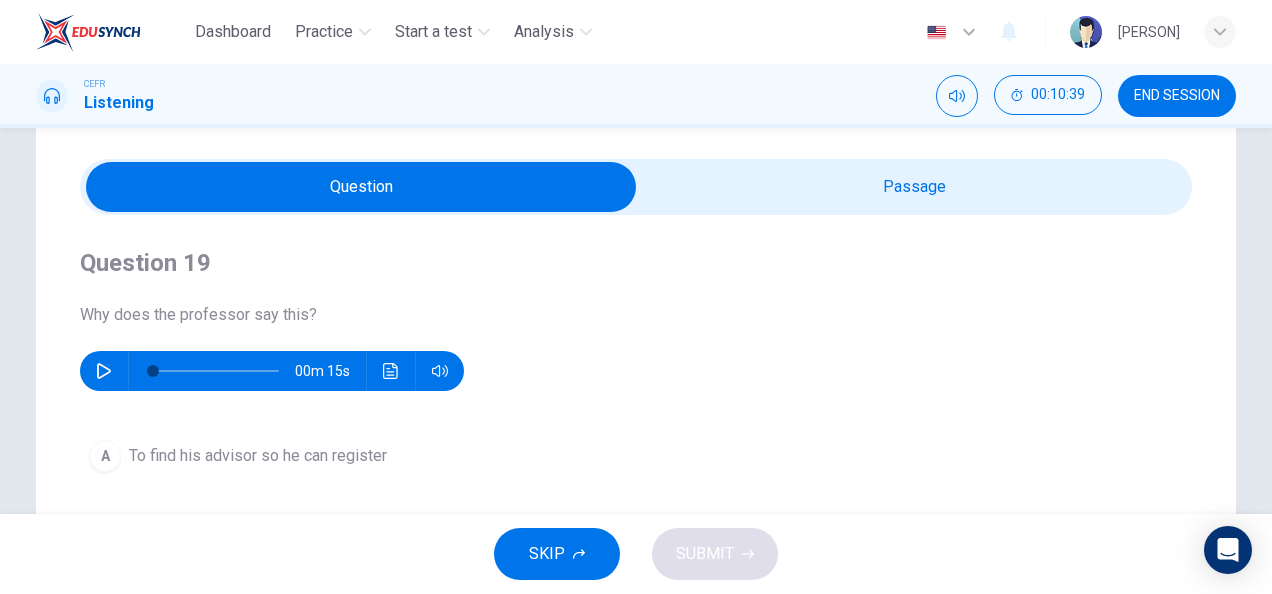 click at bounding box center (361, 187) 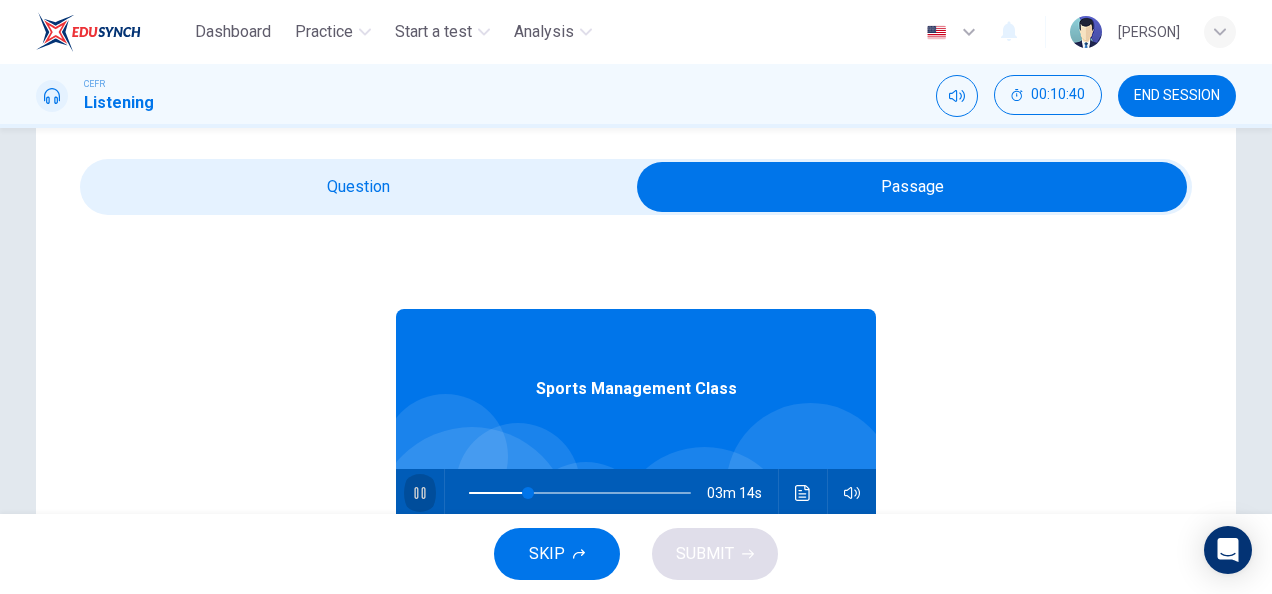 click at bounding box center (419, 493) 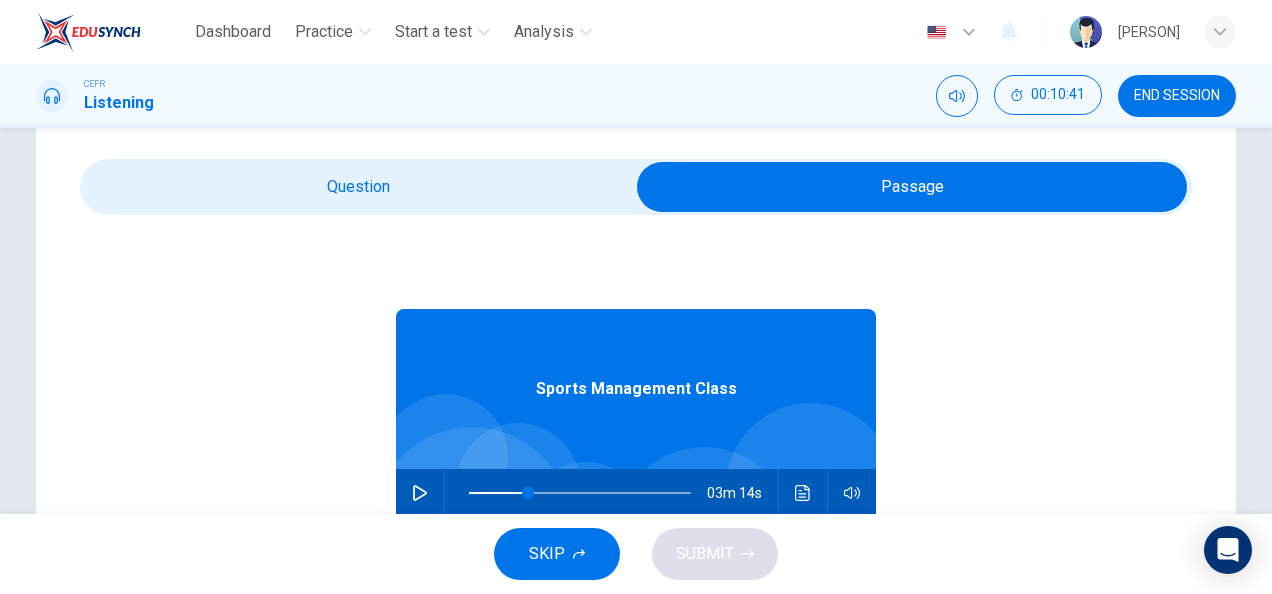 click at bounding box center [912, 187] 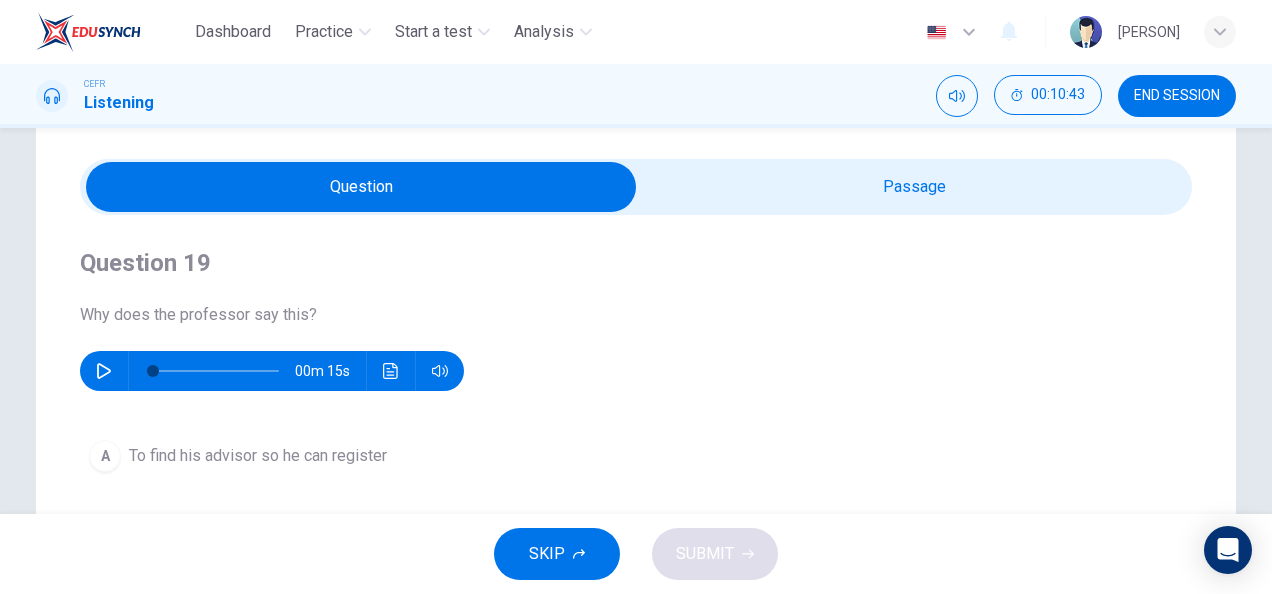 drag, startPoint x: 122, startPoint y: 374, endPoint x: 105, endPoint y: 371, distance: 17.262676 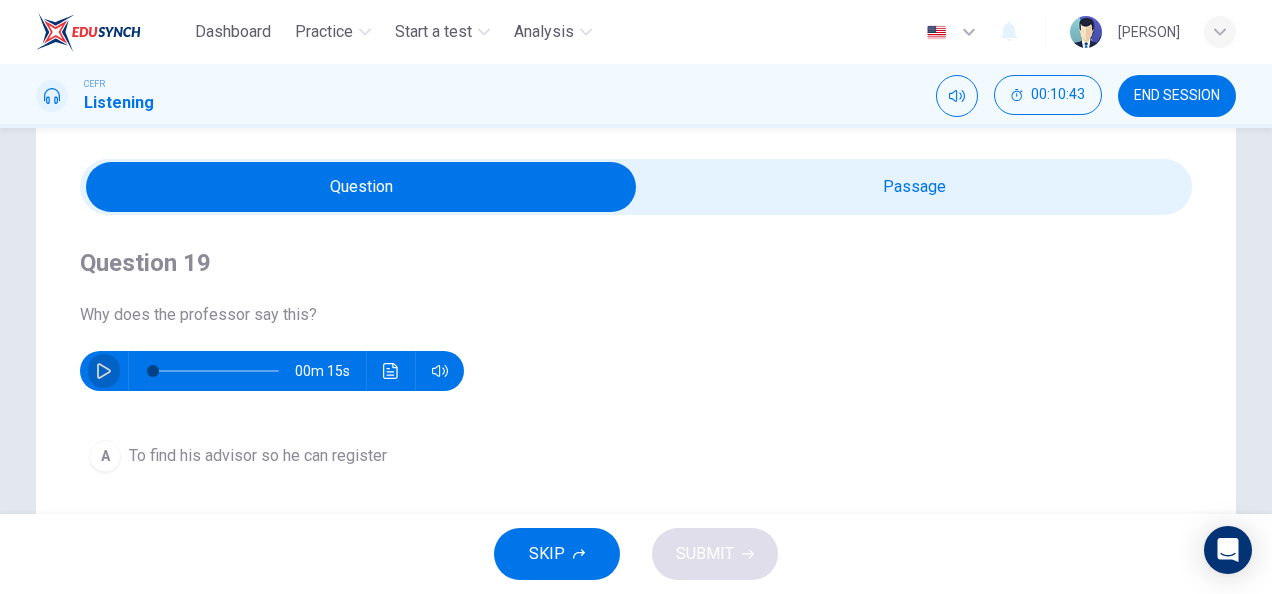 click at bounding box center [104, 371] 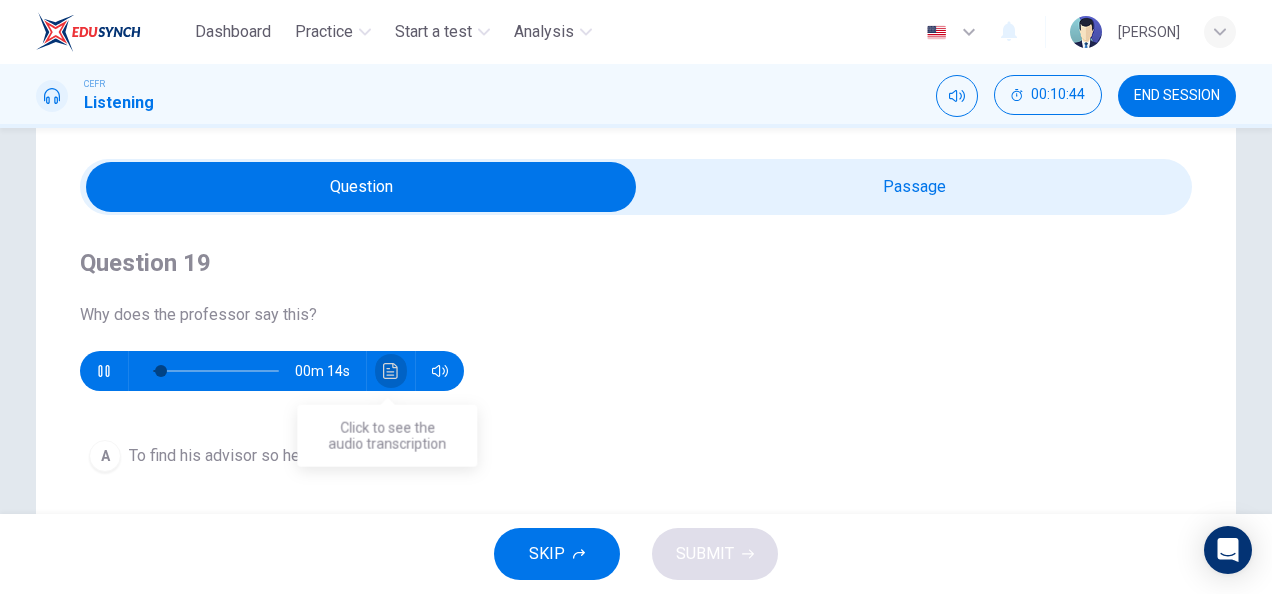click at bounding box center (391, 371) 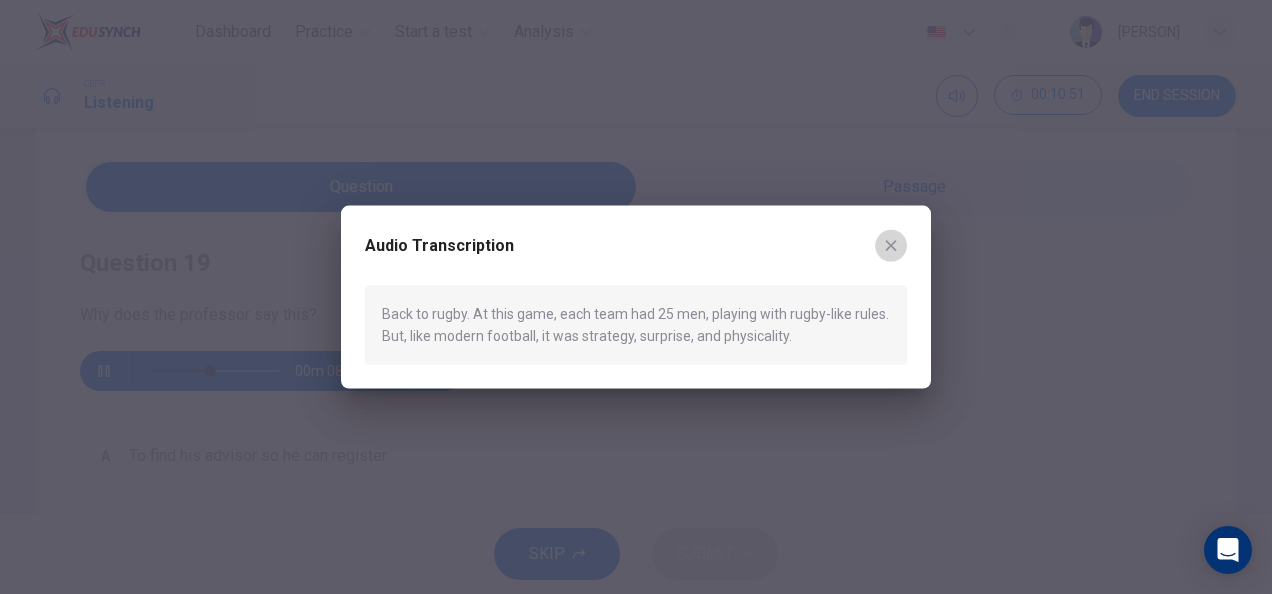 click at bounding box center [891, 246] 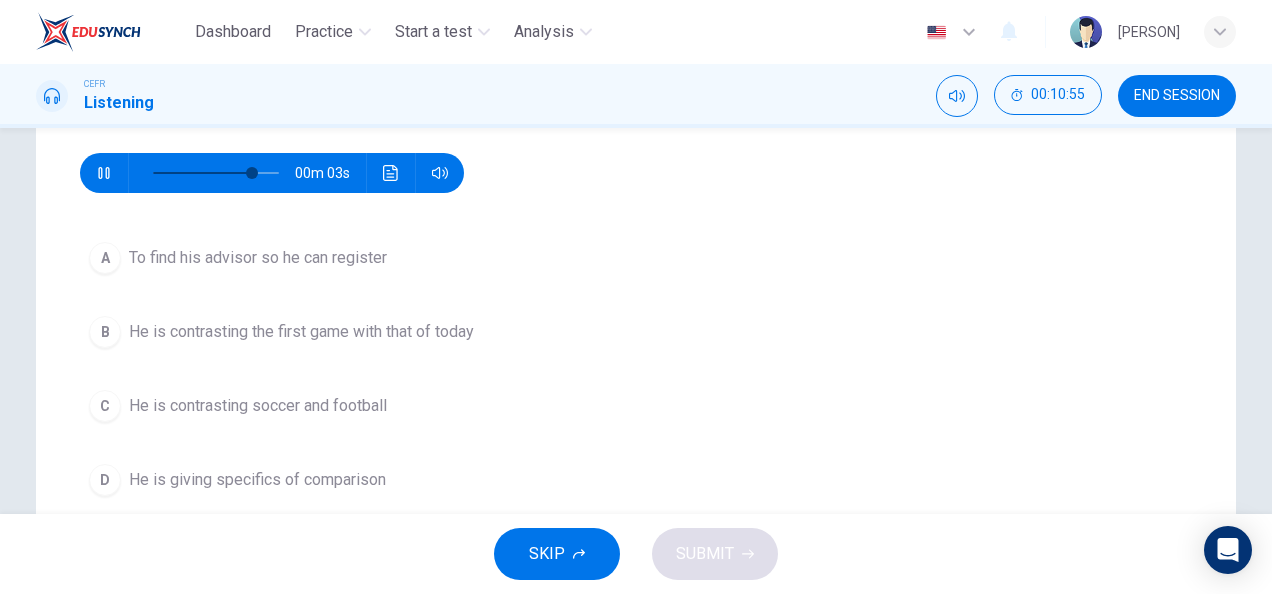 scroll, scrollTop: 252, scrollLeft: 0, axis: vertical 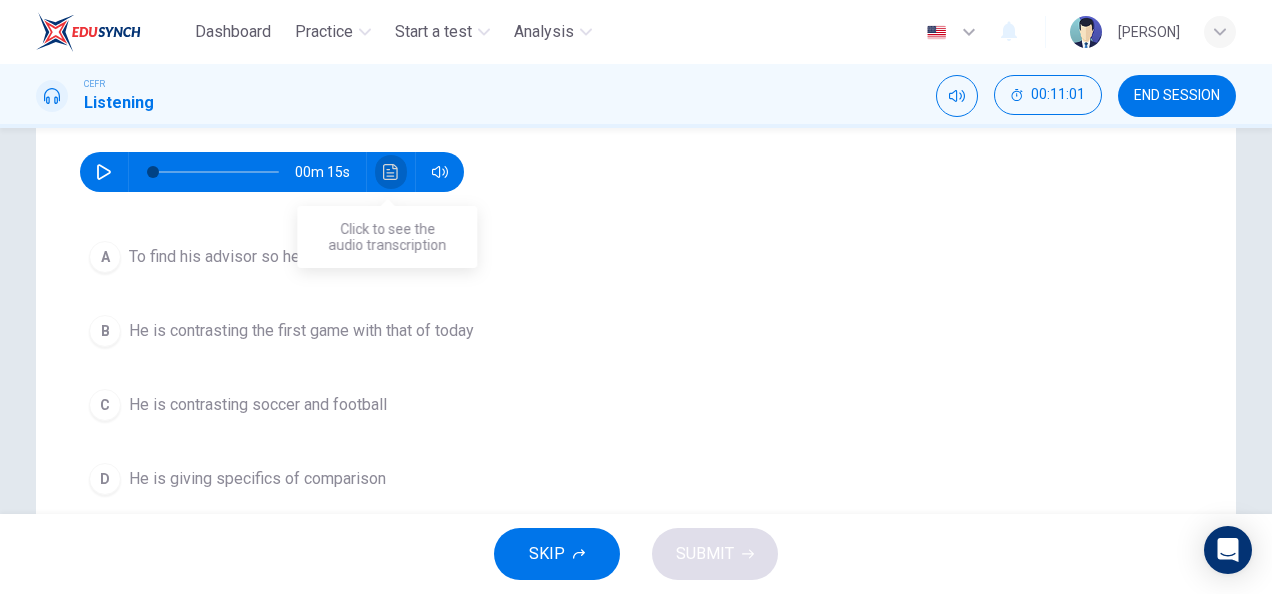 click at bounding box center [391, 172] 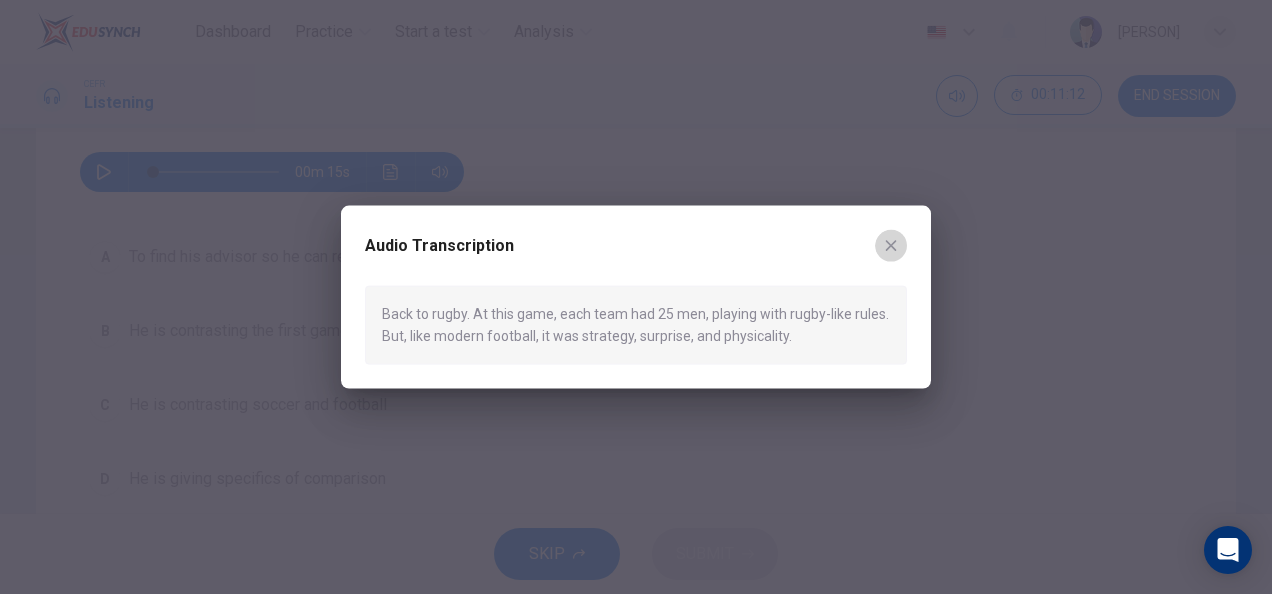 click at bounding box center (891, 245) 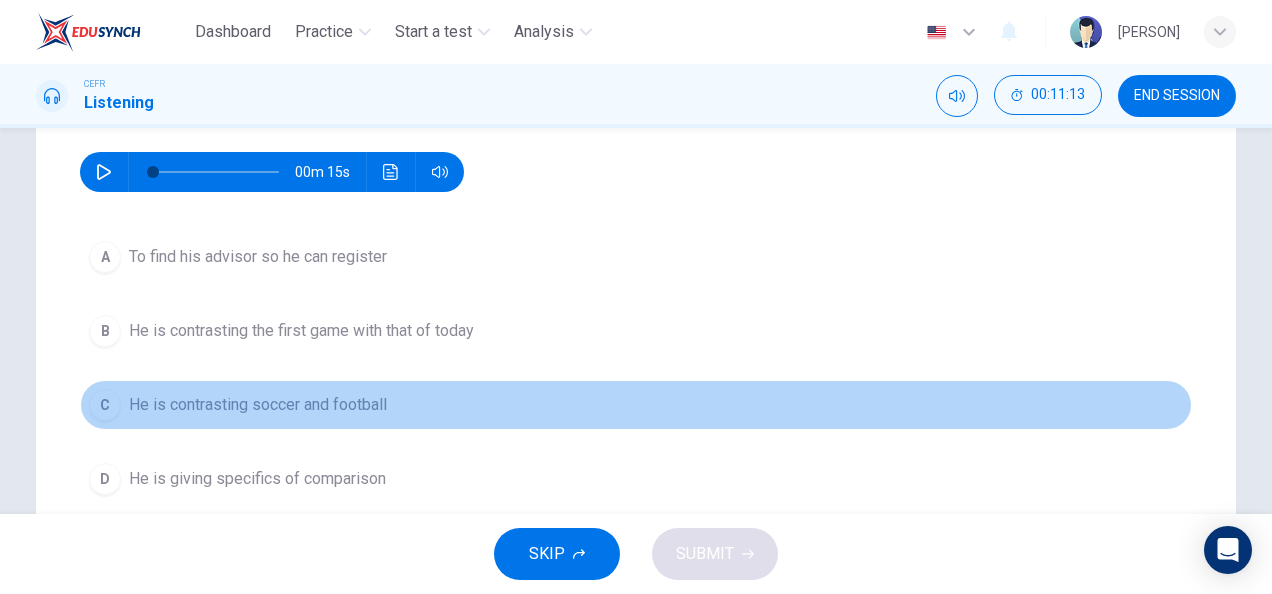 click on "He is contrasting soccer and football" at bounding box center [258, 257] 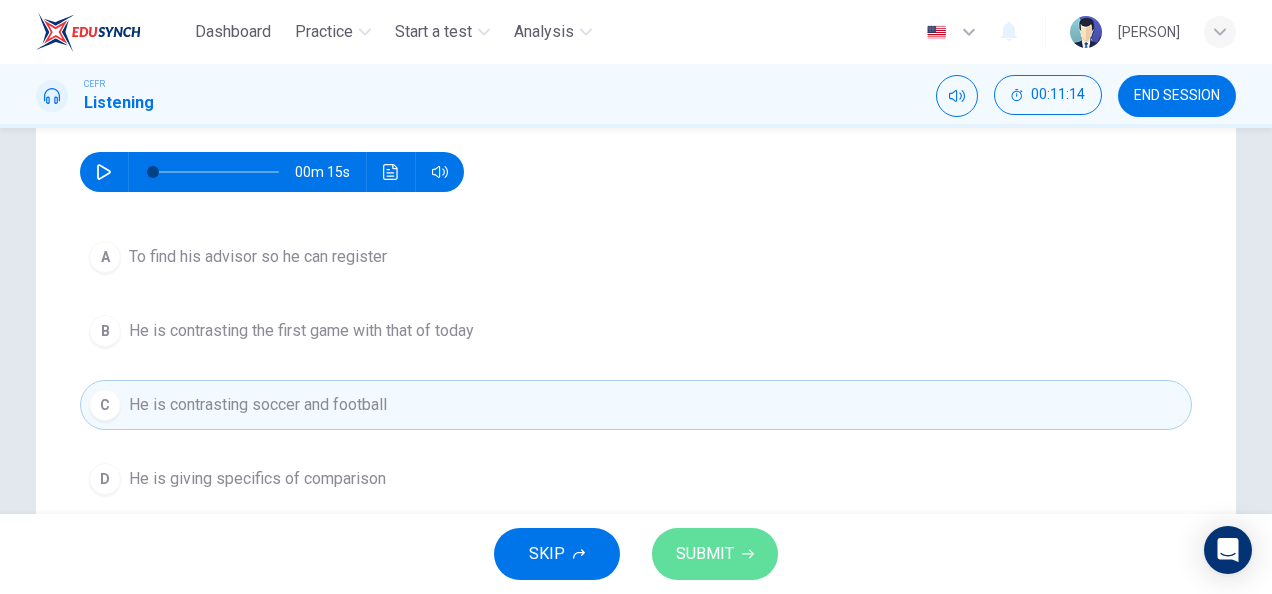 click on "SUBMIT" at bounding box center [715, 554] 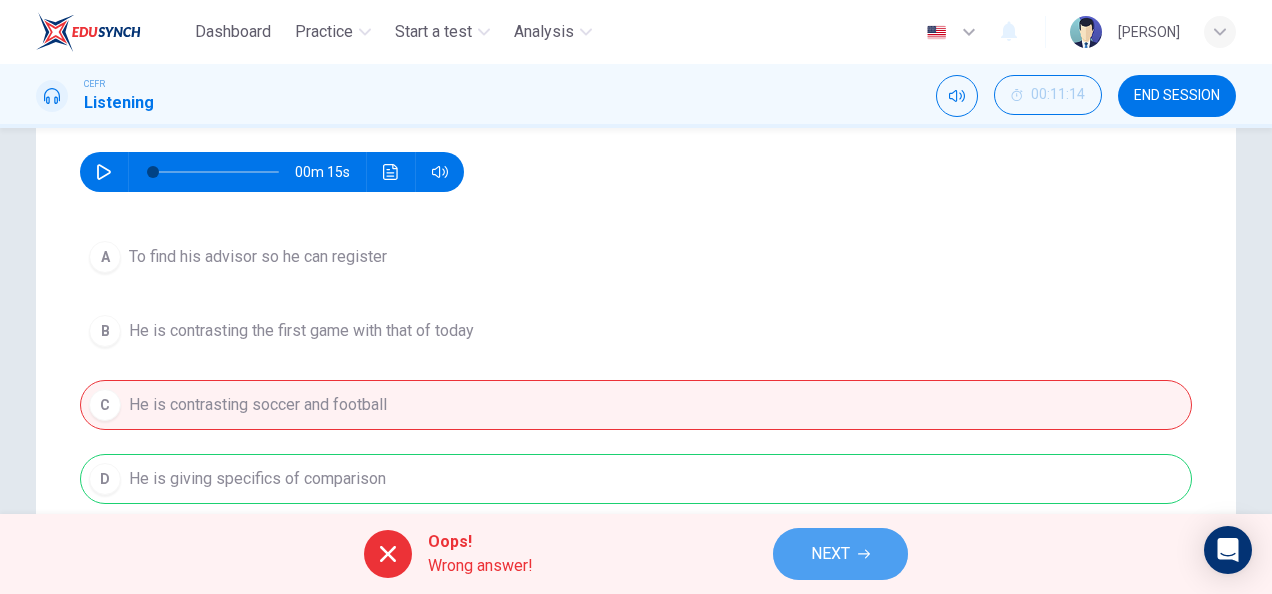 click on "NEXT" at bounding box center (830, 554) 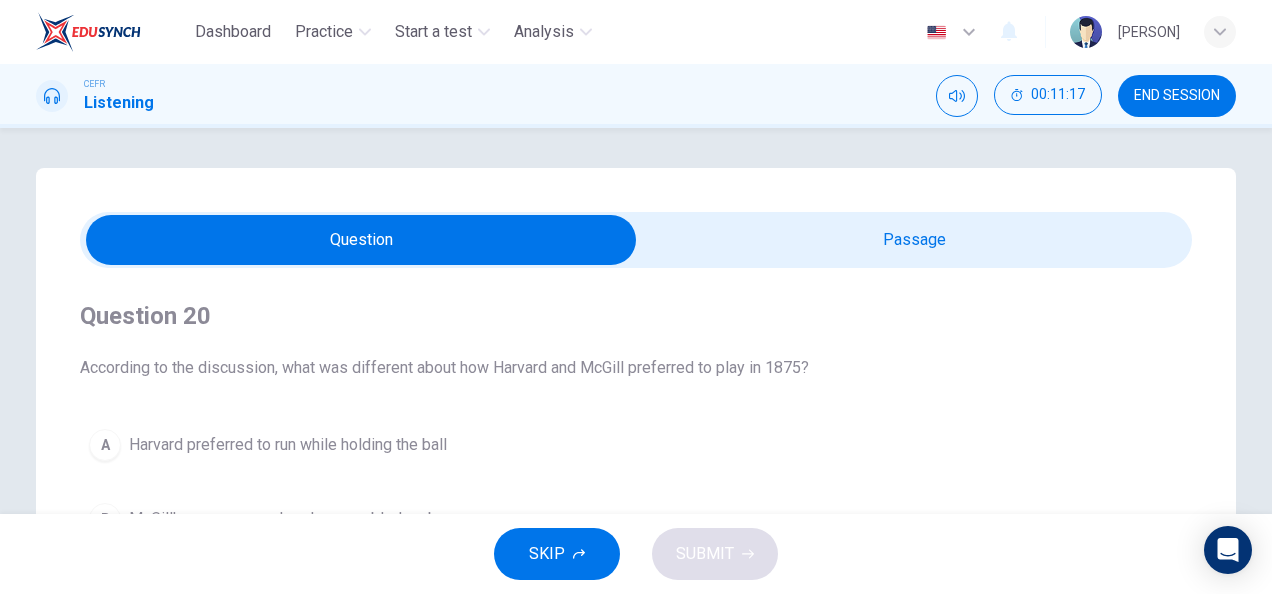 scroll, scrollTop: 1, scrollLeft: 0, axis: vertical 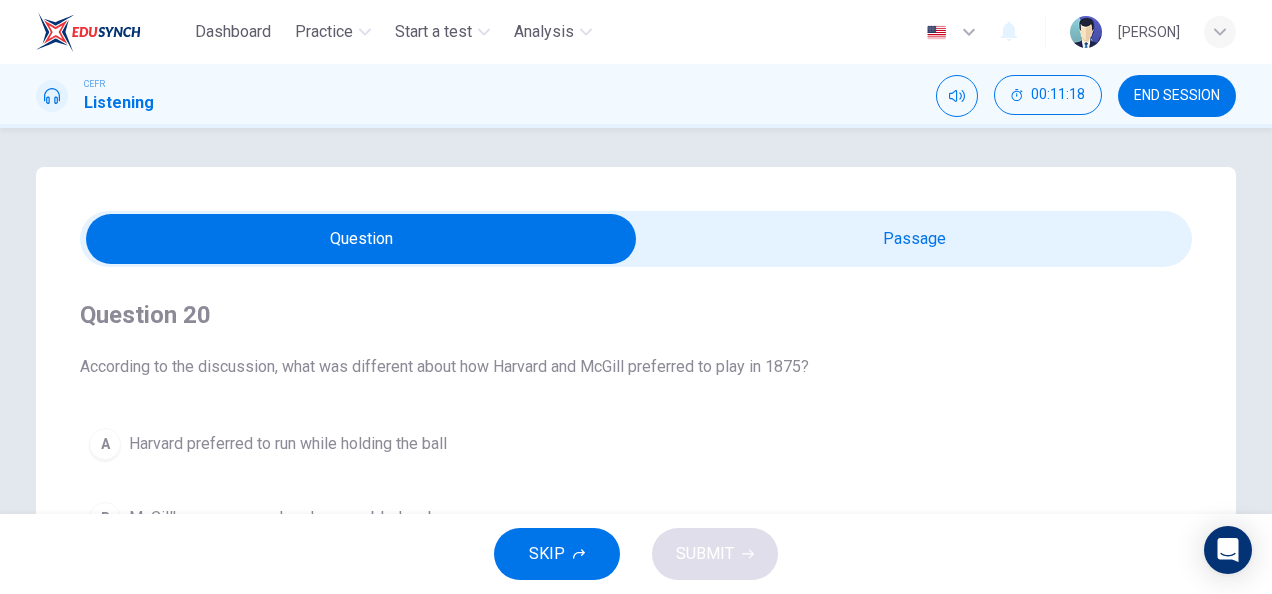 click at bounding box center [361, 239] 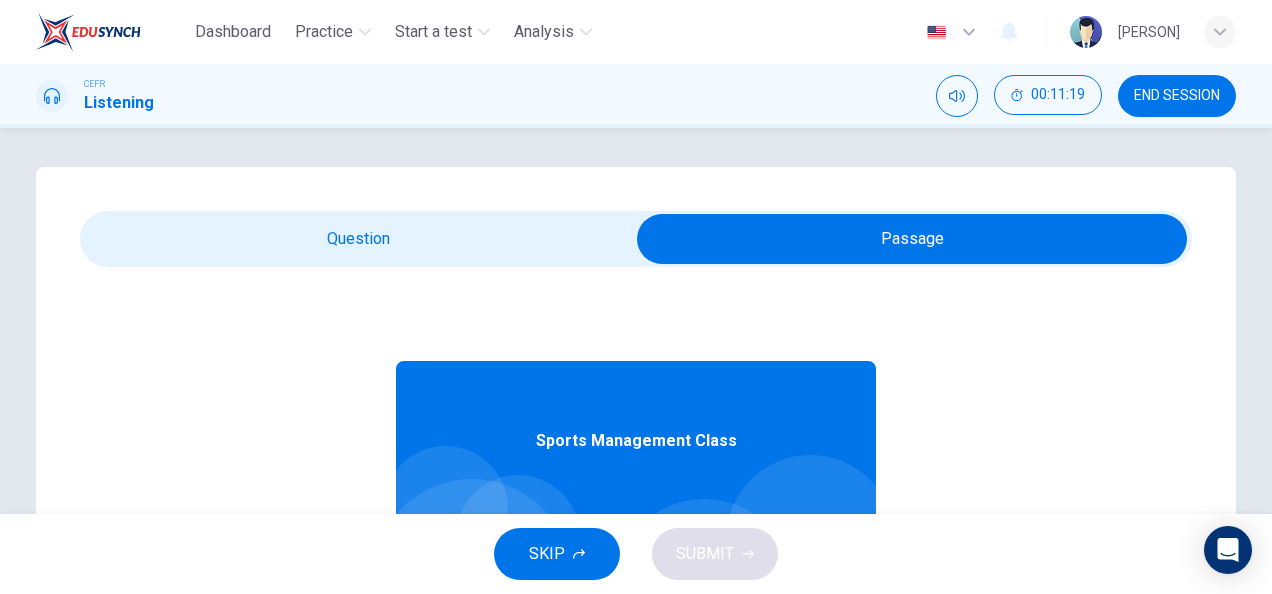 scroll, scrollTop: 111, scrollLeft: 0, axis: vertical 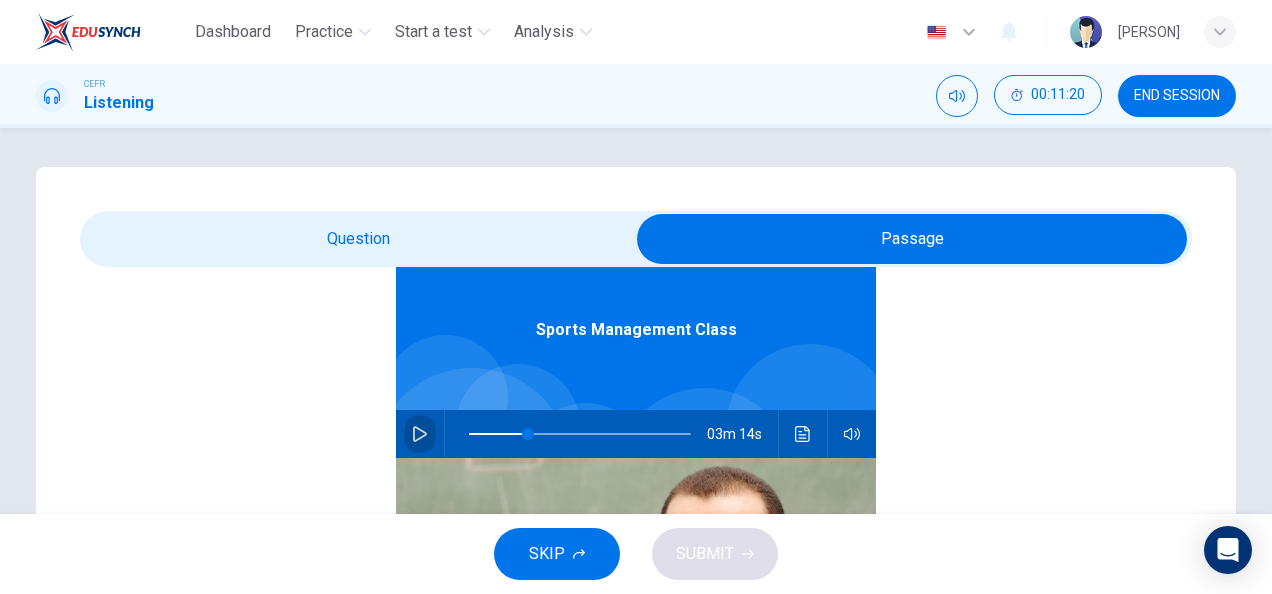 click at bounding box center (420, 434) 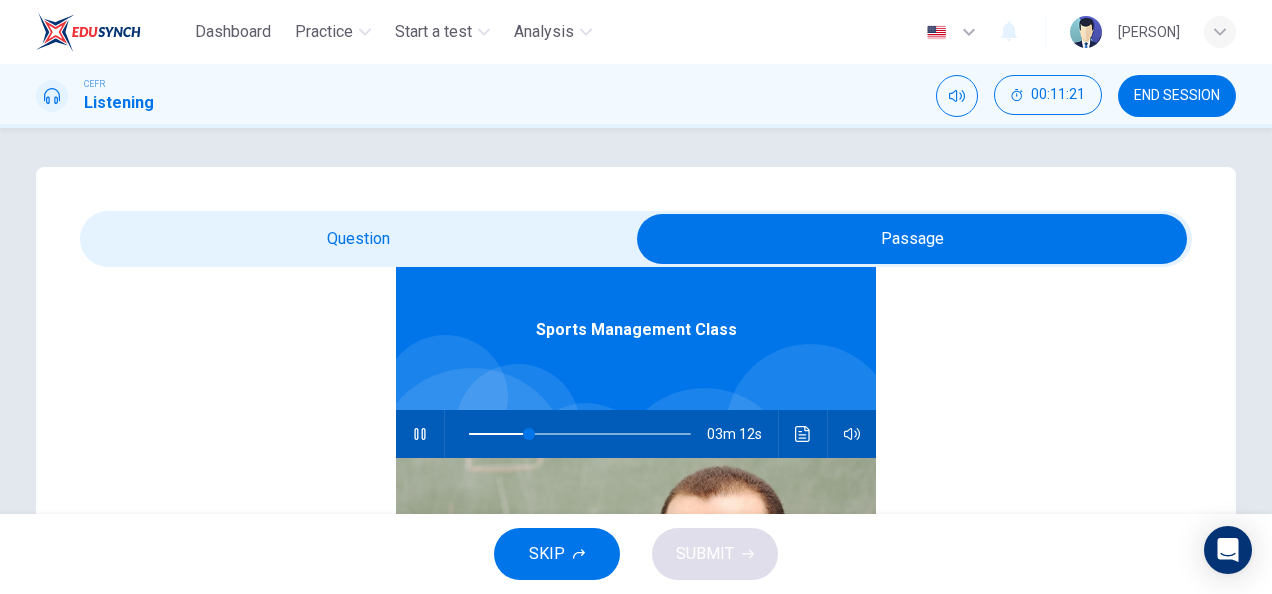 click at bounding box center (912, 239) 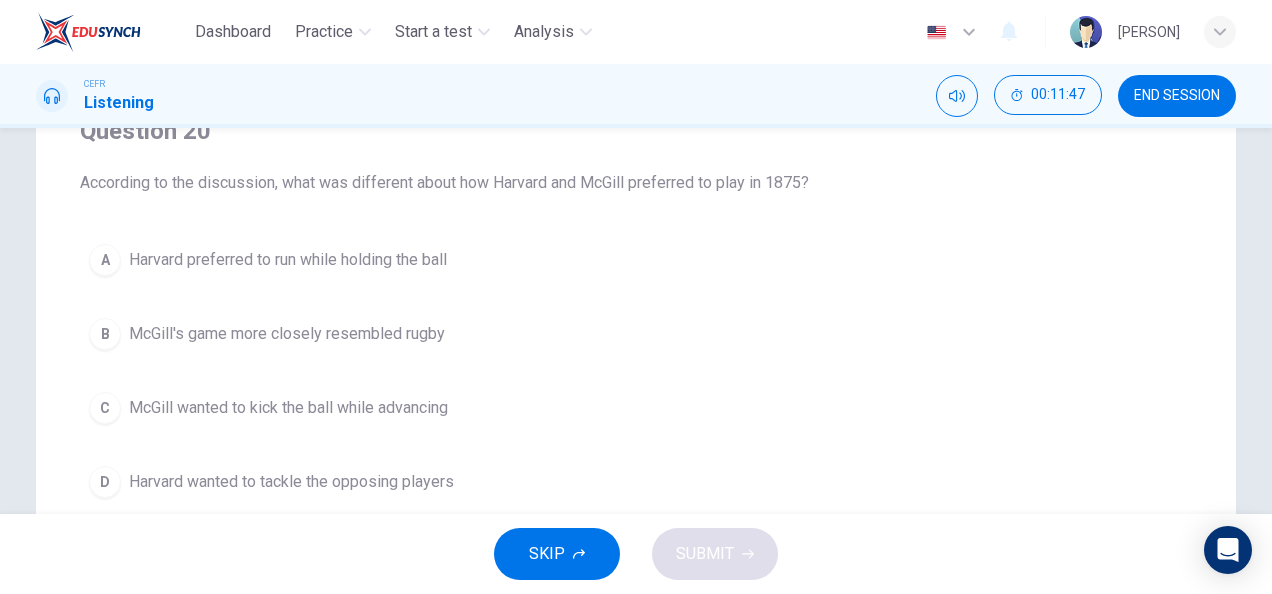 scroll, scrollTop: 193, scrollLeft: 0, axis: vertical 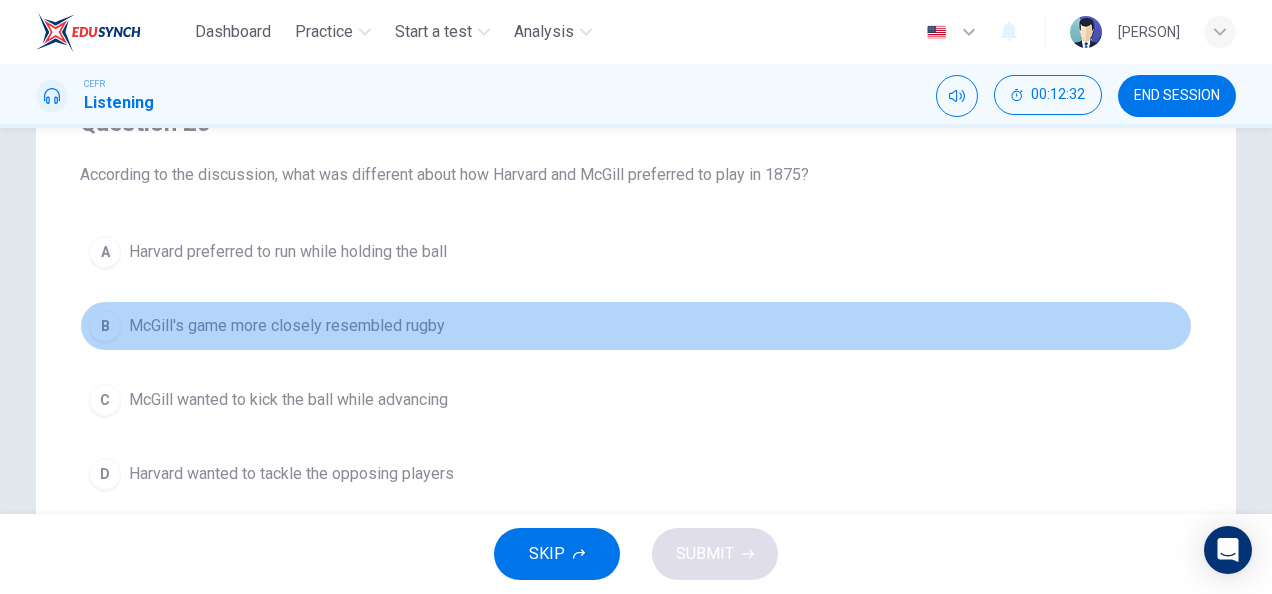 click on "McGill's game more closely resembled rugby" at bounding box center (288, 252) 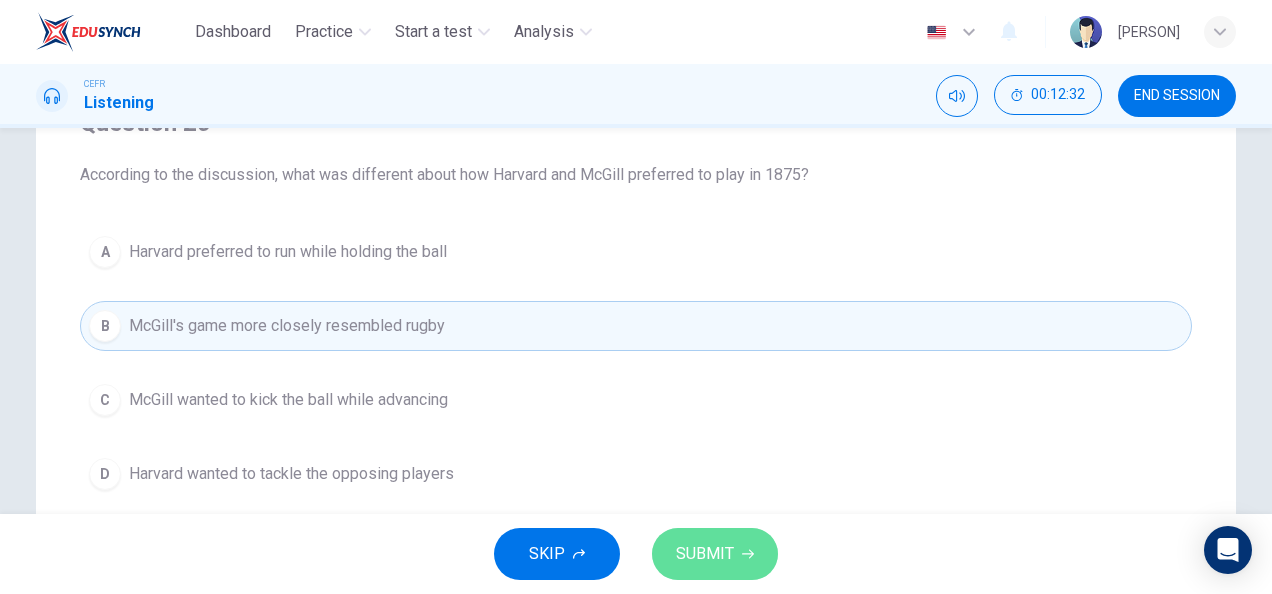 click on "SUBMIT" at bounding box center [715, 554] 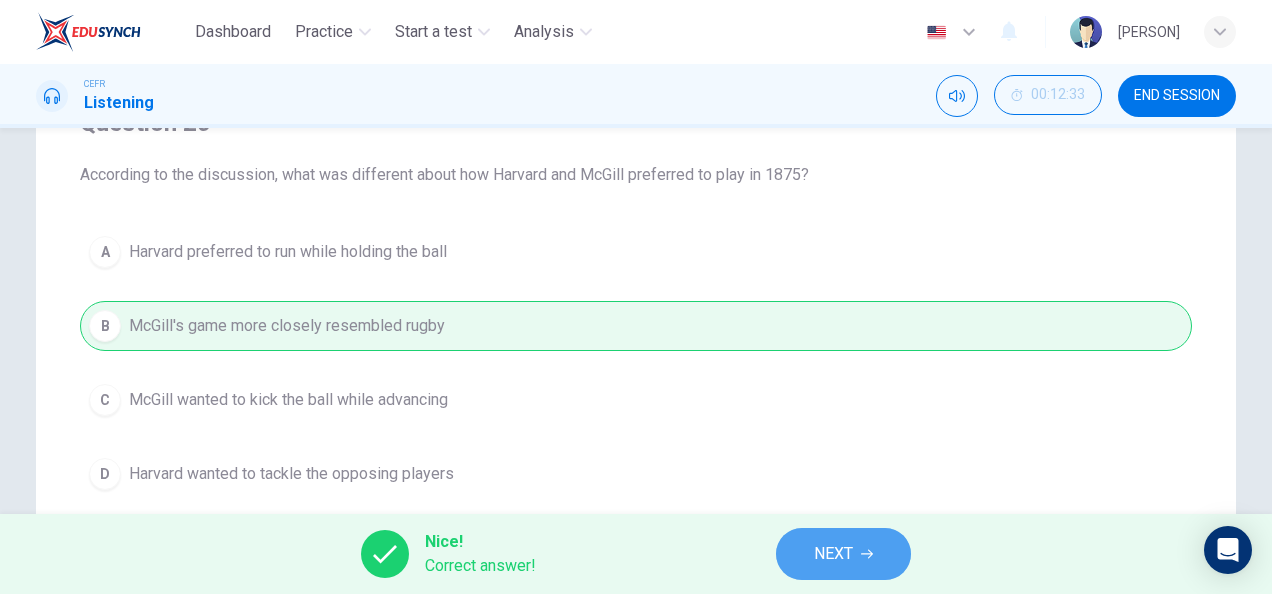 click on "NEXT" at bounding box center (833, 554) 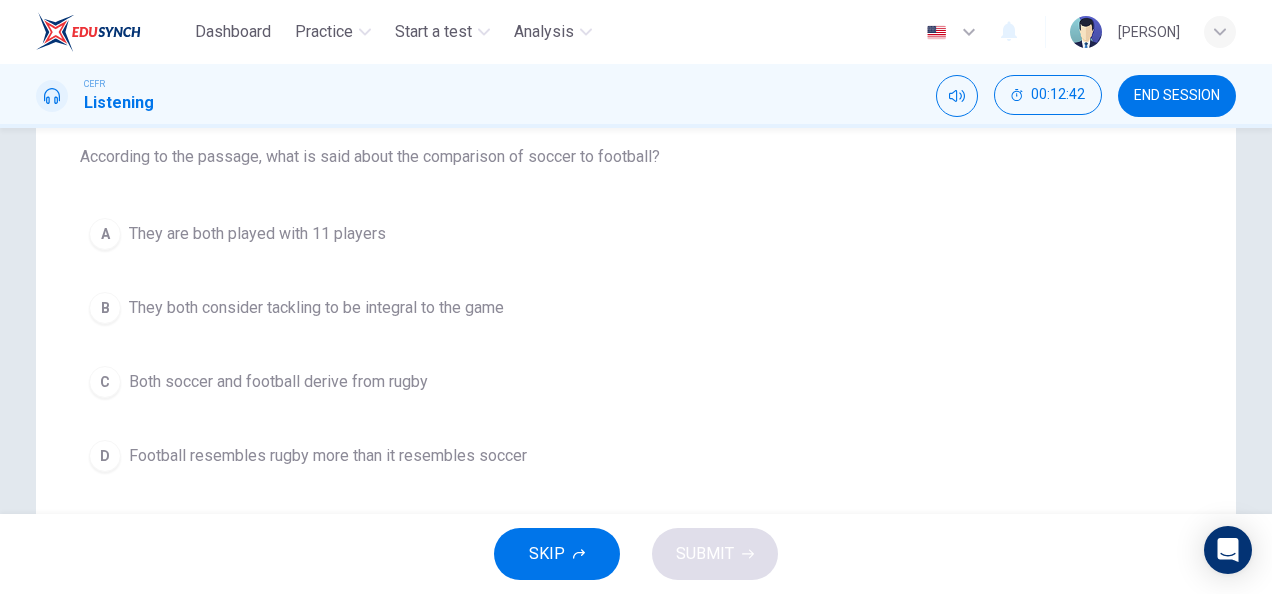 scroll, scrollTop: 206, scrollLeft: 0, axis: vertical 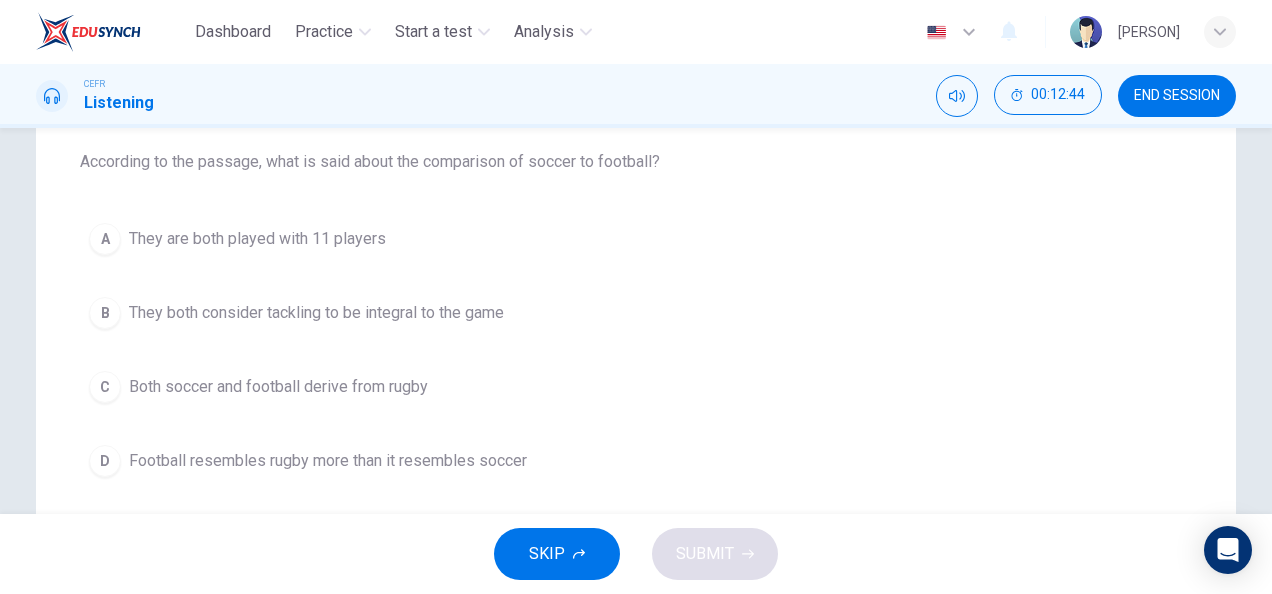 click on "D Football resembles rugby more than it resembles soccer" at bounding box center (636, 461) 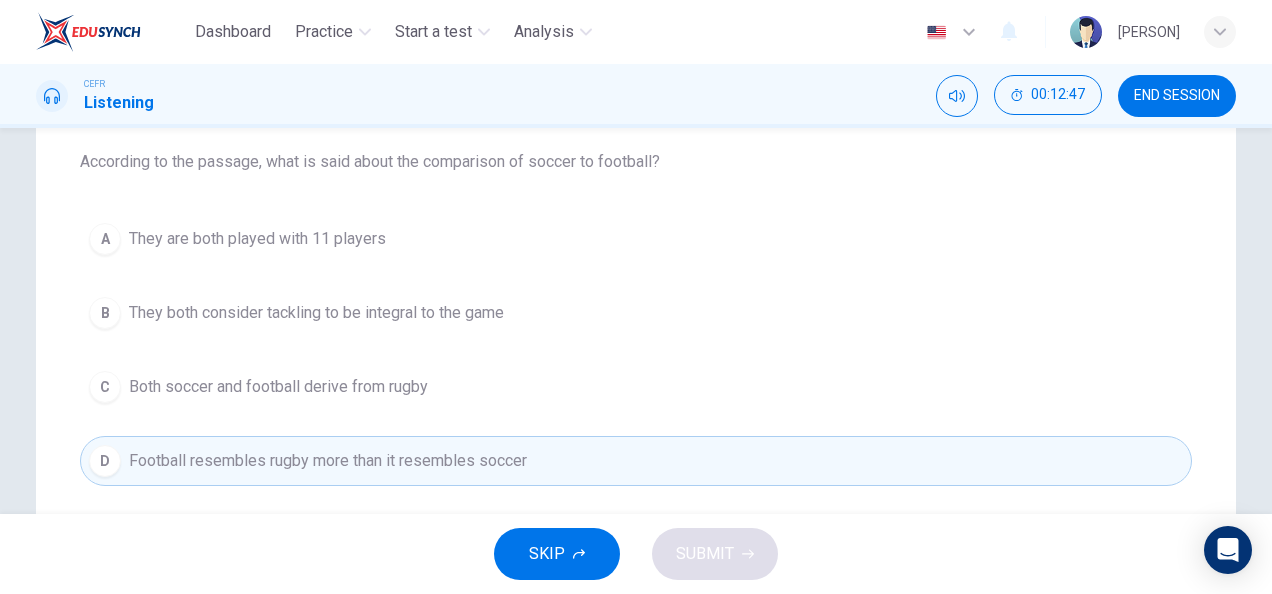 click on "A They are both played with 11 players B They both consider tackling to be integral to the game C Both soccer and football derive from rugby D Football resembles rugby more than it resembles soccer" at bounding box center [636, 350] 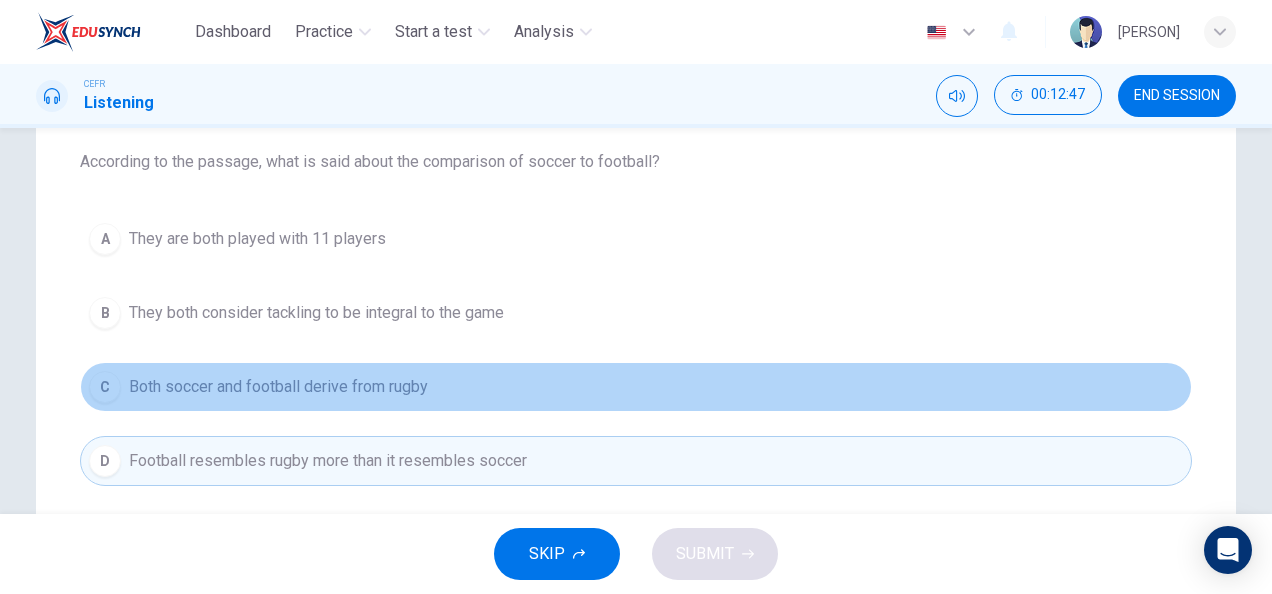 click on "C Both soccer and football derive from rugby" at bounding box center [636, 387] 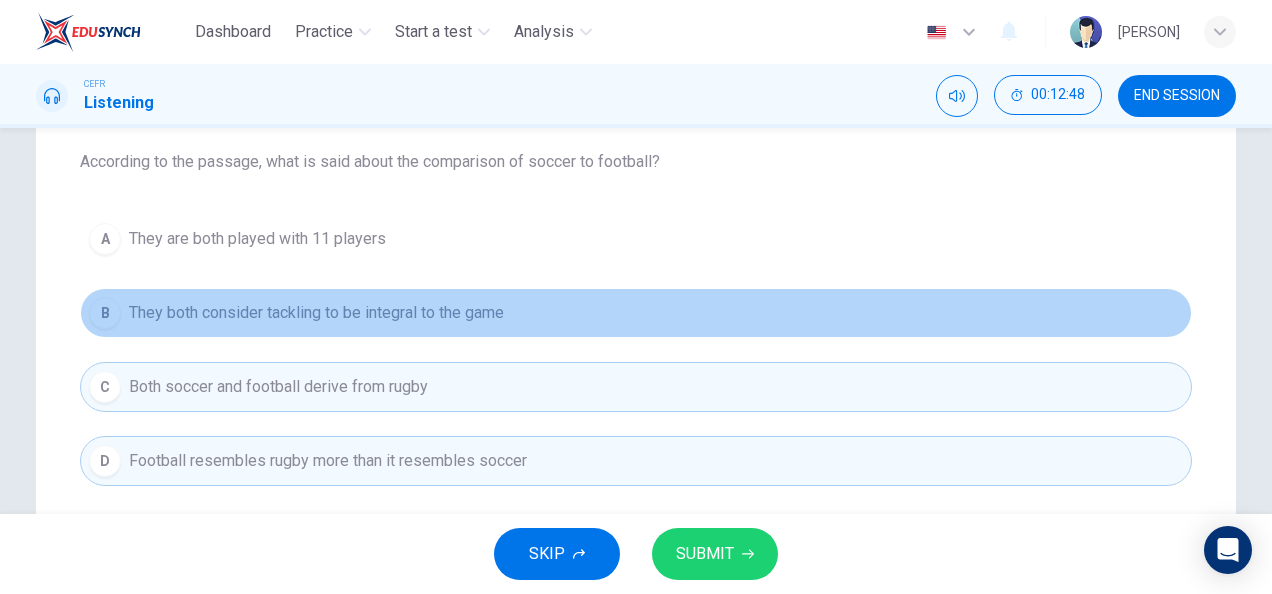 click on "B They both consider tackling to be integral to the game" at bounding box center [636, 313] 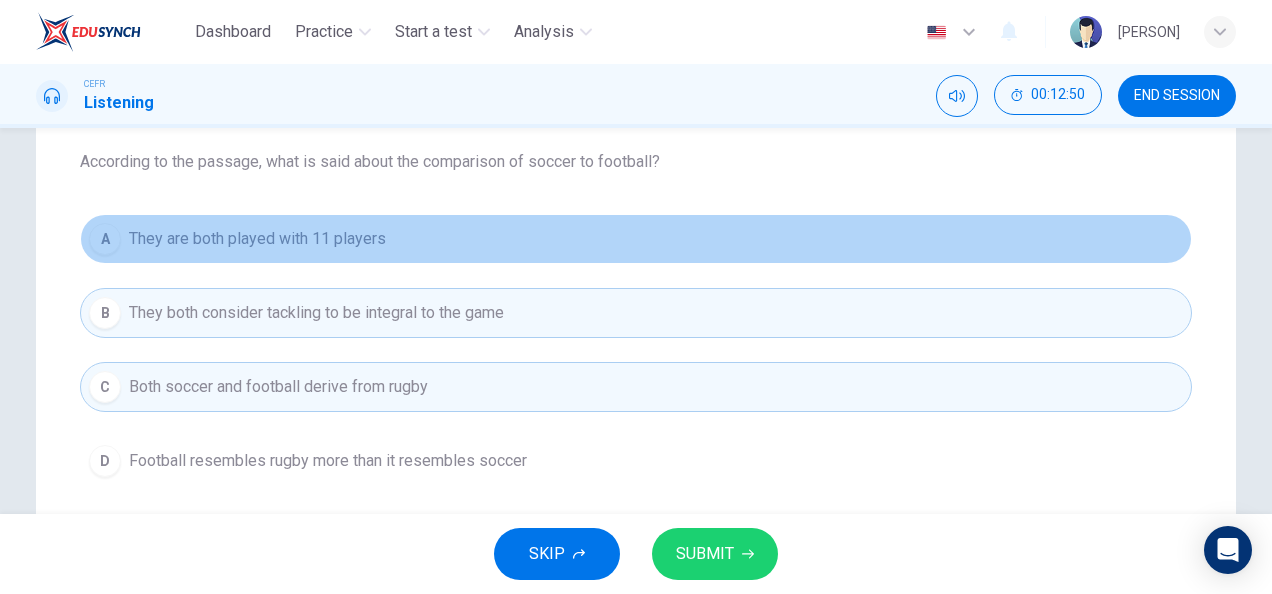 click on "A They are both played with 11 players" at bounding box center [636, 239] 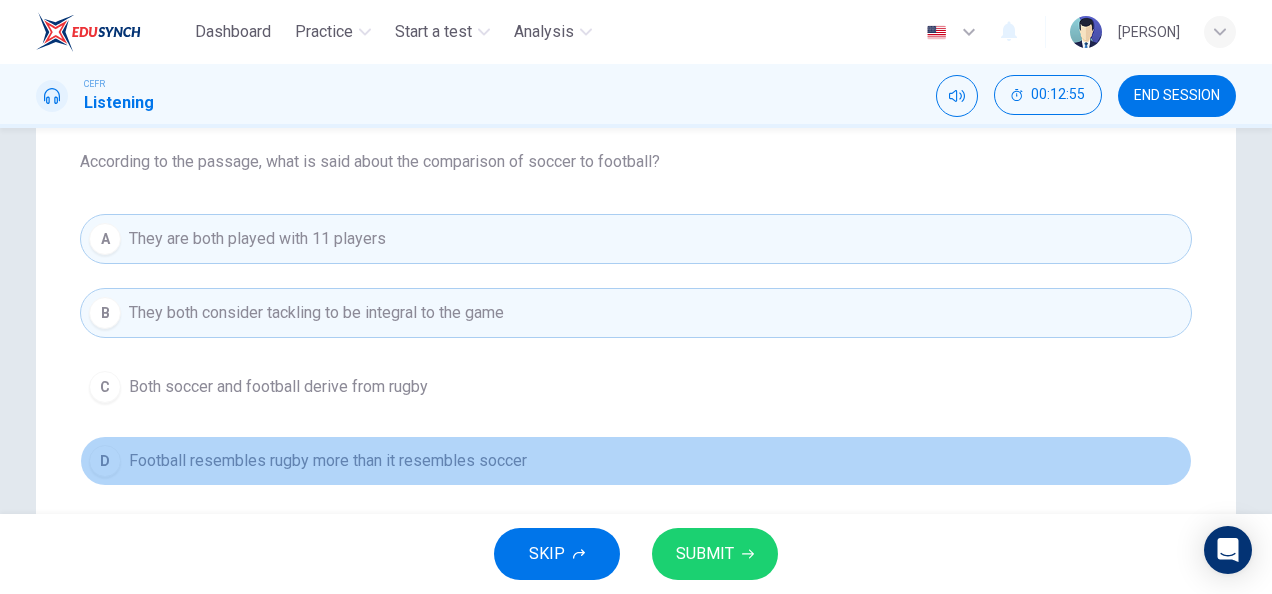 click on "Football resembles rugby more than it resembles soccer" at bounding box center [278, 387] 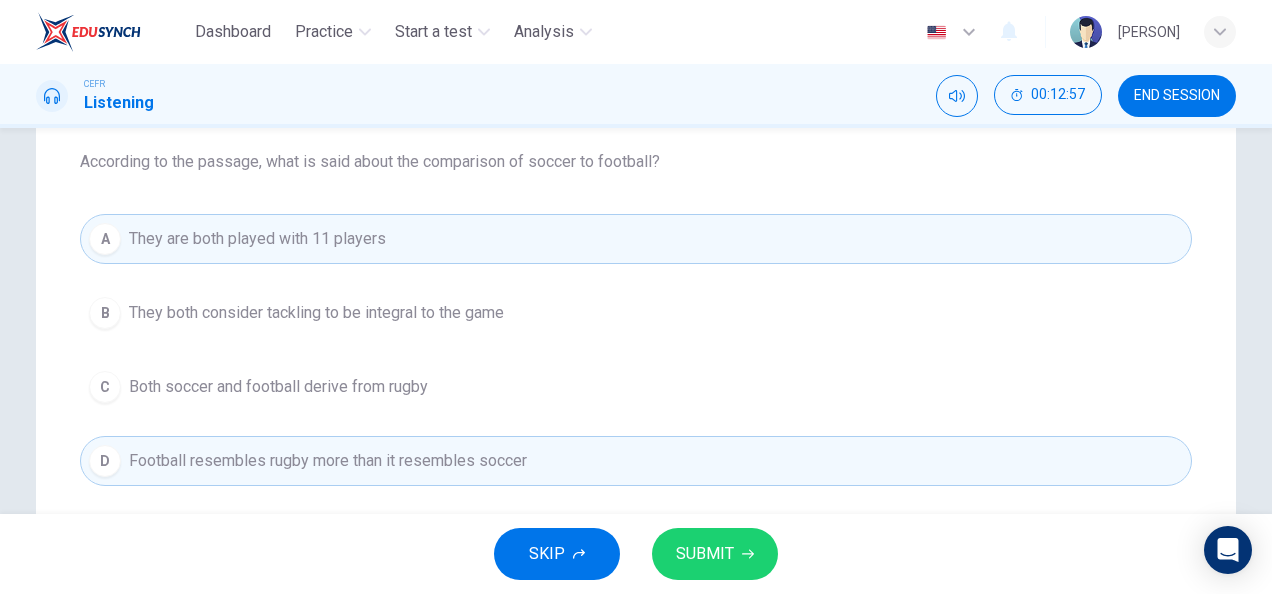 click on "A They are both played with 11 players B They both consider tackling to be integral to the game C Both soccer and football derive from rugby D Football resembles rugby more than it resembles soccer" at bounding box center [636, 350] 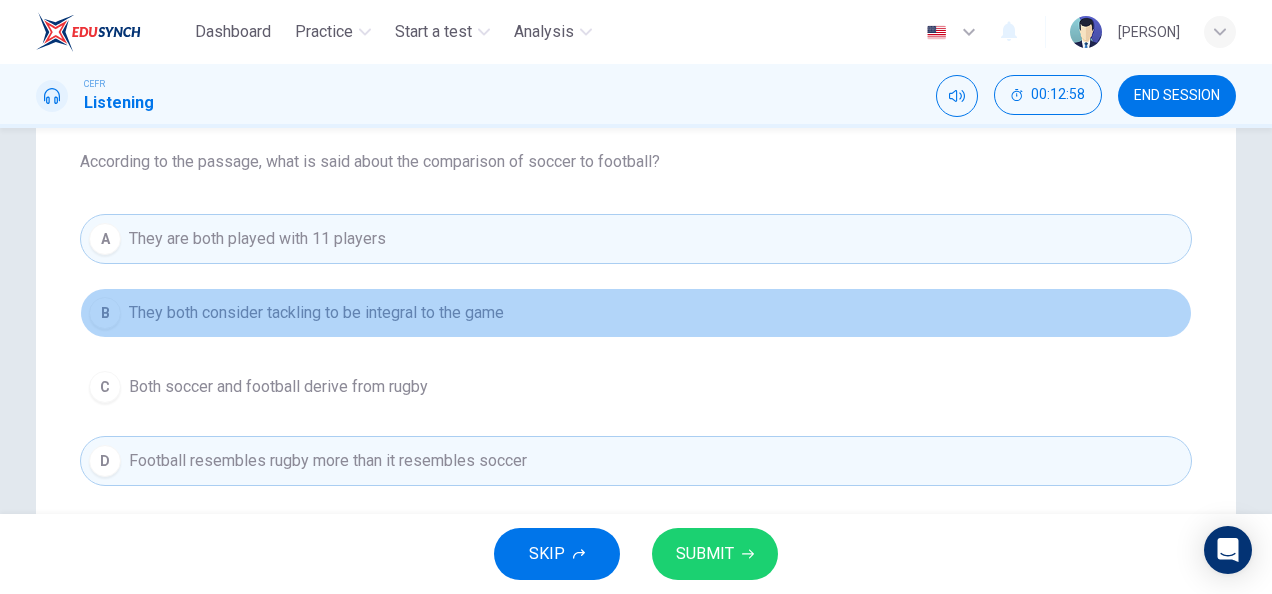 click on "B They both consider tackling to be integral to the game" at bounding box center (636, 313) 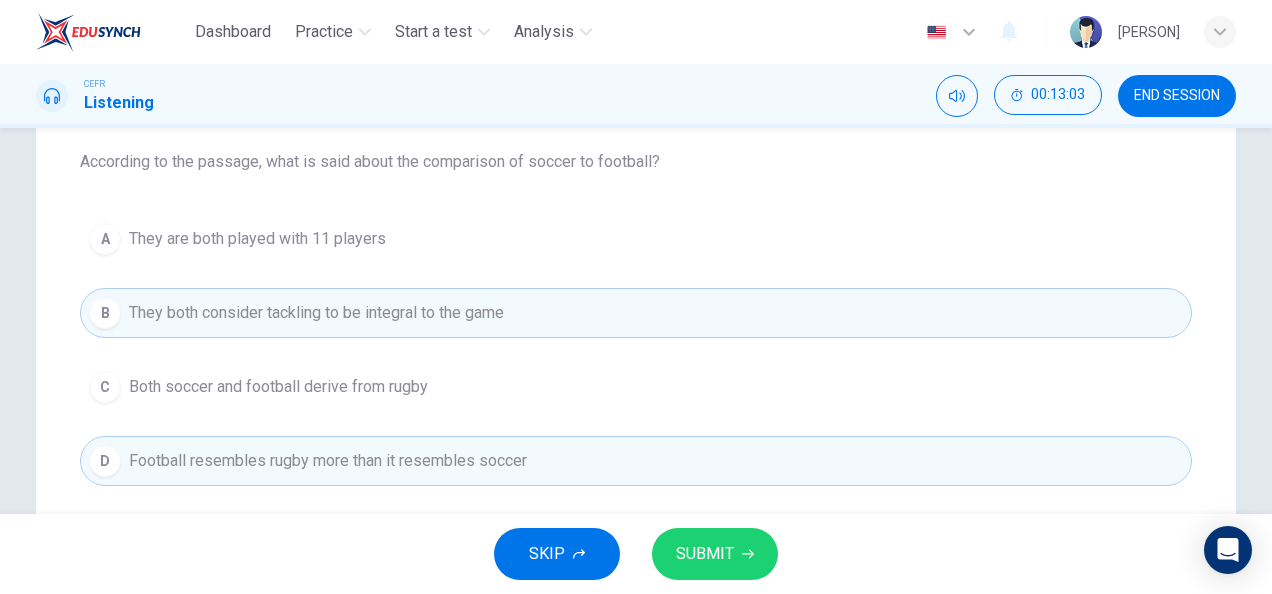 click on "SUBMIT" at bounding box center (715, 554) 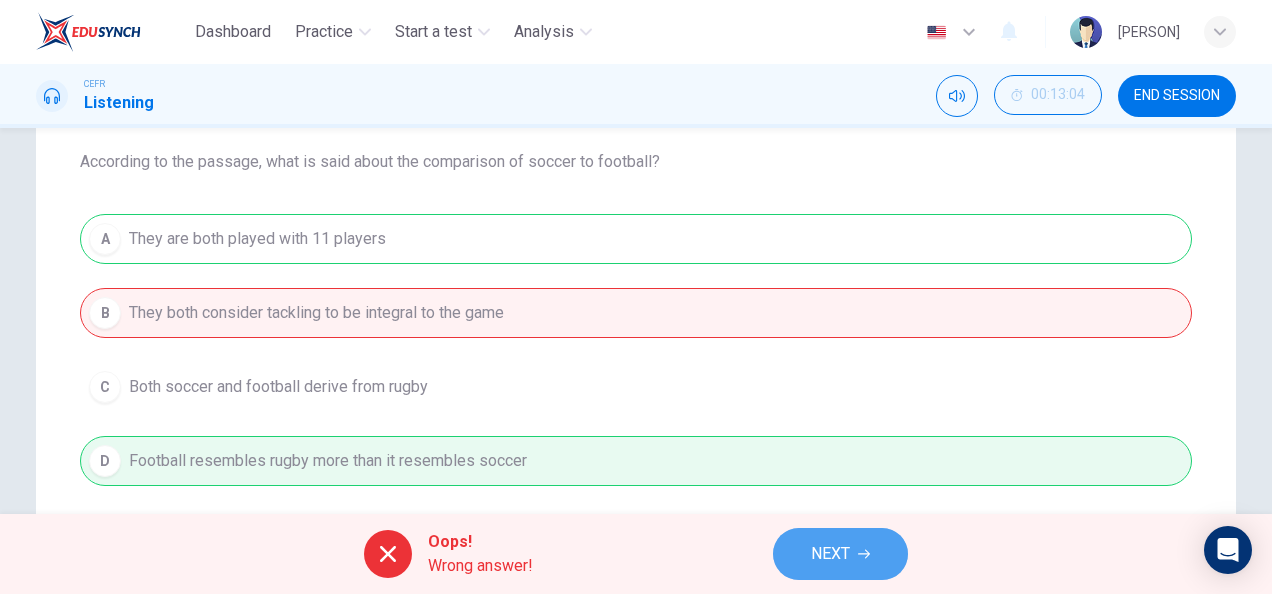 click on "NEXT" at bounding box center [830, 554] 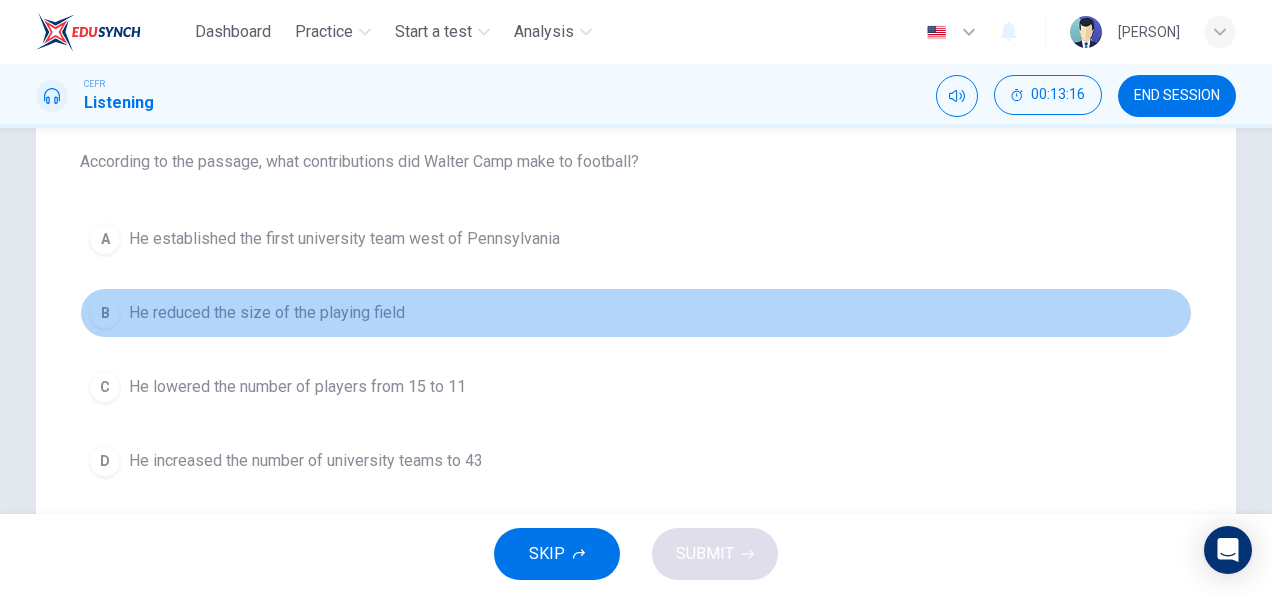 click on "He reduced the size of the playing field" at bounding box center (344, 239) 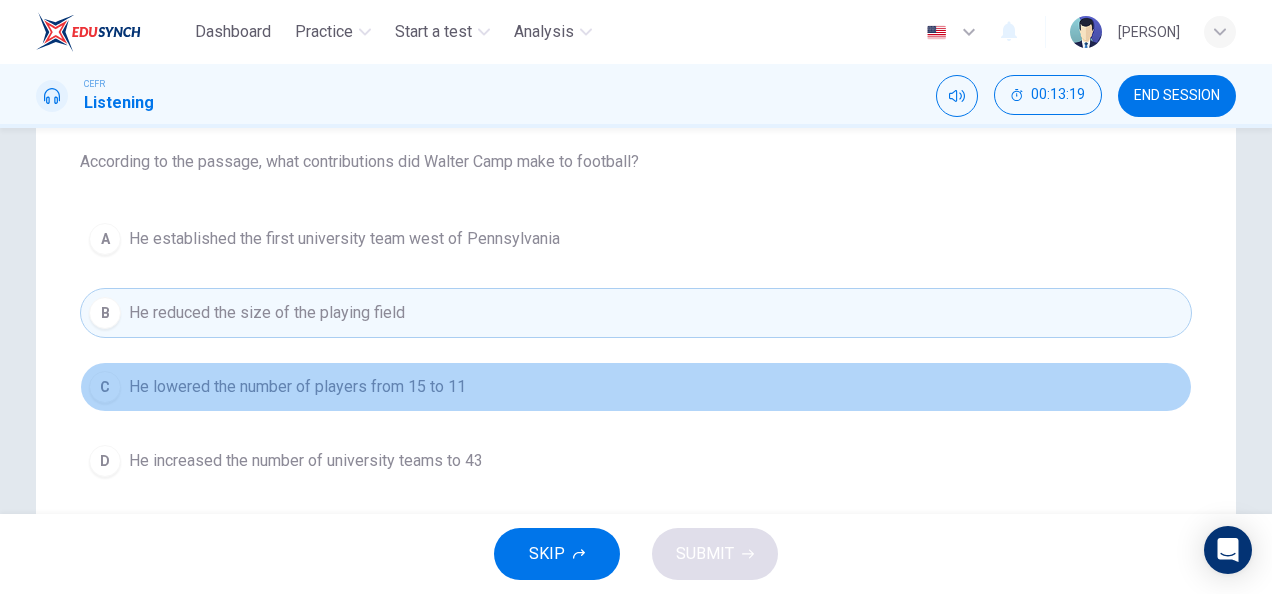 click on "C He lowered the number of players from 15 to 11" at bounding box center [636, 387] 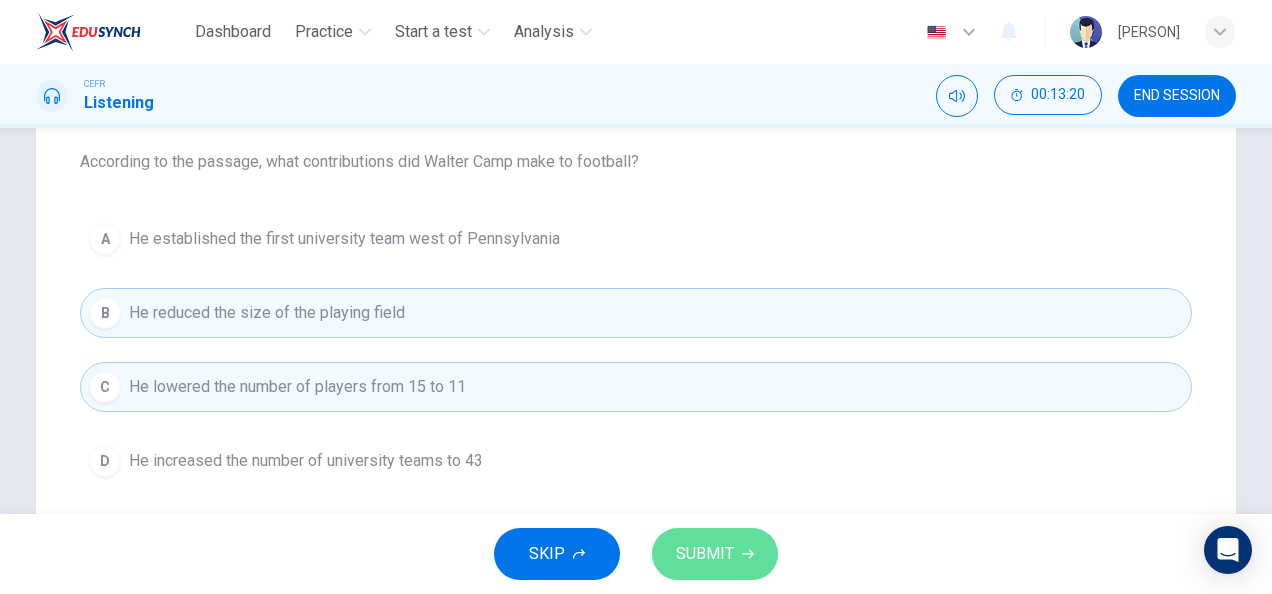 click on "SUBMIT" at bounding box center [715, 554] 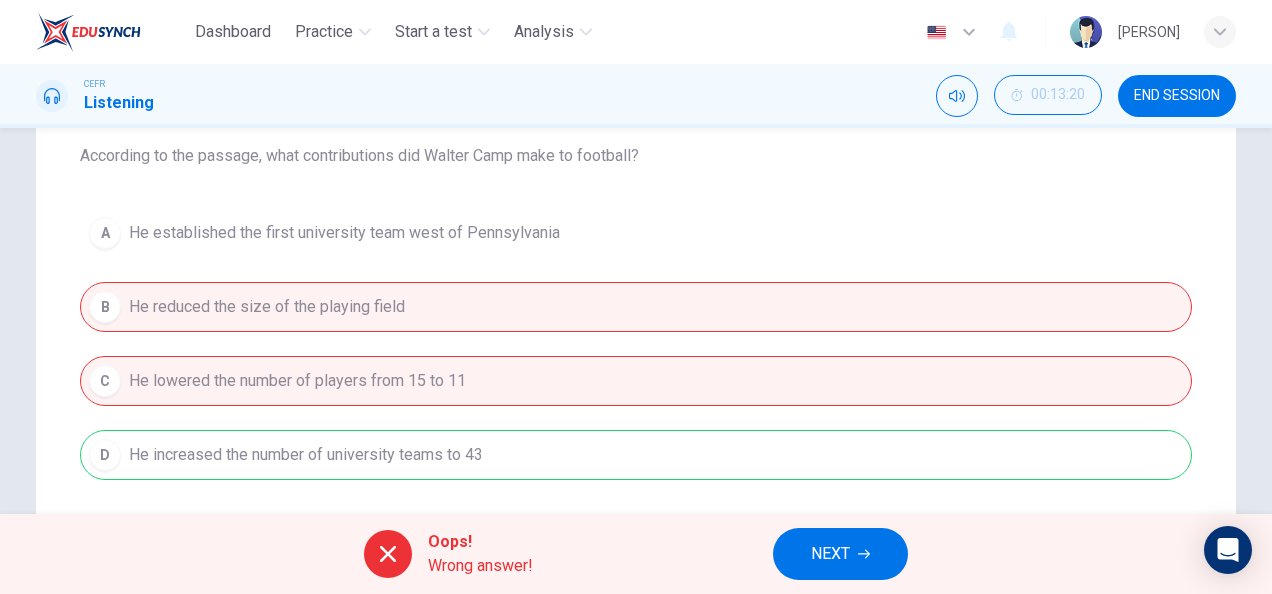 scroll, scrollTop: 215, scrollLeft: 0, axis: vertical 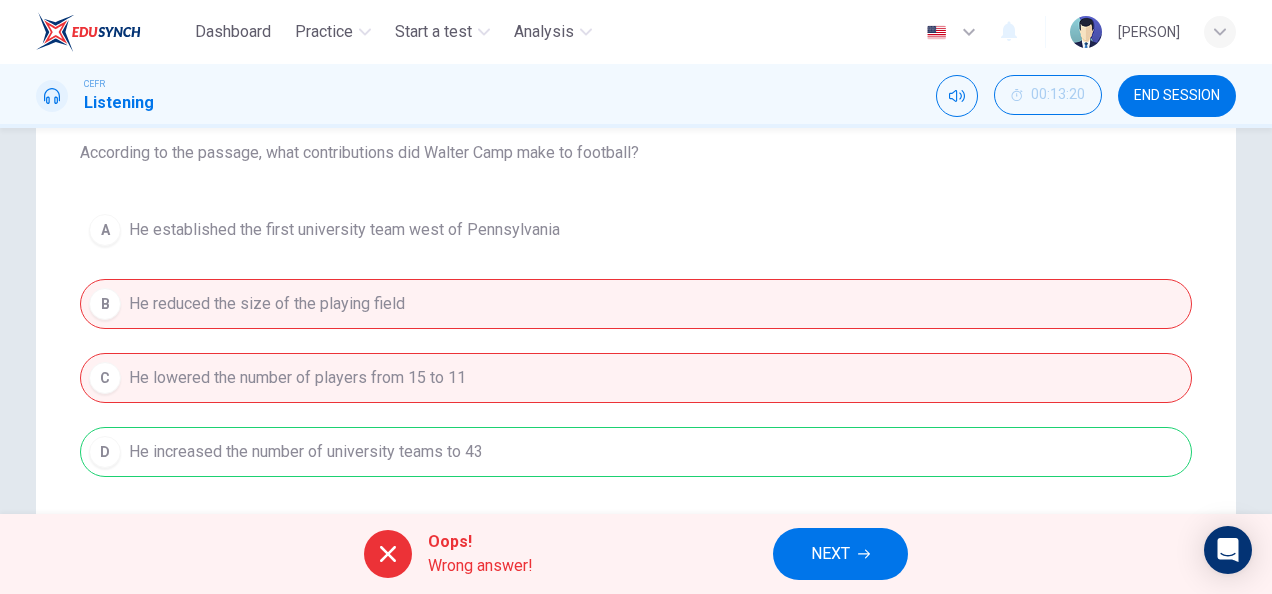 drag, startPoint x: 829, startPoint y: 589, endPoint x: 824, endPoint y: 549, distance: 40.311287 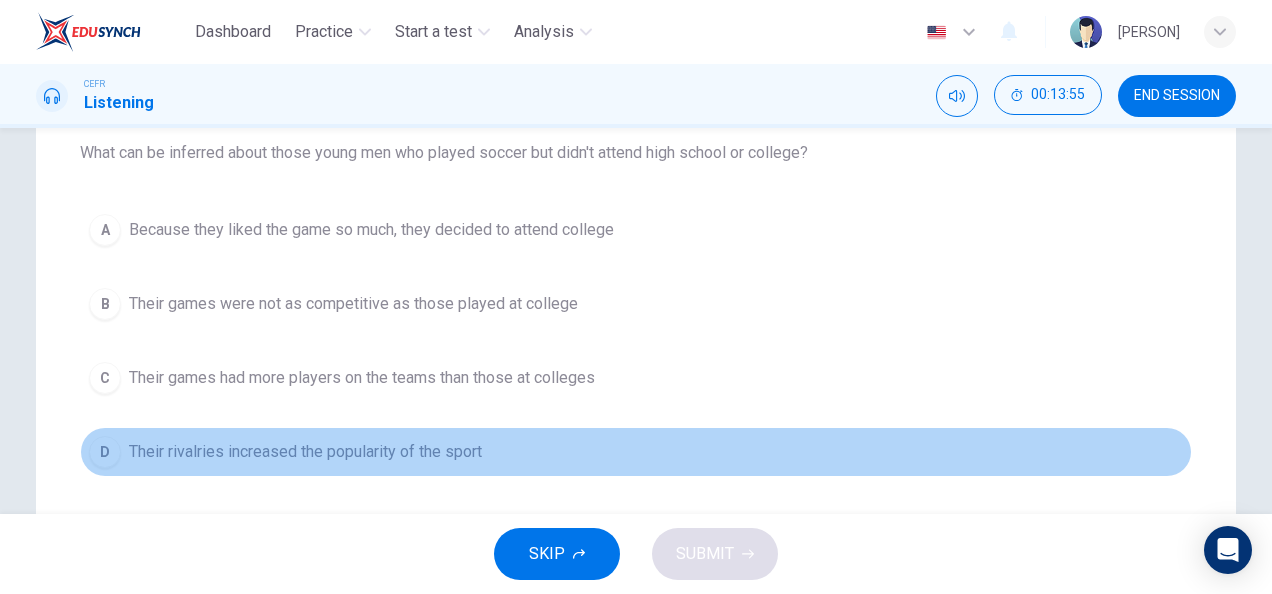 click on "D Their rivalries increased the popularity of the sport" at bounding box center (636, 452) 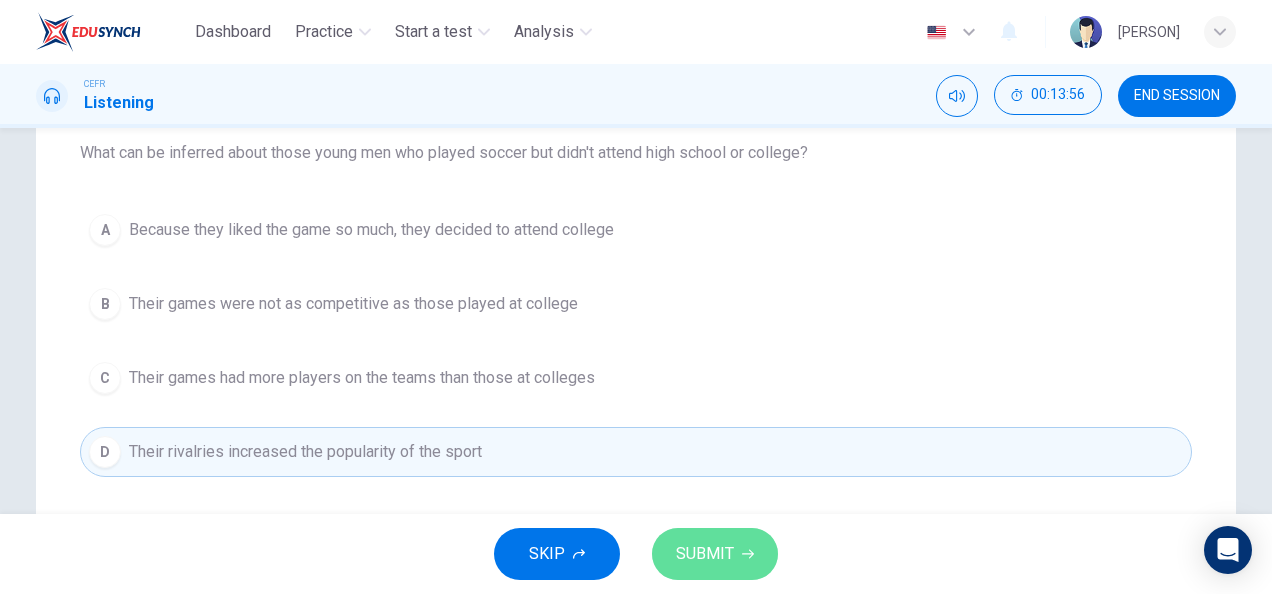 click on "SUBMIT" at bounding box center (705, 554) 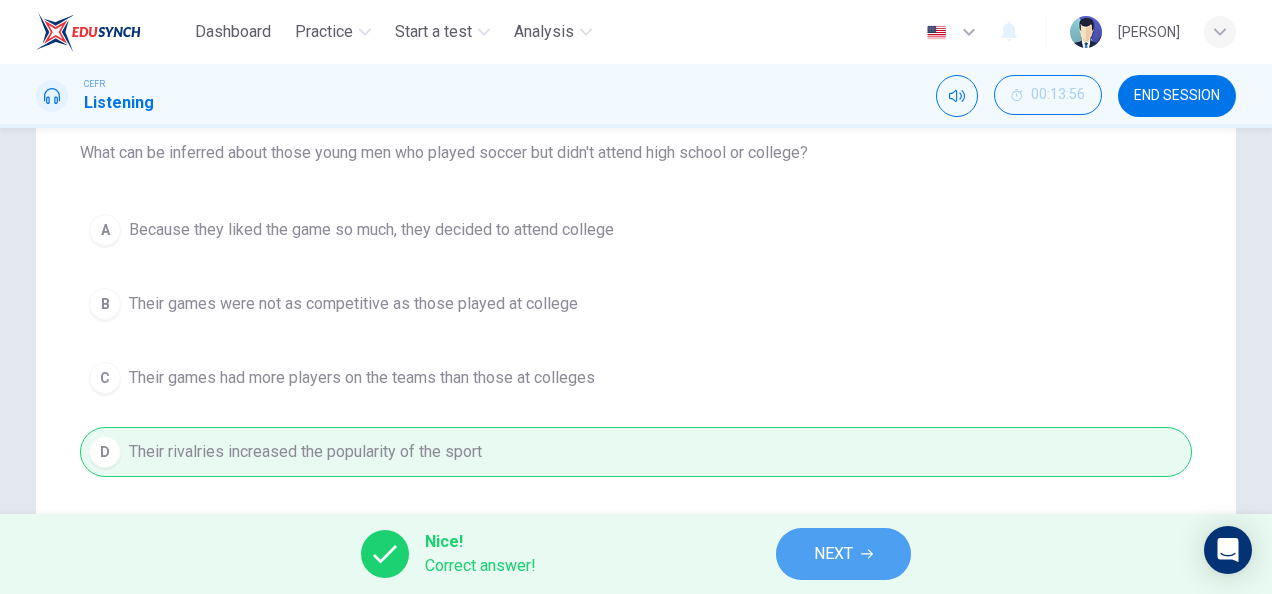 click on "NEXT" at bounding box center (843, 554) 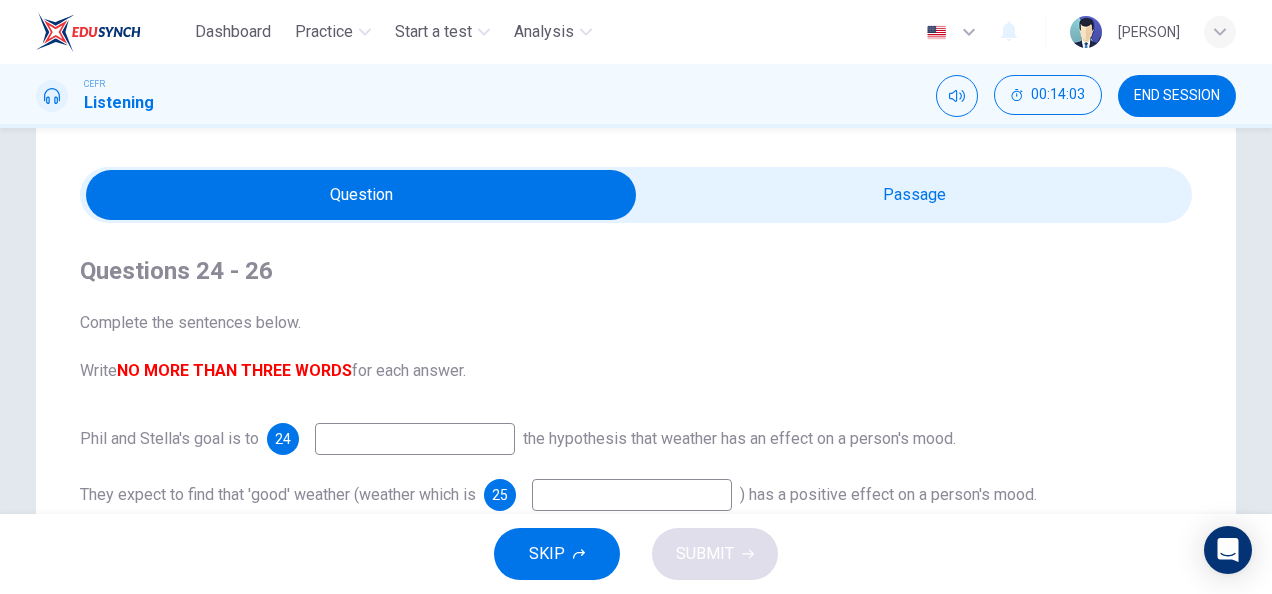 scroll, scrollTop: 36, scrollLeft: 0, axis: vertical 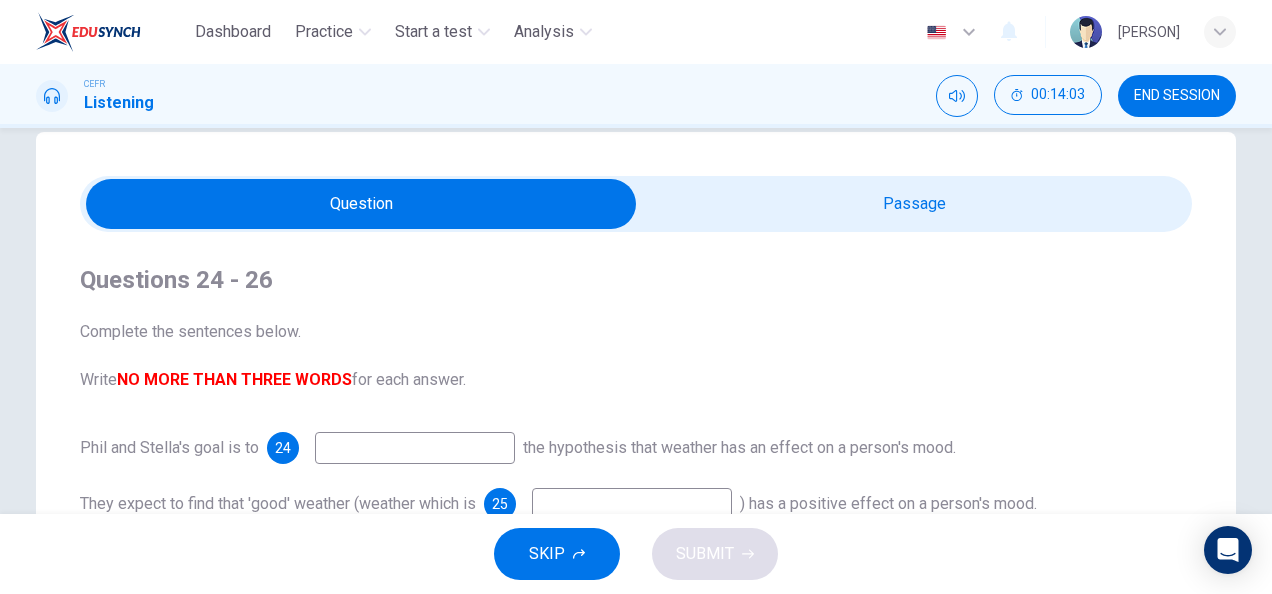 click at bounding box center (361, 204) 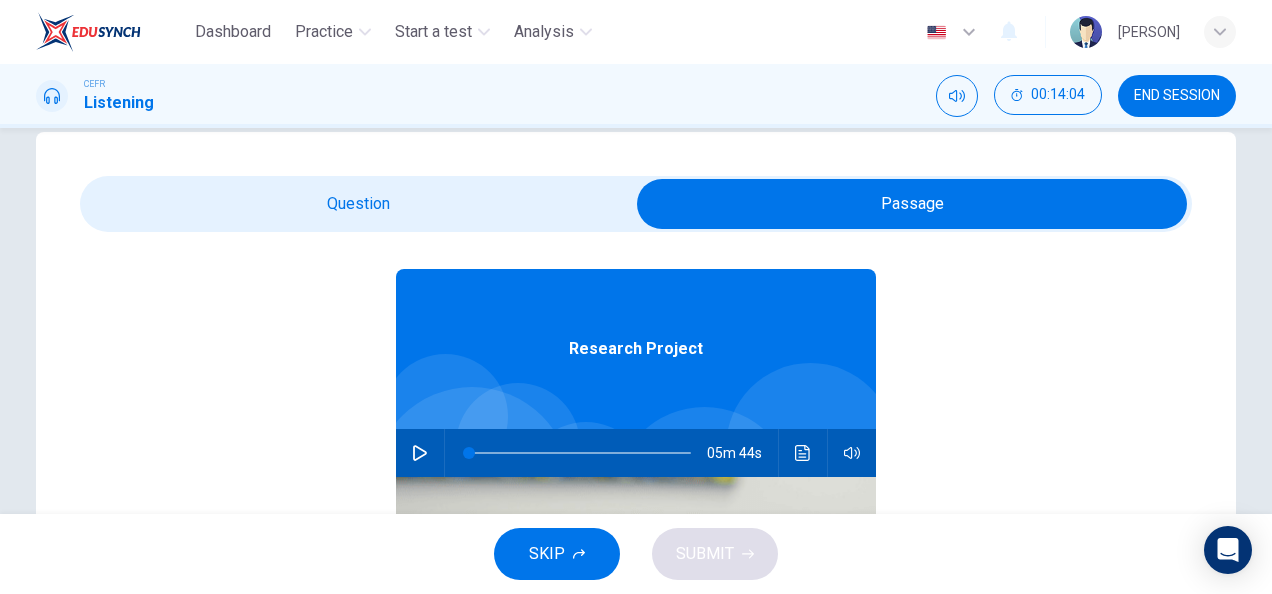 scroll, scrollTop: 58, scrollLeft: 0, axis: vertical 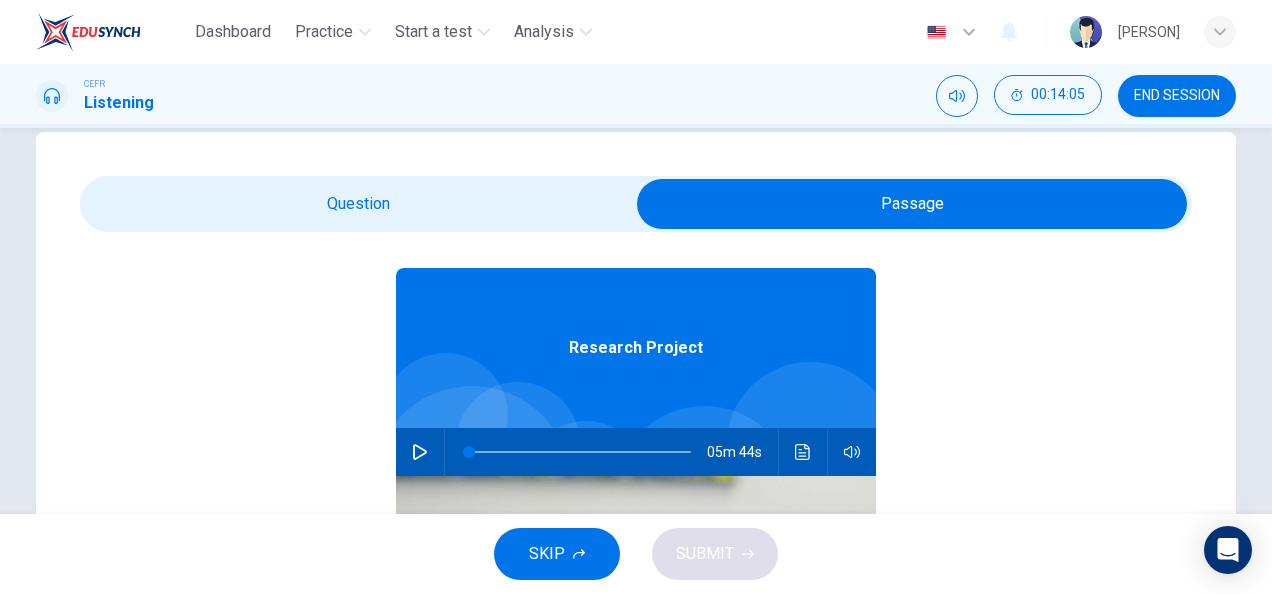 click at bounding box center (420, 452) 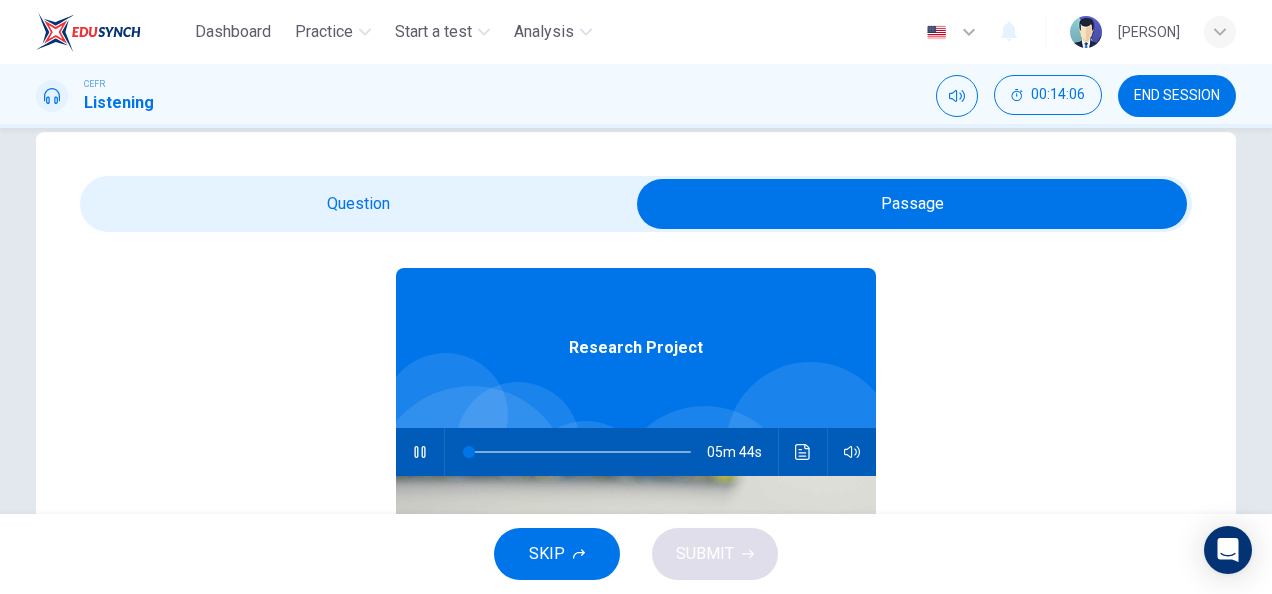 click at bounding box center [912, 204] 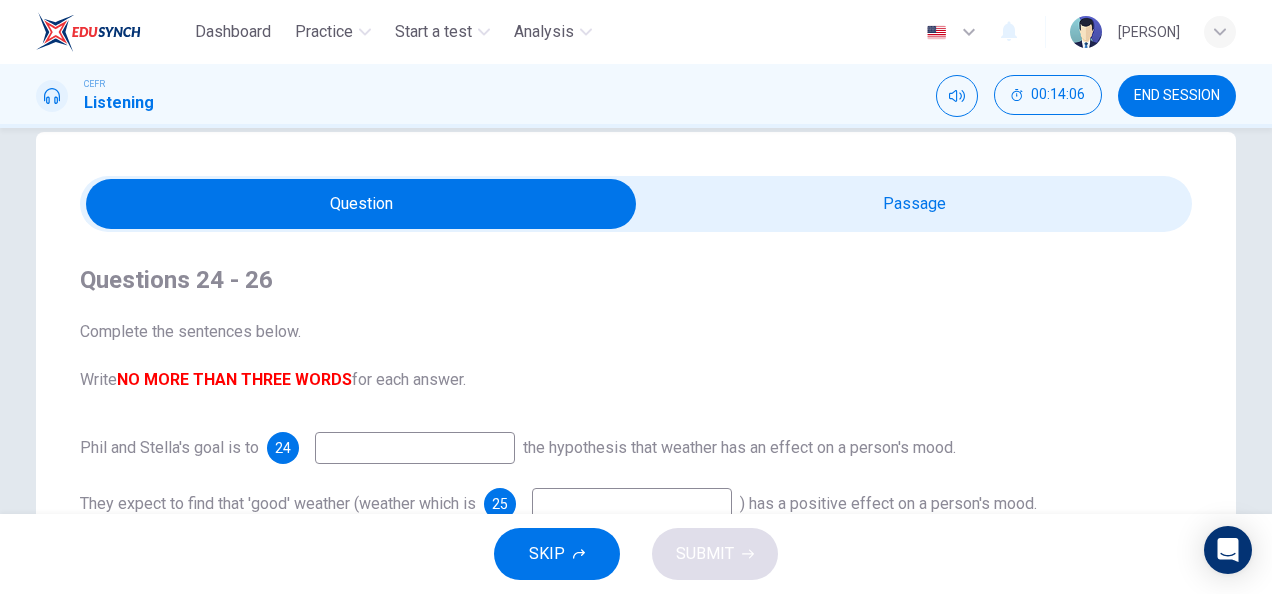 scroll, scrollTop: 0, scrollLeft: 0, axis: both 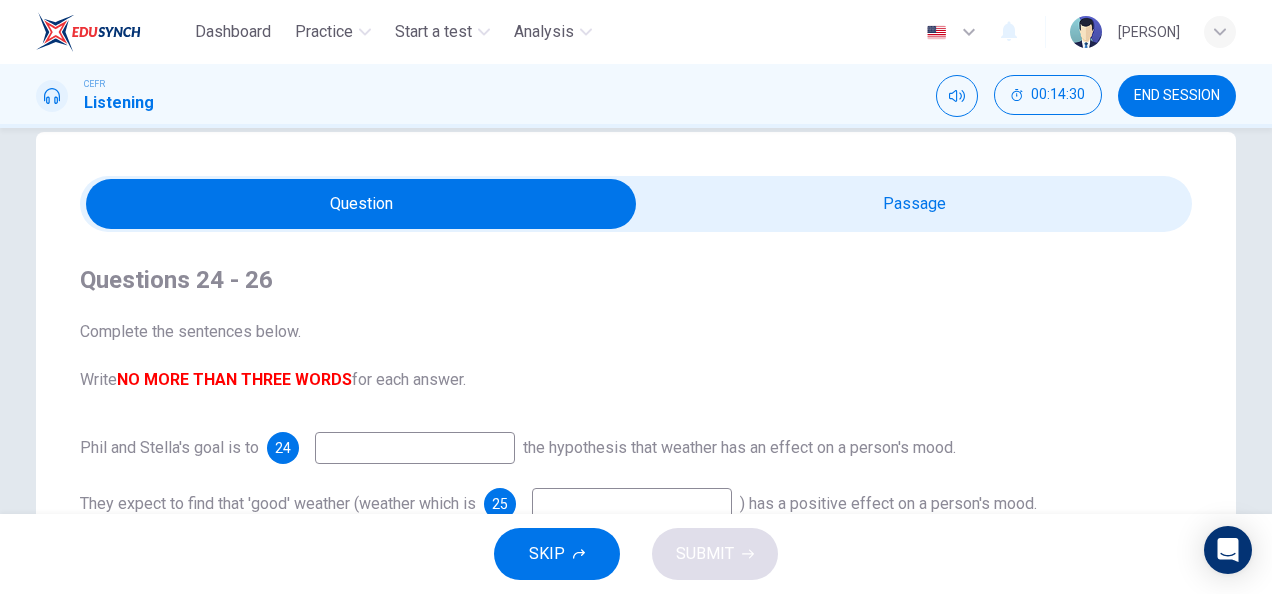 click on "Questions 24 - 26 Complete the sentences below. Write  NO MORE THAN THREE WORDS  for each answer. Phil and Stella's goal is to  24  the hypothesis that weather has an effect on a person's mood. They expect to find that 'good' weather (weather which is  25 ) has a positive effect on a person's mood. Stella defines effect on mood as a  26  in the way a person feels." at bounding box center [636, 420] 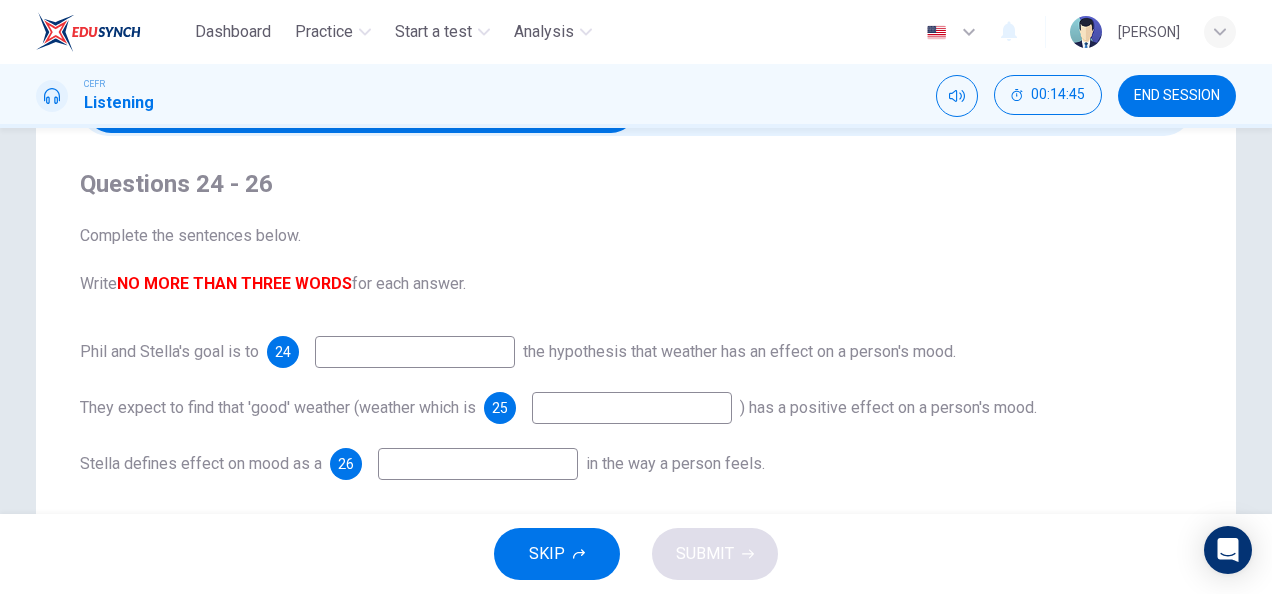 scroll, scrollTop: 135, scrollLeft: 0, axis: vertical 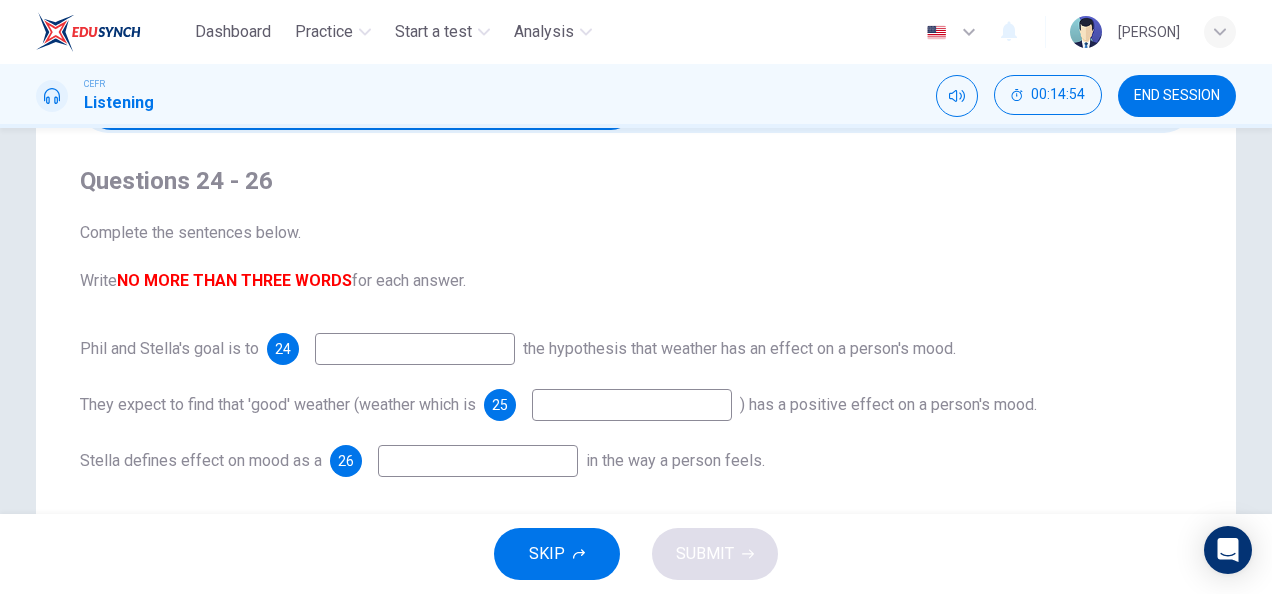 click at bounding box center (415, 349) 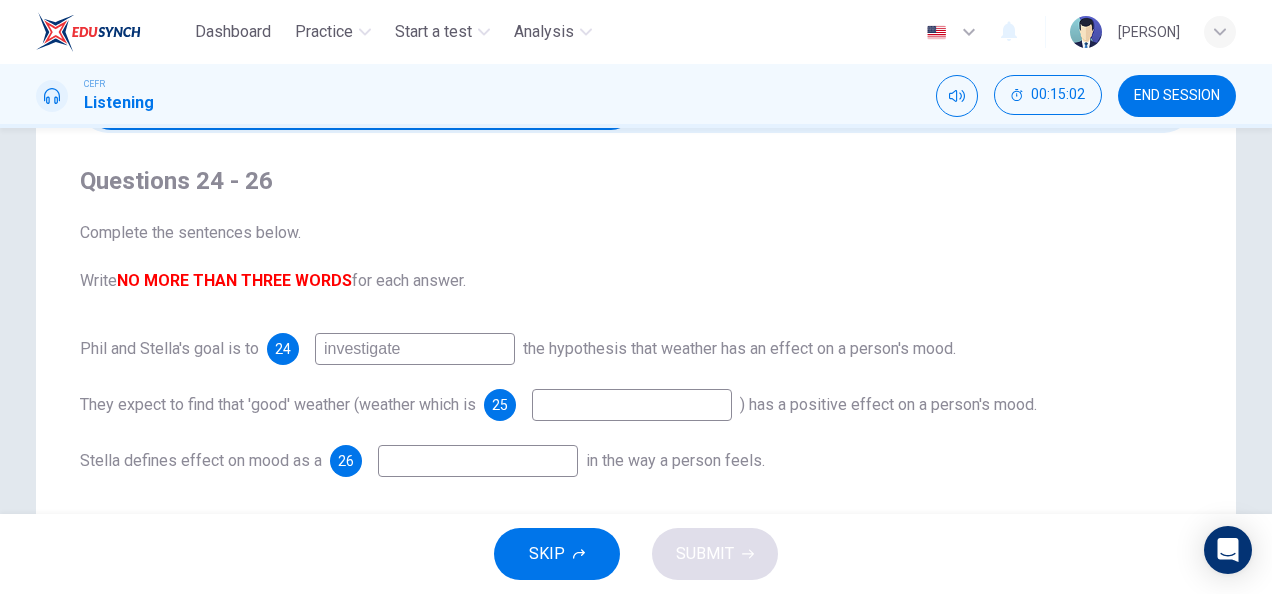 type on "investigate" 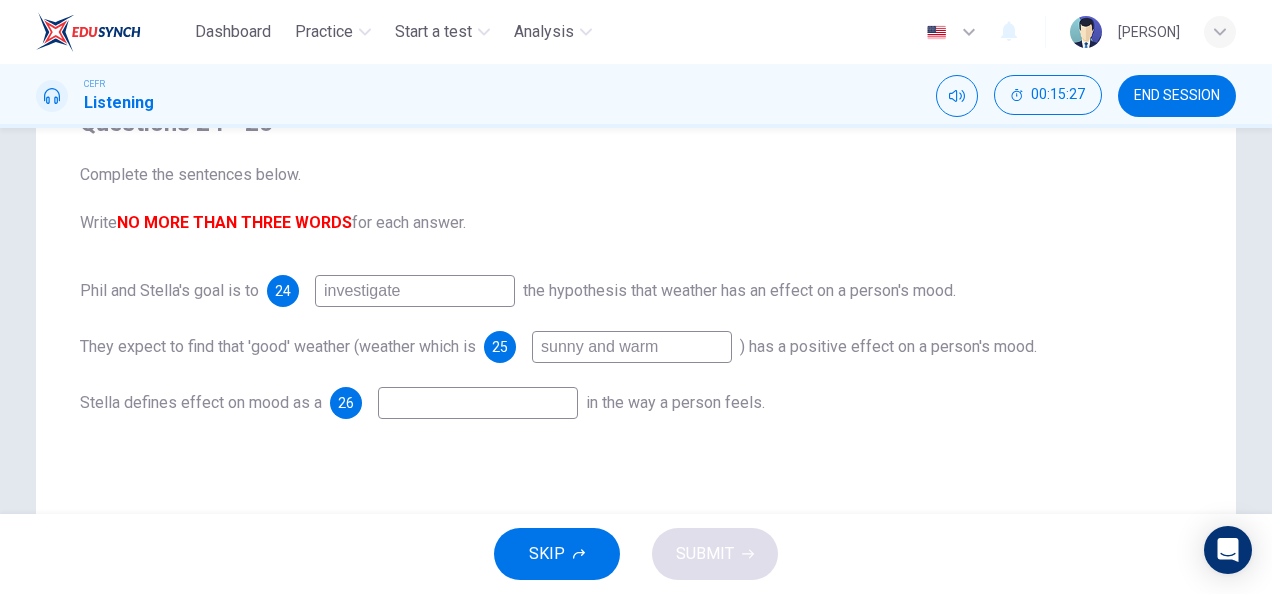 scroll, scrollTop: 197, scrollLeft: 0, axis: vertical 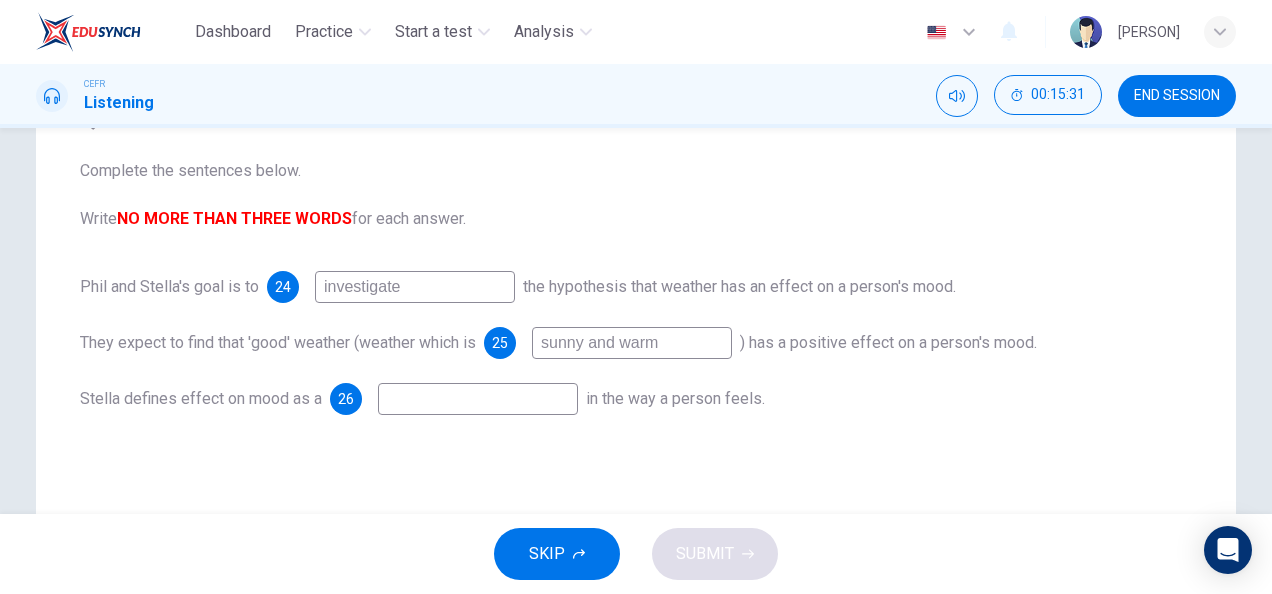 type on "sunny and warm" 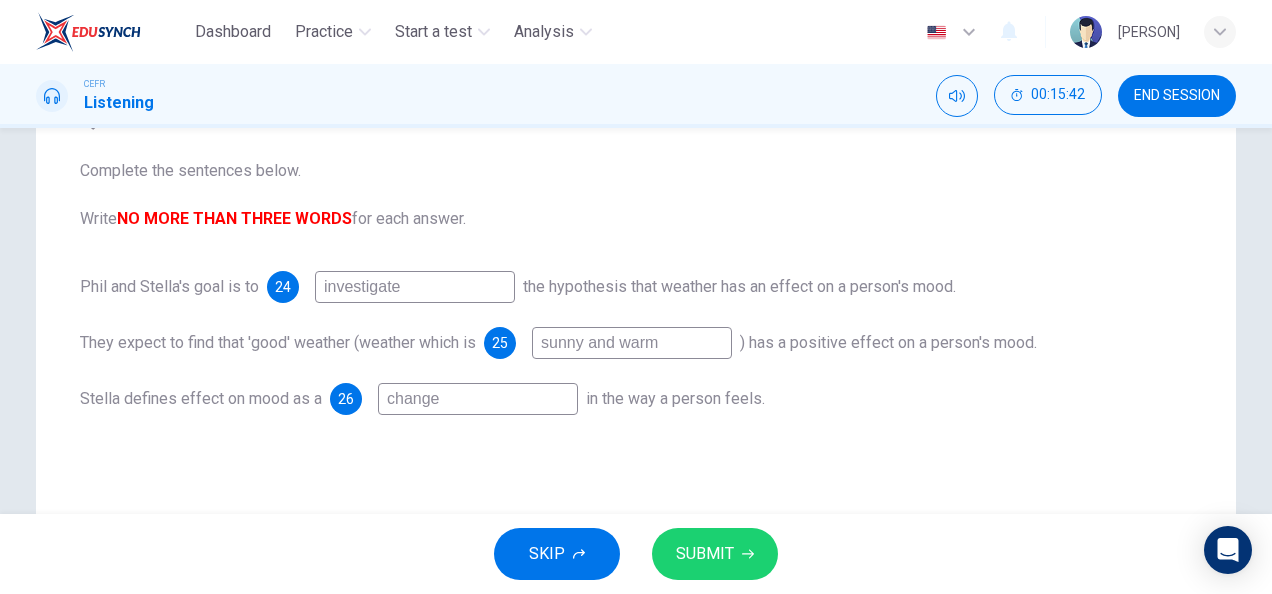 type on "change" 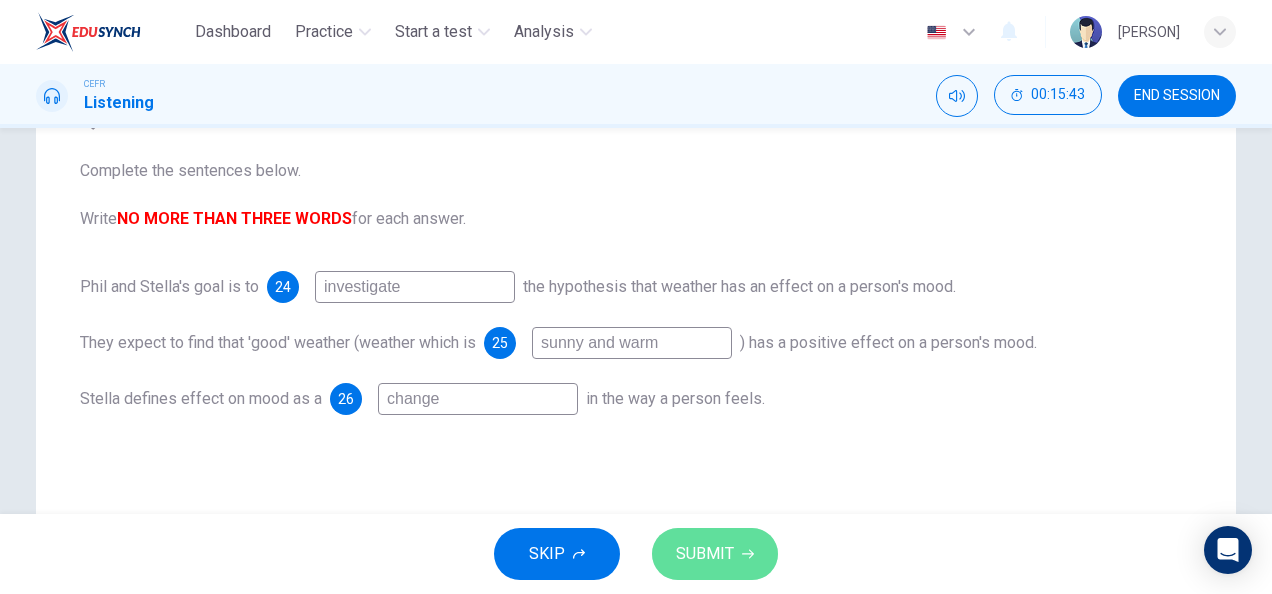 click on "SUBMIT" at bounding box center (715, 554) 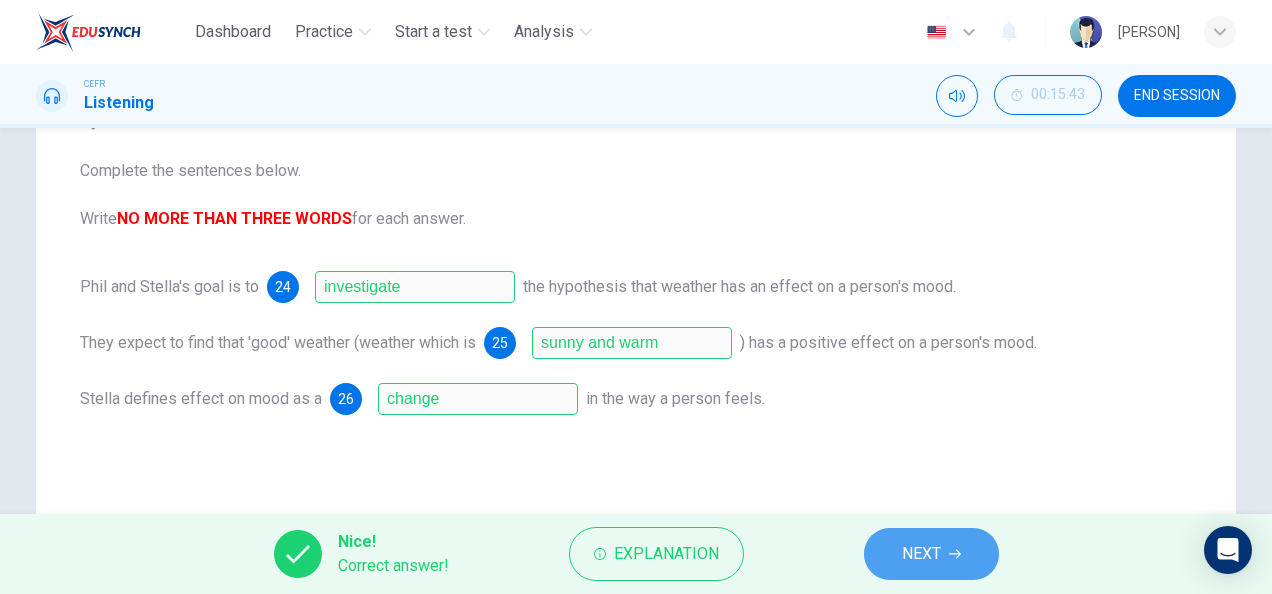 click on "NEXT" at bounding box center (921, 554) 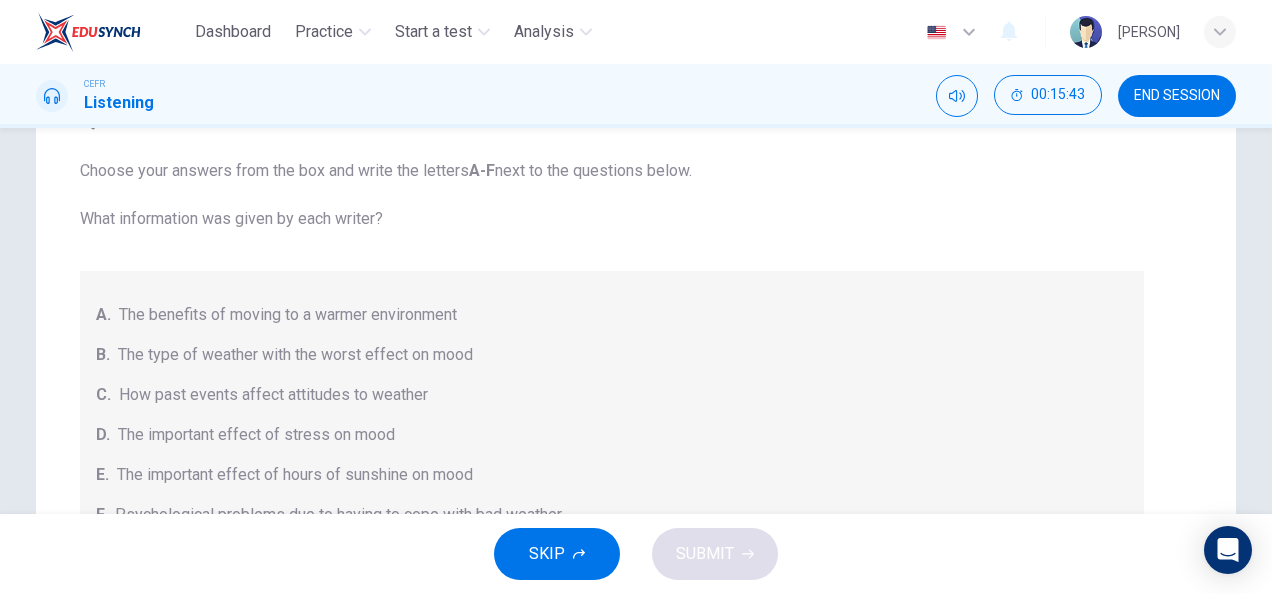 scroll, scrollTop: 84, scrollLeft: 0, axis: vertical 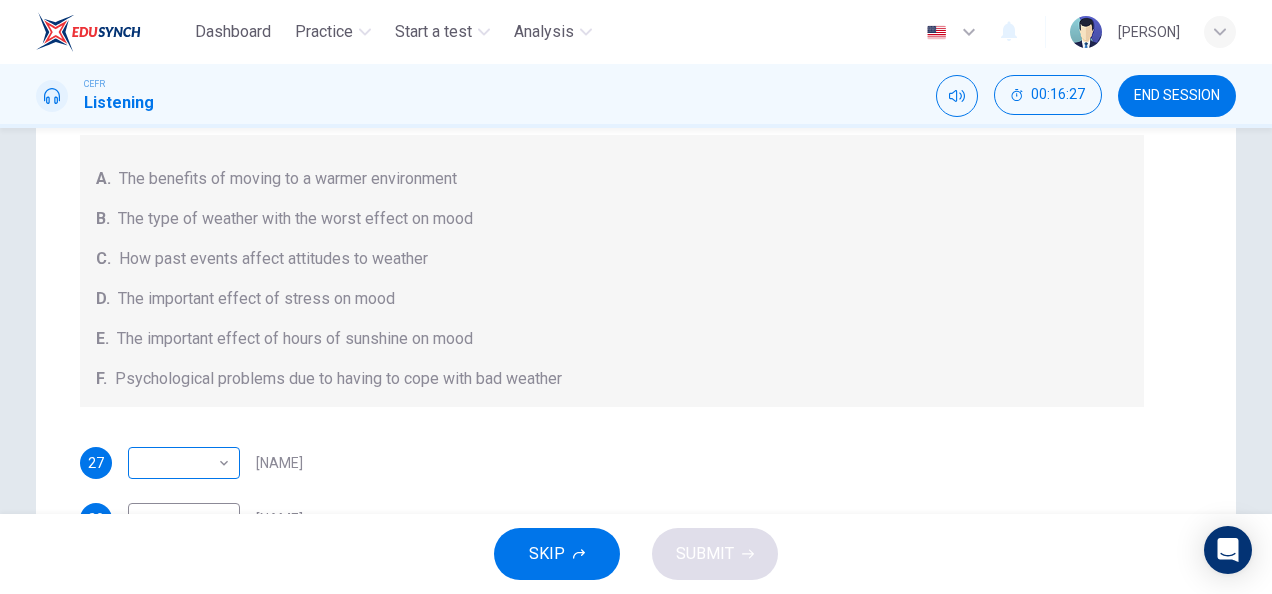 click on "Dashboard Practice Start a test Analysis English en ​ [PERSON] CEFR Listening 00:16:27 END SESSION Question Passage Questions 27 - 30 Choose your answers from the box and write the letters  A-F  next to the questions below. What information was given by each writer? A. The benefits of moving to a warmer environment B. The type of weather with the worst effect on mood C. How past events affect attitudes to weather D. The important effect of stress on mood E. The important effect of hours of sunshine on mood F. Psychological problems due to having to cope with bad weather 27 ​ ​ Vickers 28 ​ ​ Whitebourne 29 ​ ​ Haverton 30 ​ ​ Stanfield Research Project 03m 19s SKIP SUBMIT EduSynch - Online Language Proficiency Testing
Dashboard Practice Start a test Analysis Notifications © Copyright  2025" at bounding box center [636, 297] 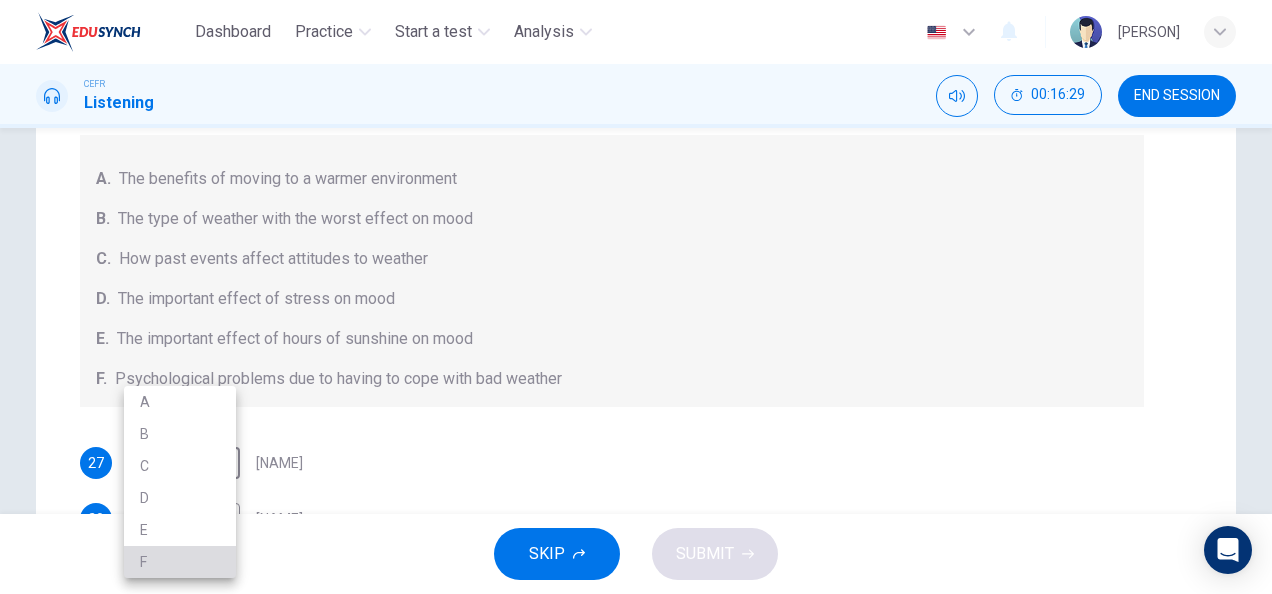 click on "F" at bounding box center (180, 562) 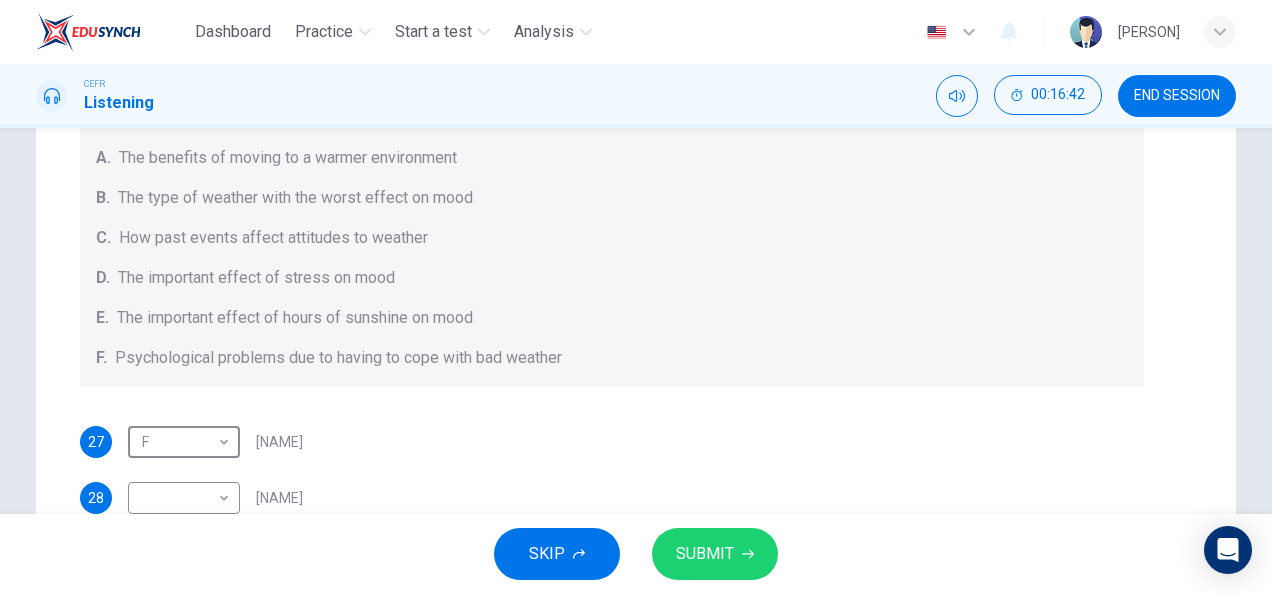 scroll, scrollTop: 84, scrollLeft: 0, axis: vertical 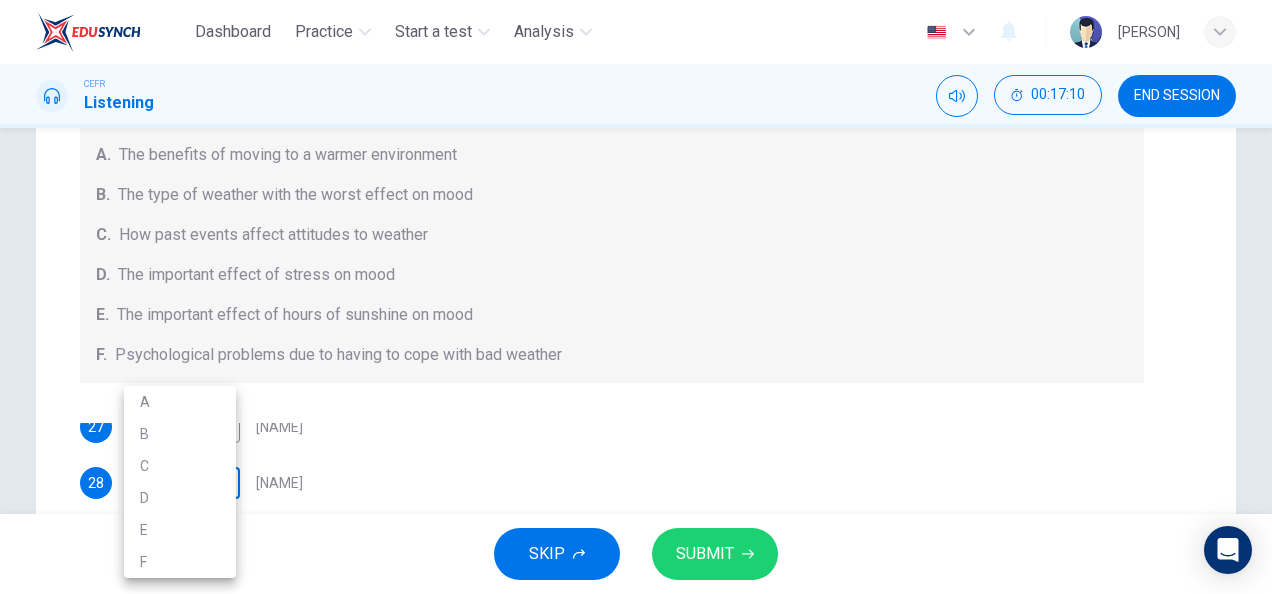 click on "Dashboard Practice Start a test Analysis English en ​ [PERSON] CEFR Listening 00:17:10 END SESSION Question Passage Questions 27 - 30 Choose your answers from the box and write the letters  A-F  next to the questions below. What information was given by each writer? A. The benefits of moving to a warmer environment B. The type of weather with the worst effect on mood C. How past events affect attitudes to weather D. The important effect of stress on mood E. The important effect of hours of sunshine on mood F. Psychological problems due to having to cope with bad weather 27 F F ​ Vickers 28 ​ ​ Whitebourne 29 ​ ​ Haverton 30 ​ ​ Stanfield Research Project 02m 37s SKIP SUBMIT EduSynch - Online Language Proficiency Testing
Dashboard Practice Start a test Analysis Notifications © Copyright  2025 A B C D E F" at bounding box center [636, 297] 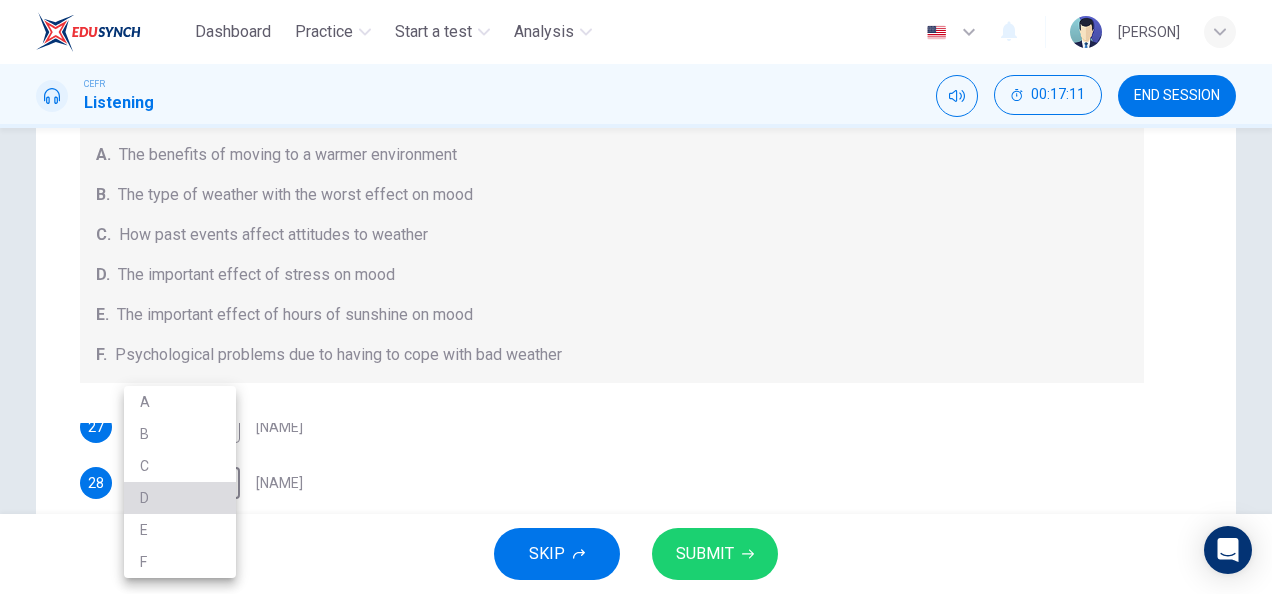 click on "D" at bounding box center [180, 498] 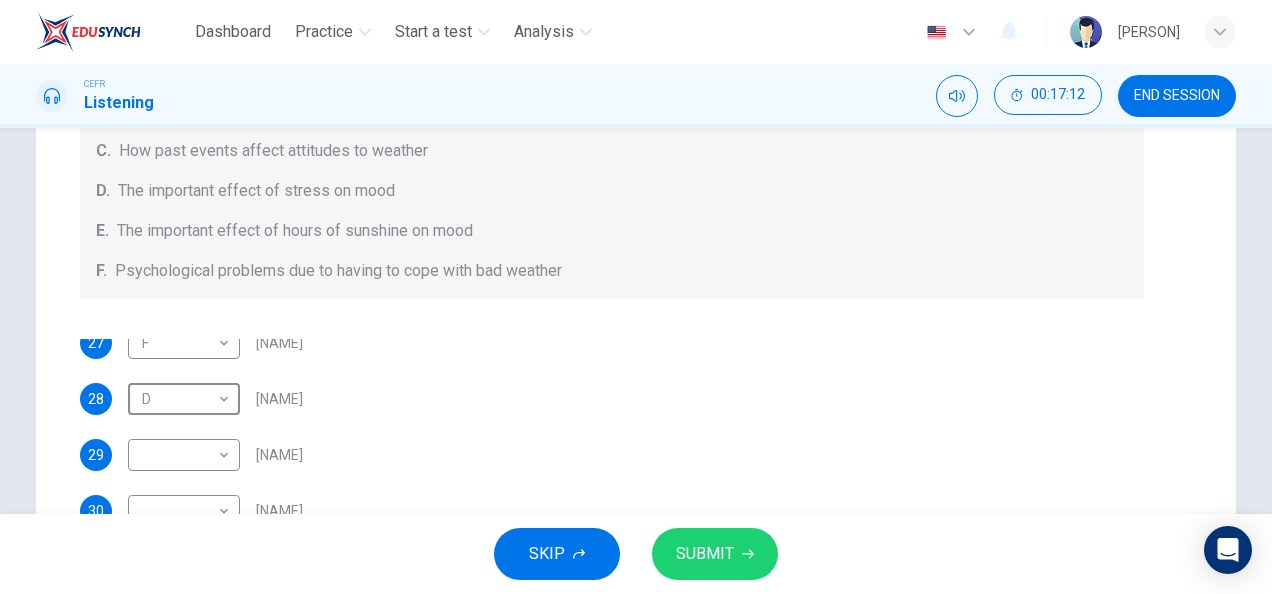 scroll, scrollTop: 359, scrollLeft: 0, axis: vertical 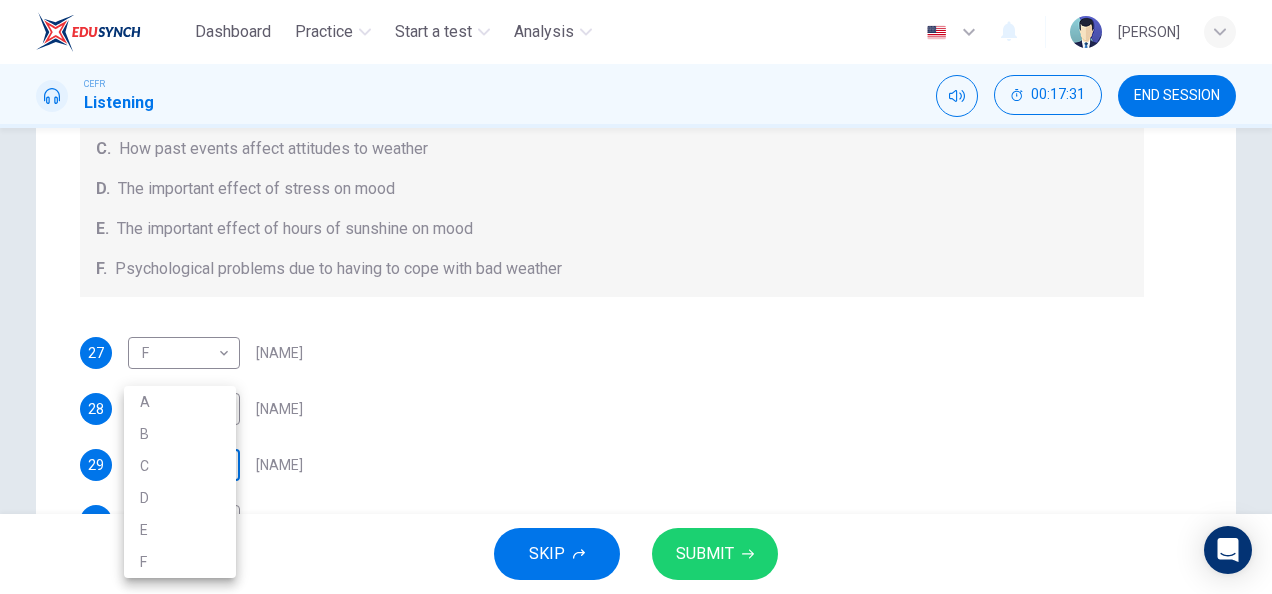 click on "Dashboard Practice Start a test Analysis English en ​ [PERSON] CEFR Listening 00:17:31 END SESSION Question Passage Questions 27 - 30 Choose your answers from the box and write the letters  A-F  next to the questions below. What information was given by each writer? A. The benefits of moving to a warmer environment B. The type of weather with the worst effect on mood C. How past events affect attitudes to weather D. The important effect of stress on mood E. The important effect of hours of sunshine on mood F. Psychological problems due to having to cope with bad weather 27 F F ​ Vickers 28 D D ​ Whitebourne 29 ​ ​ Haverton 30 ​ ​ Stanfield Research Project 02m 15s SKIP SUBMIT EduSynch - Online Language Proficiency Testing
Dashboard Practice Start a test Analysis Notifications © Copyright  2025 A B C D E F" at bounding box center (636, 297) 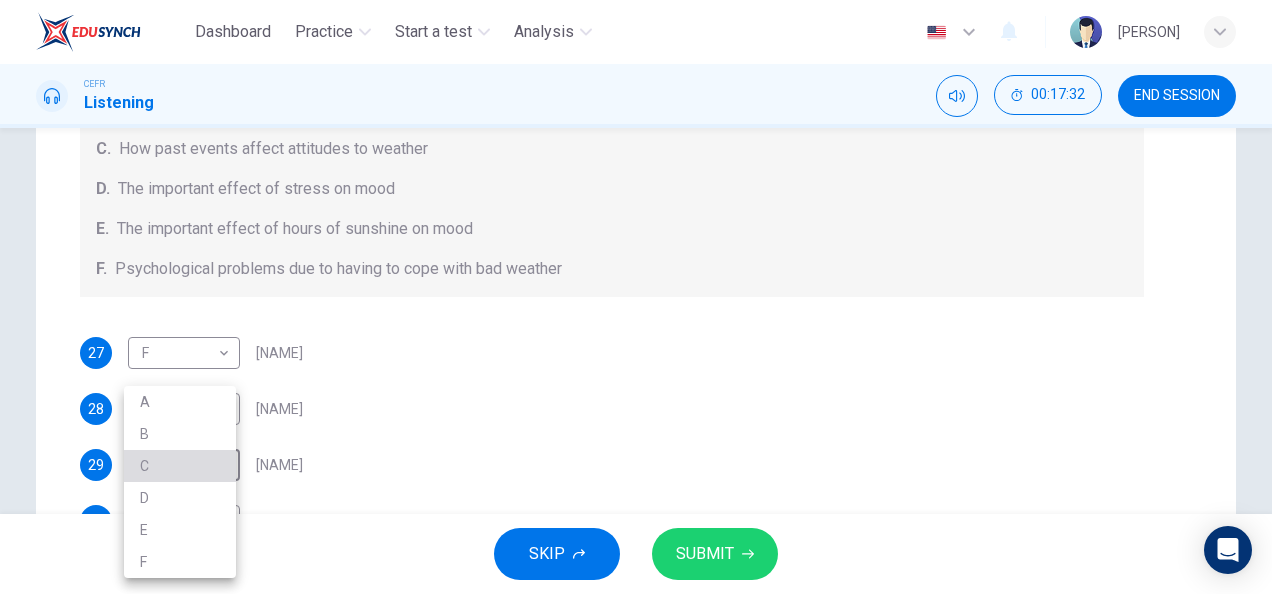 click on "C" at bounding box center (180, 466) 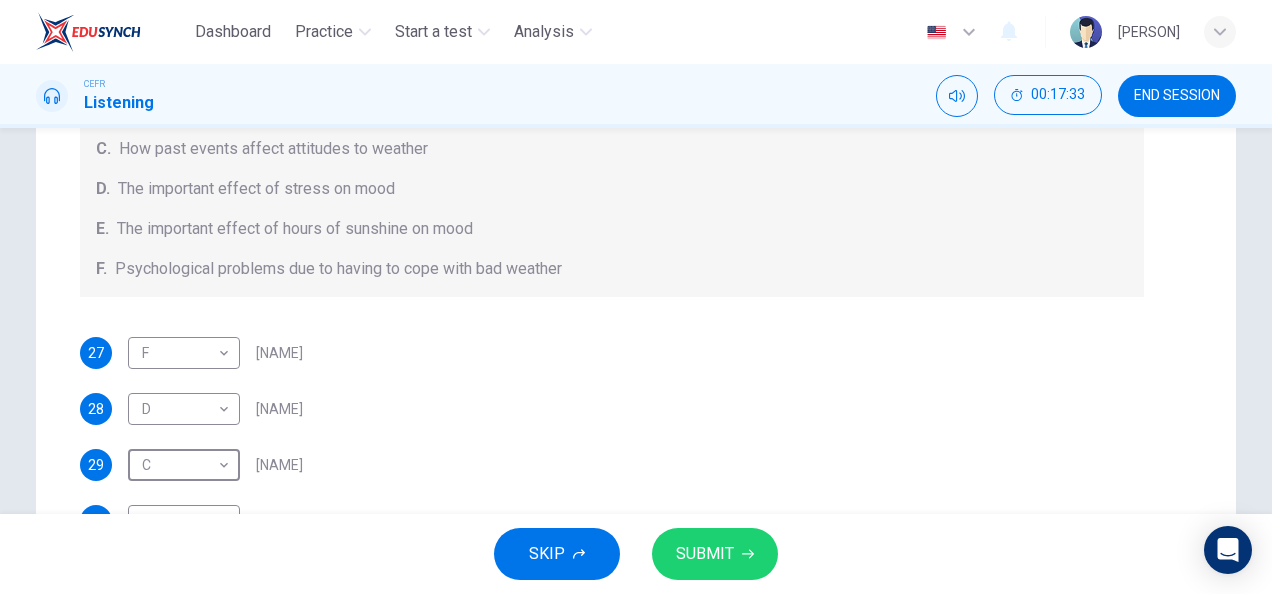 scroll, scrollTop: 12, scrollLeft: 0, axis: vertical 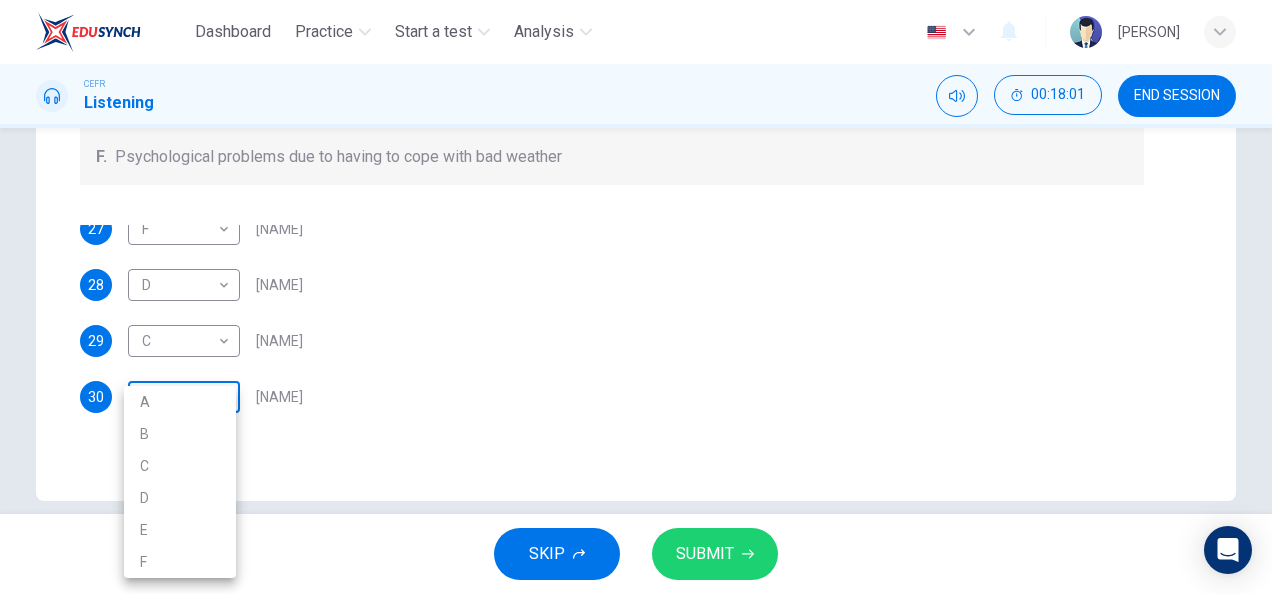 click on "Dashboard Practice Start a test Analysis English en ​ [PERSON] CEFR Listening 00:18:01 END SESSION Question Passage Questions 27 - 30 Choose your answers from the box and write the letters  A-F  next to the questions below. What information was given by each writer? A. The benefits of moving to a warmer environment B. The type of weather with the worst effect on mood C. How past events affect attitudes to weather D. The important effect of stress on mood E. The important effect of hours of sunshine on mood F. Psychological problems due to having to cope with bad weather 27 F F ​ Vickers 28 D D ​ Whitebourne 29 C C ​ Haverton 30 ​ ​ Stanfield Research Project 01m 45s SKIP SUBMIT EduSynch - Online Language Proficiency Testing
Dashboard Practice Start a test Analysis Notifications © Copyright  2025 A B C D E F" at bounding box center (636, 297) 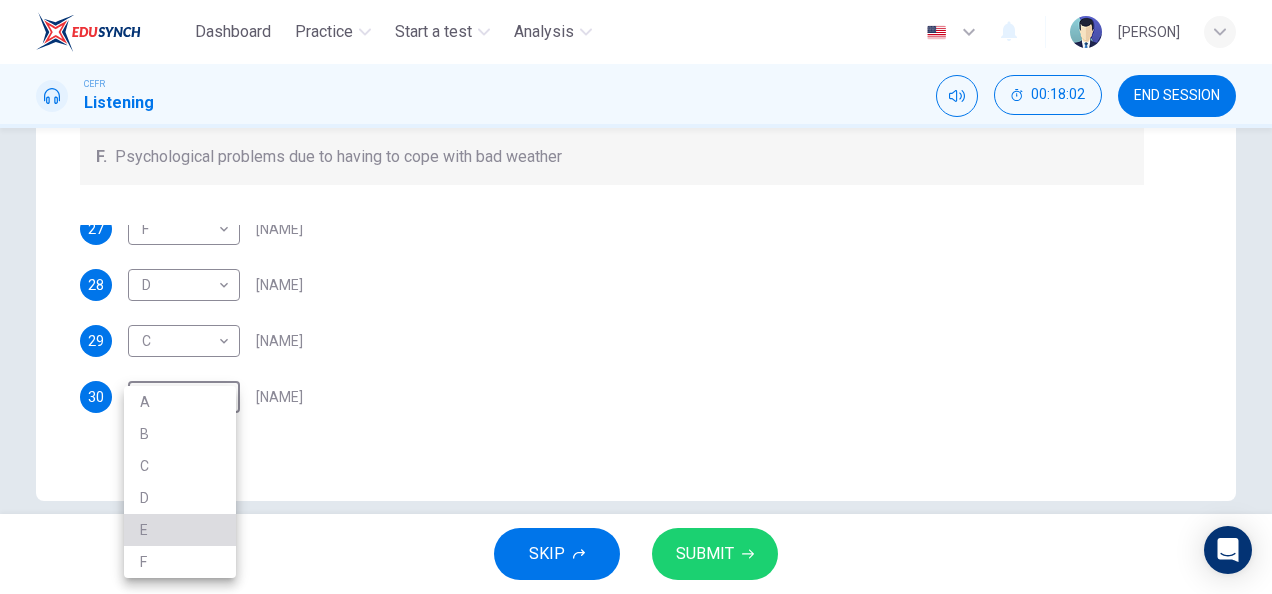 click on "E" at bounding box center [180, 530] 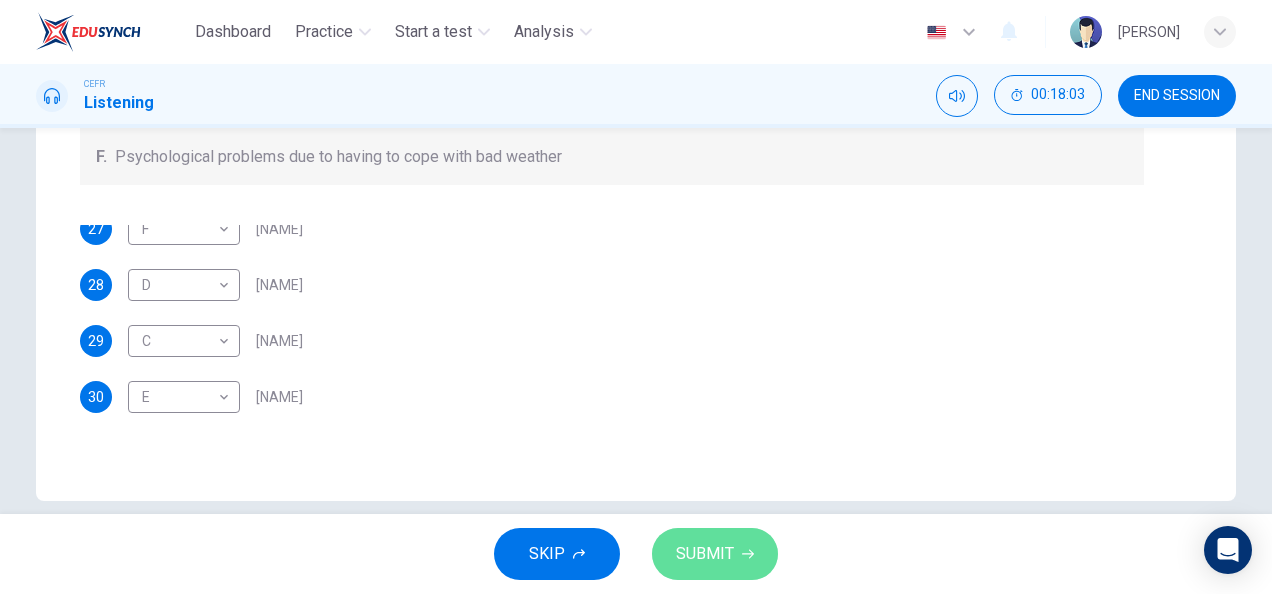 click on "SUBMIT" at bounding box center (705, 554) 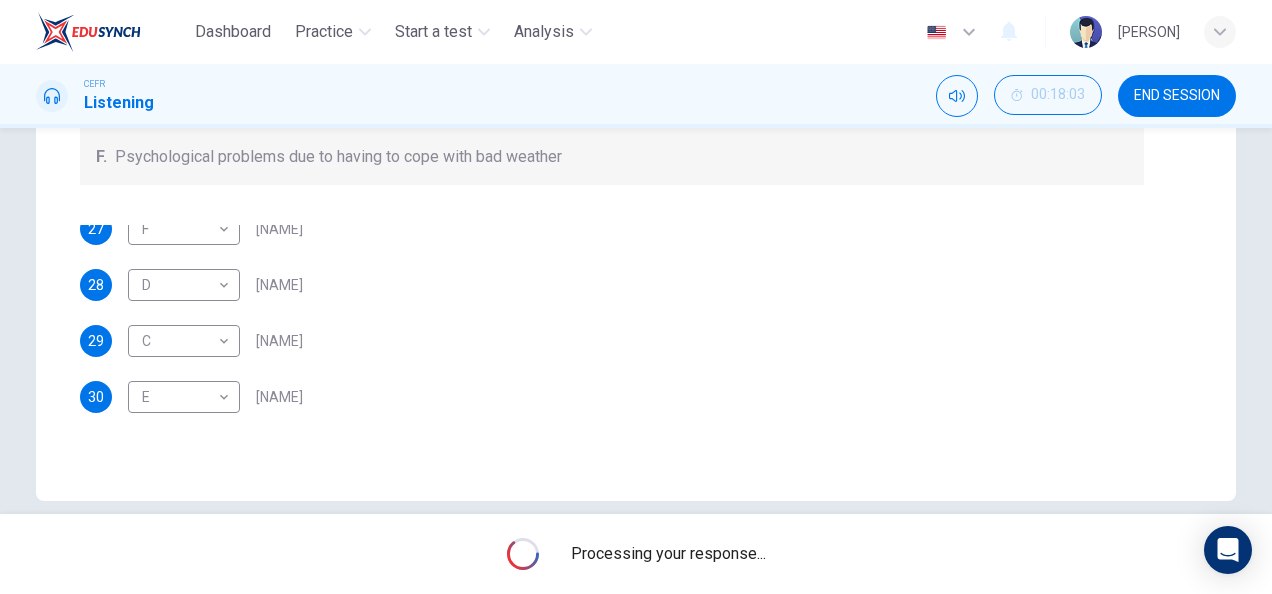 scroll, scrollTop: 0, scrollLeft: 0, axis: both 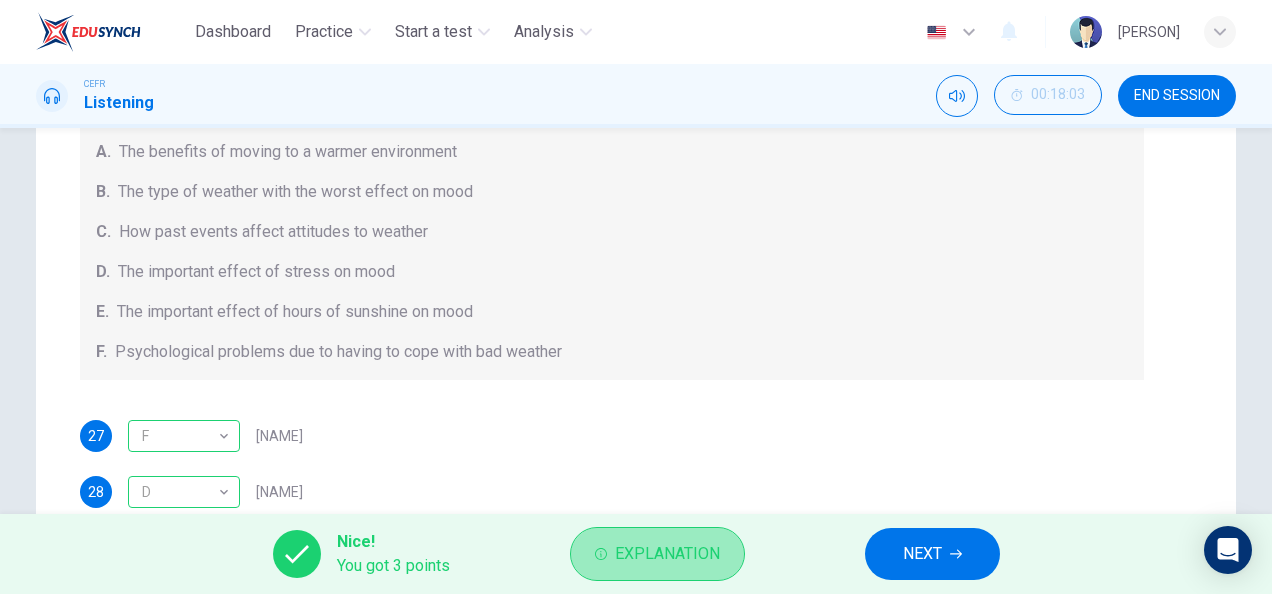 click on "Explanation" at bounding box center [657, 554] 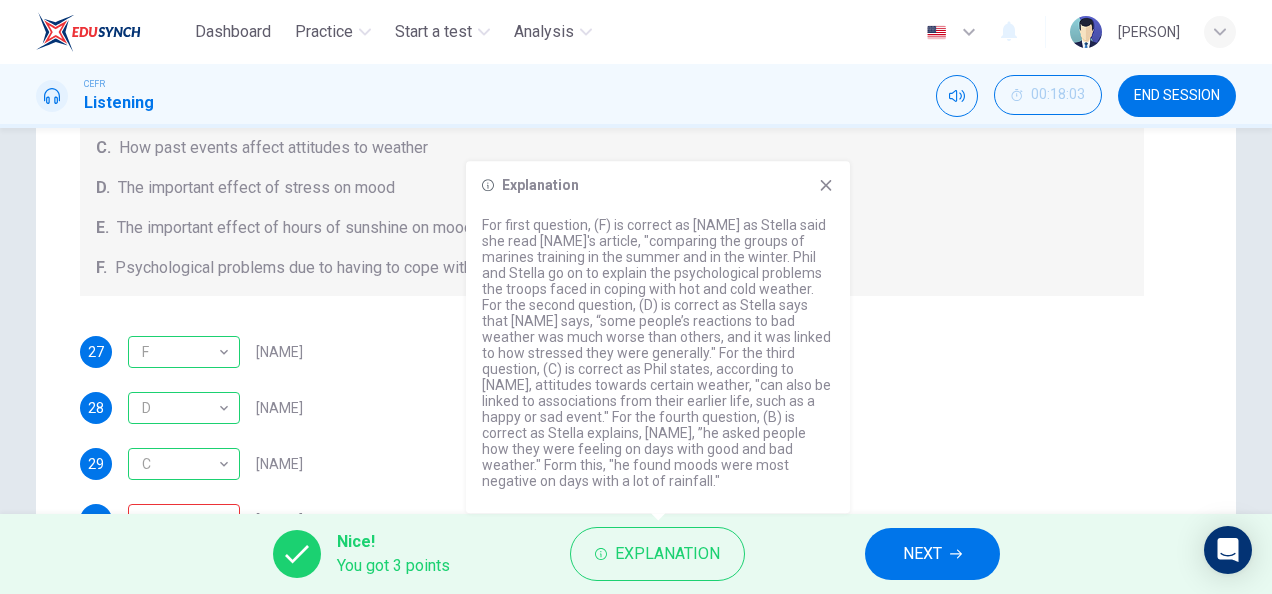 scroll, scrollTop: 84, scrollLeft: 0, axis: vertical 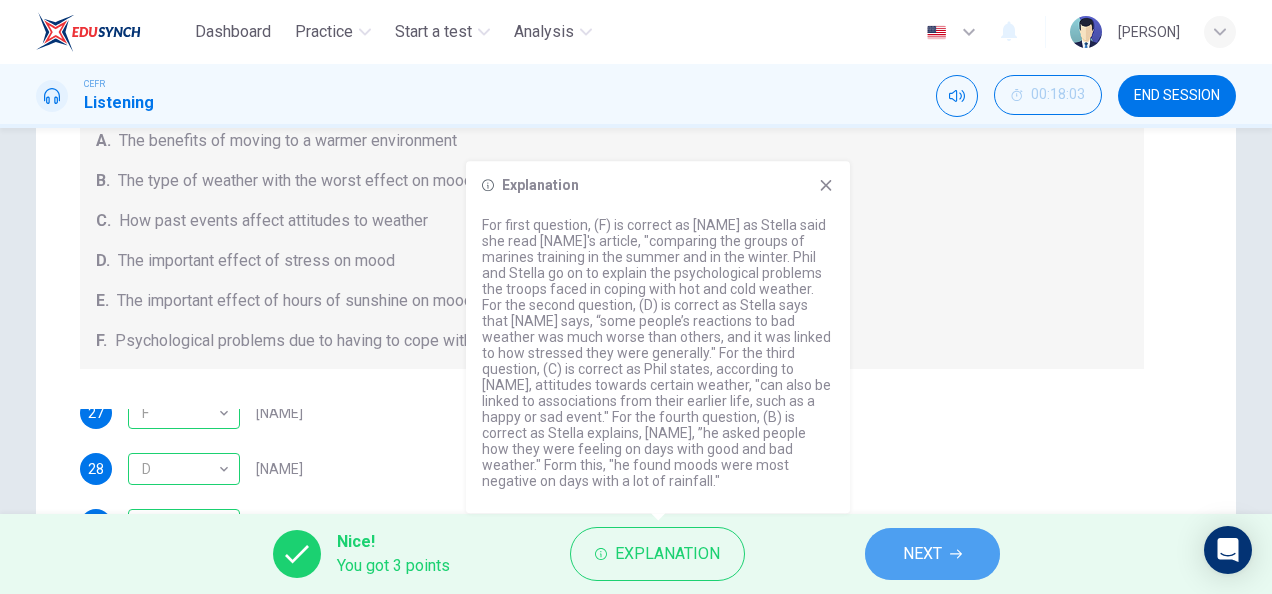 click on "NEXT" at bounding box center (932, 554) 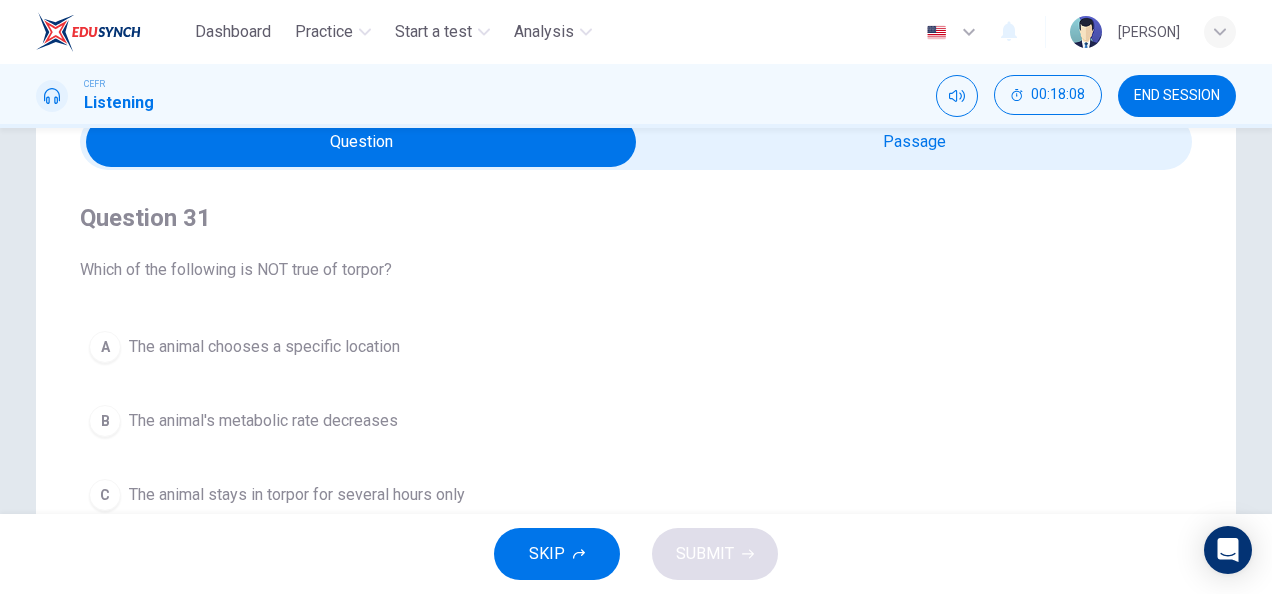 scroll, scrollTop: 108, scrollLeft: 0, axis: vertical 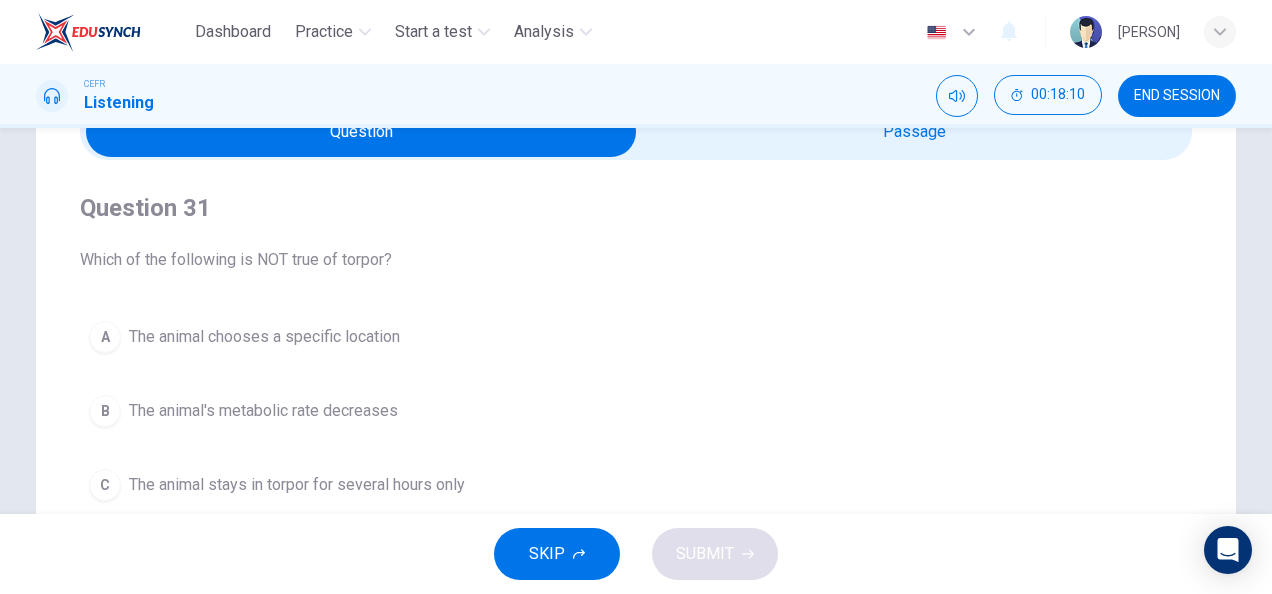click at bounding box center (361, 132) 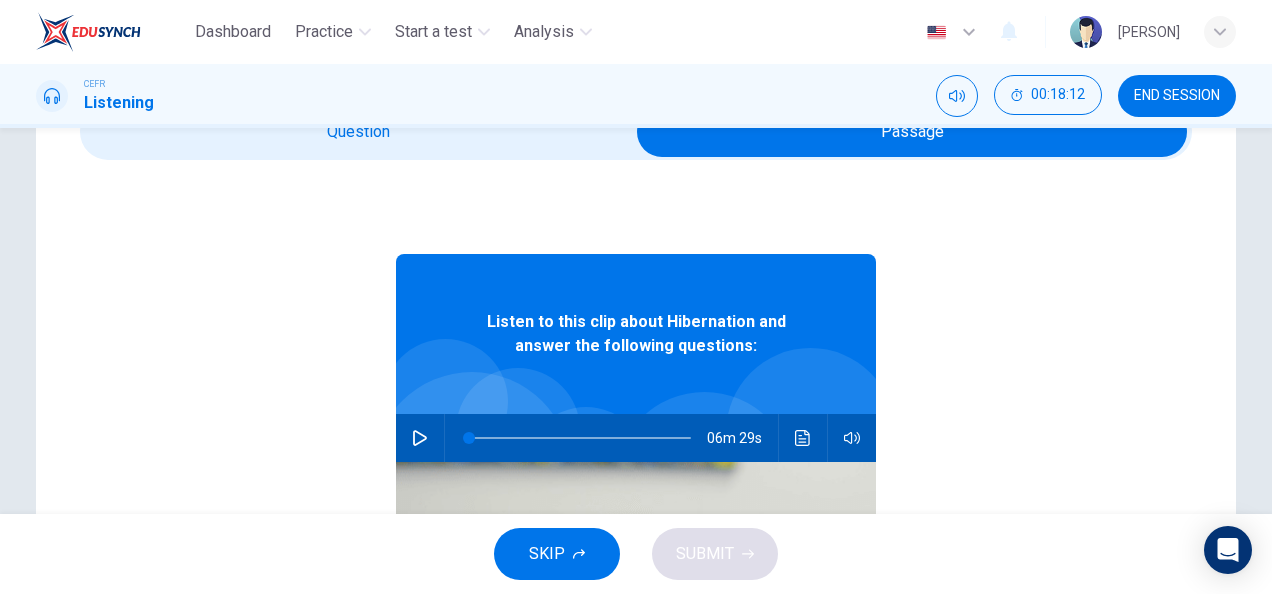 click at bounding box center (912, 132) 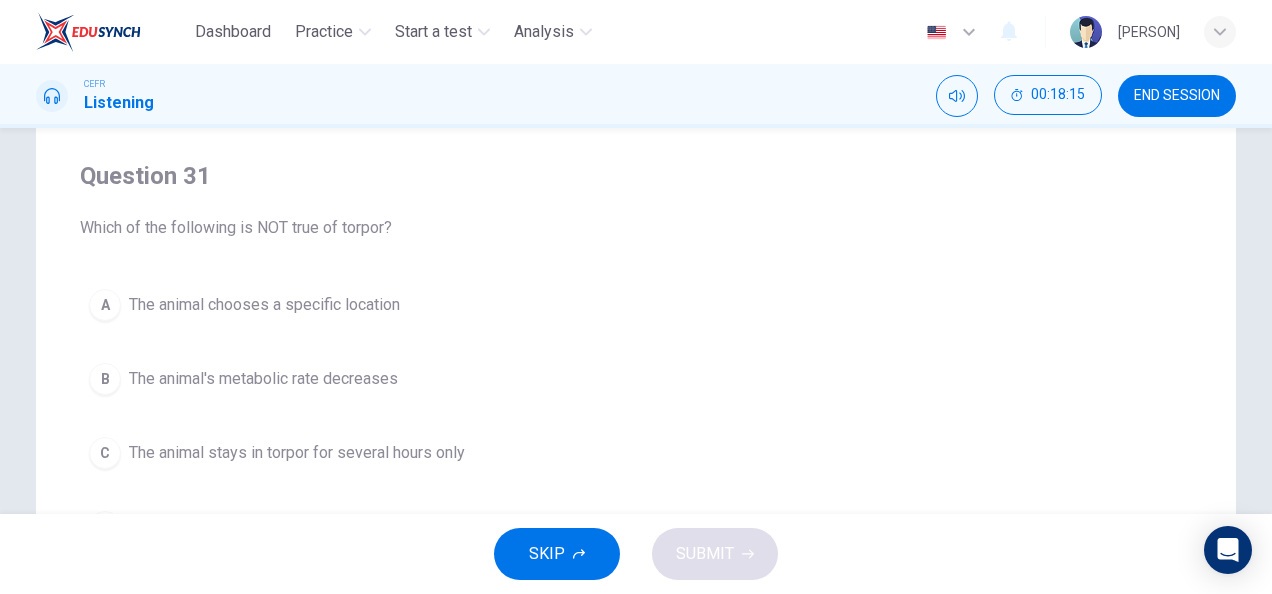 scroll, scrollTop: 142, scrollLeft: 0, axis: vertical 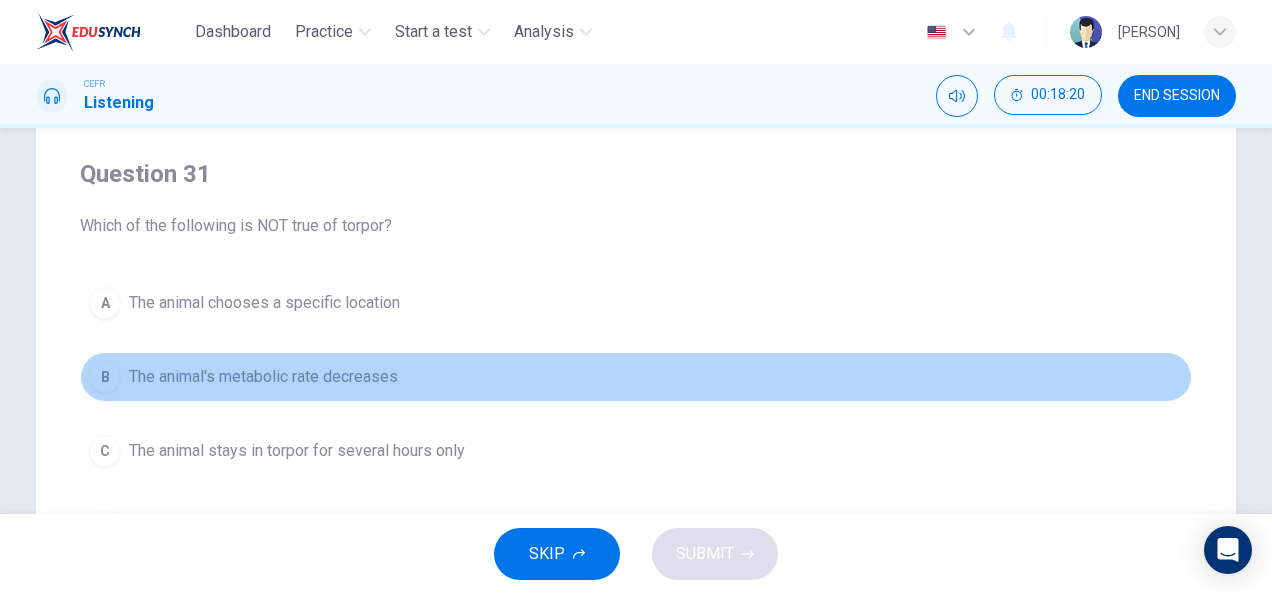 click on "B The animal's metabolic rate decreases" at bounding box center [636, 377] 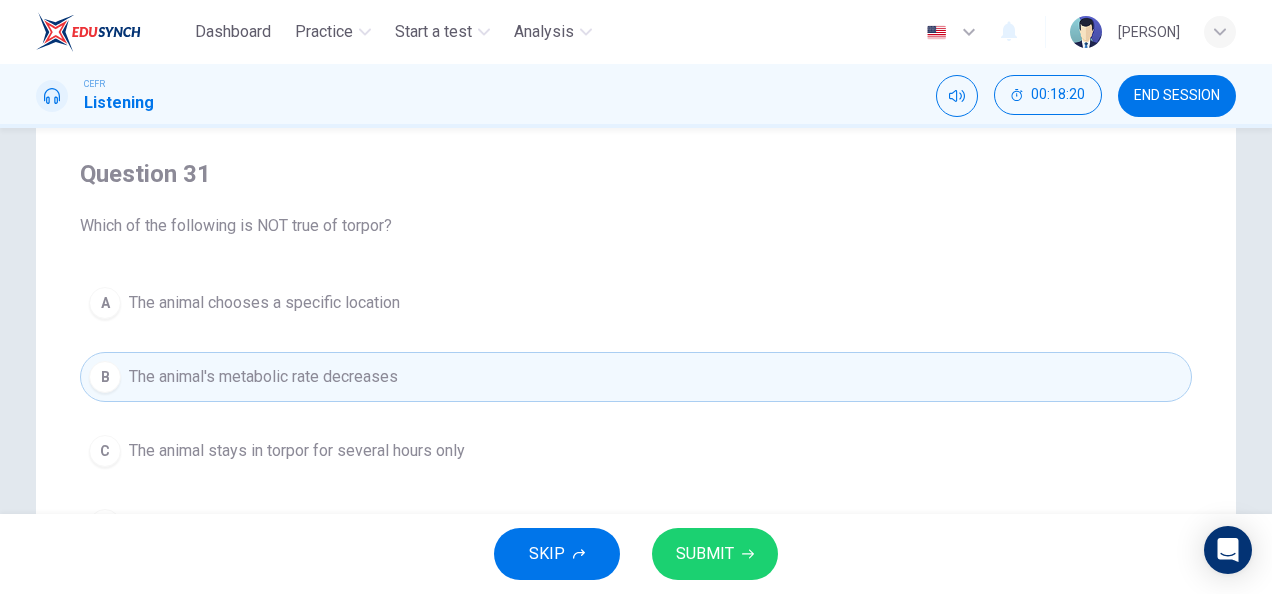 click on "SUBMIT" at bounding box center [715, 554] 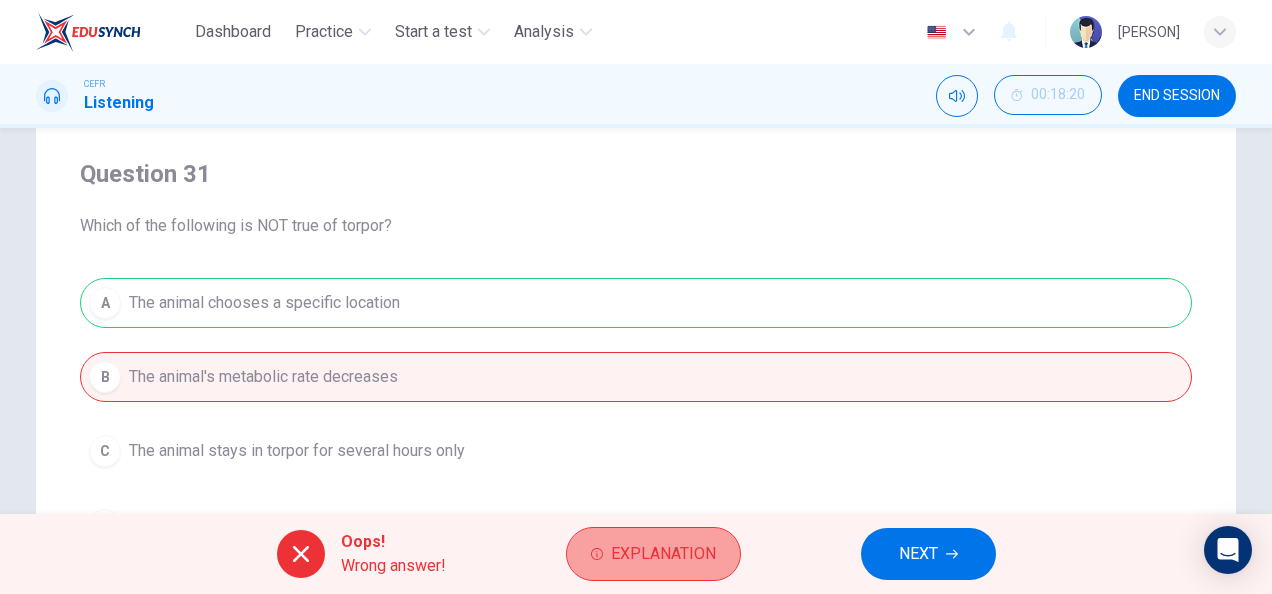 click on "Explanation" at bounding box center (663, 554) 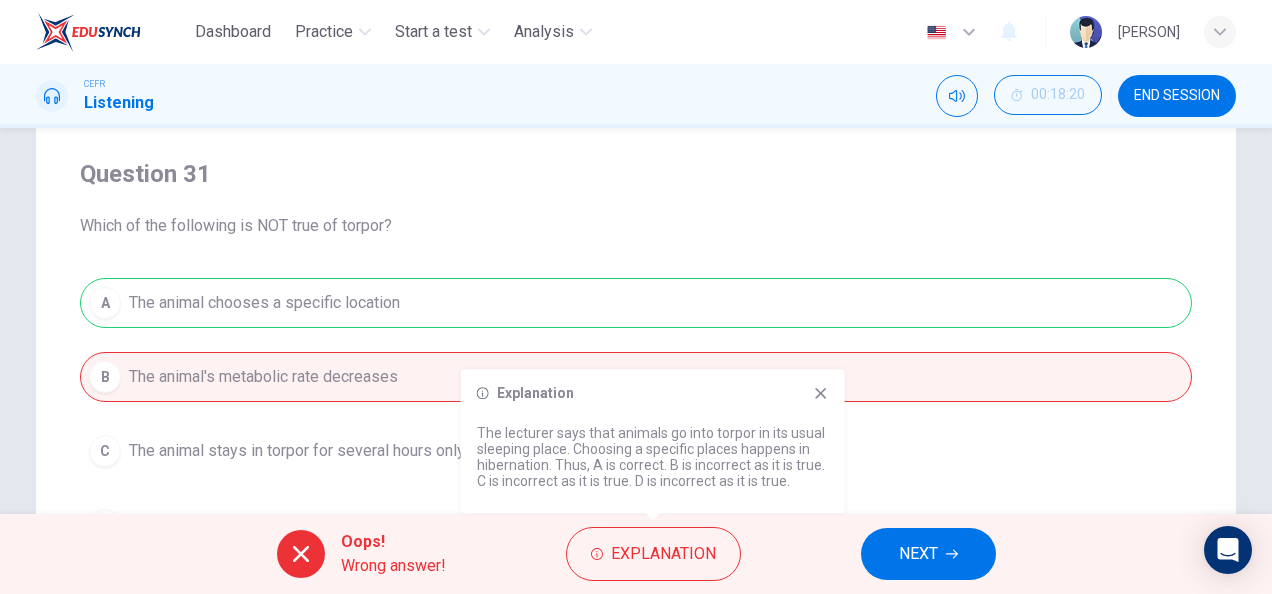click on "END SESSION" at bounding box center [1177, 96] 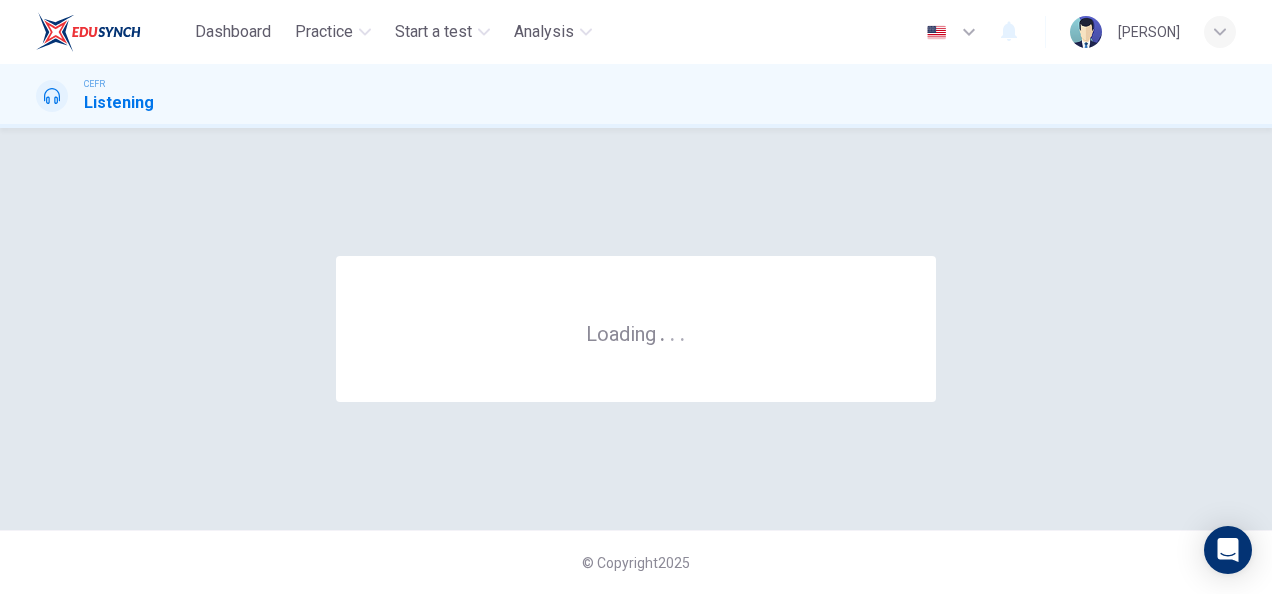 scroll, scrollTop: 0, scrollLeft: 0, axis: both 